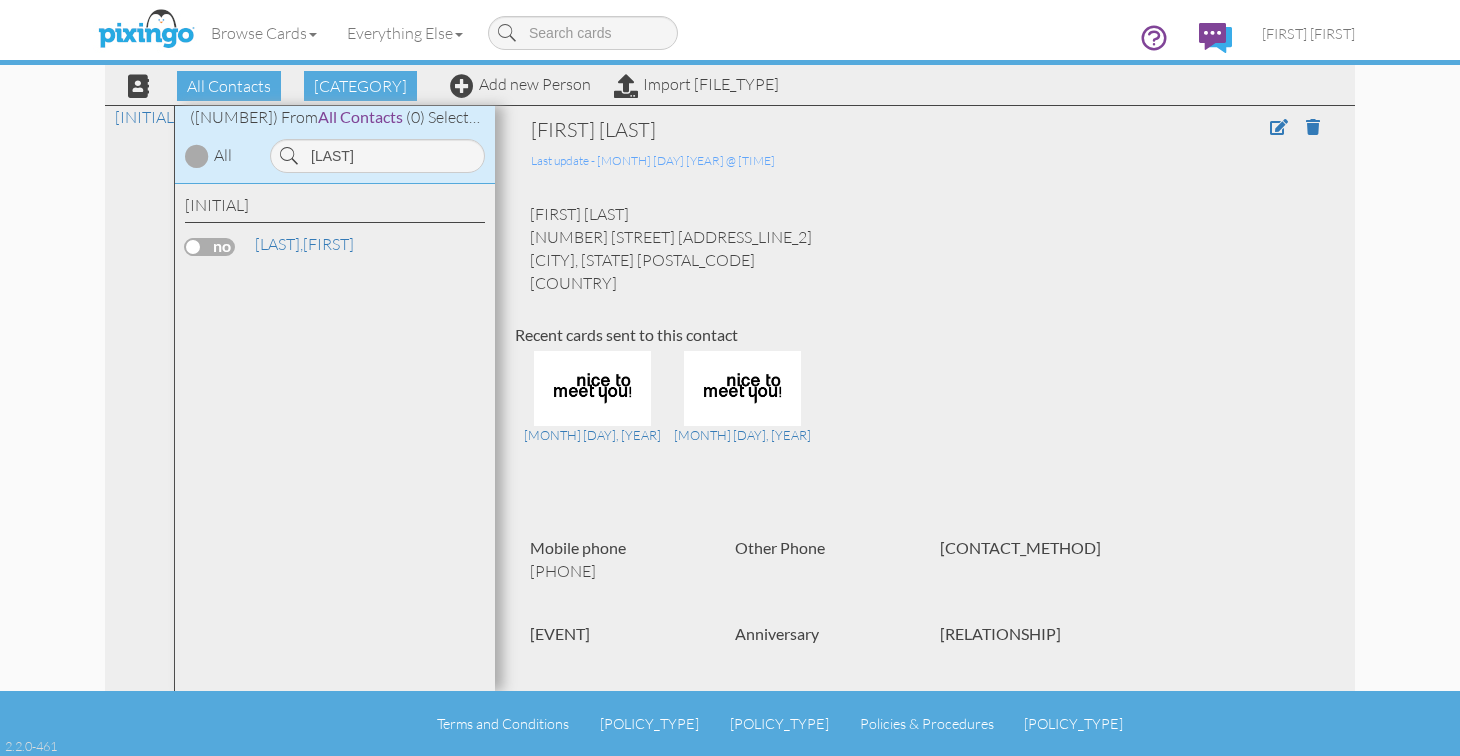 scroll, scrollTop: 0, scrollLeft: 0, axis: both 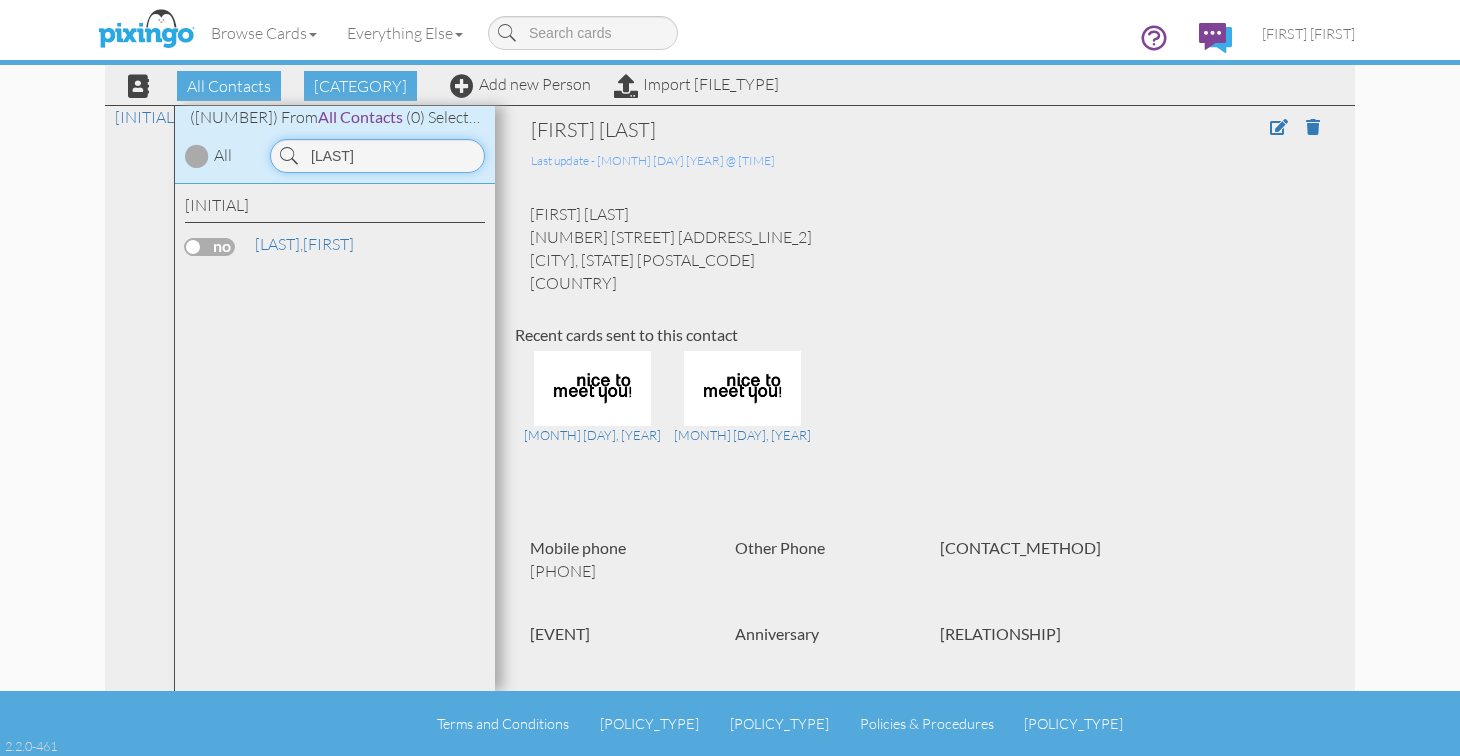 drag, startPoint x: 378, startPoint y: 158, endPoint x: 306, endPoint y: 158, distance: 72 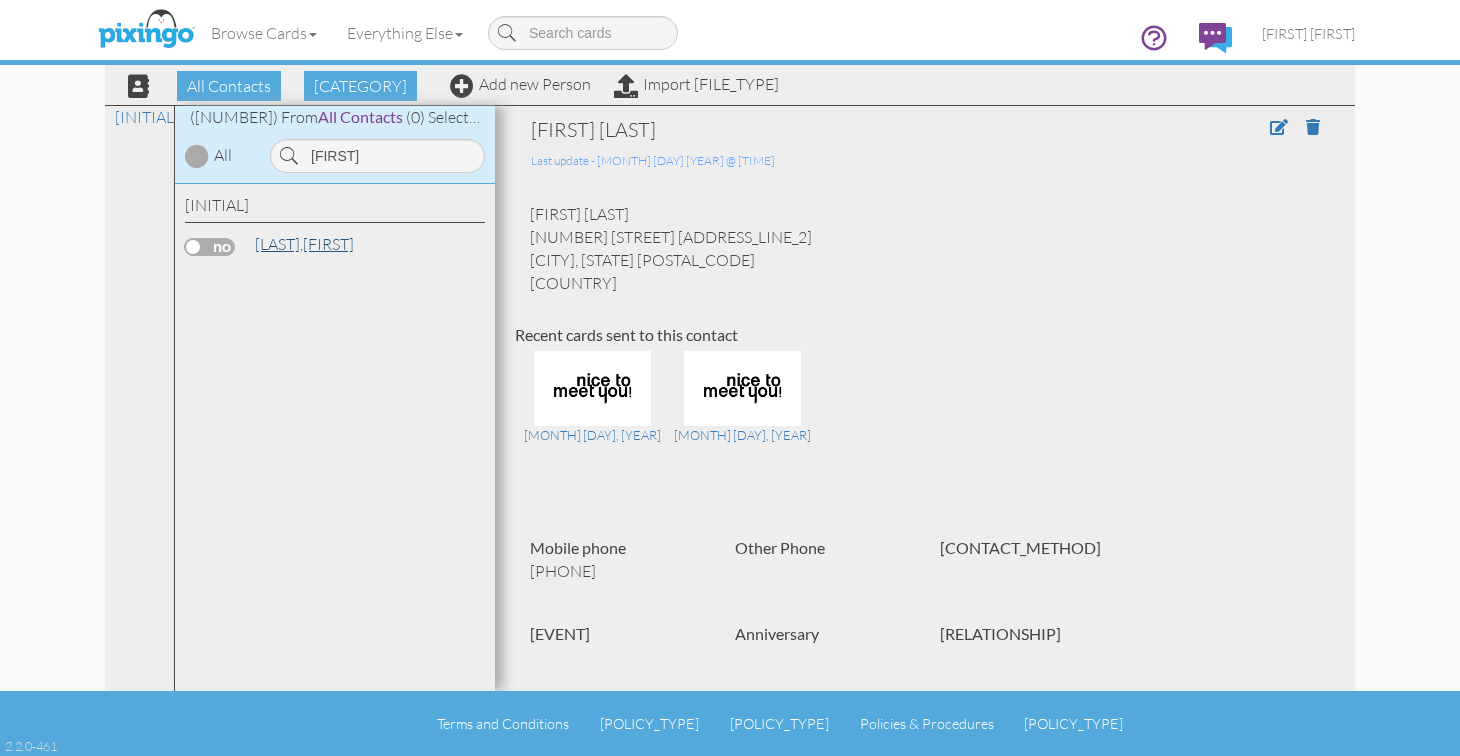 click on "[LAST]," at bounding box center [279, 244] 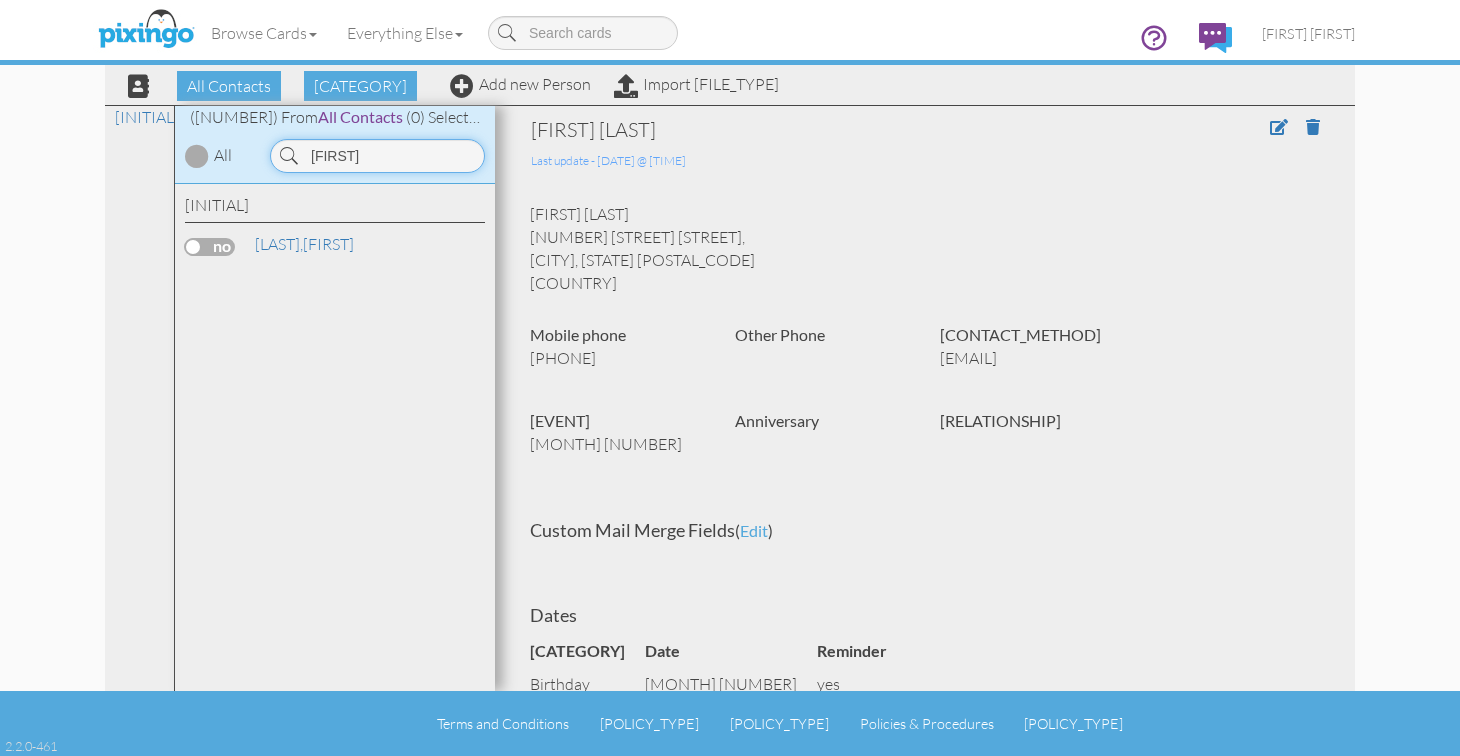 drag, startPoint x: 381, startPoint y: 147, endPoint x: 243, endPoint y: 137, distance: 138.36185 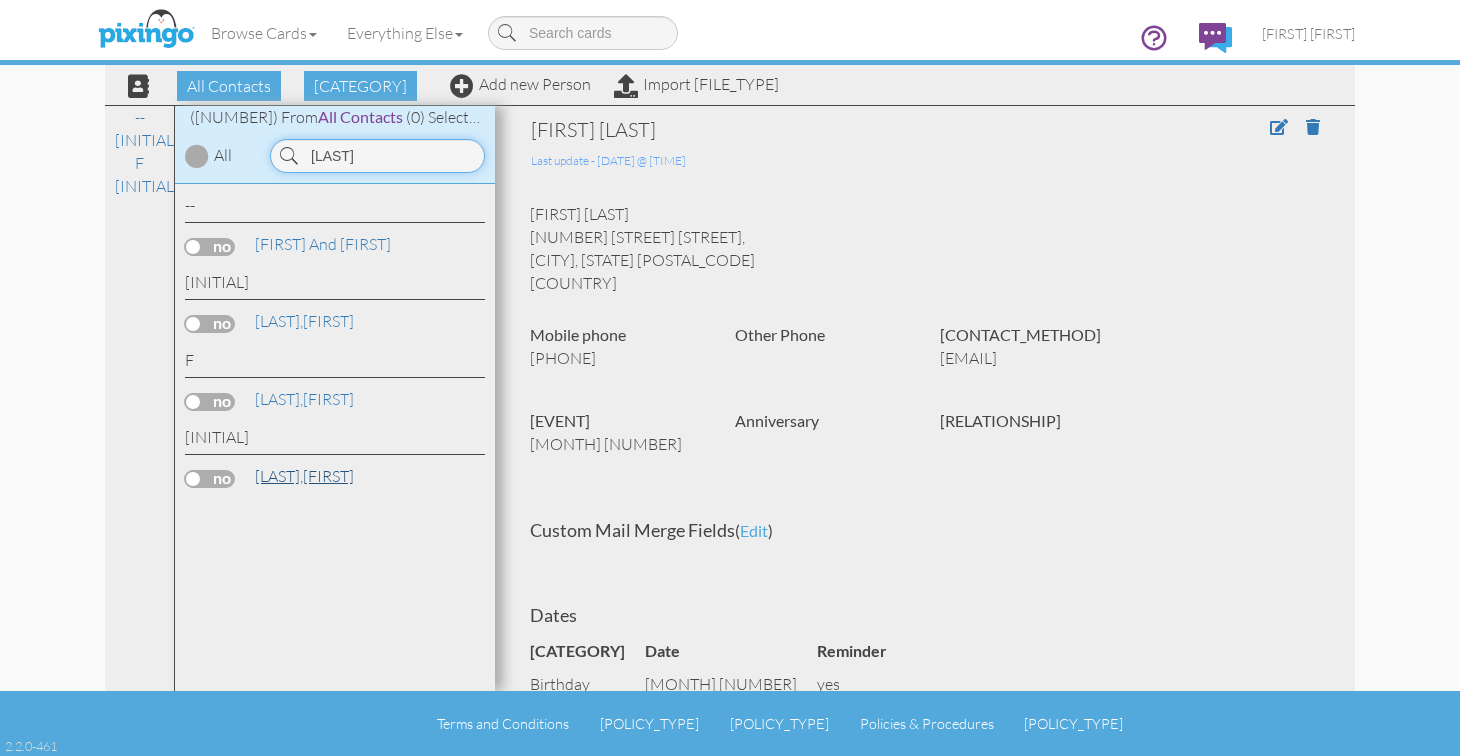 type on "[LAST]" 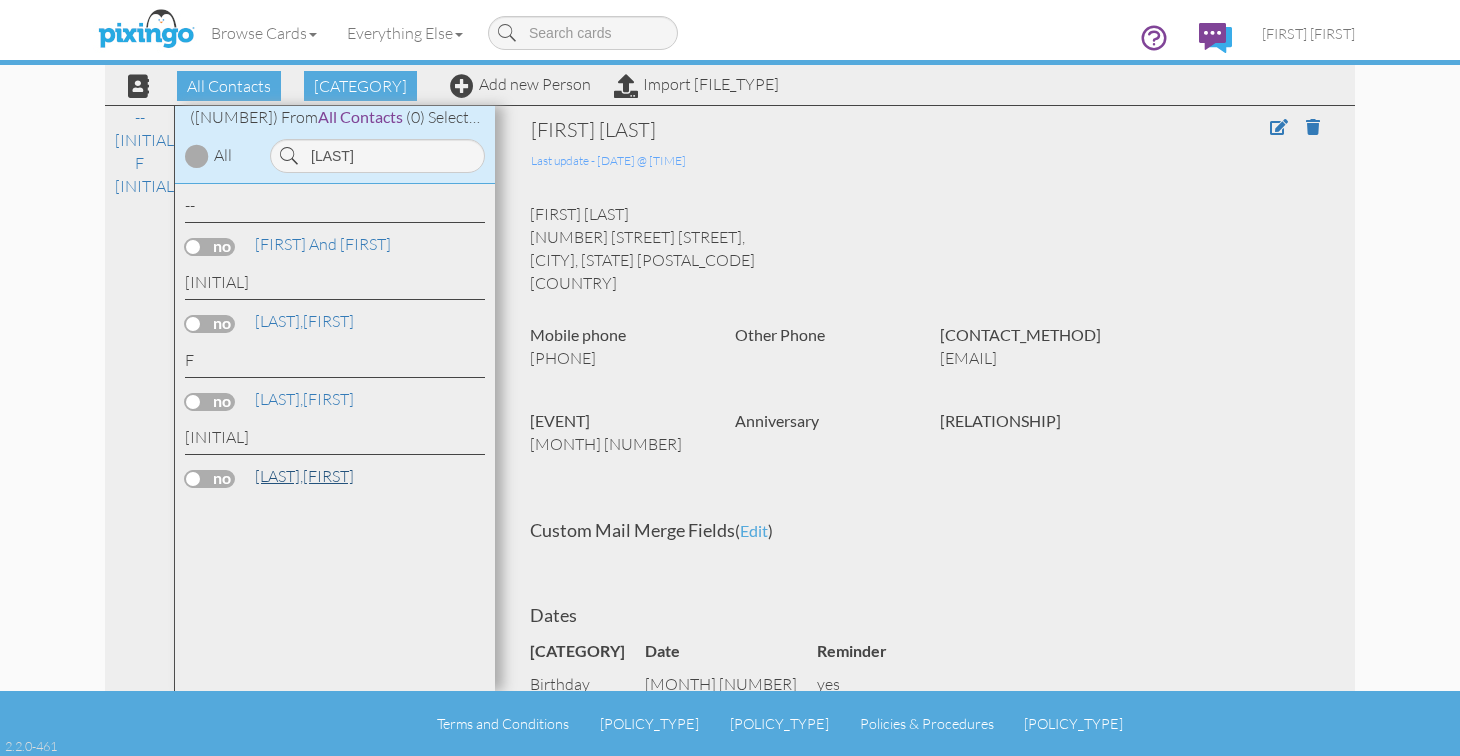 click on "[LAST],
[LAST]" at bounding box center (304, 476) 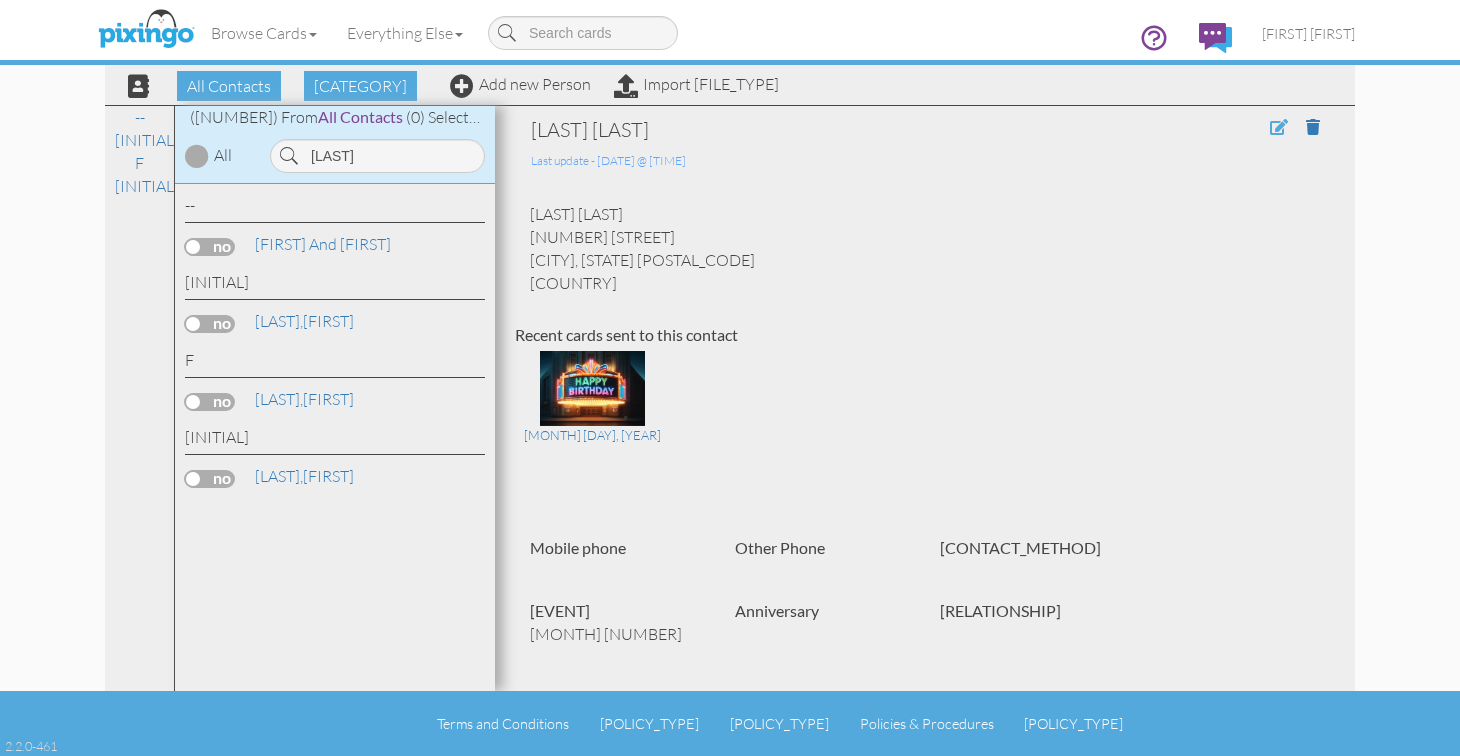 click at bounding box center (1279, 127) 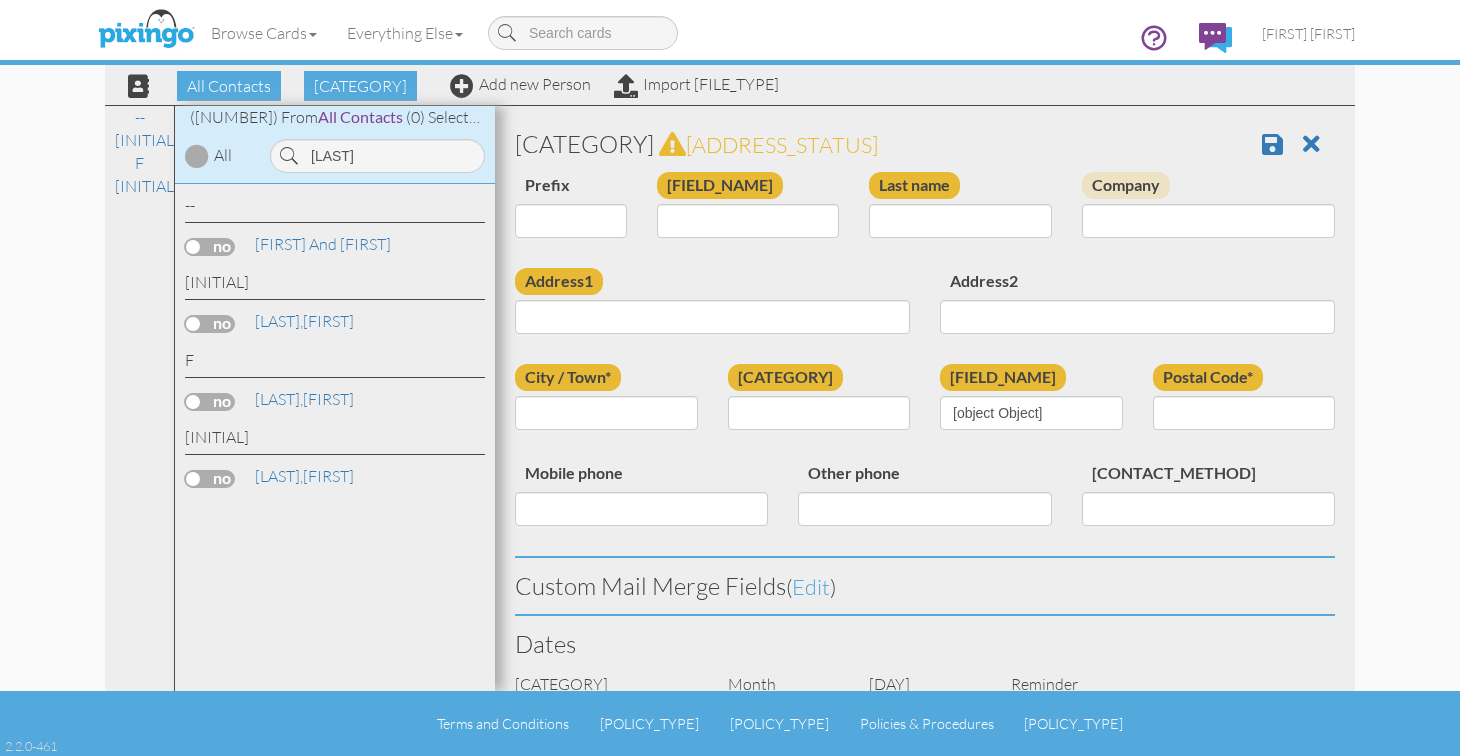 type on "[FIRST]" 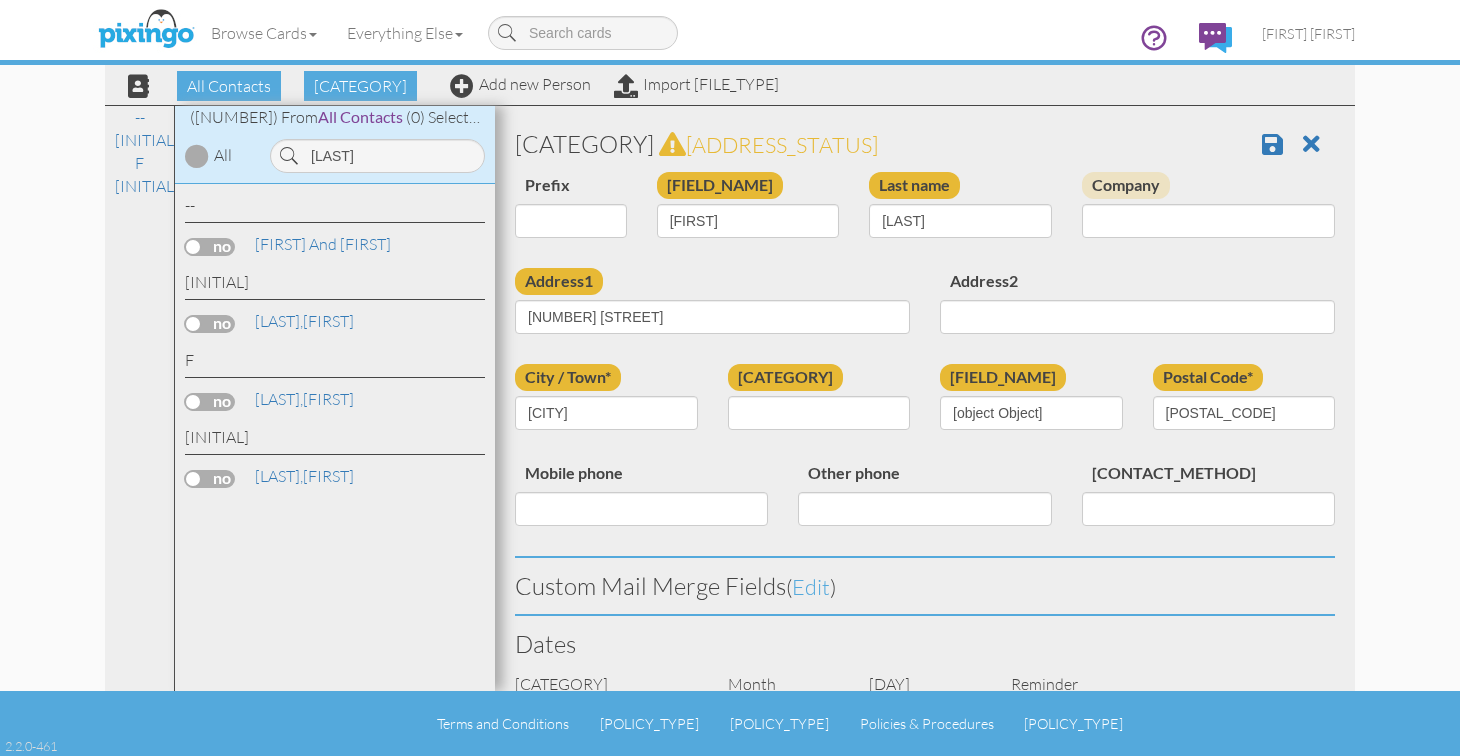 select on "object:29630" 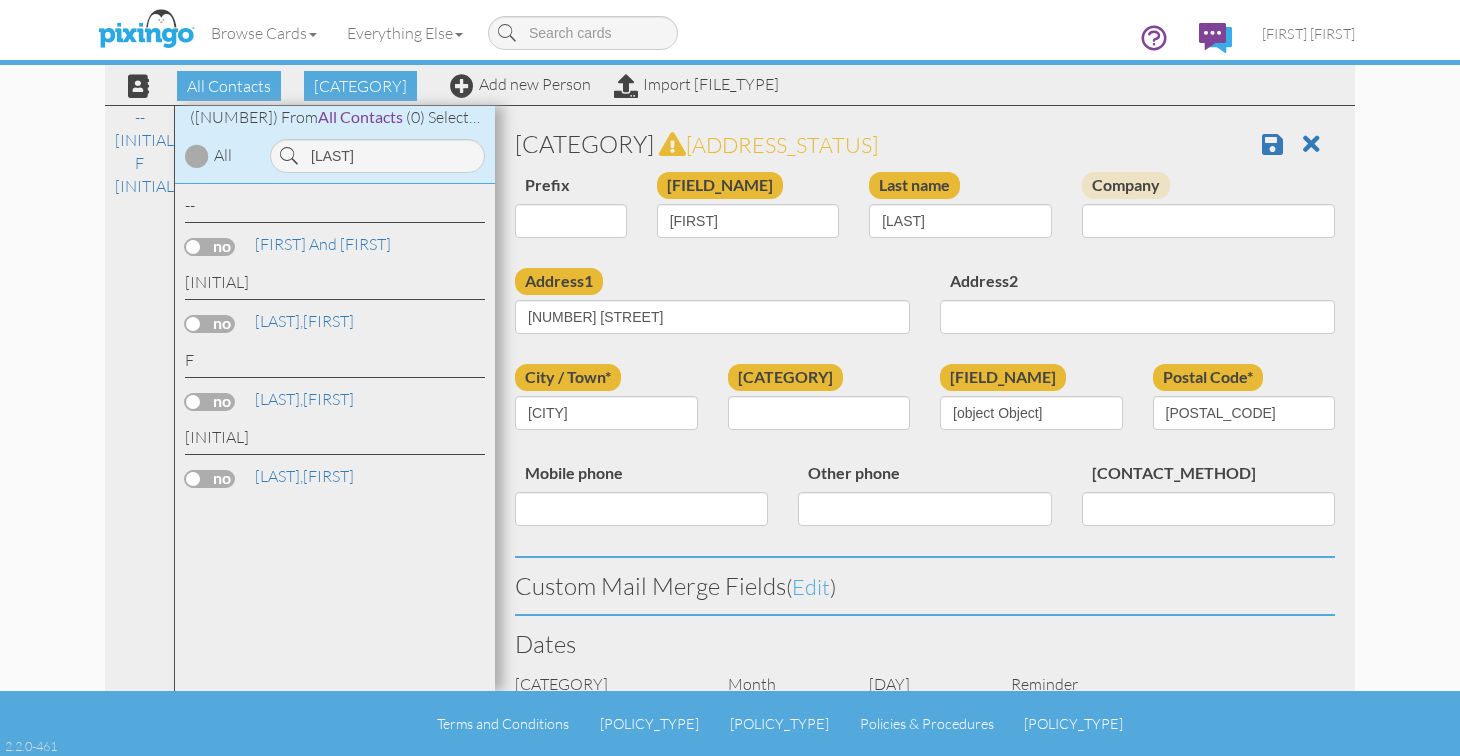 select on "object:29875" 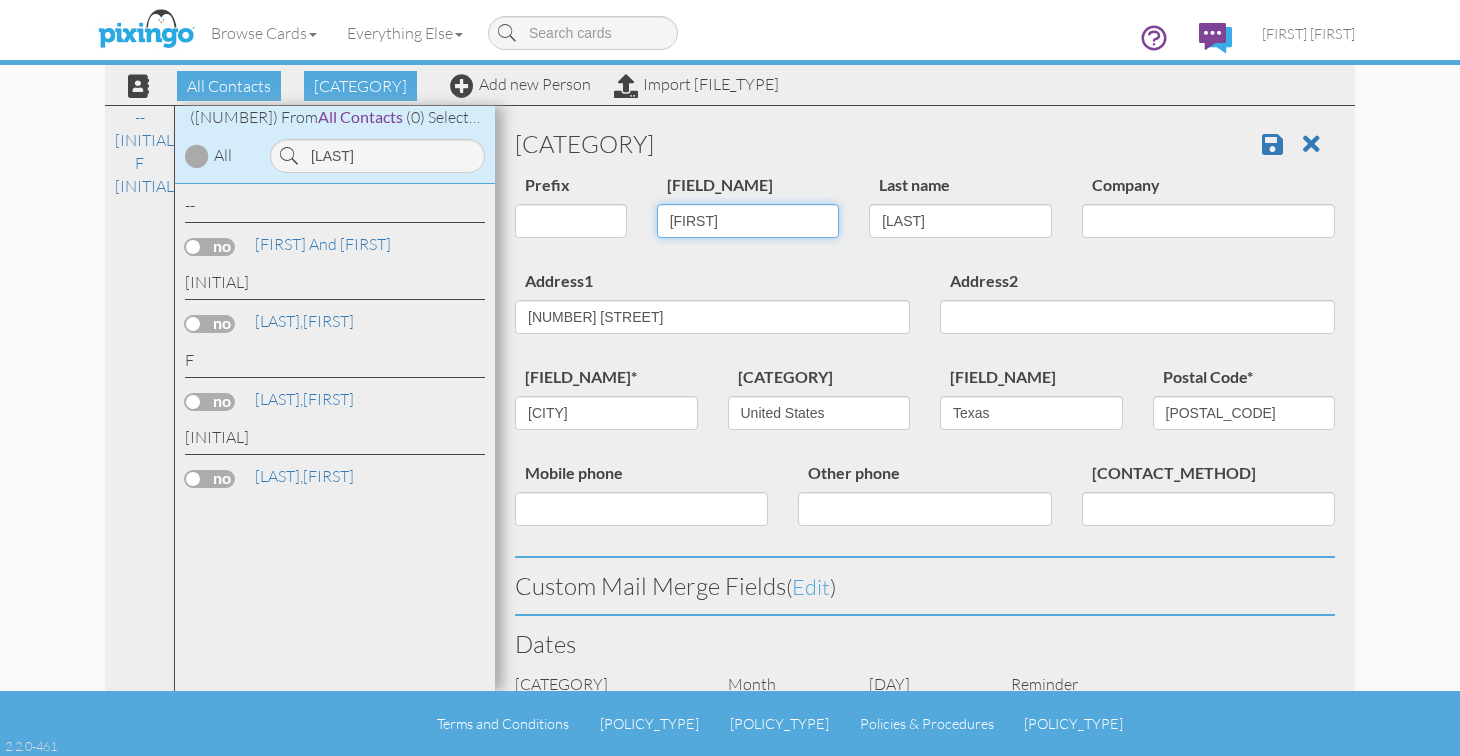 click on "[FIRST]" at bounding box center (748, 221) 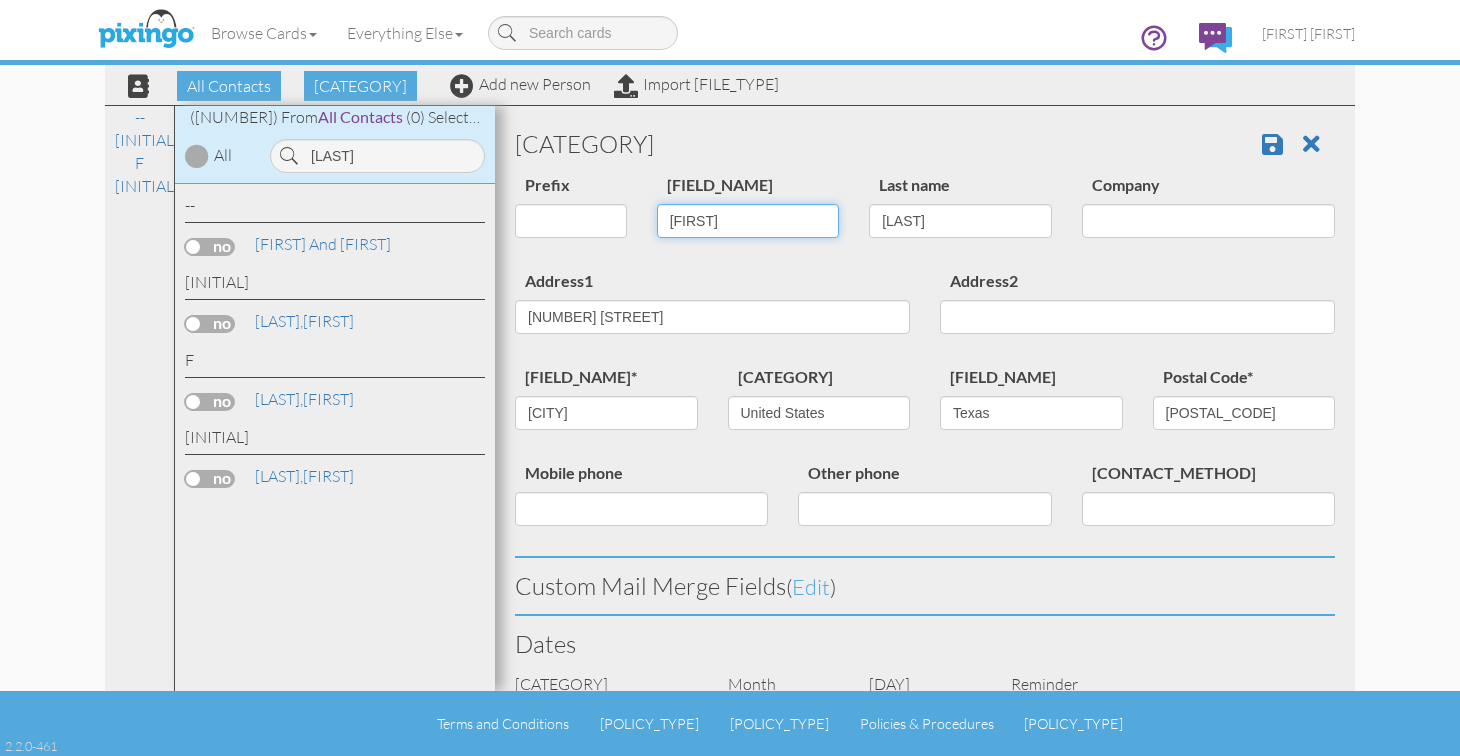 type on "[FIRST]" 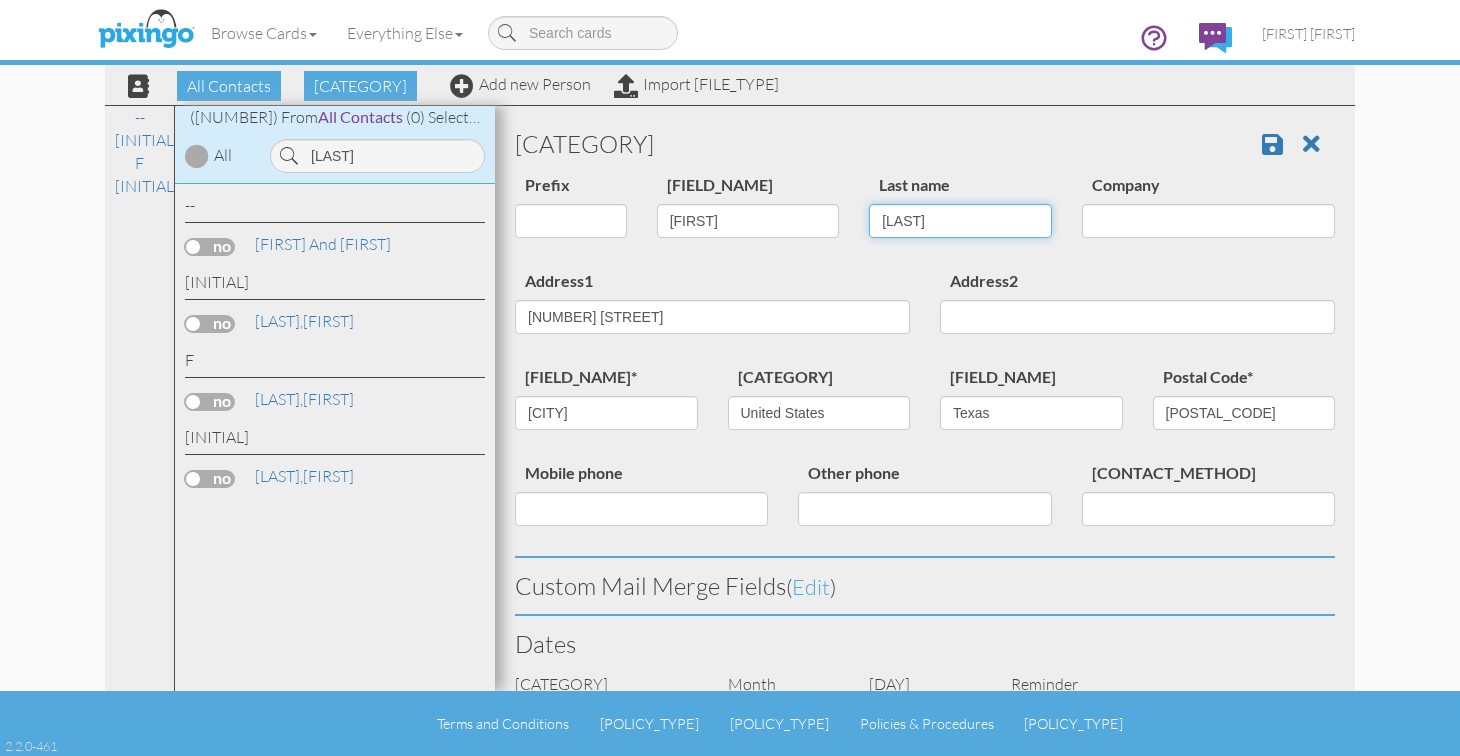 type on "[LAST]" 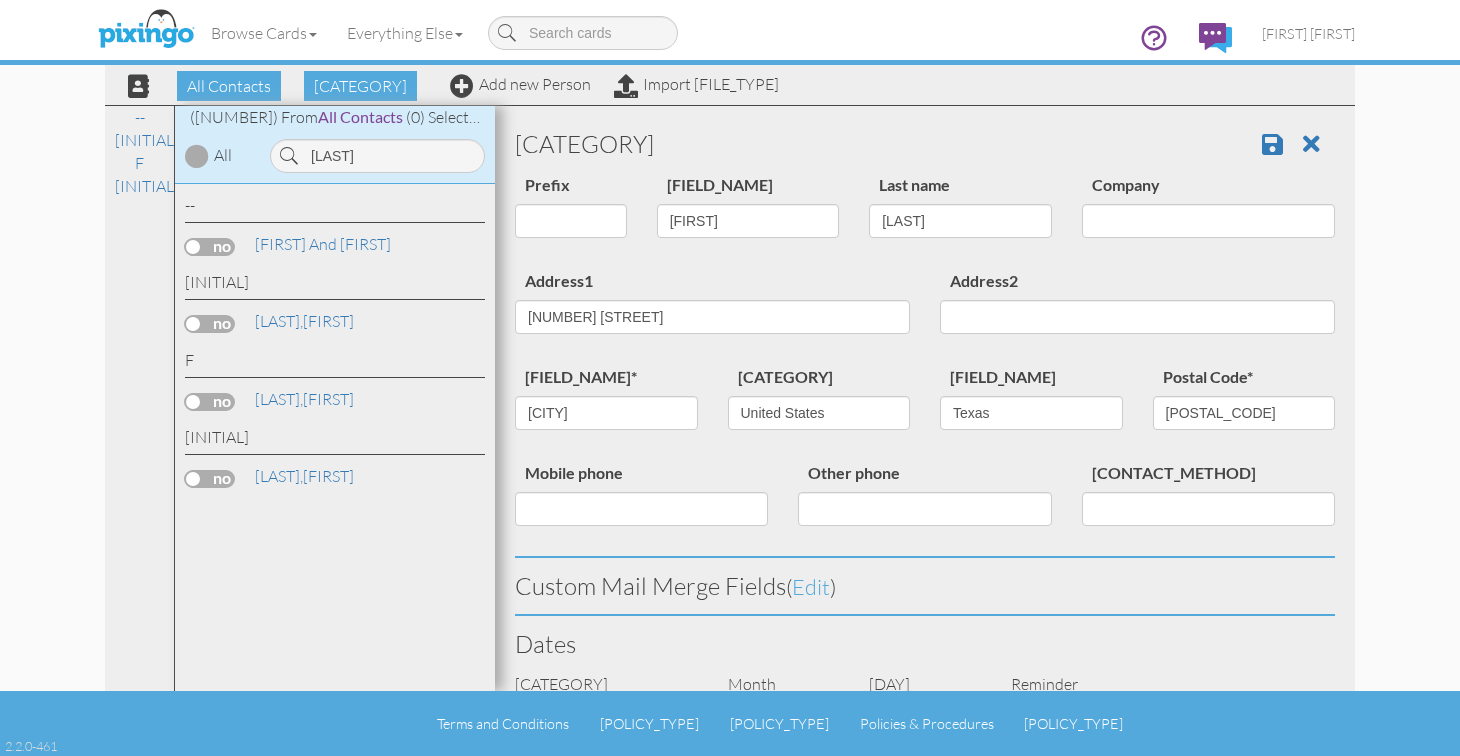 click on "Address1
[NUMBER] [STREET]" at bounding box center [712, 308] 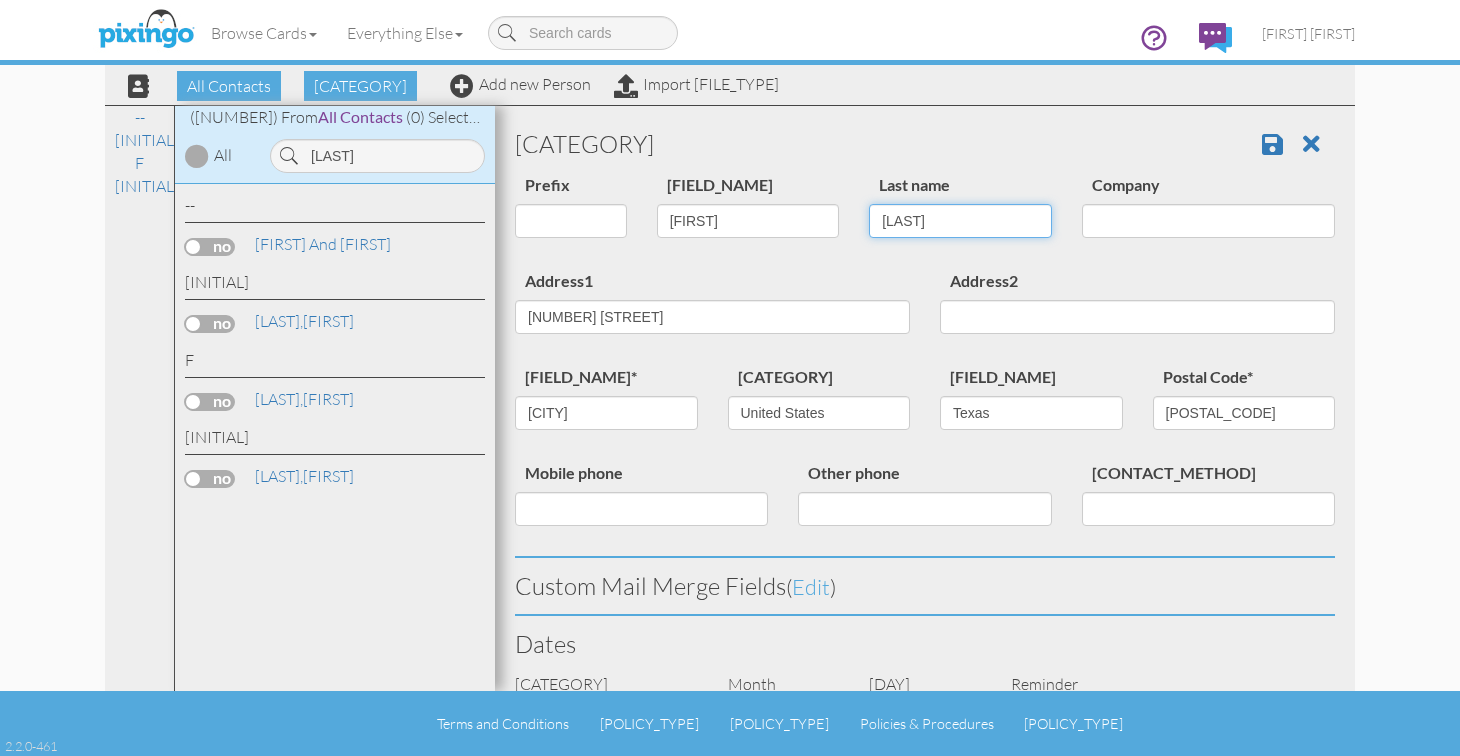drag, startPoint x: 1004, startPoint y: 219, endPoint x: 878, endPoint y: 204, distance: 126.88972 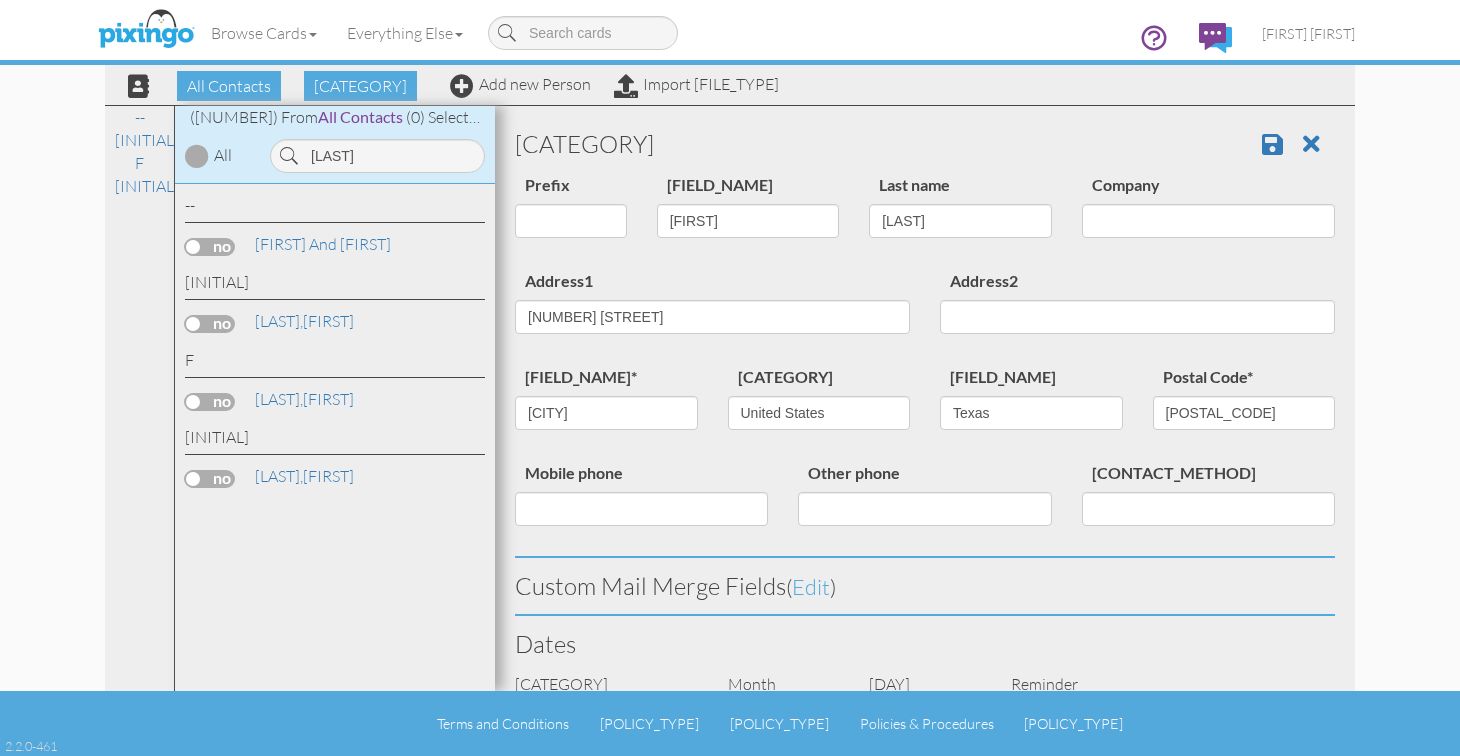 click on "Prefix
Dr. [TITLE]. [TITLE]
First name
[FIRST]
Last name
[LAST]
Company" at bounding box center (925, 220) 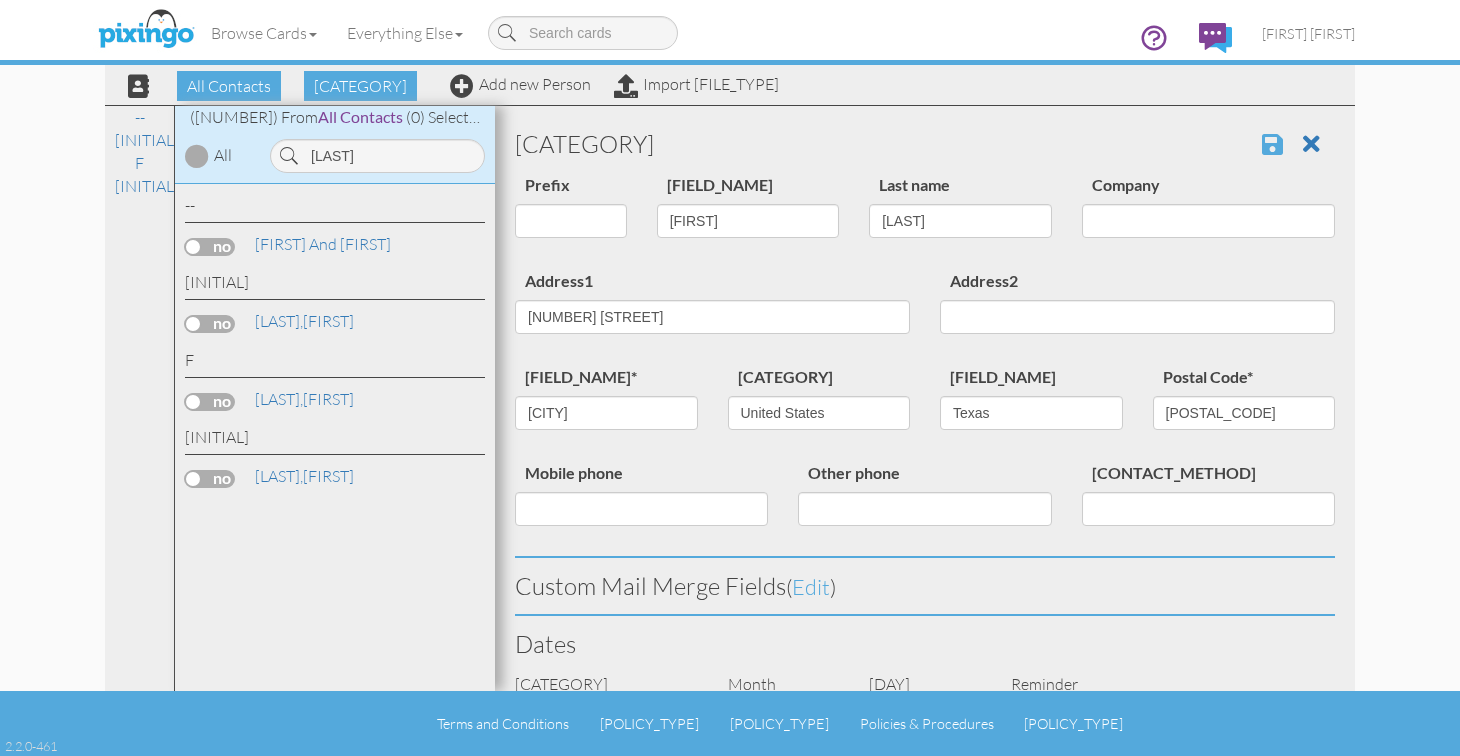 click at bounding box center (1272, 144) 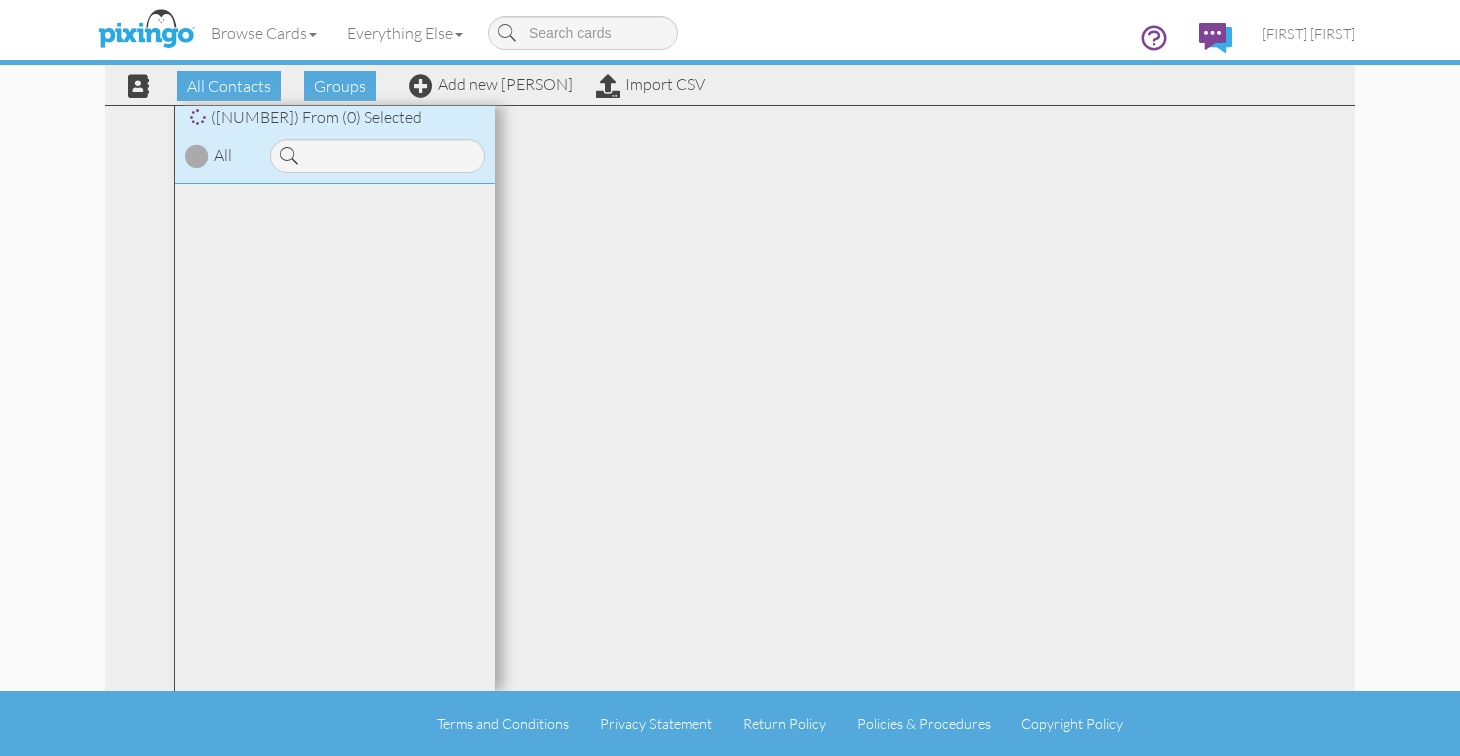 scroll, scrollTop: 0, scrollLeft: 0, axis: both 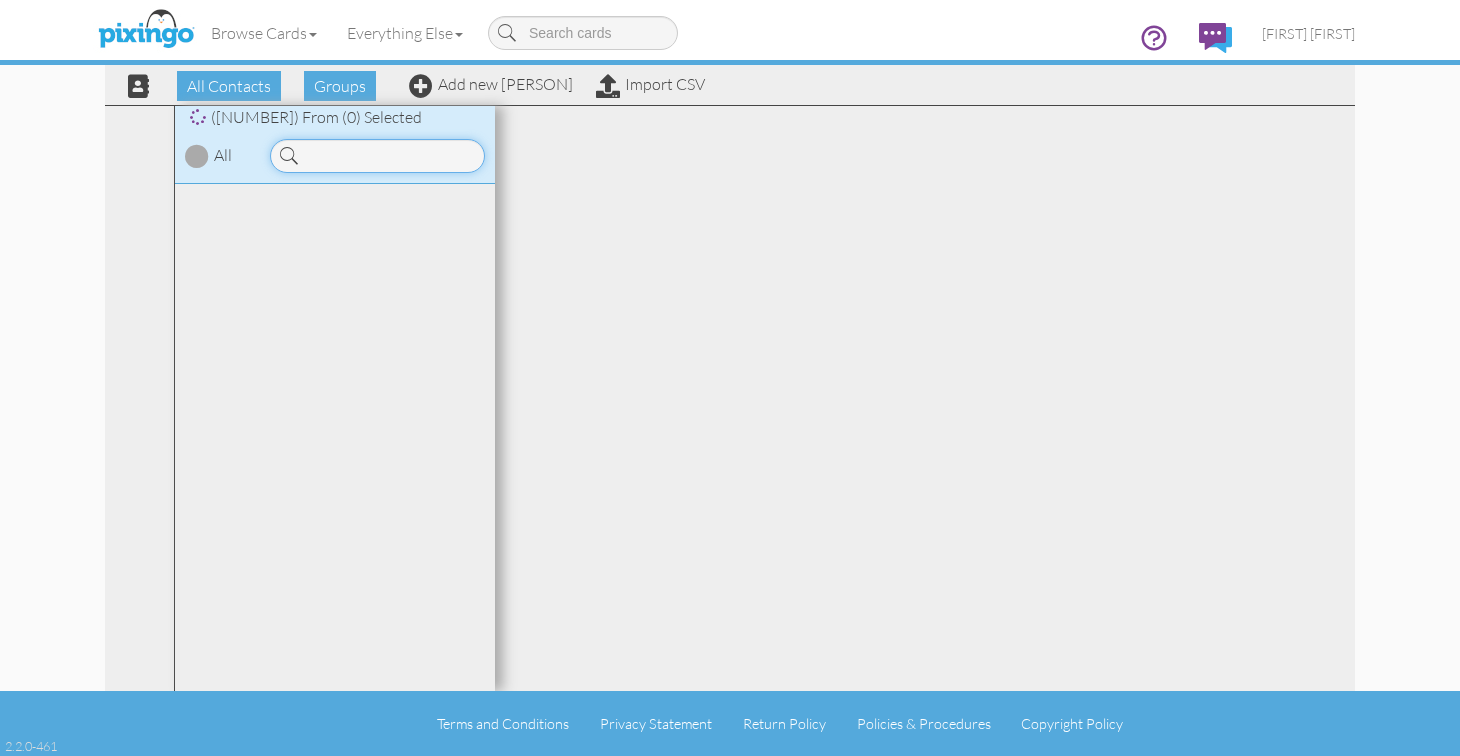click at bounding box center [377, 156] 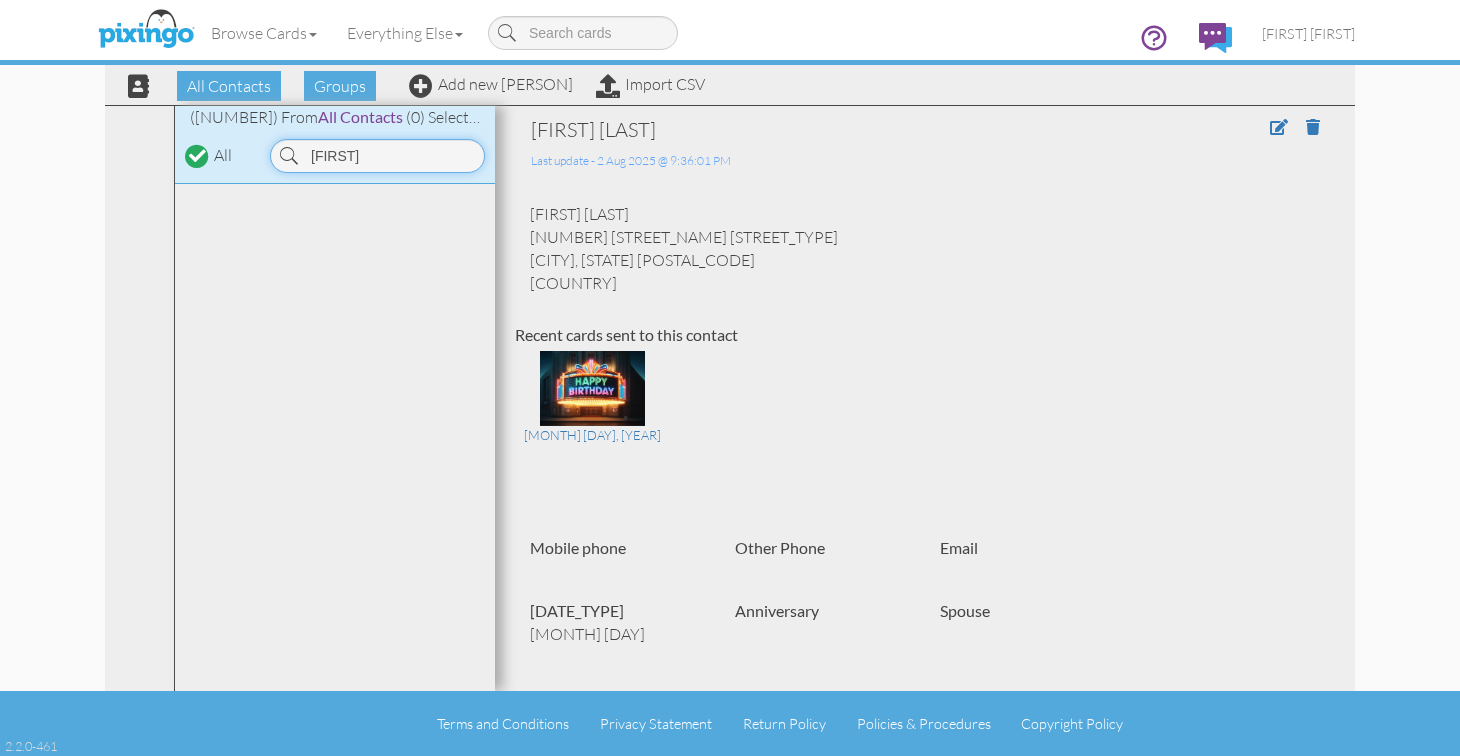 type on "[INITIAL]" 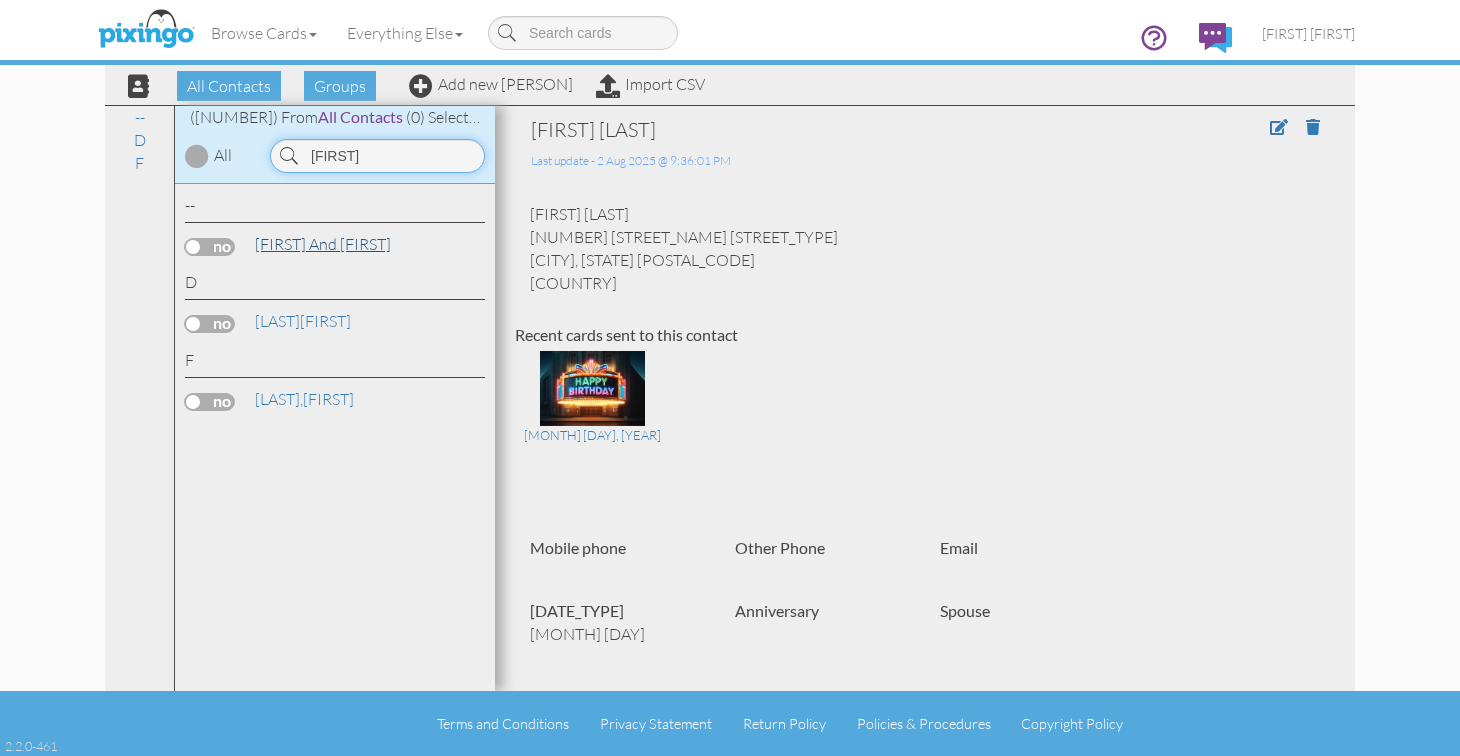 type on "[FIRST]" 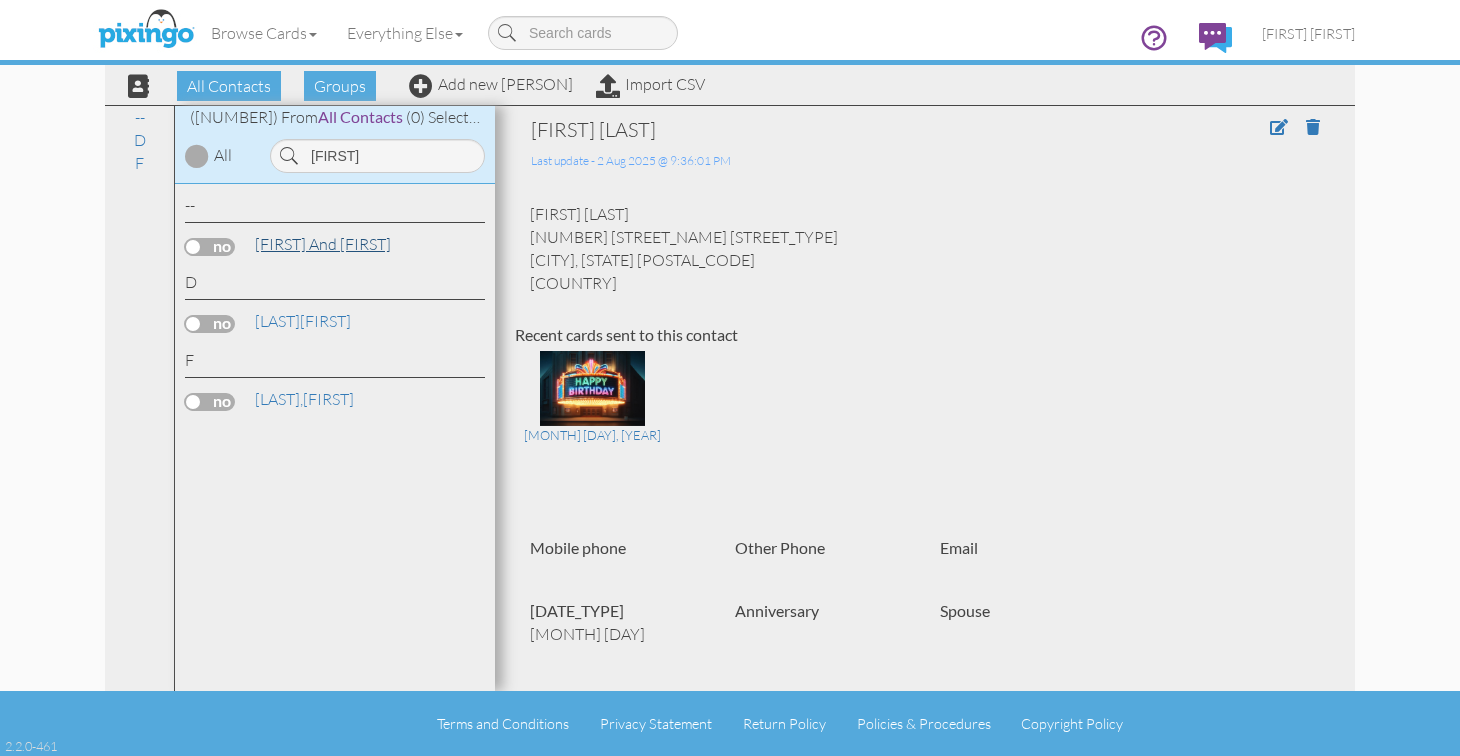 click on "[FIRST] and [FIRST]" at bounding box center (323, 244) 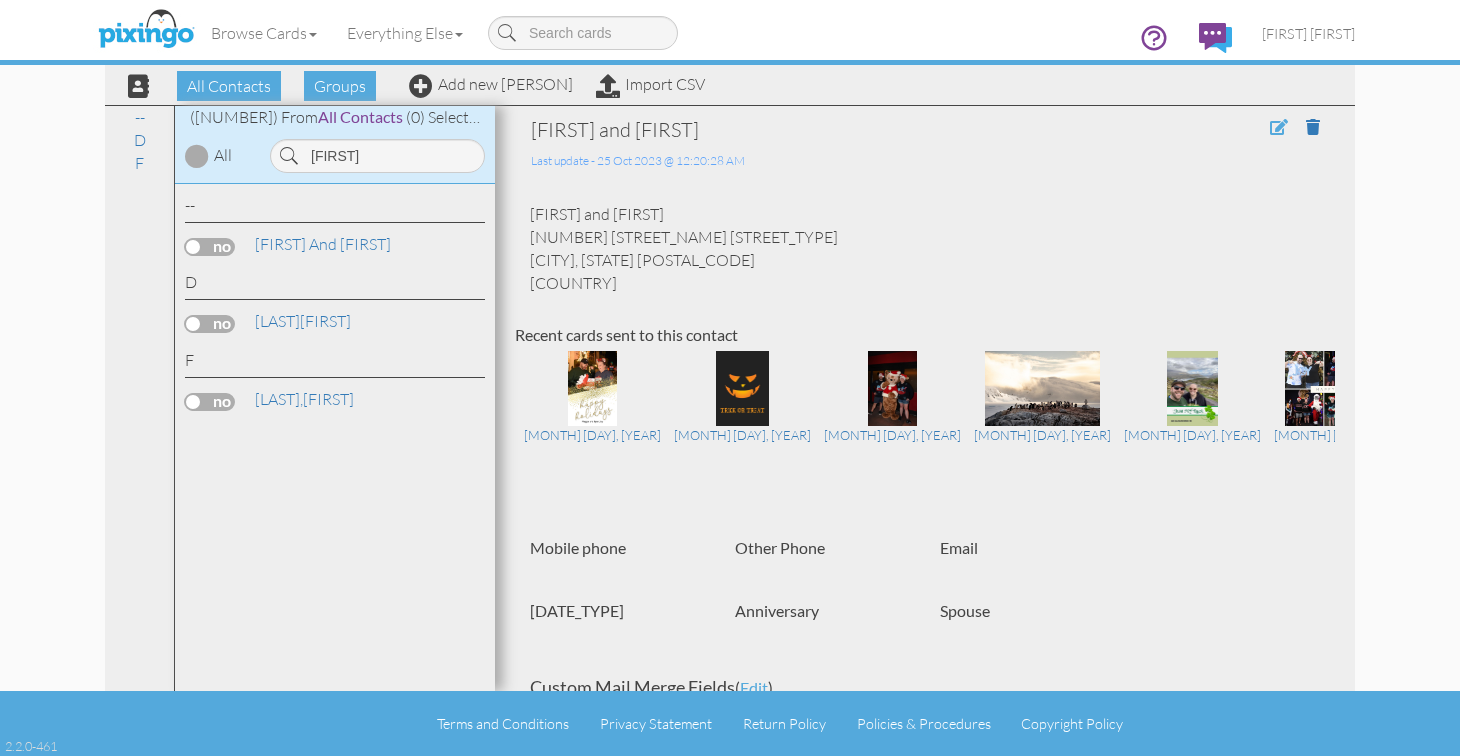 click at bounding box center [1279, 127] 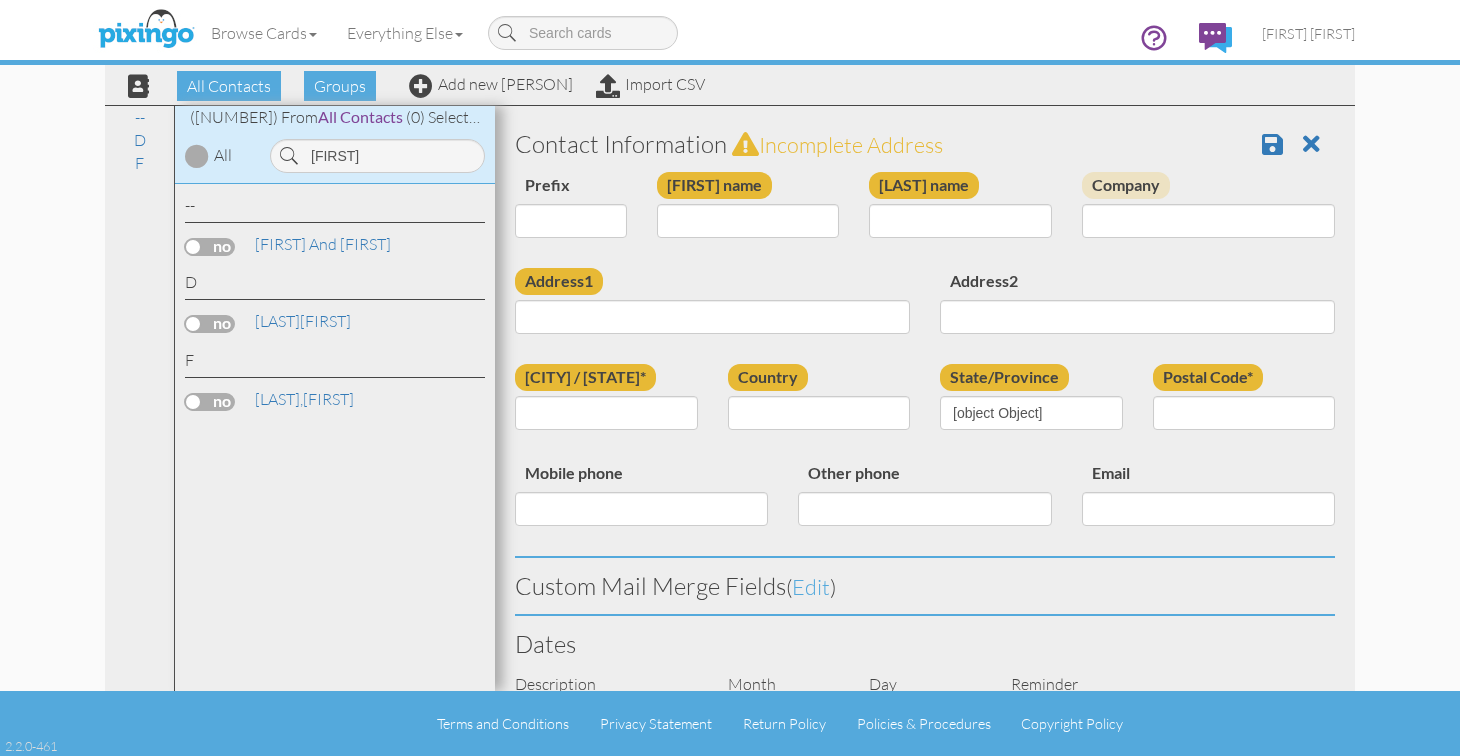 type on "[FIRST] and [FIRST]" 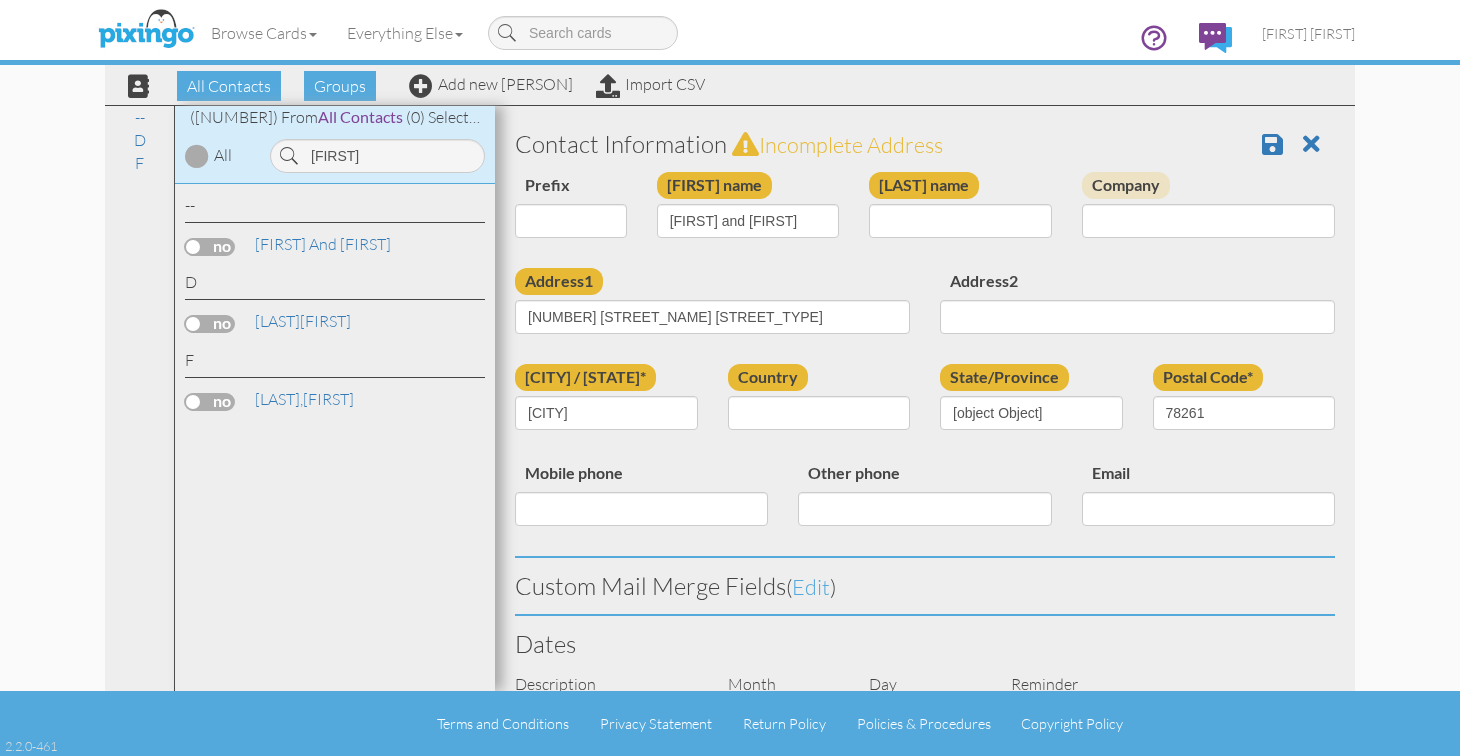 select on "object:8467" 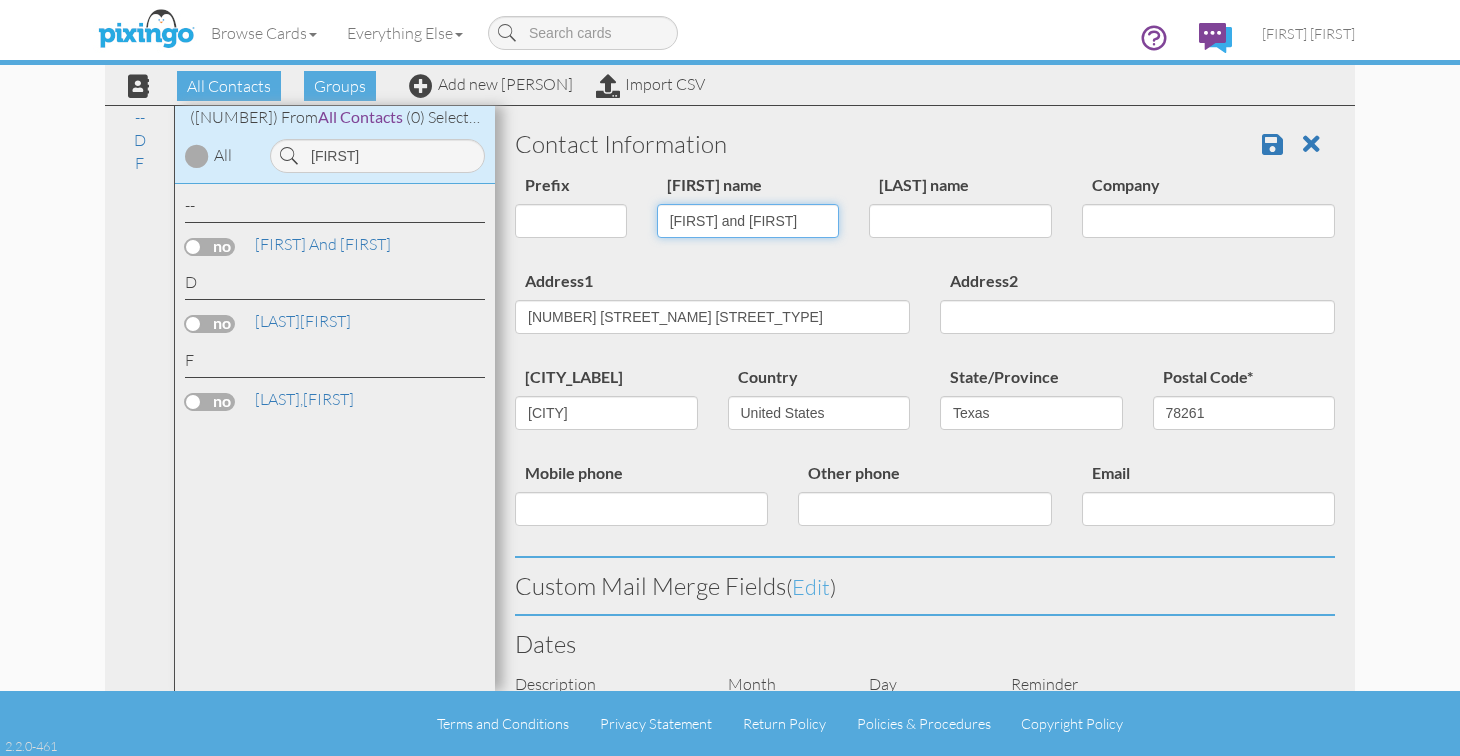 click on "[FIRST] and [FIRST]" at bounding box center (748, 221) 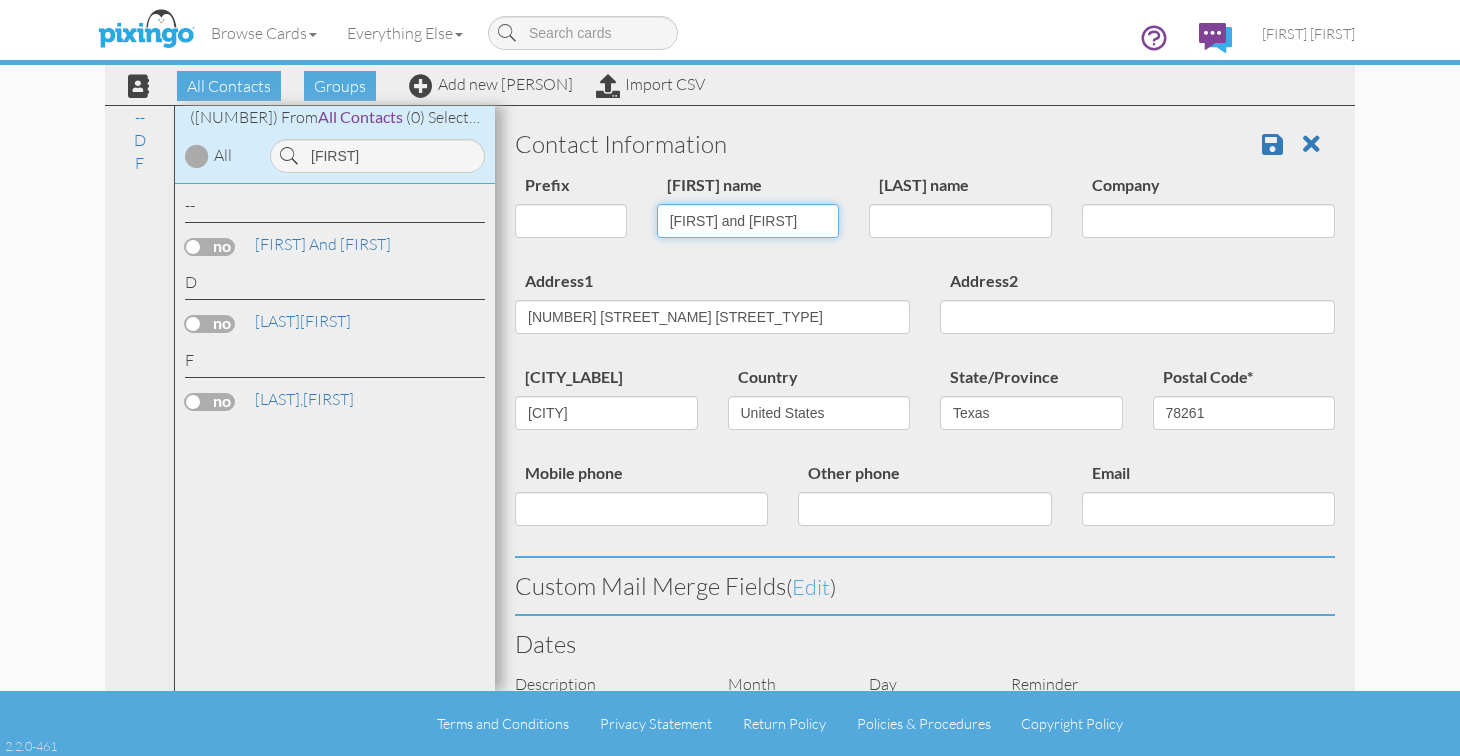 type on "[FIRST] and [FIRST]" 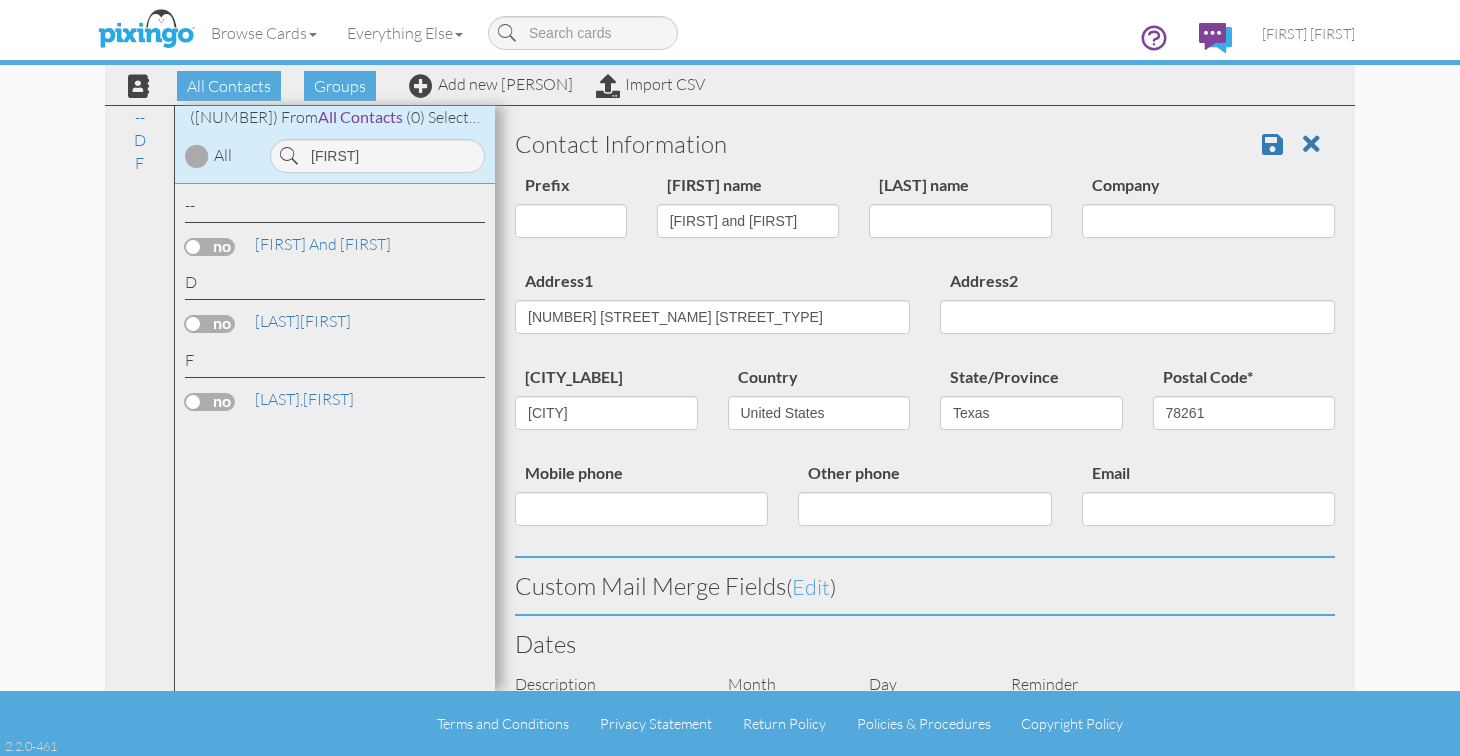click on "Contact Information" at bounding box center [925, 144] 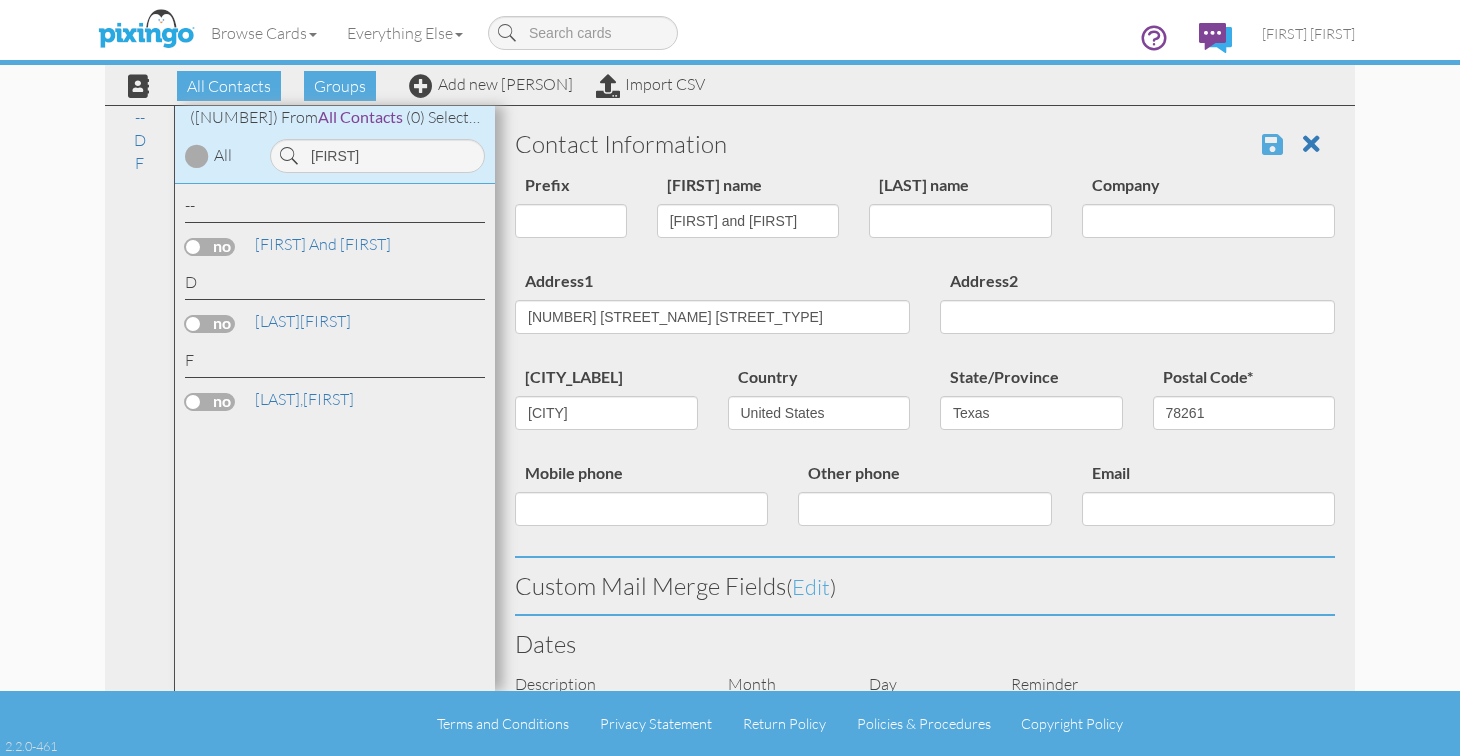 click at bounding box center [1272, 144] 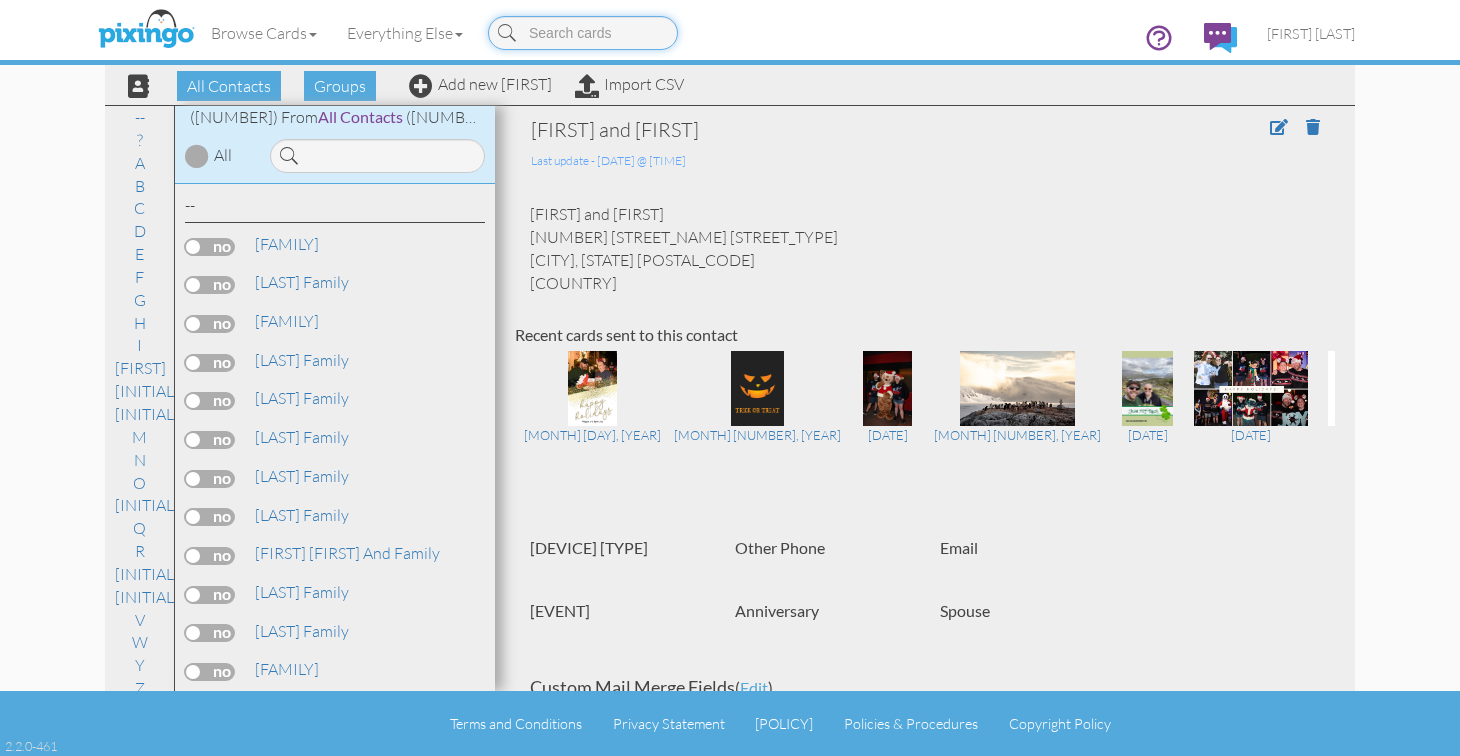 scroll, scrollTop: 0, scrollLeft: 0, axis: both 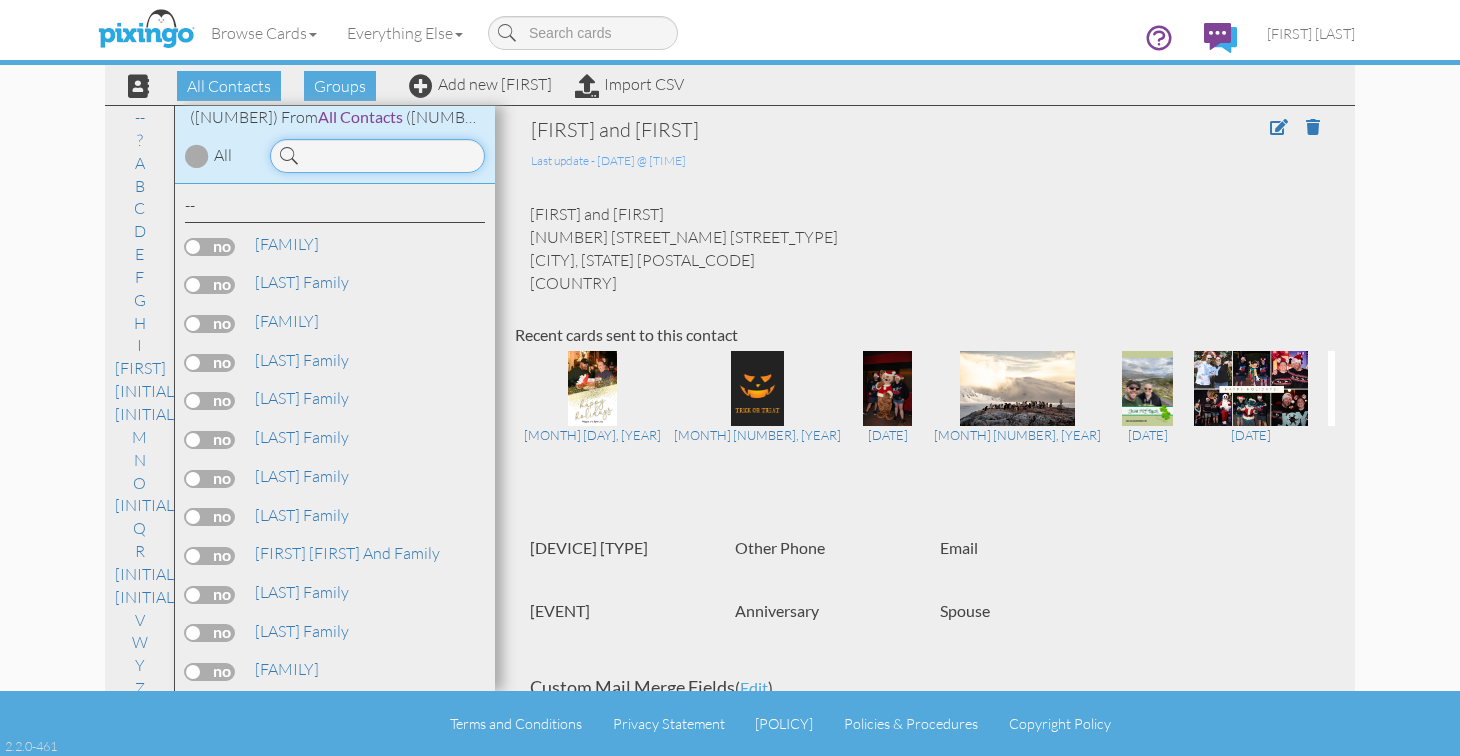 click at bounding box center [377, 156] 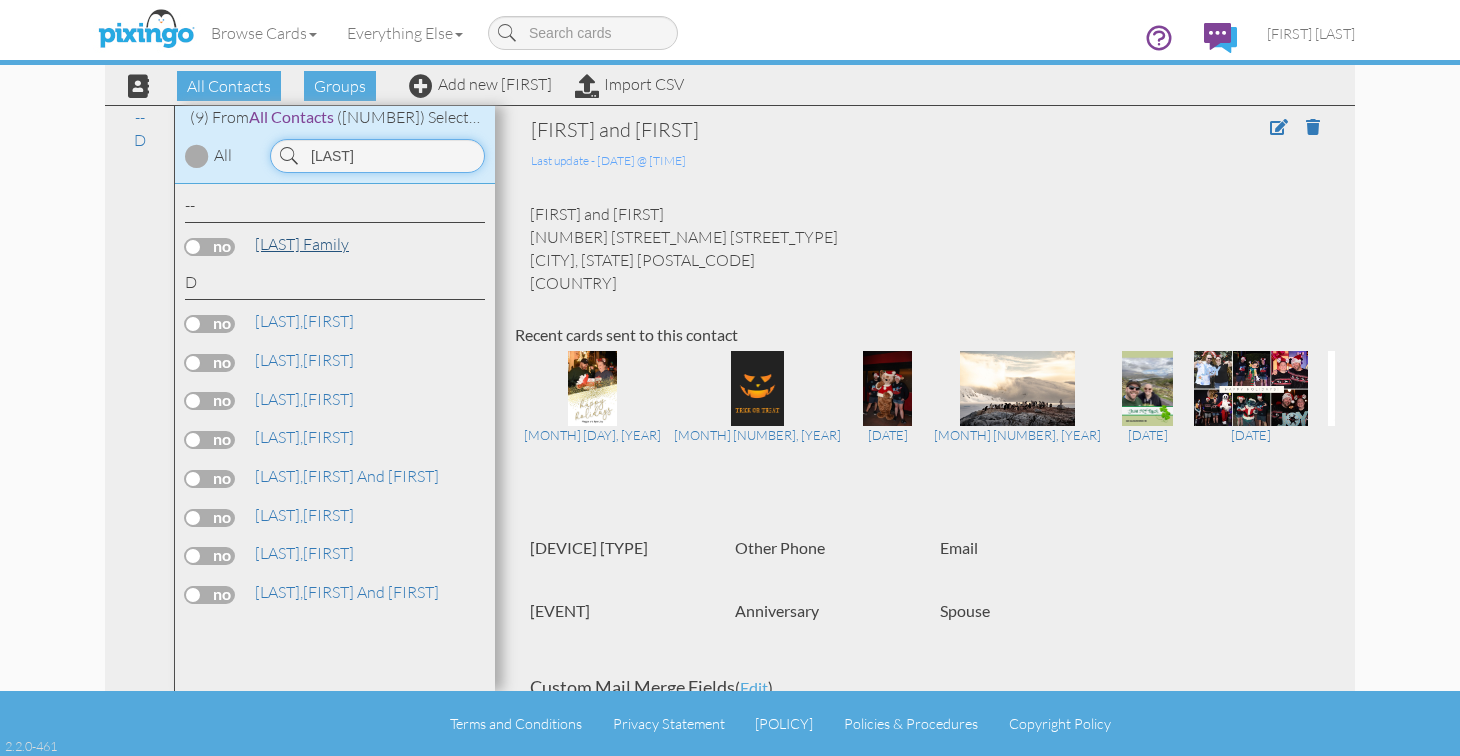 type on "Duerr" 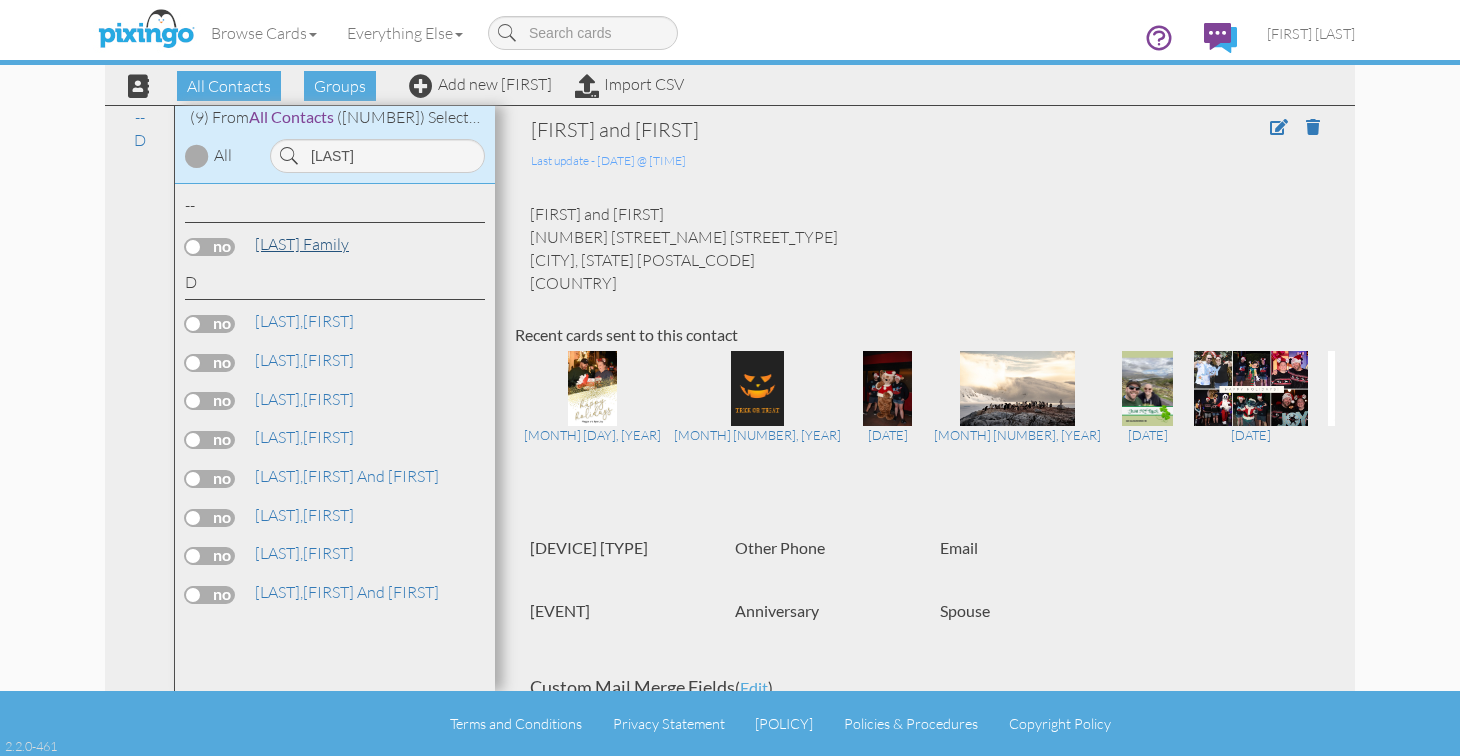 click on "Duerr Family" at bounding box center [302, 244] 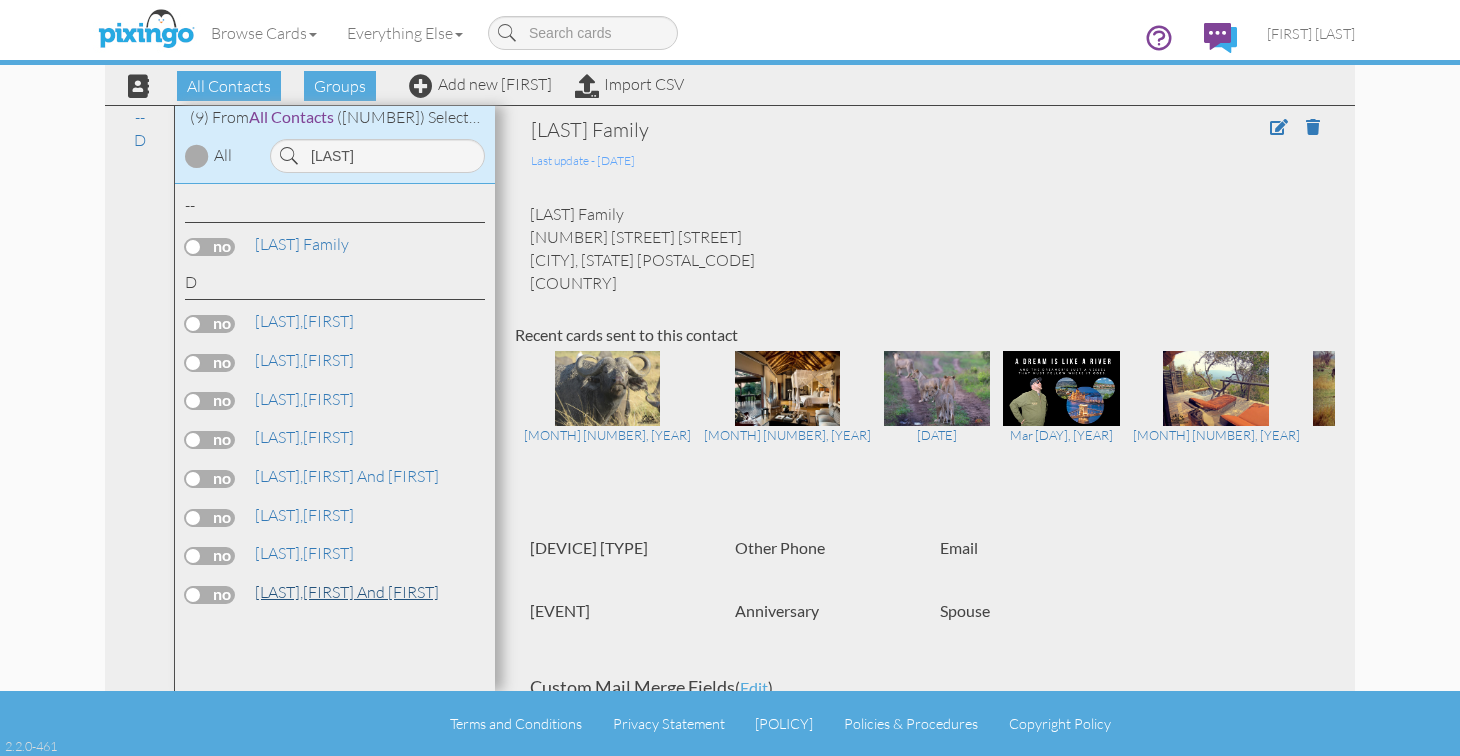 click on "Duerr,
Troy and Melissa" at bounding box center (347, 592) 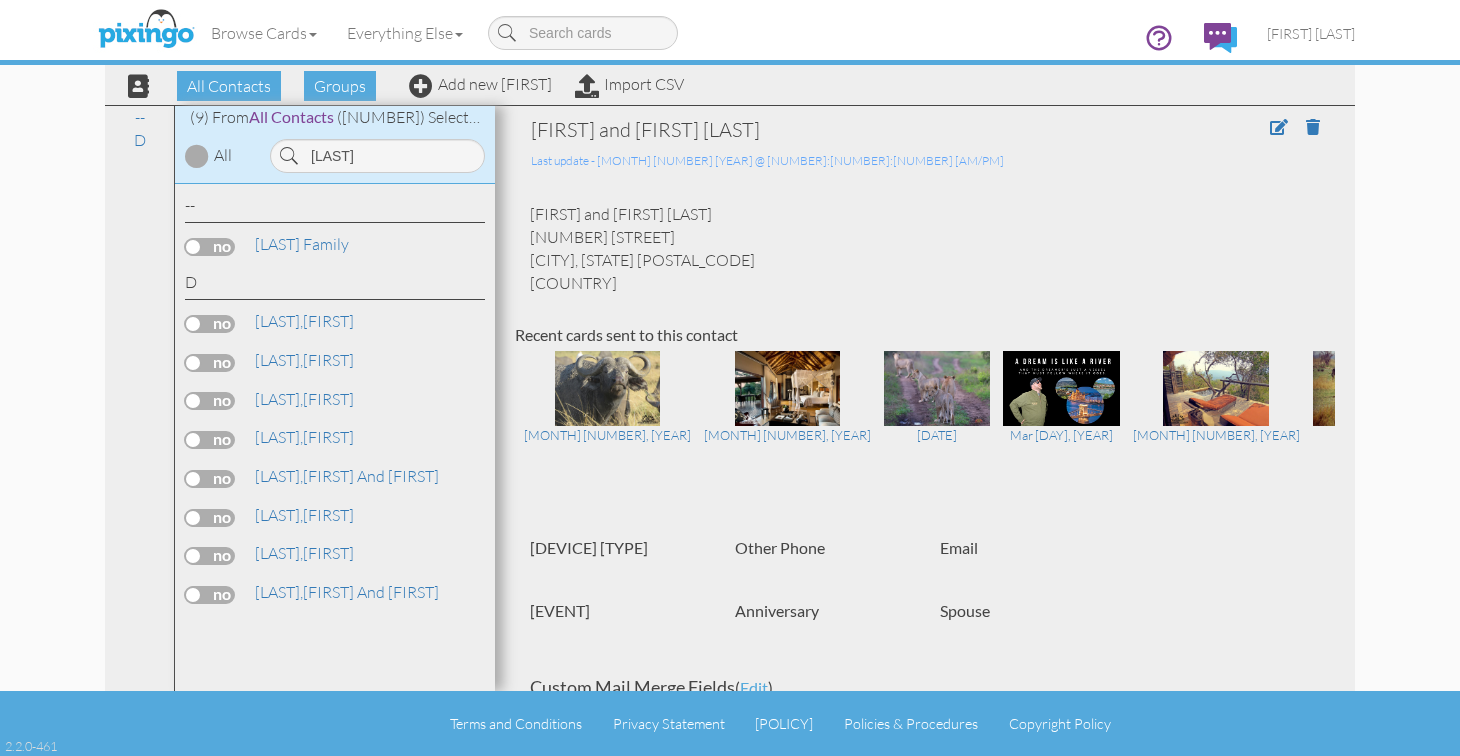 click on "Troy and Melissa
Duerr
Last update - 8 Nov 2024
@ 9:37:50 AM
Troy and Melissa
Duerr
275 Prattsburg Road
Naples, NY
14512
United States
Recent cards sent to this contact
May 18, 2025
Apr 21, 2025" at bounding box center (925, 758) 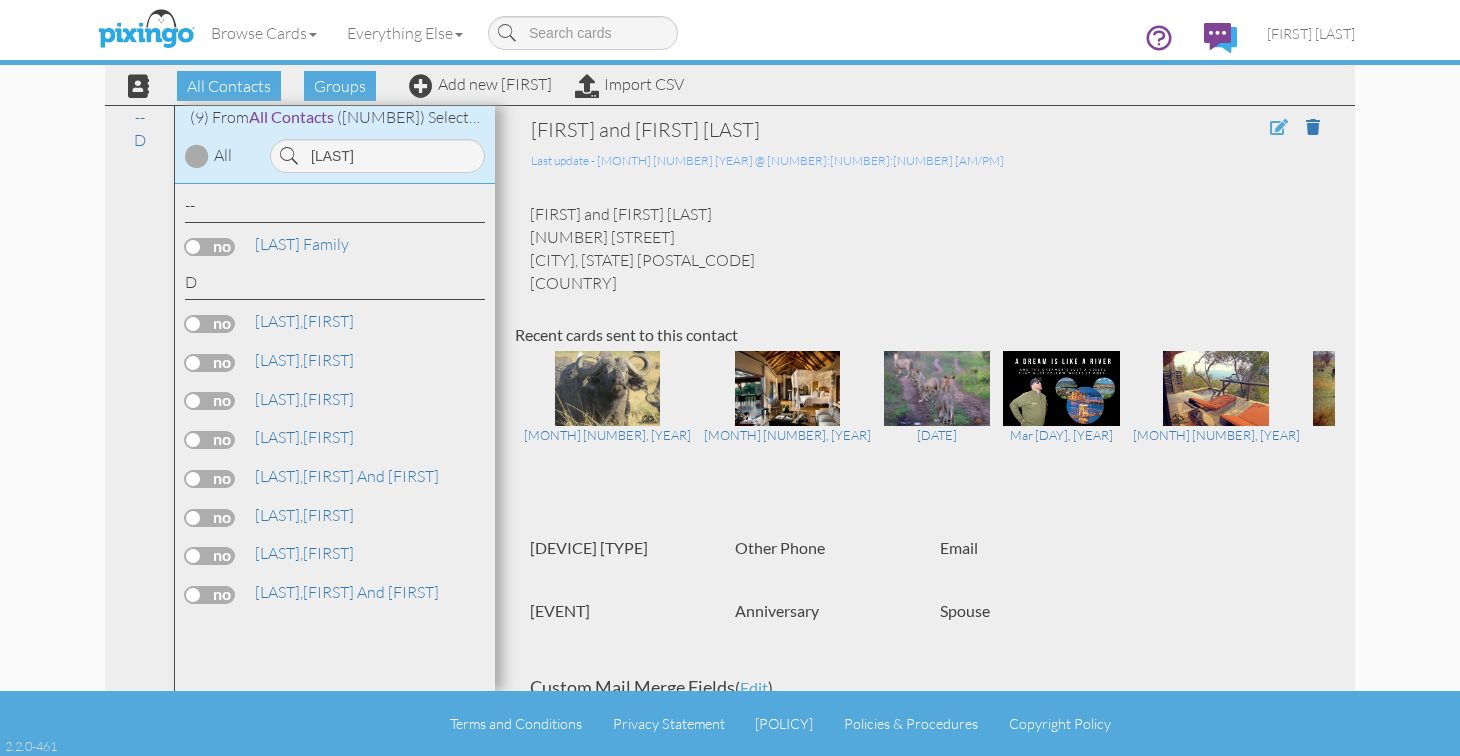 click at bounding box center (1279, 127) 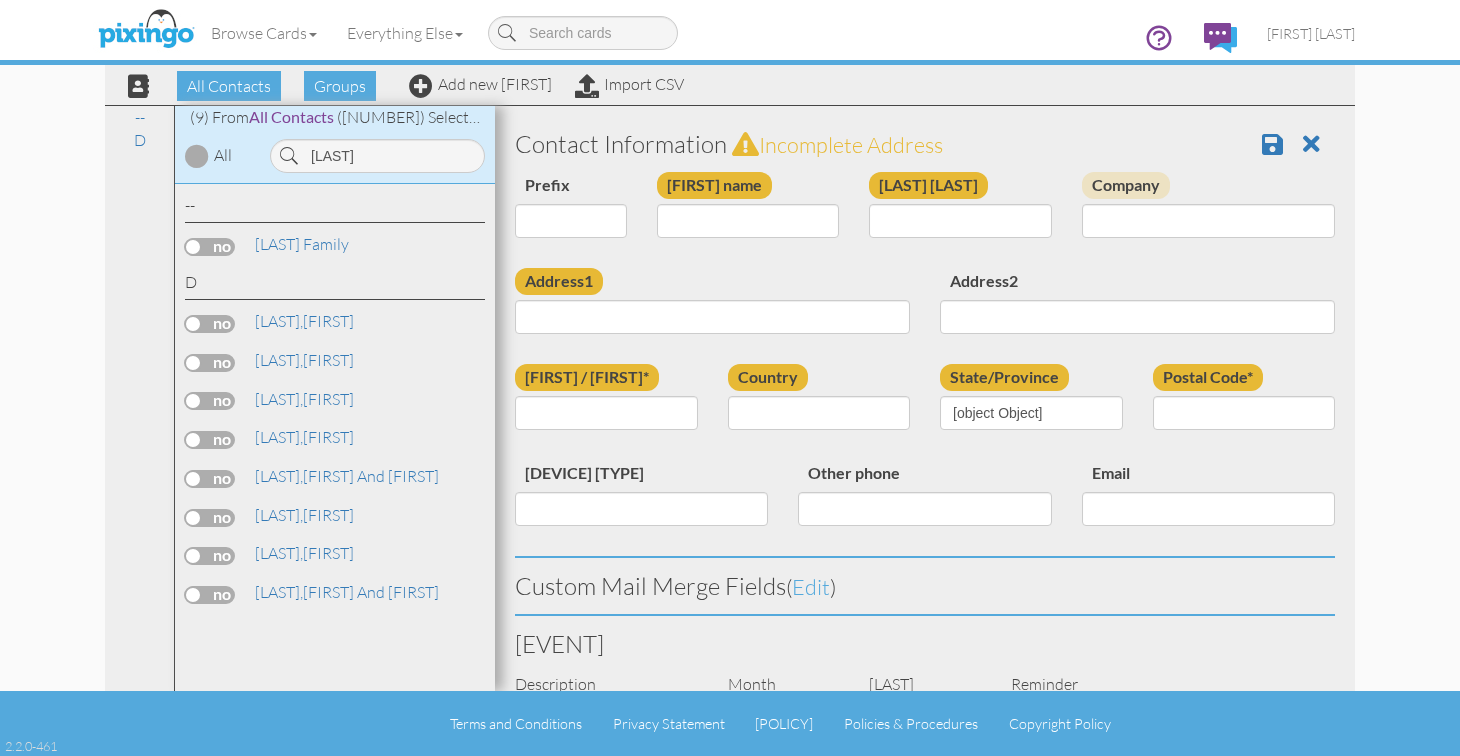 type on "Troy and Melissa" 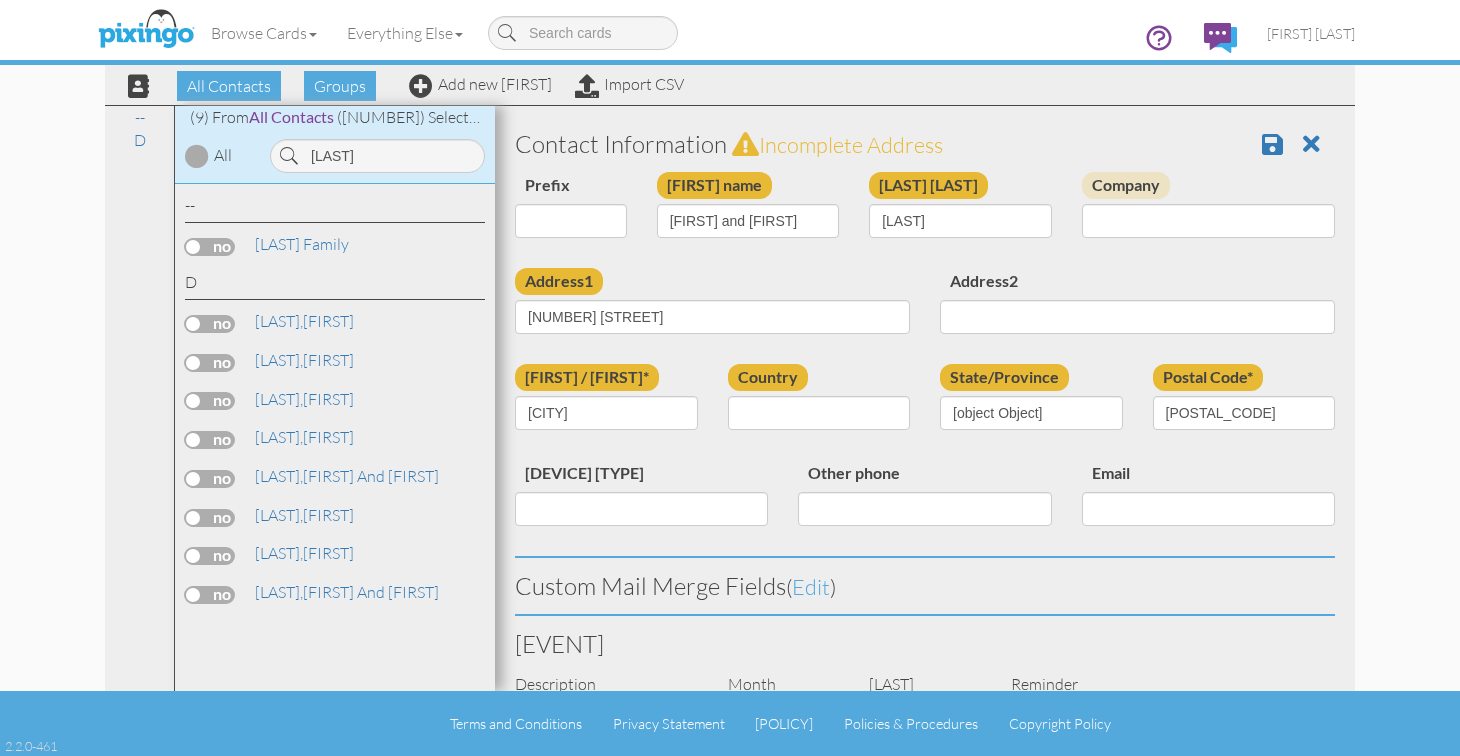 select on "object:4973" 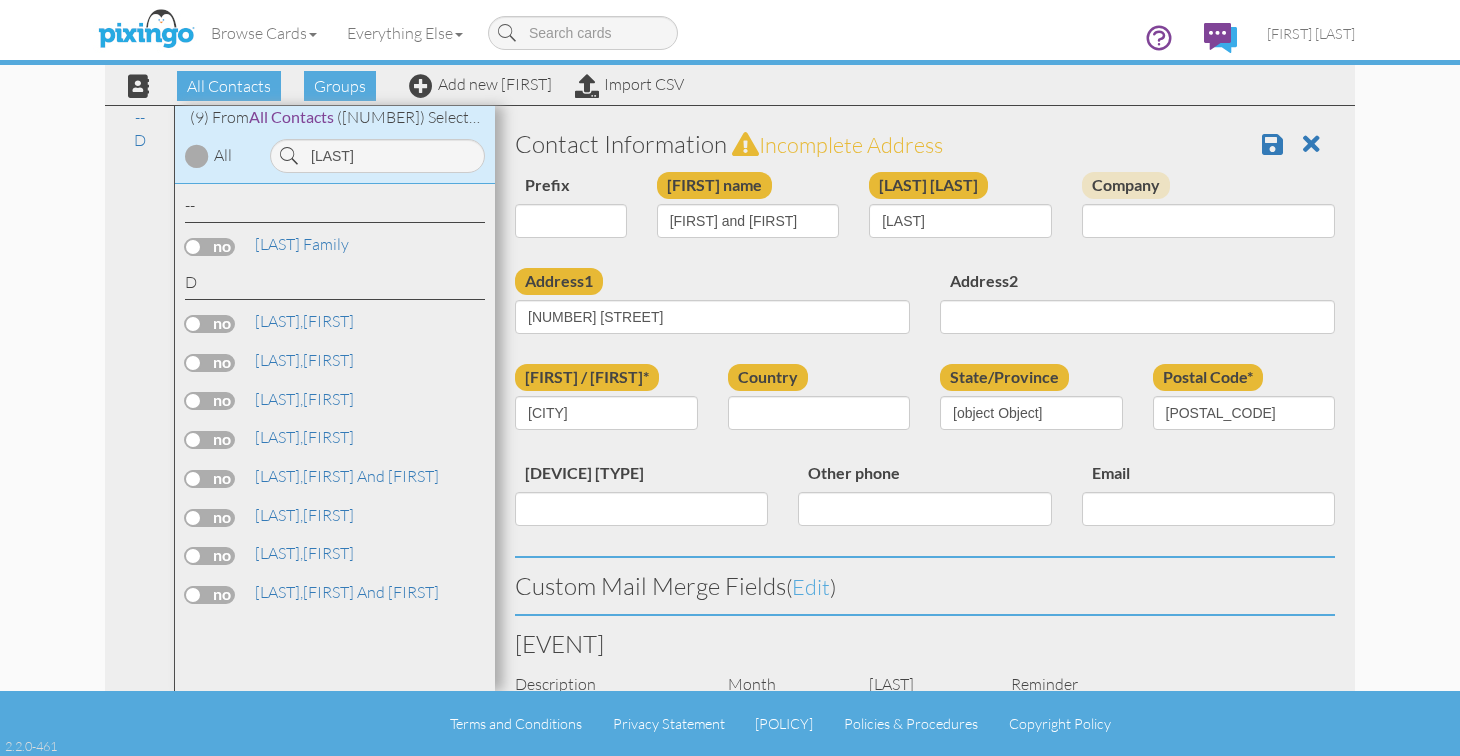 select on "object:5218" 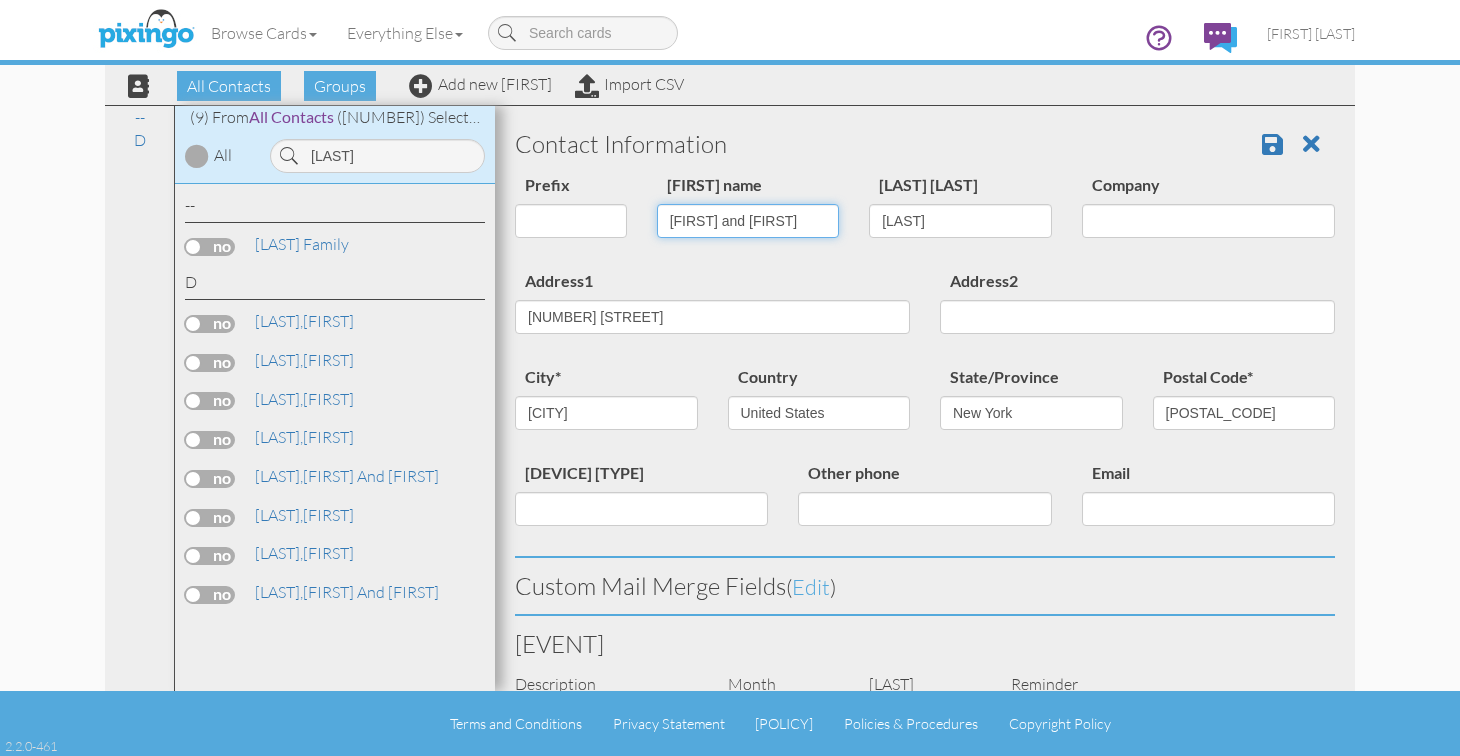 drag, startPoint x: 796, startPoint y: 227, endPoint x: 638, endPoint y: 217, distance: 158.31615 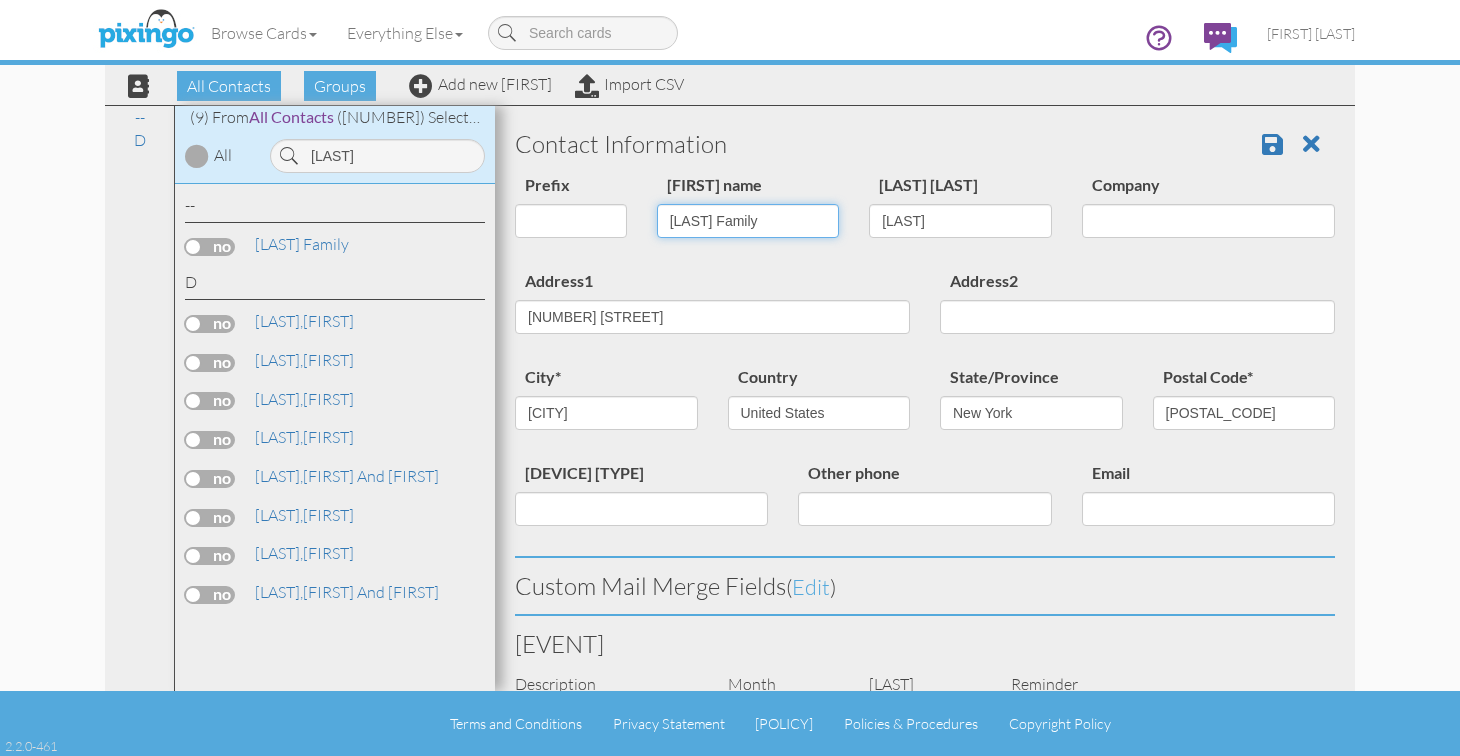 type on "Duerr Family" 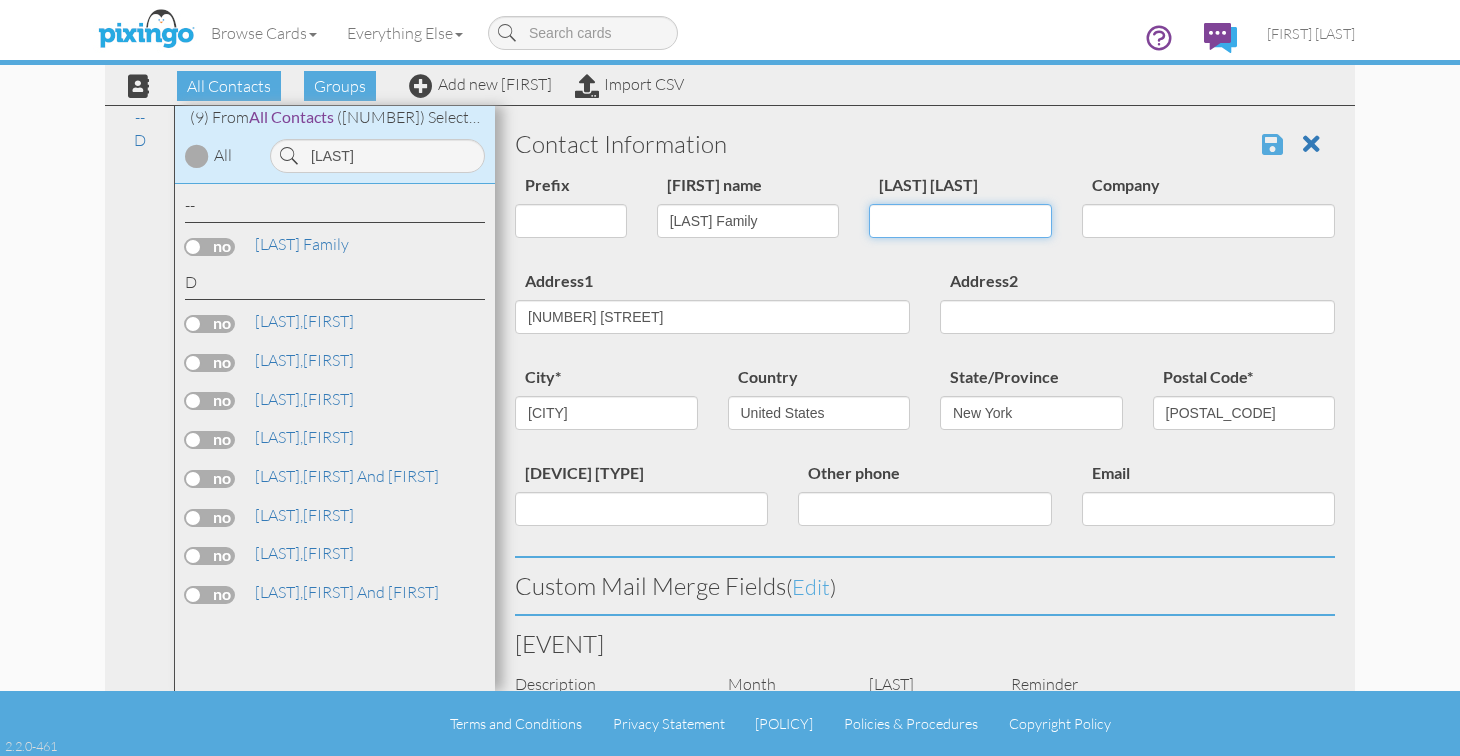 type 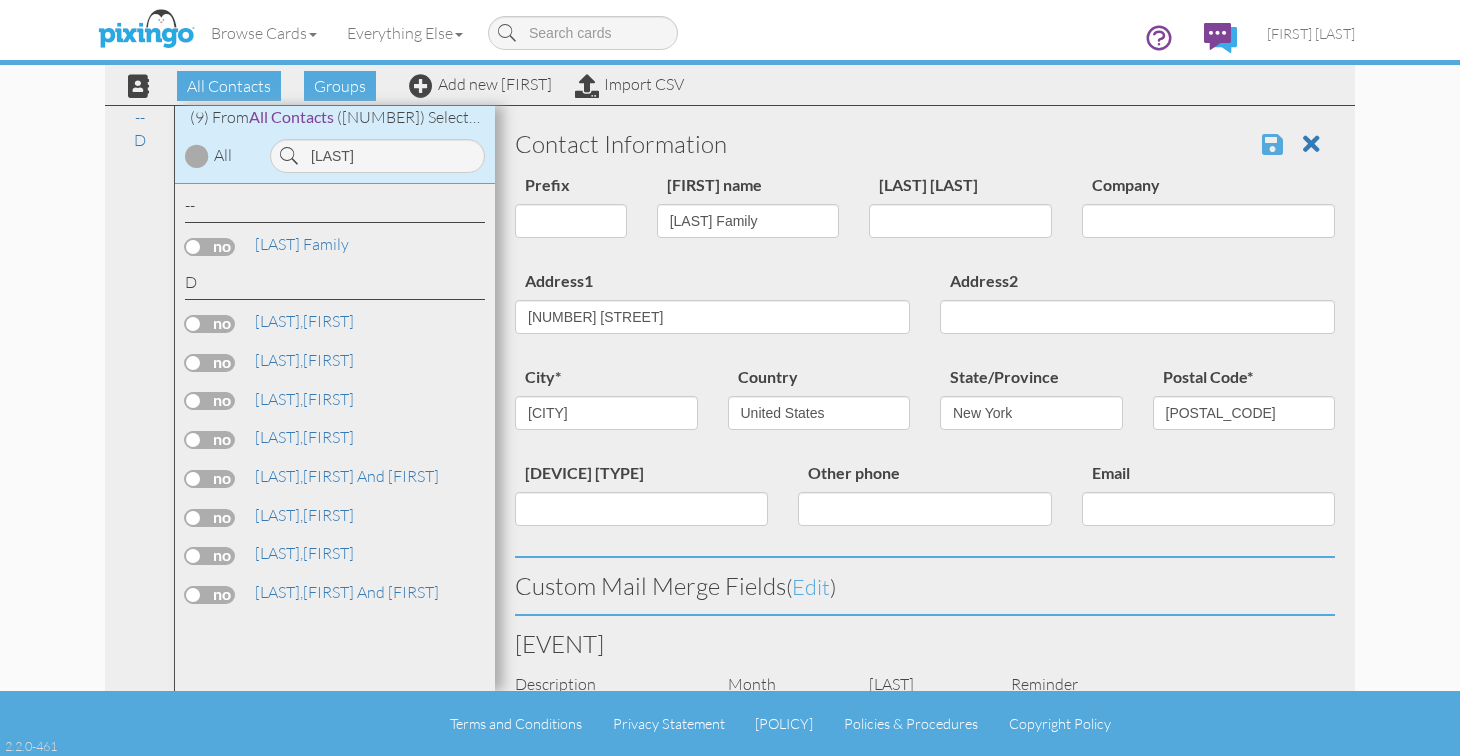 click at bounding box center [1272, 144] 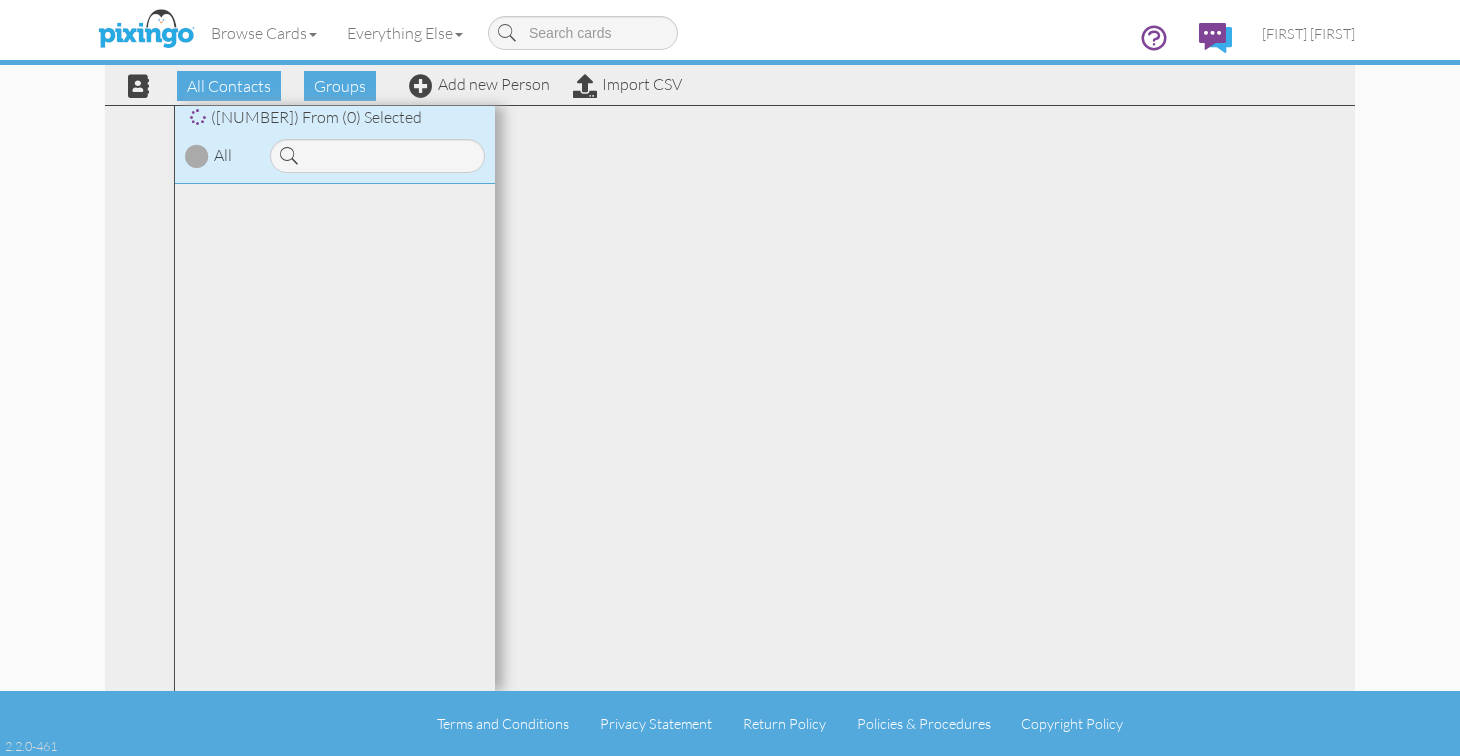 scroll, scrollTop: 0, scrollLeft: 0, axis: both 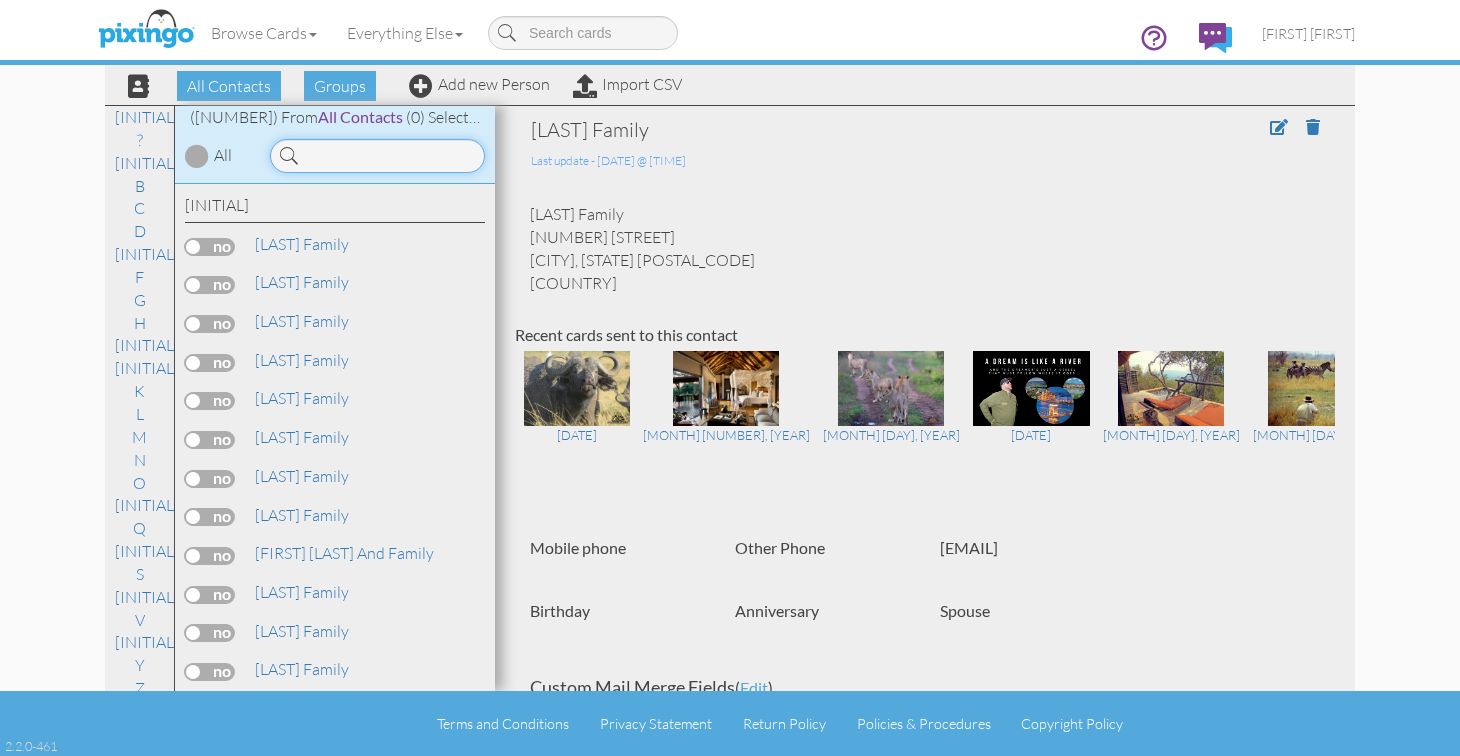 click at bounding box center [377, 156] 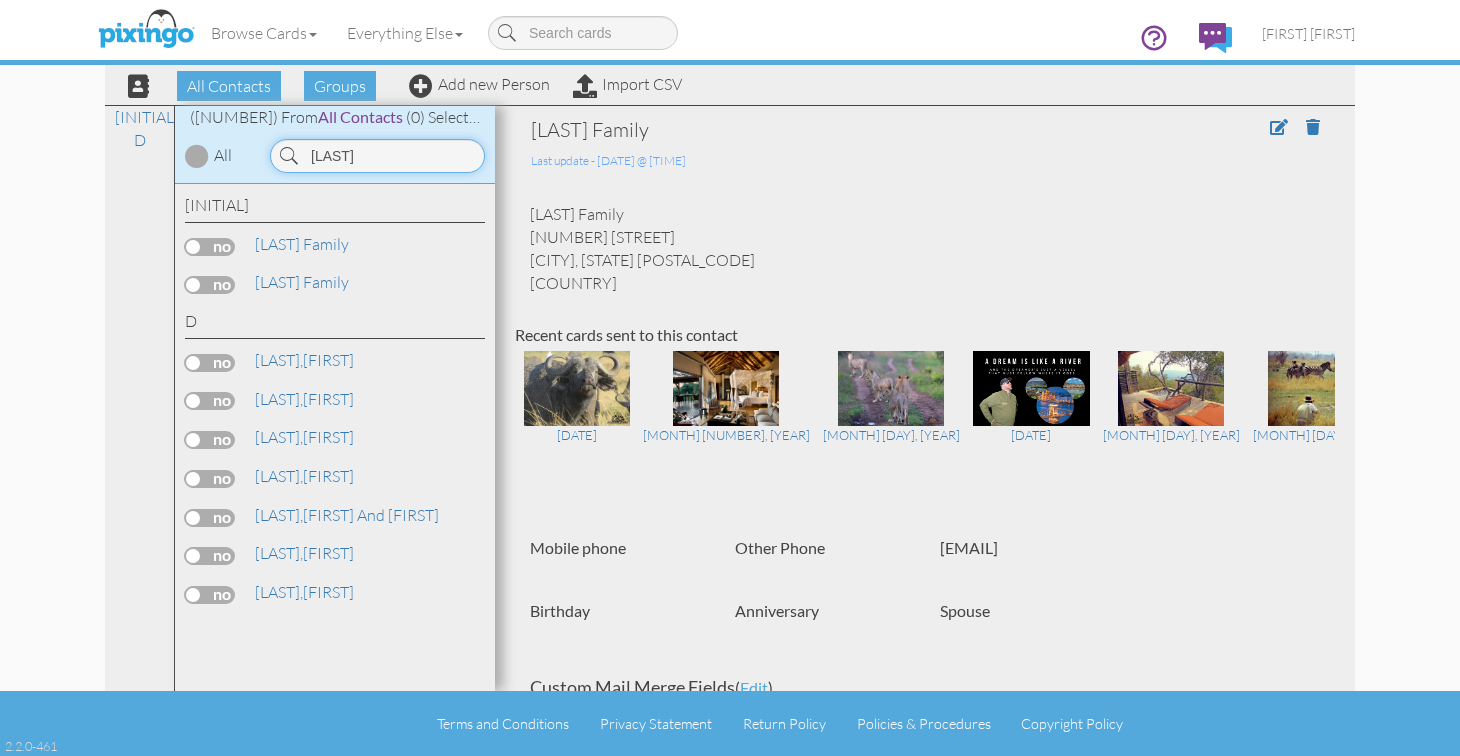 drag, startPoint x: 392, startPoint y: 156, endPoint x: 268, endPoint y: 146, distance: 124.40257 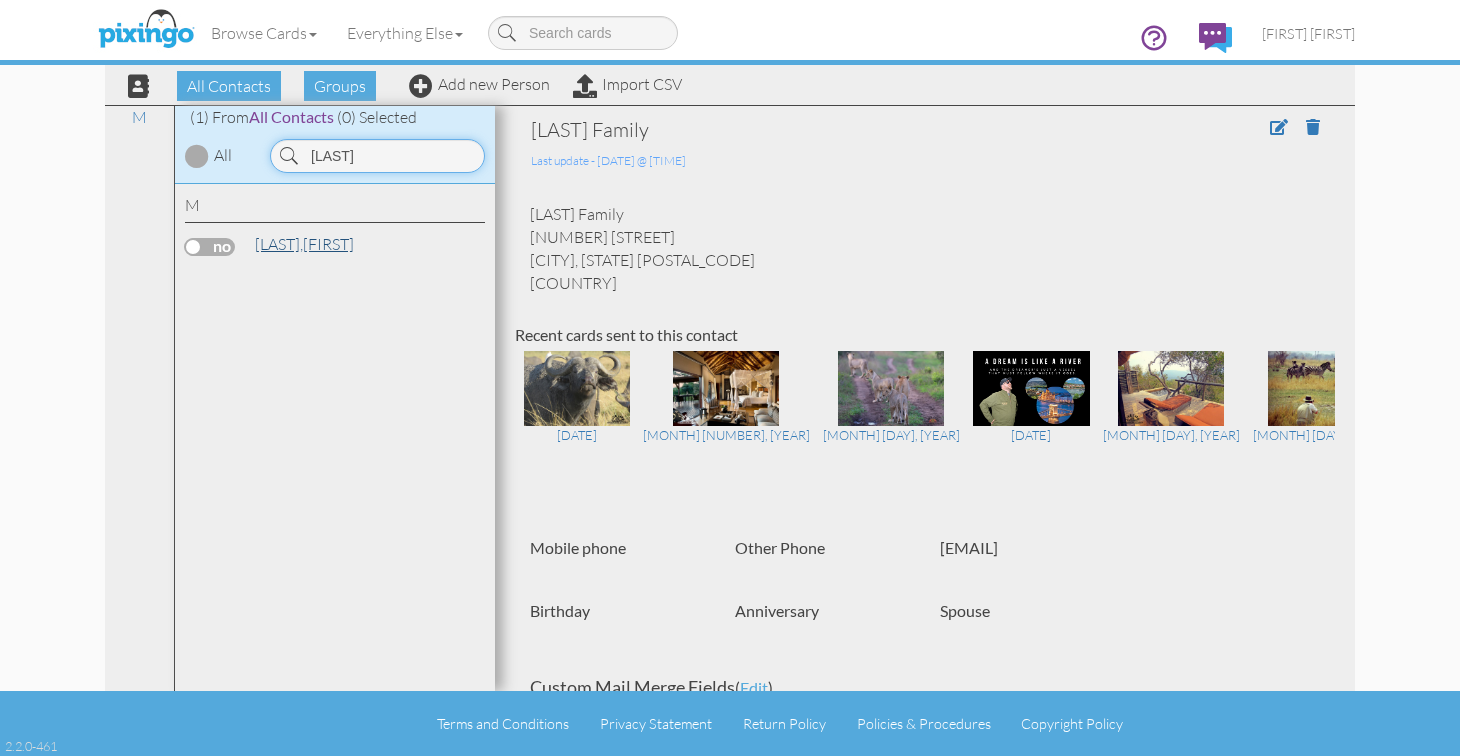 type on "Montz" 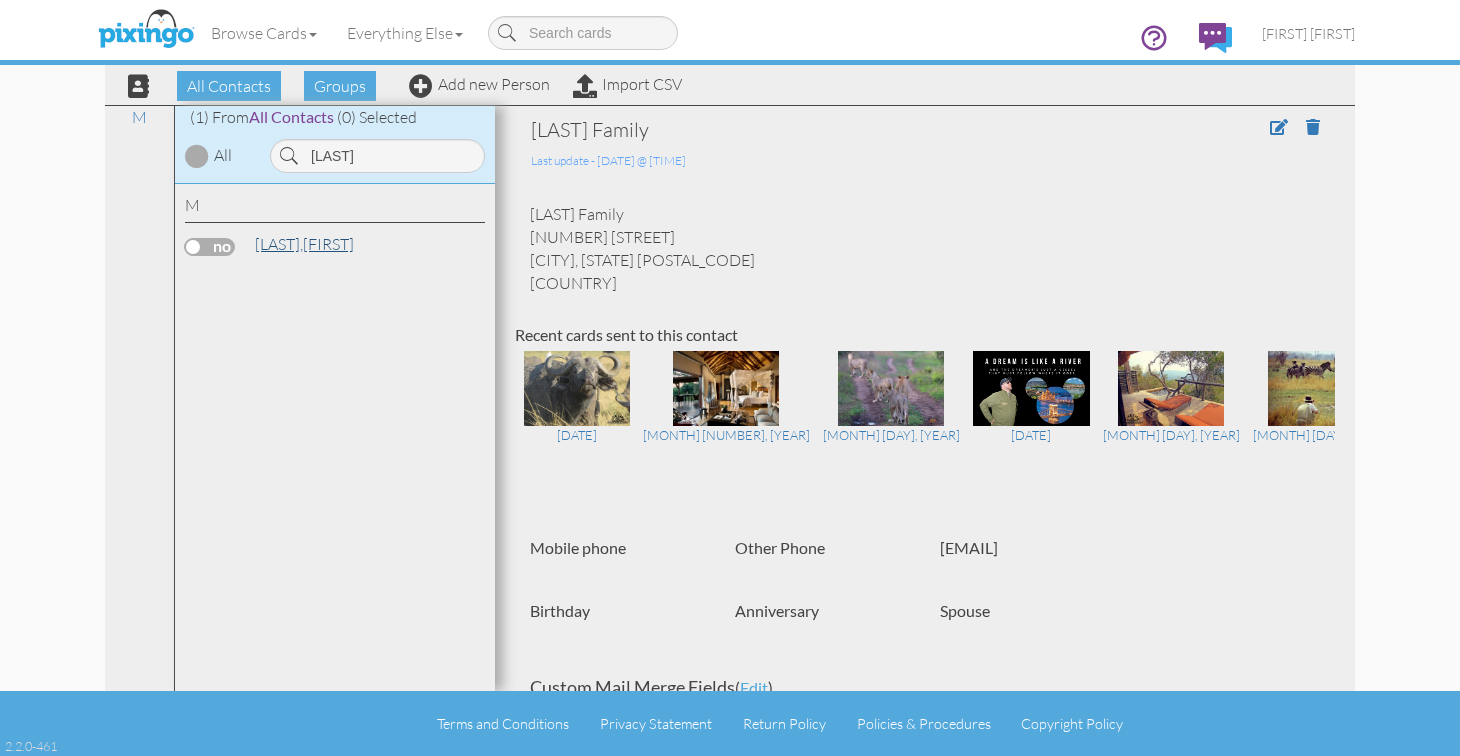 click on "Montz," at bounding box center [279, 244] 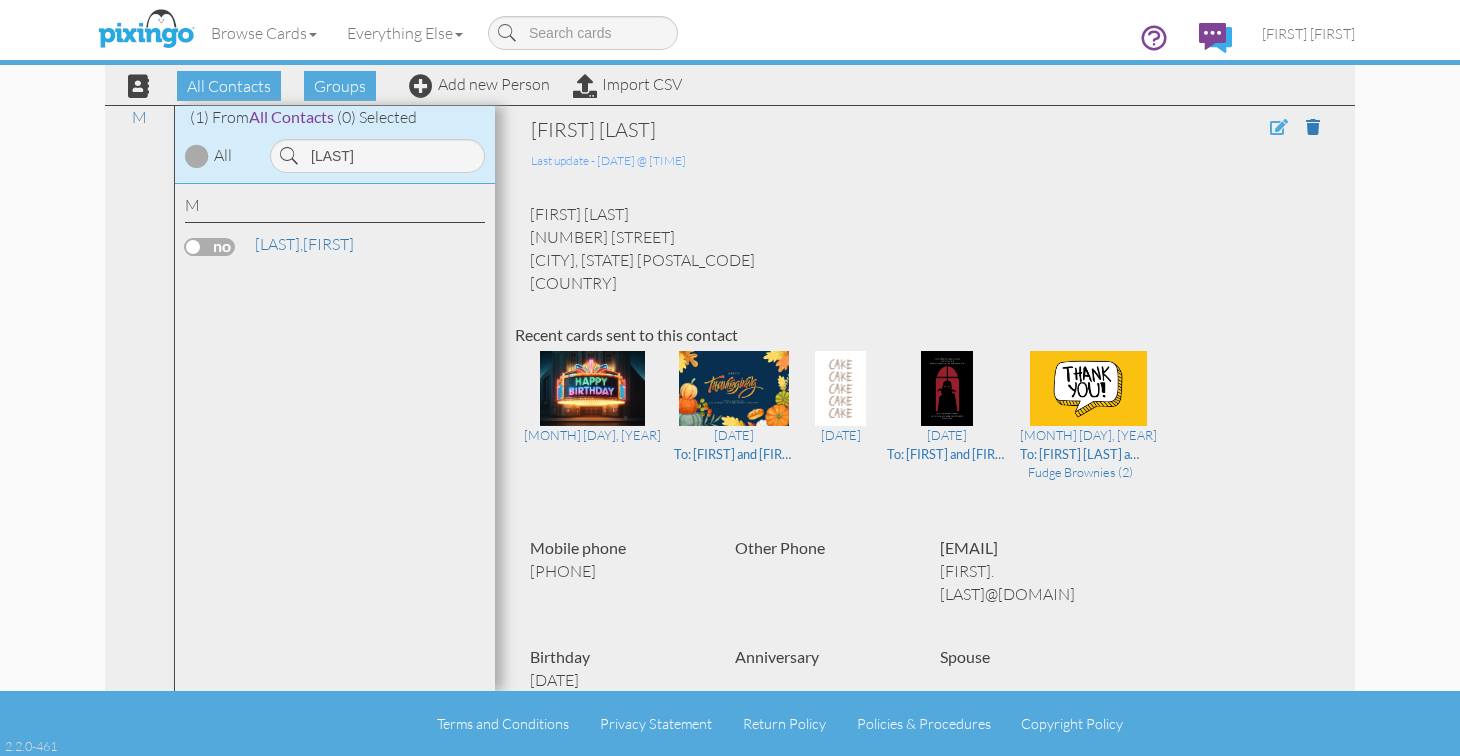 click at bounding box center [1279, 127] 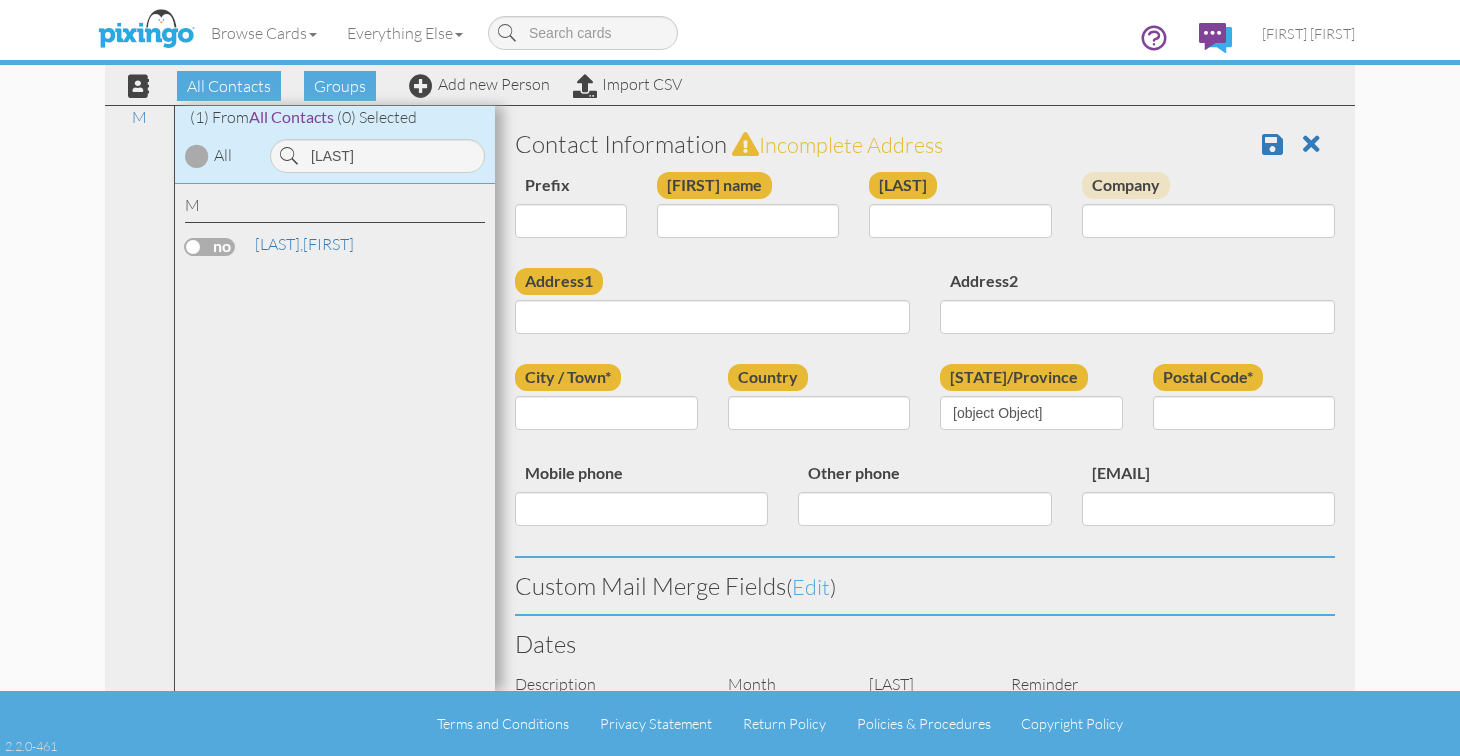 type on "Jamie" 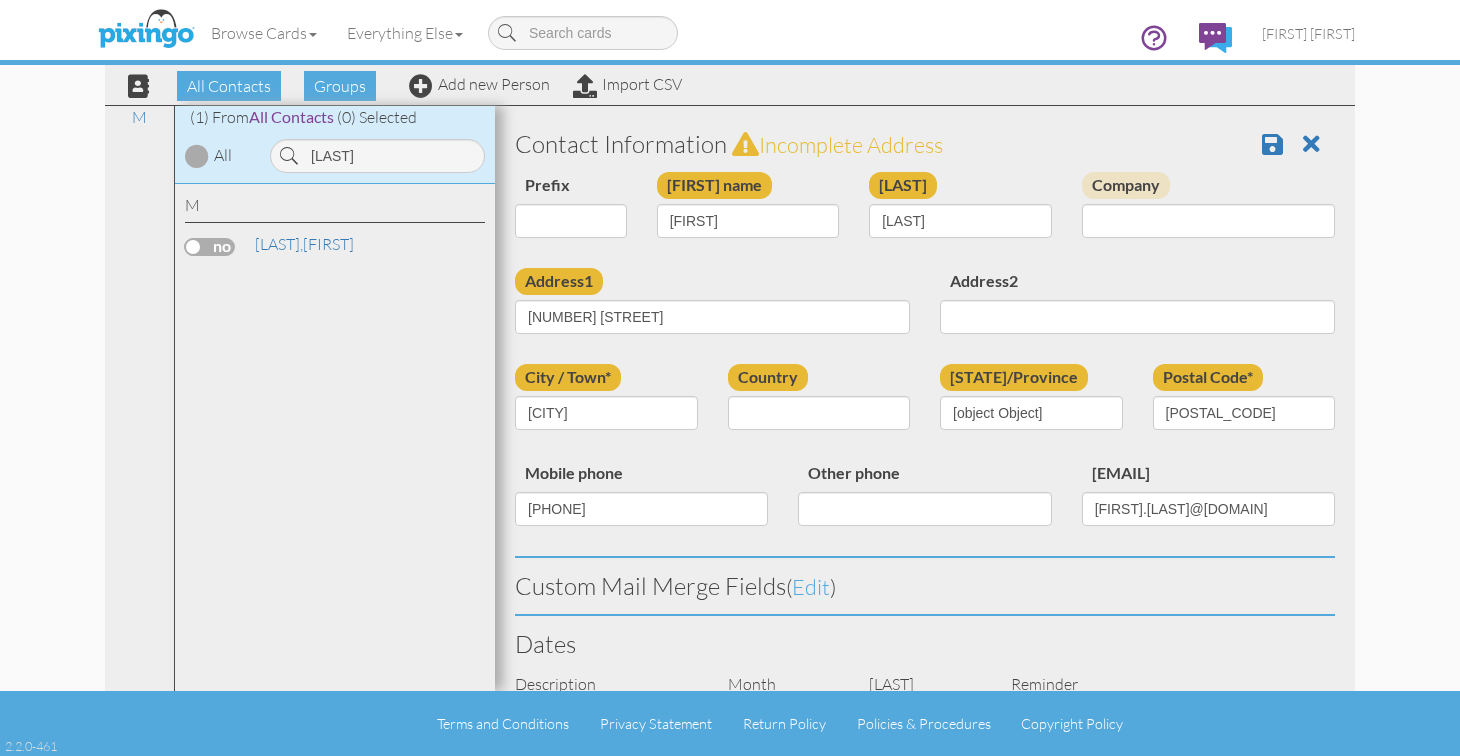 select on "object:5005" 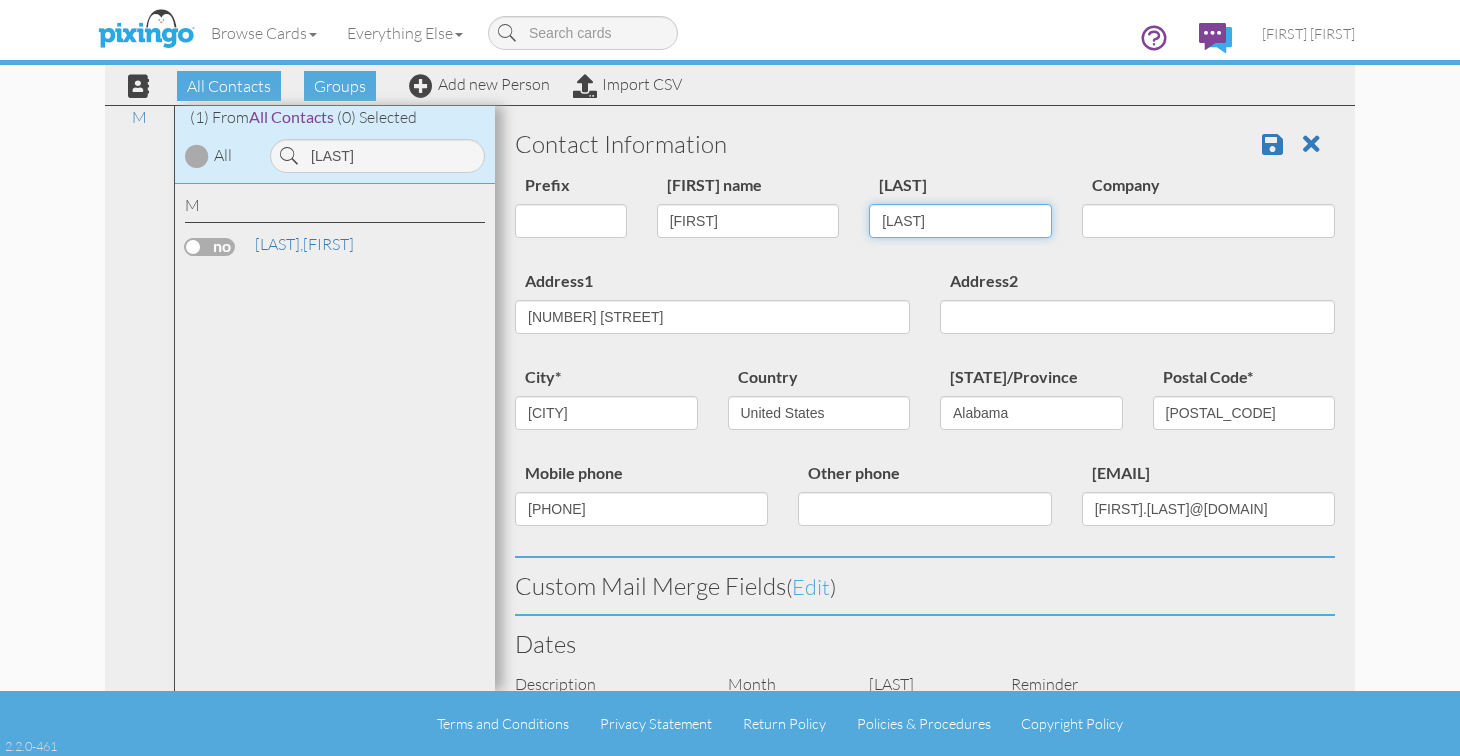 drag, startPoint x: 965, startPoint y: 218, endPoint x: 813, endPoint y: 194, distance: 153.88307 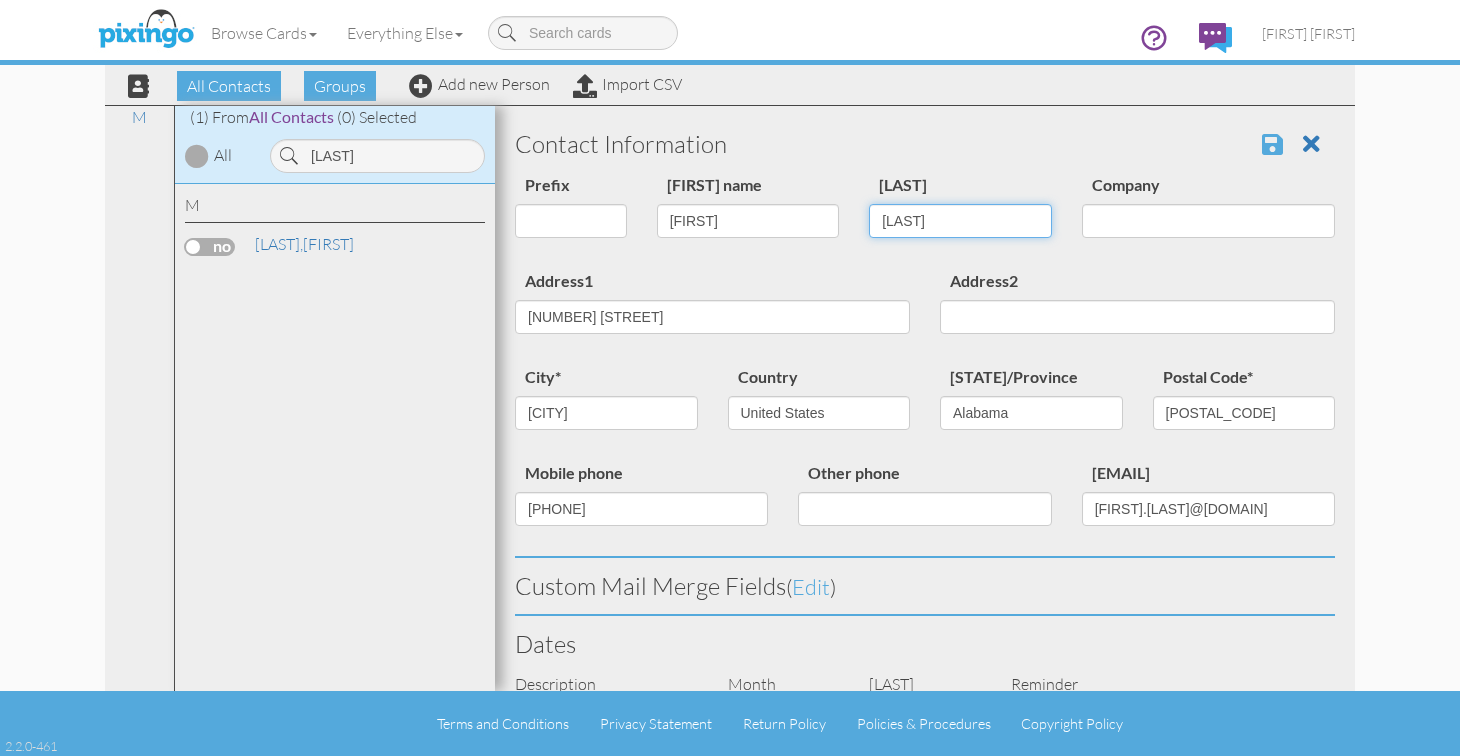 type on "Eubanks" 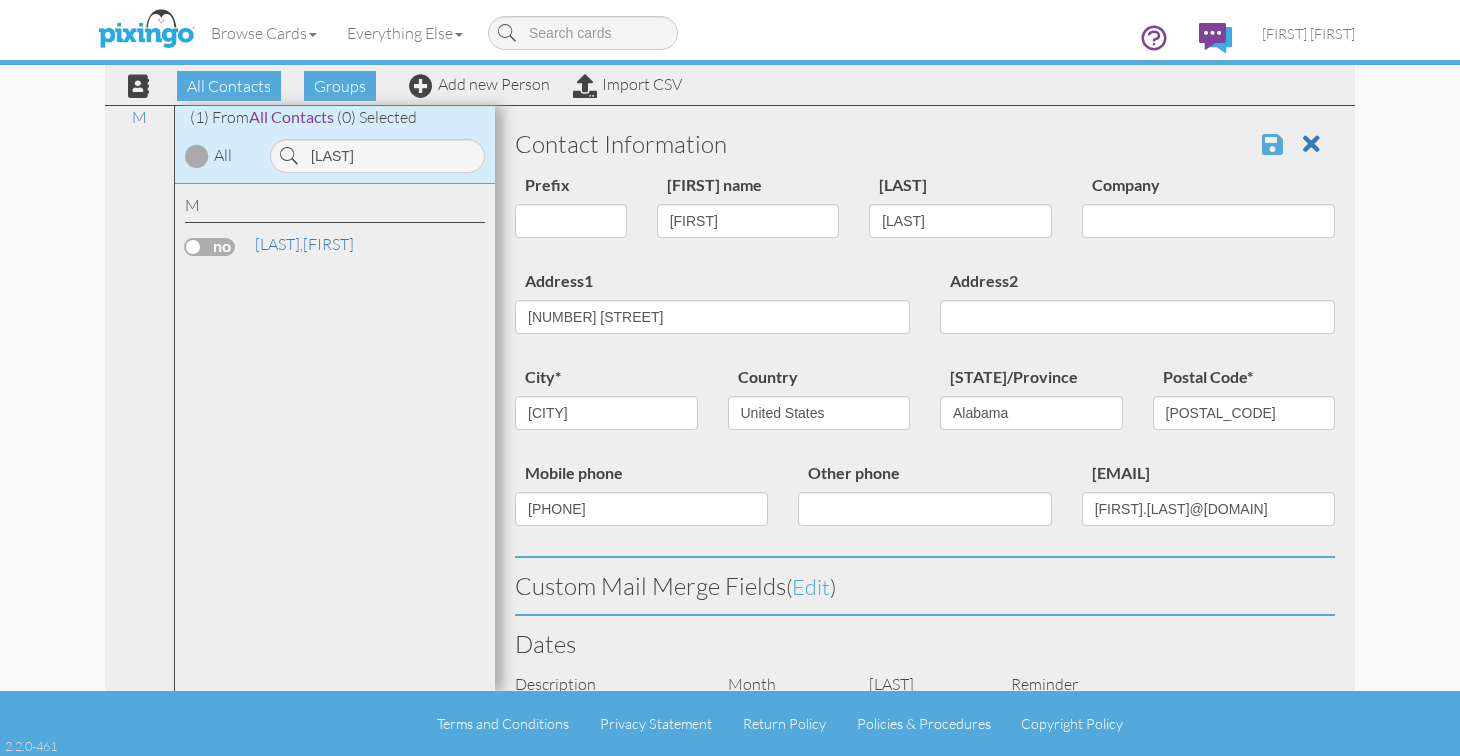 click at bounding box center [1272, 144] 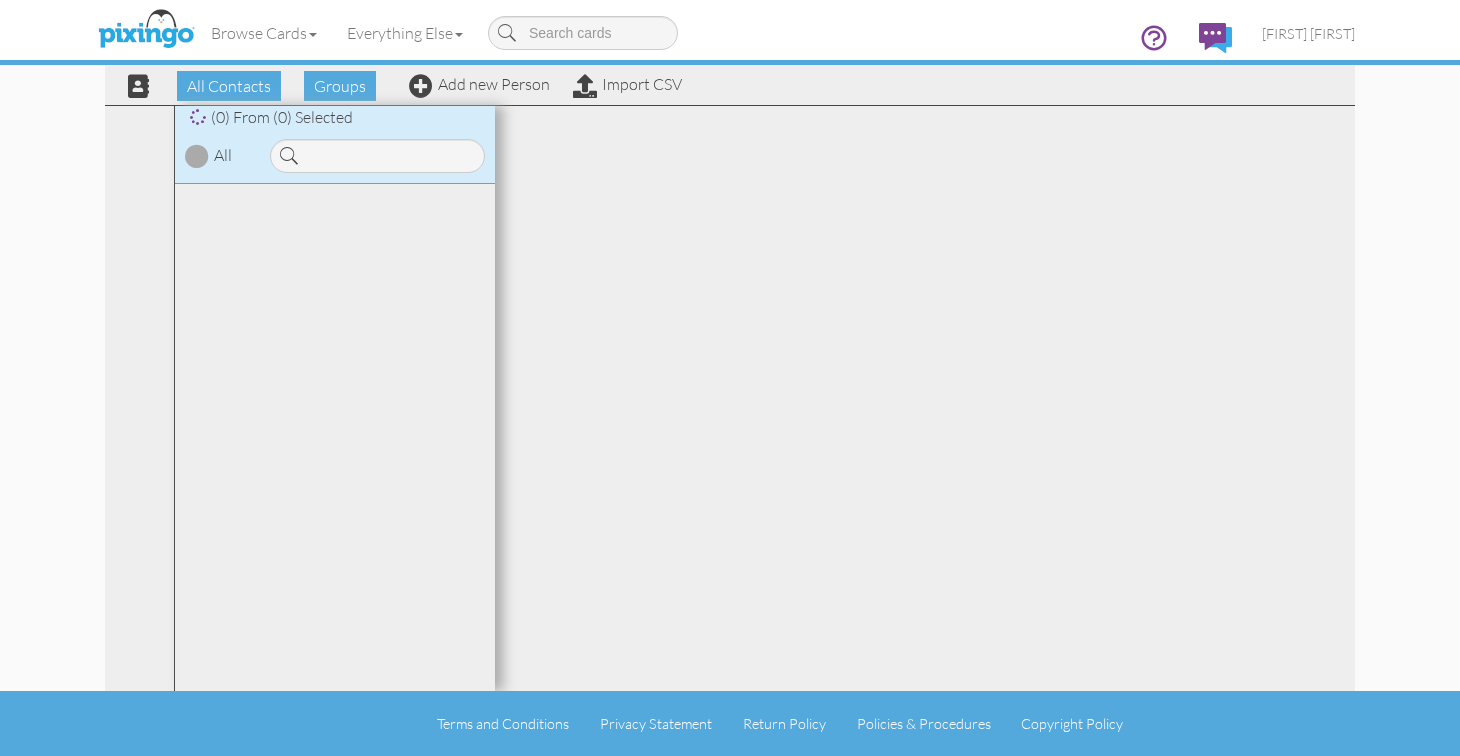 scroll, scrollTop: 0, scrollLeft: 0, axis: both 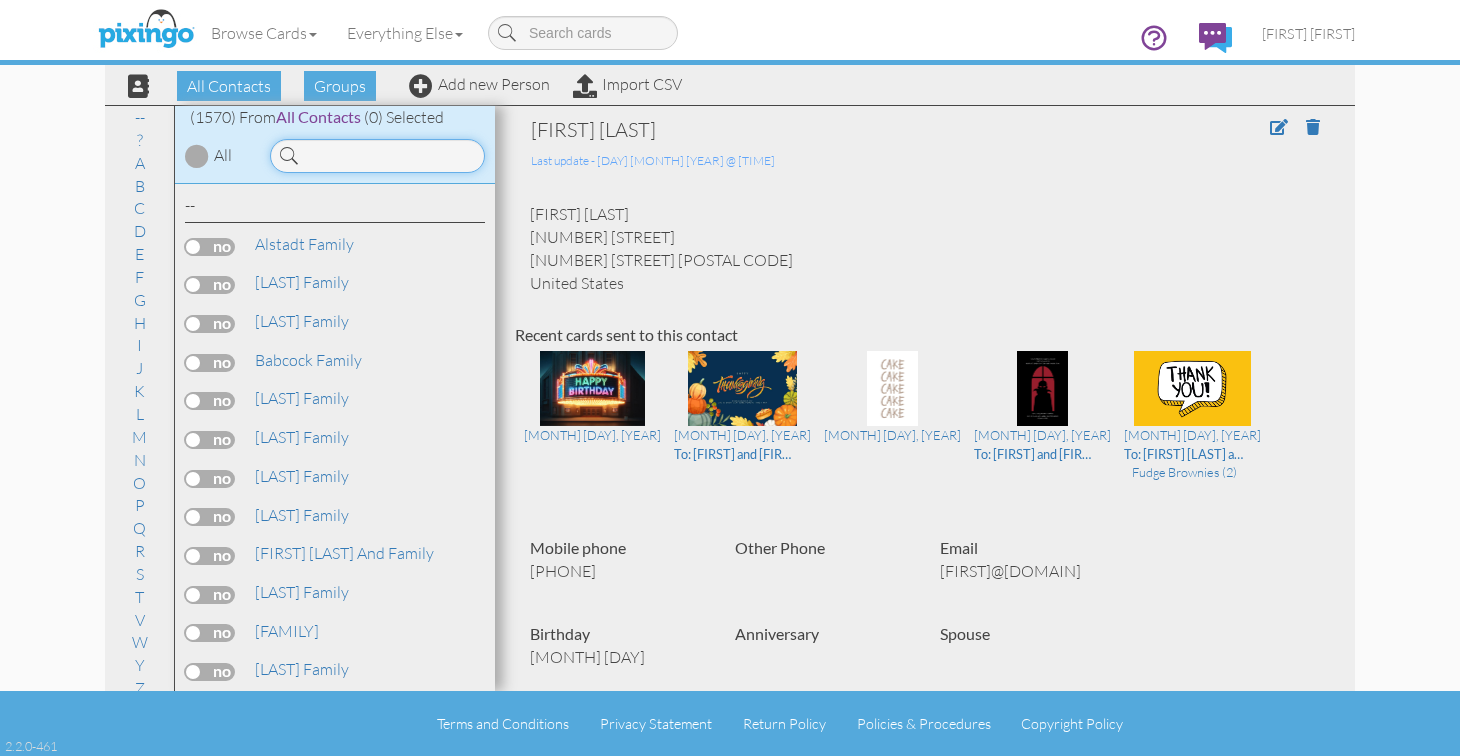click at bounding box center [377, 156] 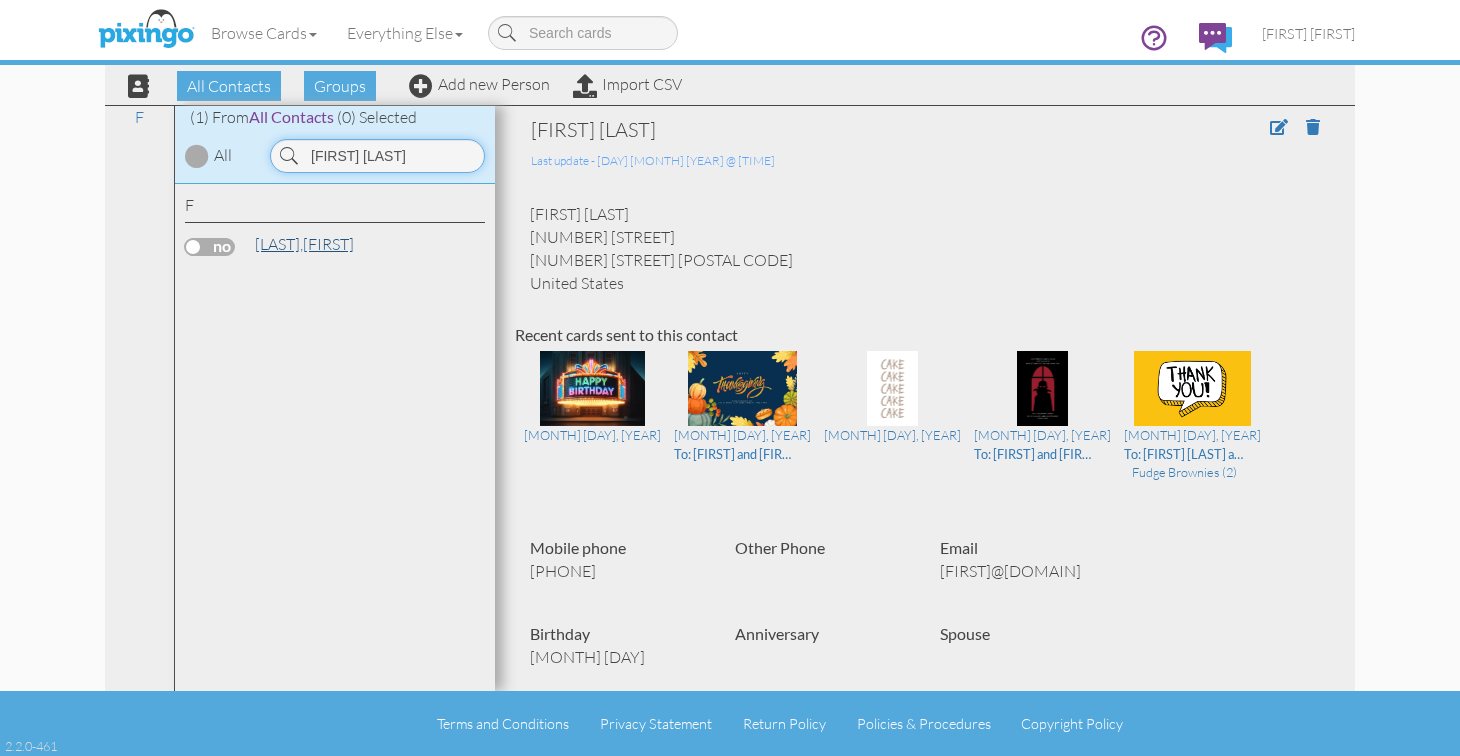 type on "Greg Fau" 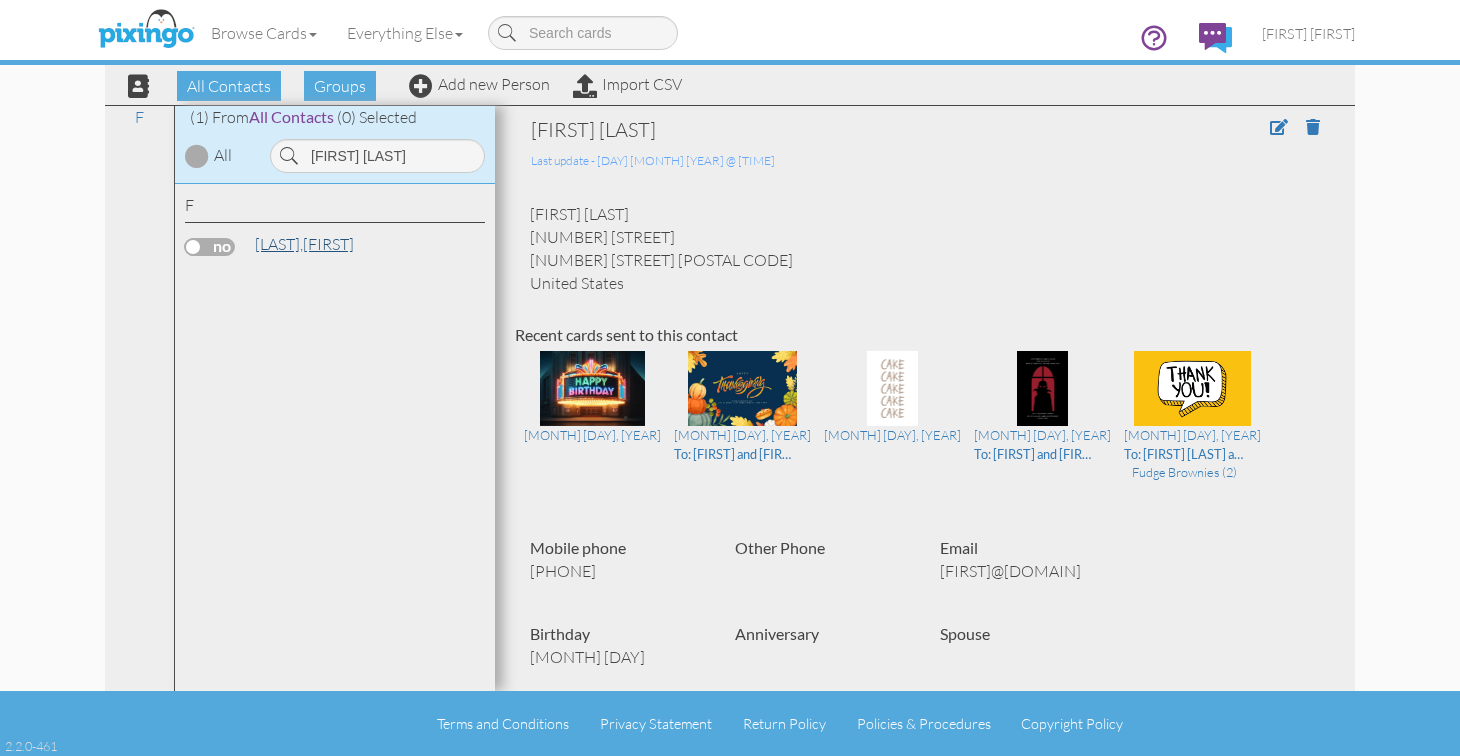 click on "Faustine,
Greg" at bounding box center [304, 244] 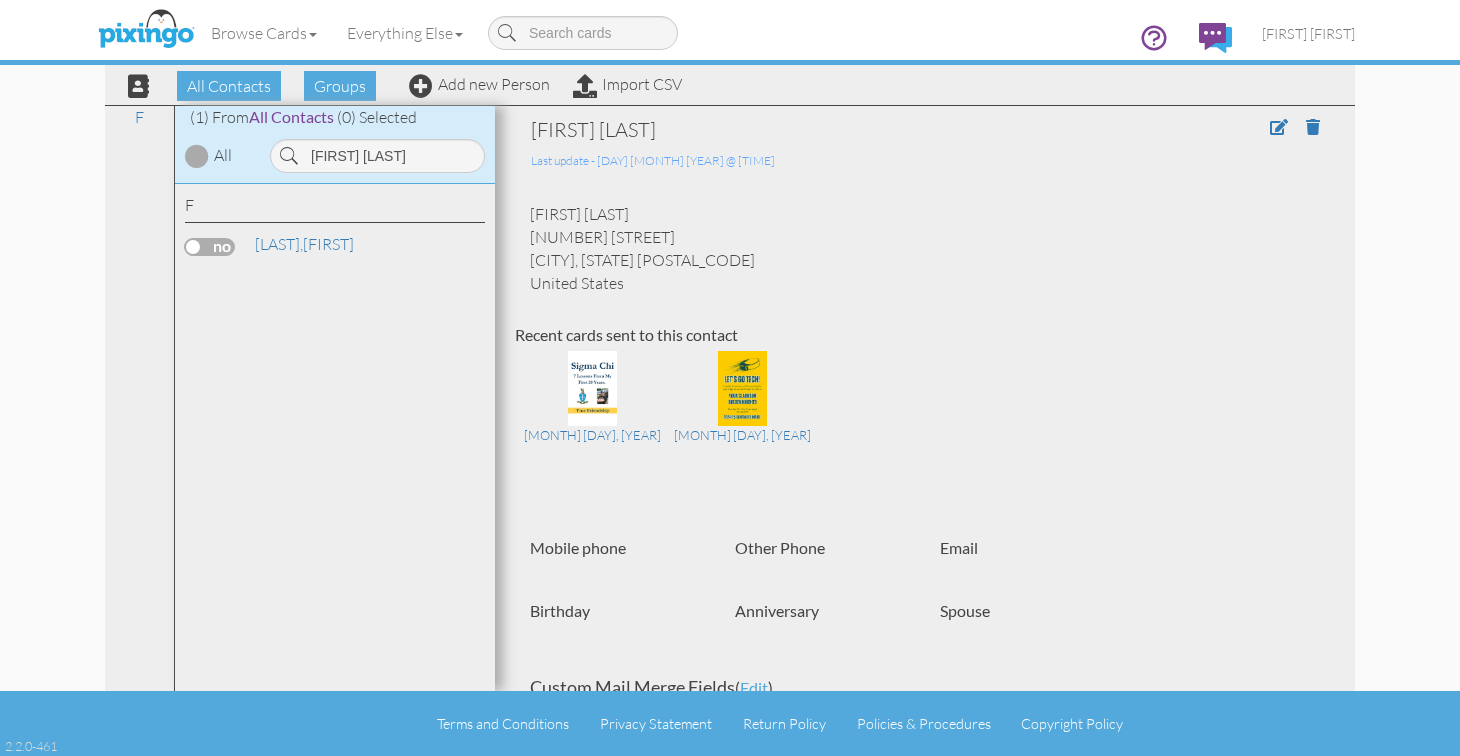 scroll, scrollTop: 0, scrollLeft: 0, axis: both 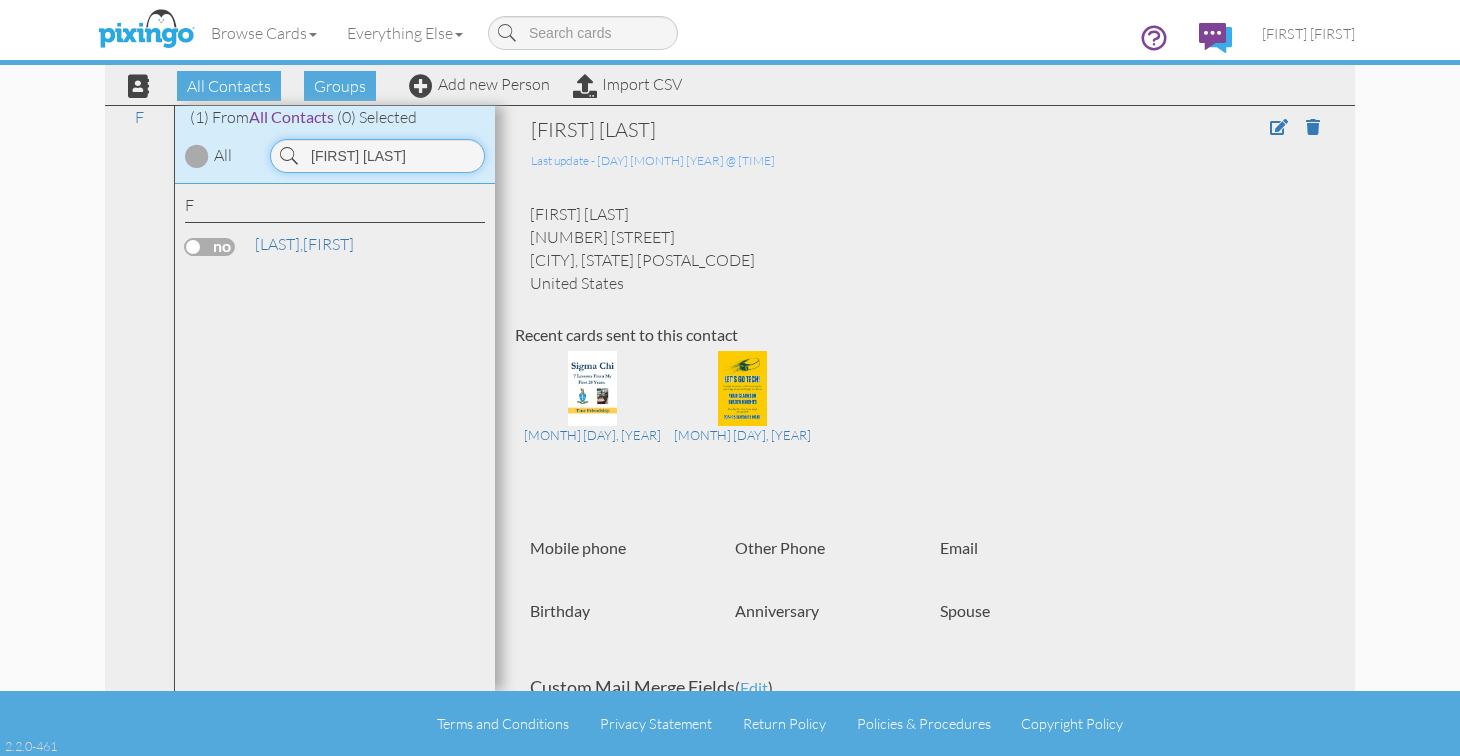 drag, startPoint x: 408, startPoint y: 149, endPoint x: 243, endPoint y: 146, distance: 165.02727 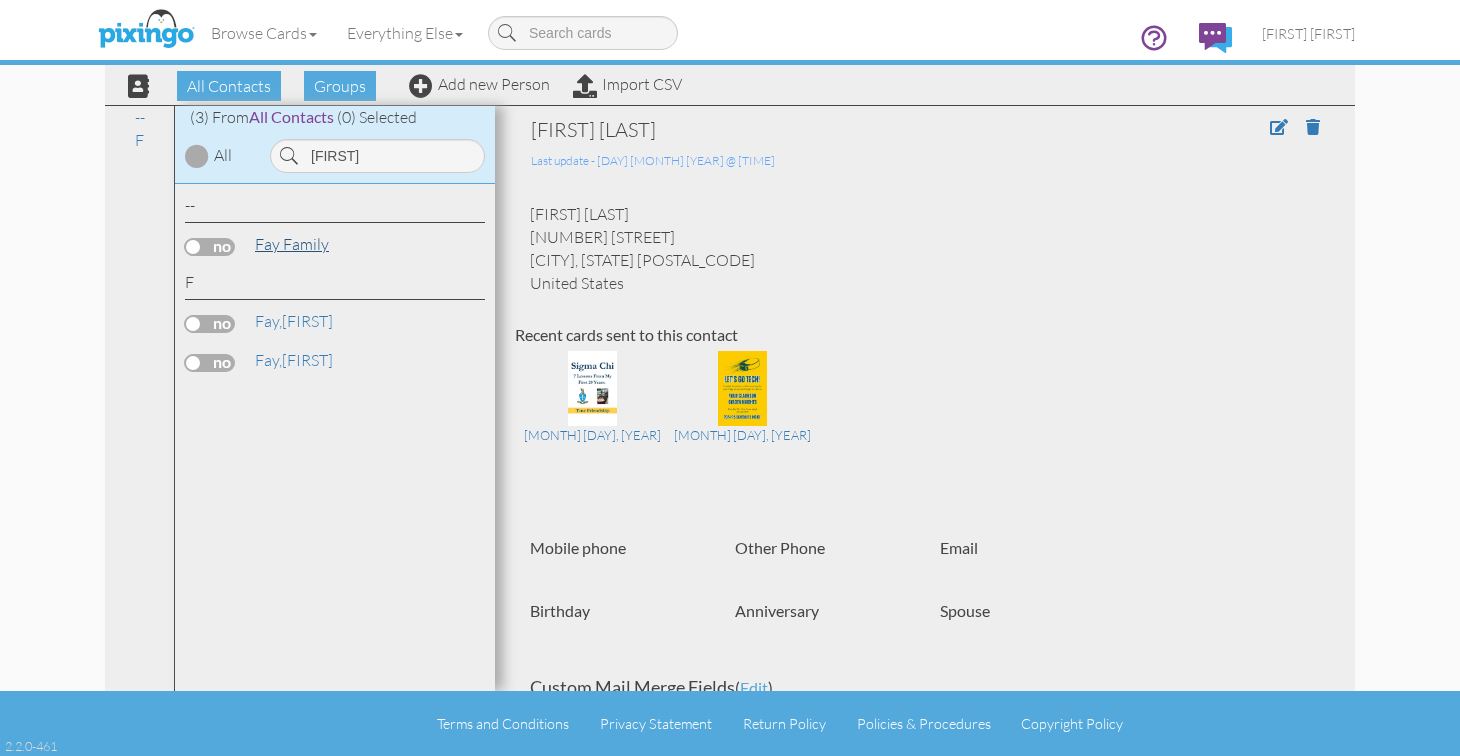 click on "Fay Family" at bounding box center (292, 244) 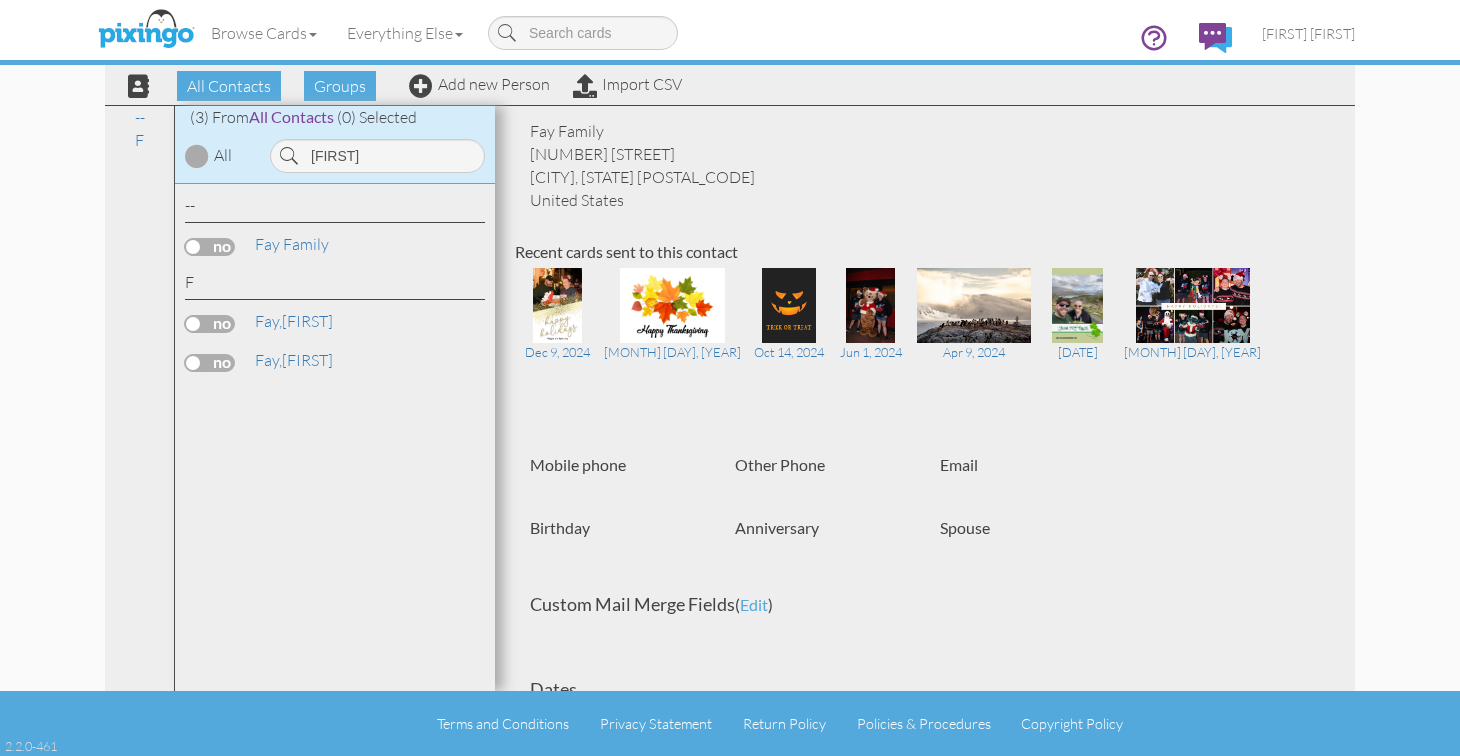 scroll, scrollTop: 54, scrollLeft: 0, axis: vertical 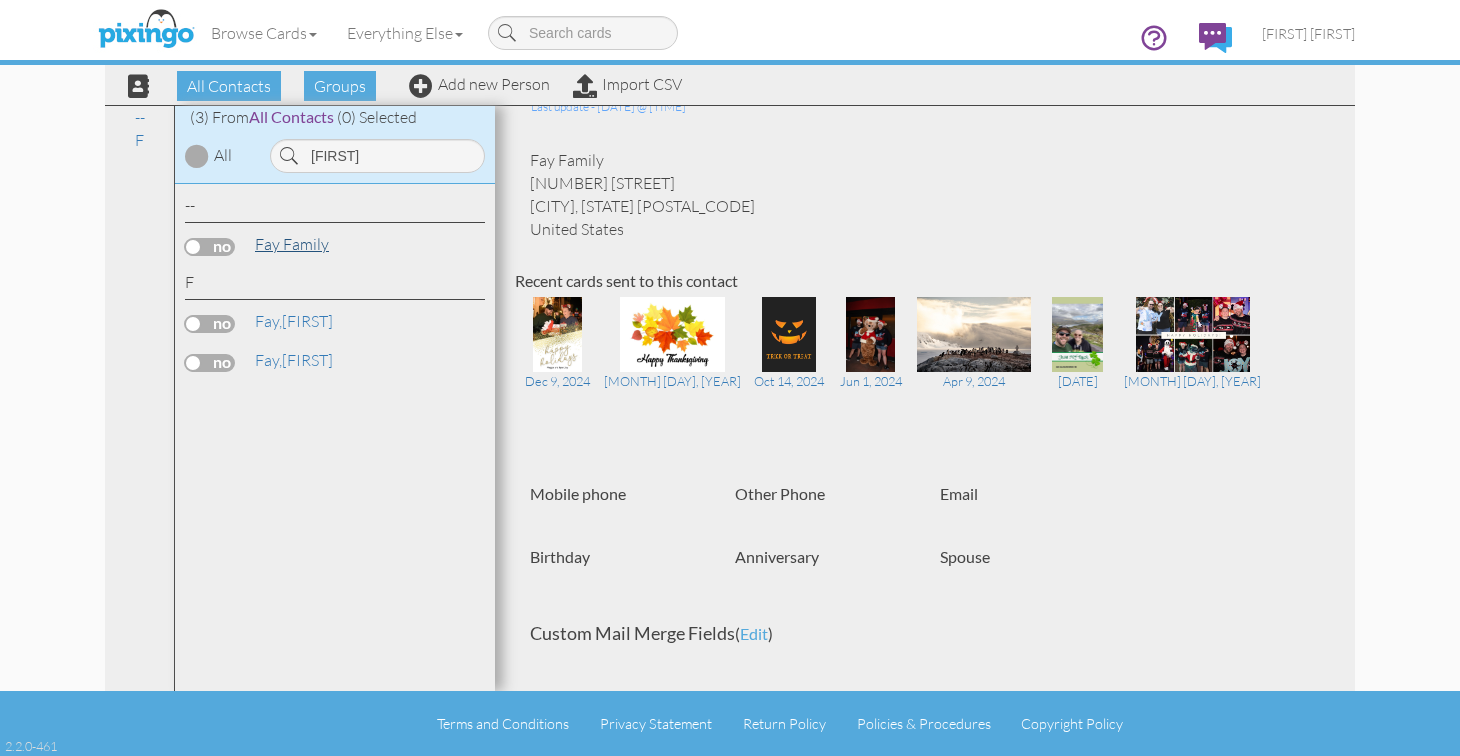 click on "Fay Family" at bounding box center [292, 244] 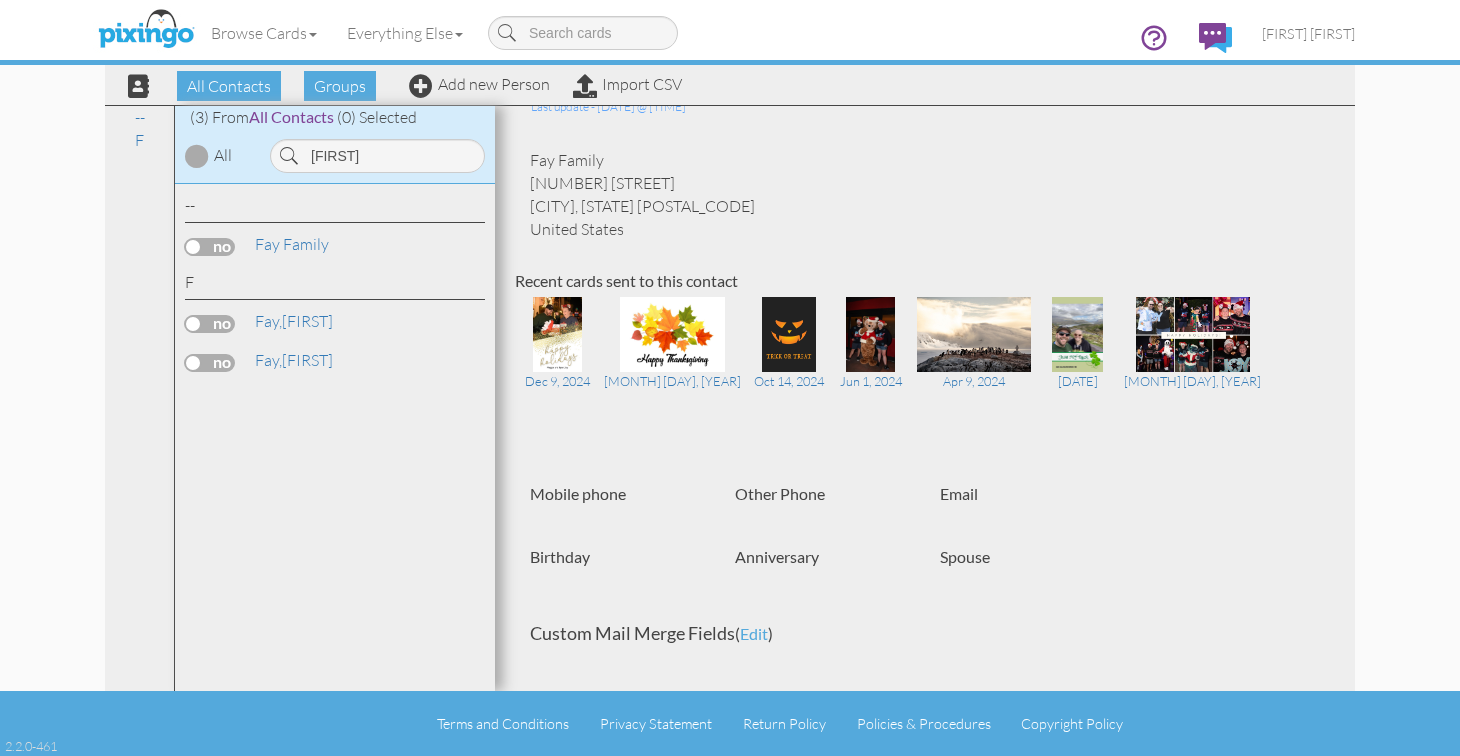 click on "--
Fay Family
F
Fay,
Kevin
Fay," at bounding box center (335, 438) 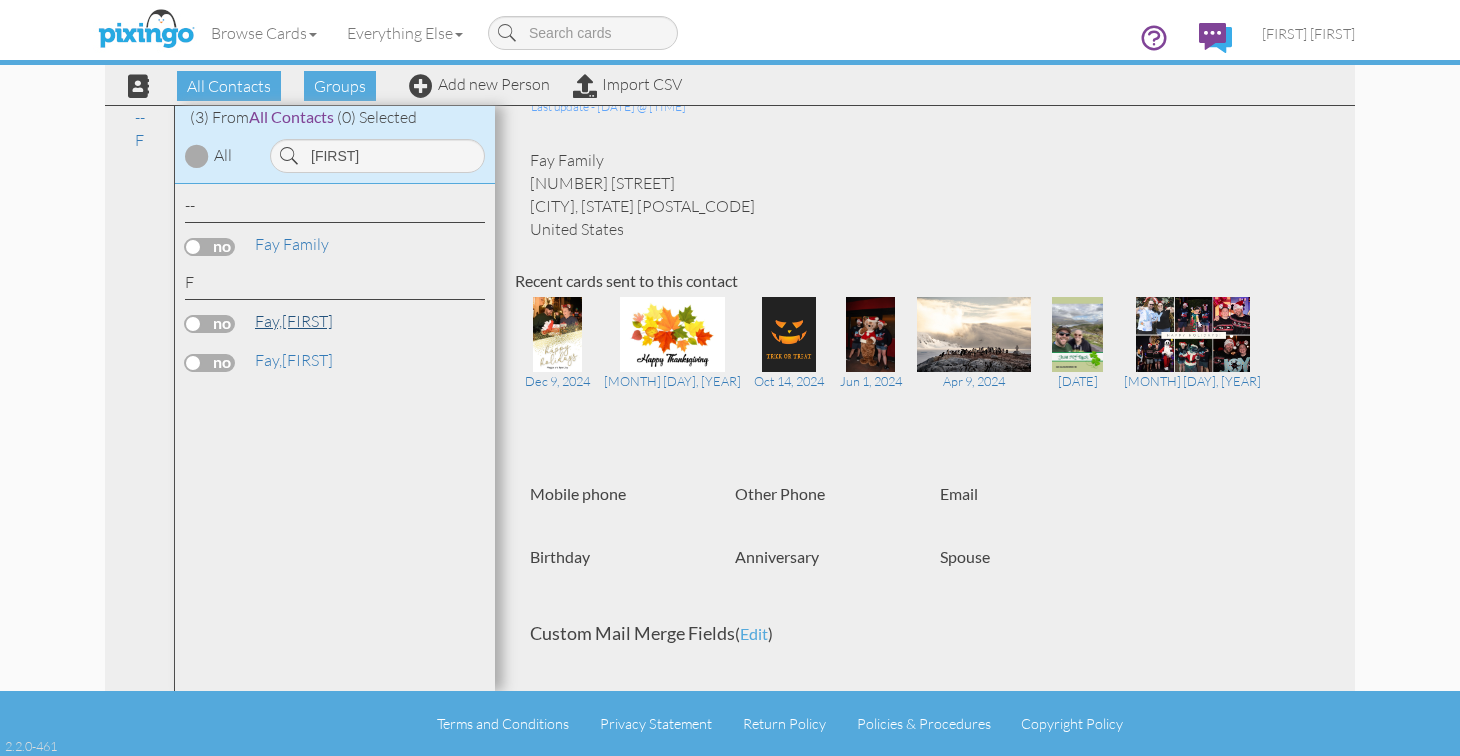 click on "Fay,
Kevin" at bounding box center (294, 321) 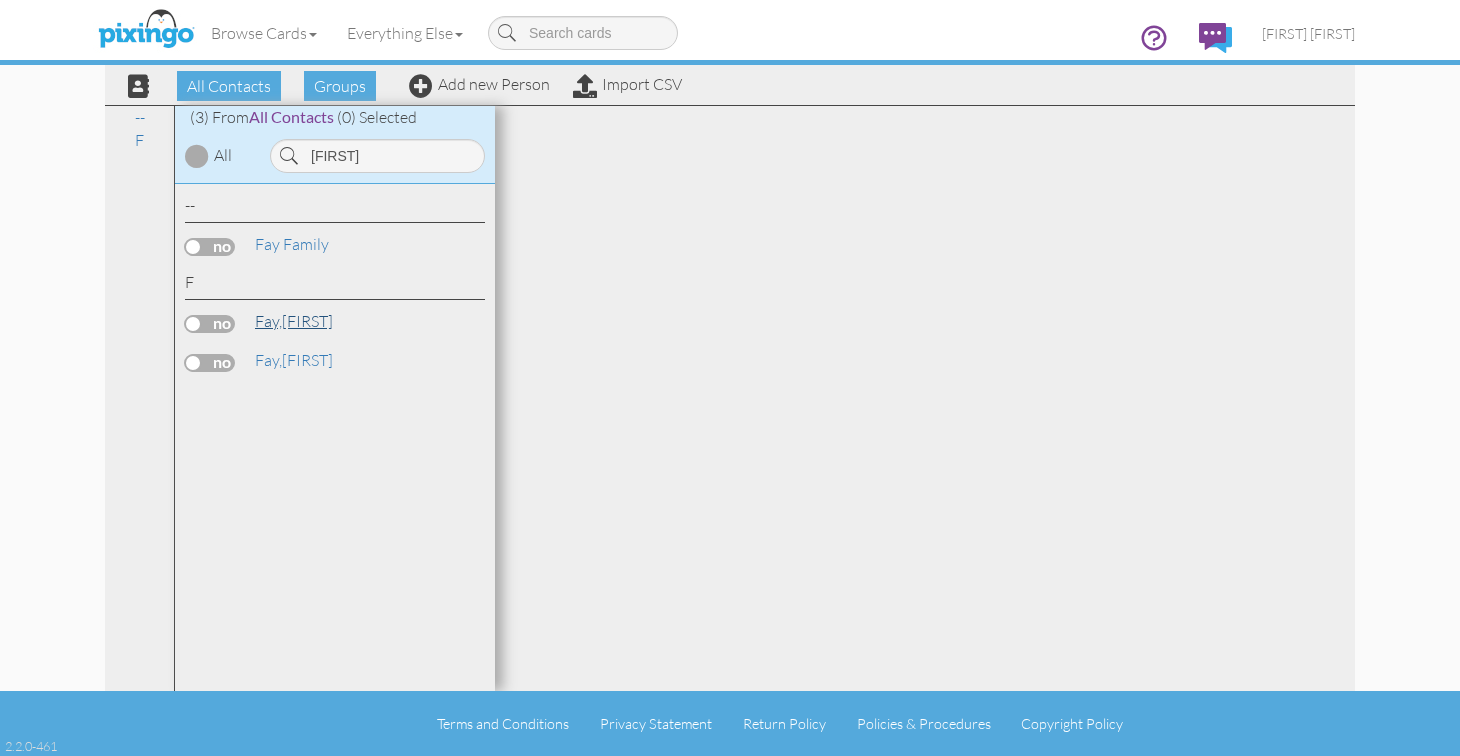 scroll, scrollTop: 0, scrollLeft: 0, axis: both 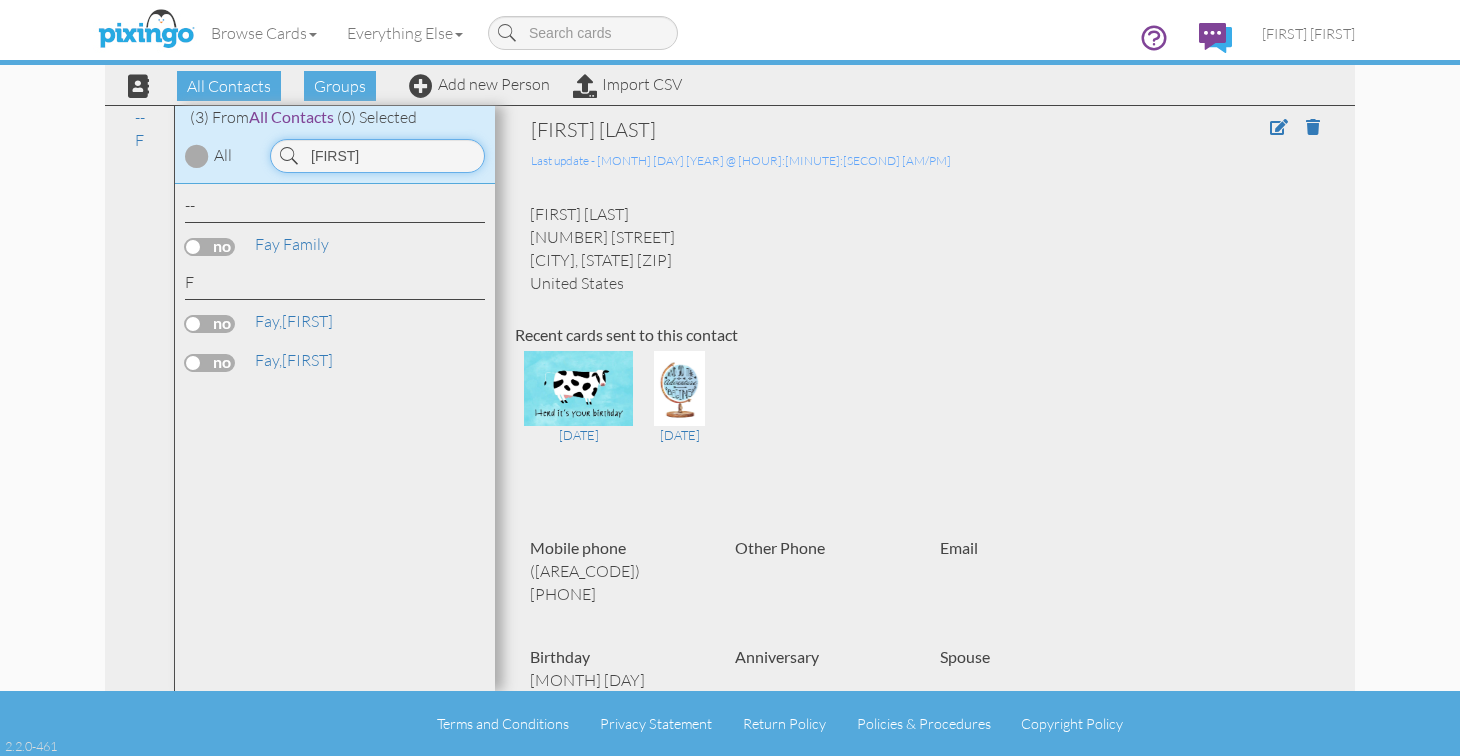 click on "Fay" at bounding box center (377, 156) 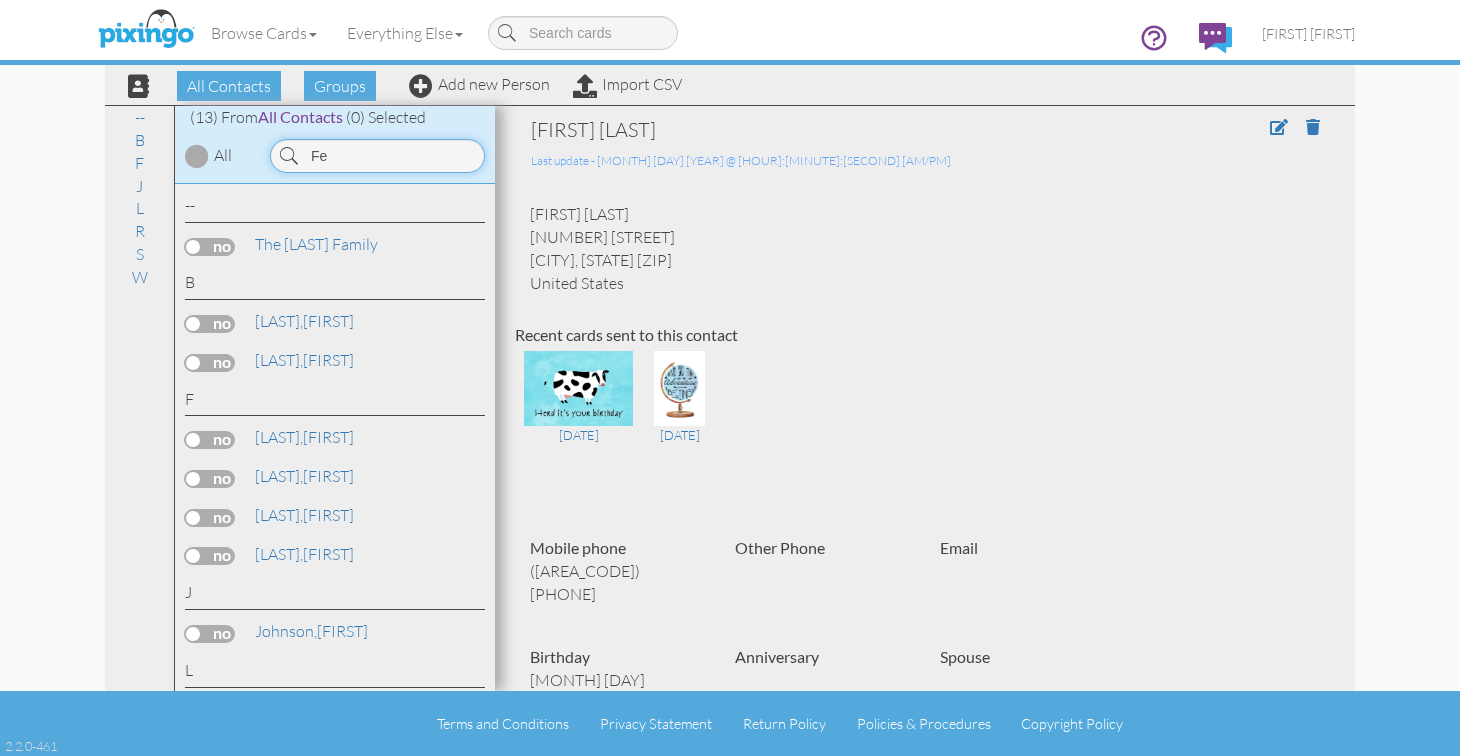 type on "F" 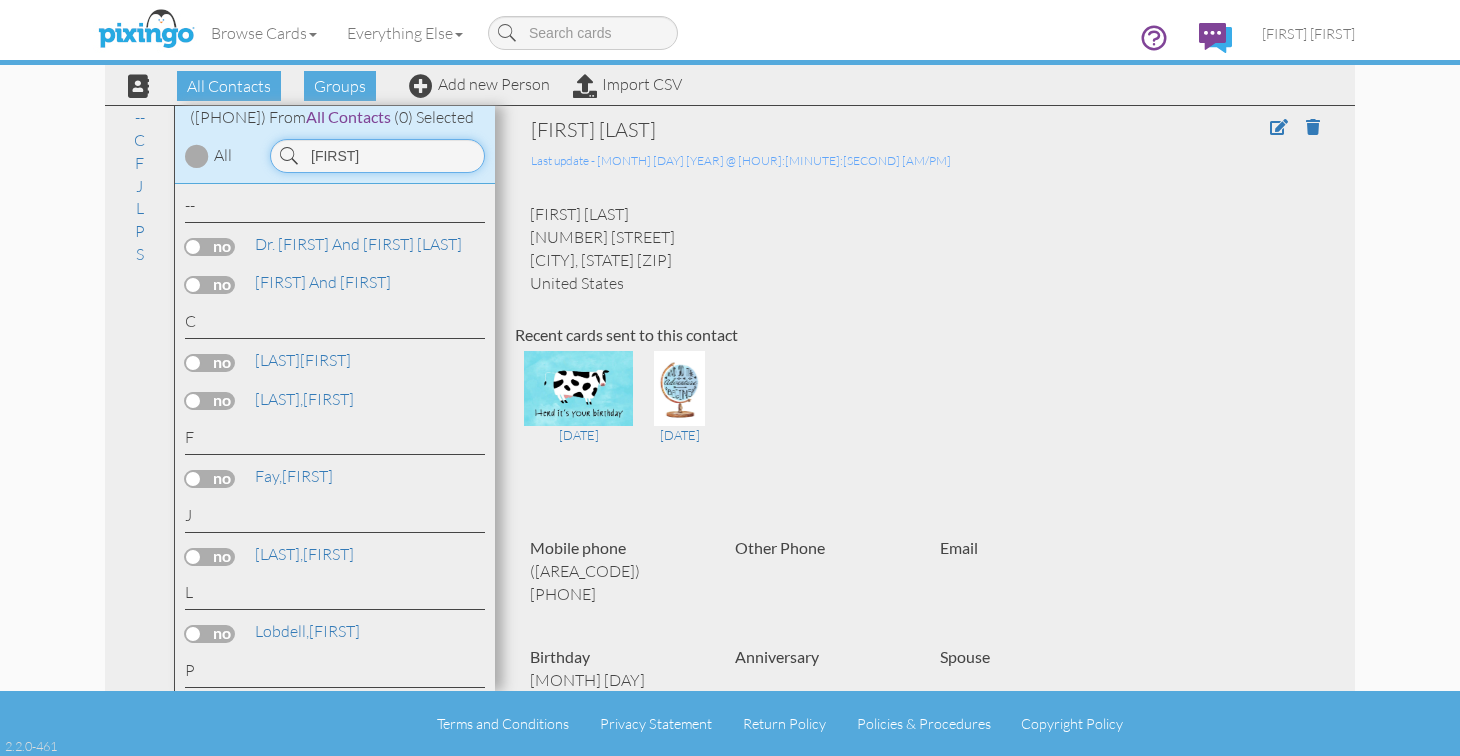 drag, startPoint x: 392, startPoint y: 149, endPoint x: 189, endPoint y: 140, distance: 203.1994 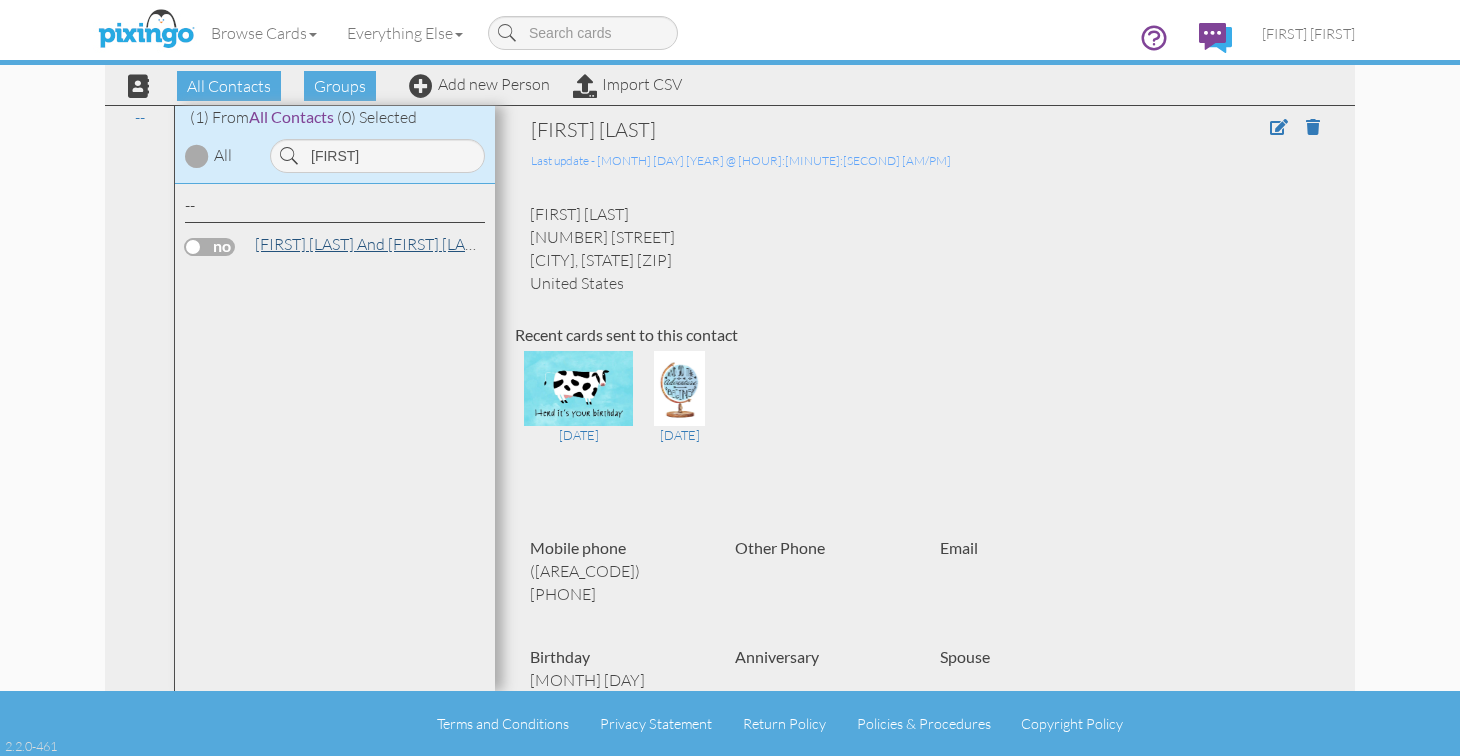 click on "[FIRST] and [FIRST]" at bounding box center [371, 244] 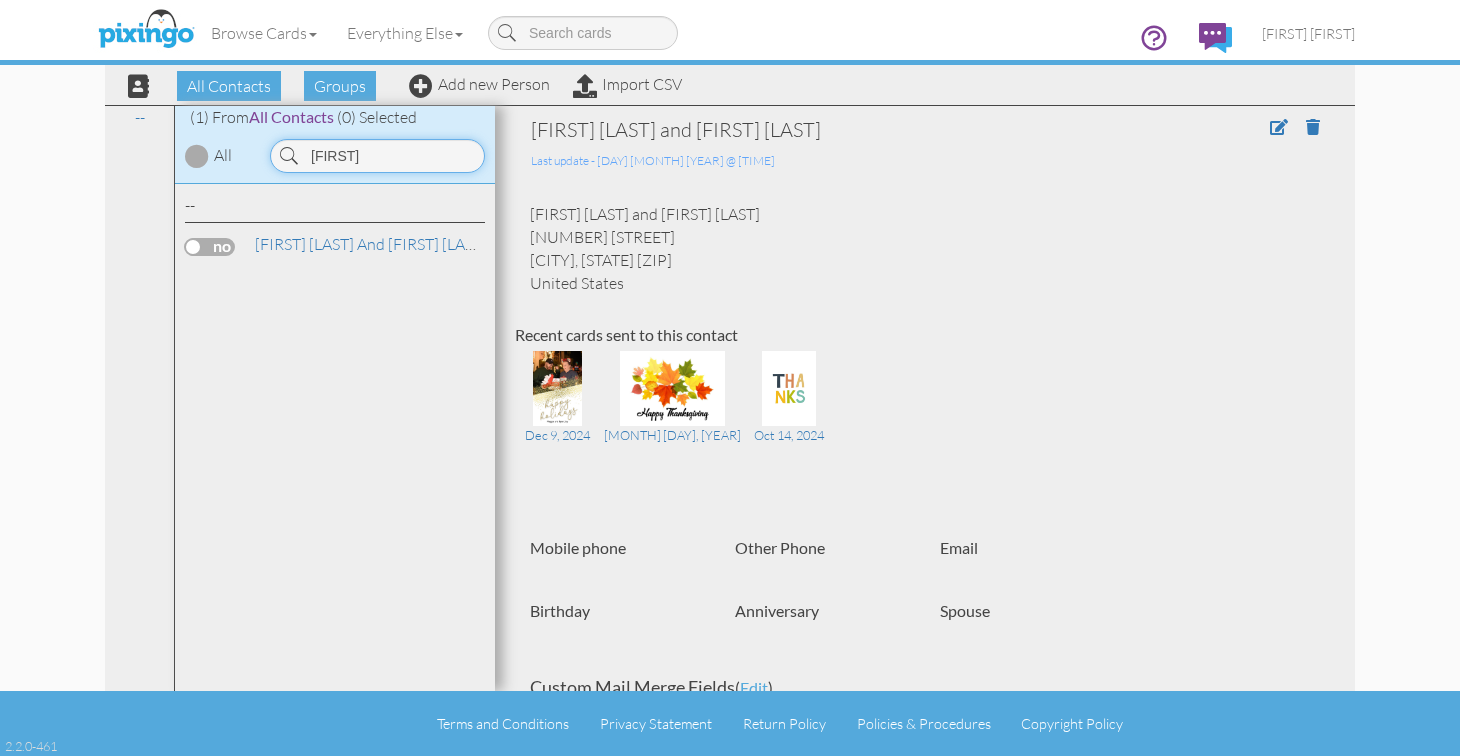 drag, startPoint x: 373, startPoint y: 152, endPoint x: 310, endPoint y: 146, distance: 63.28507 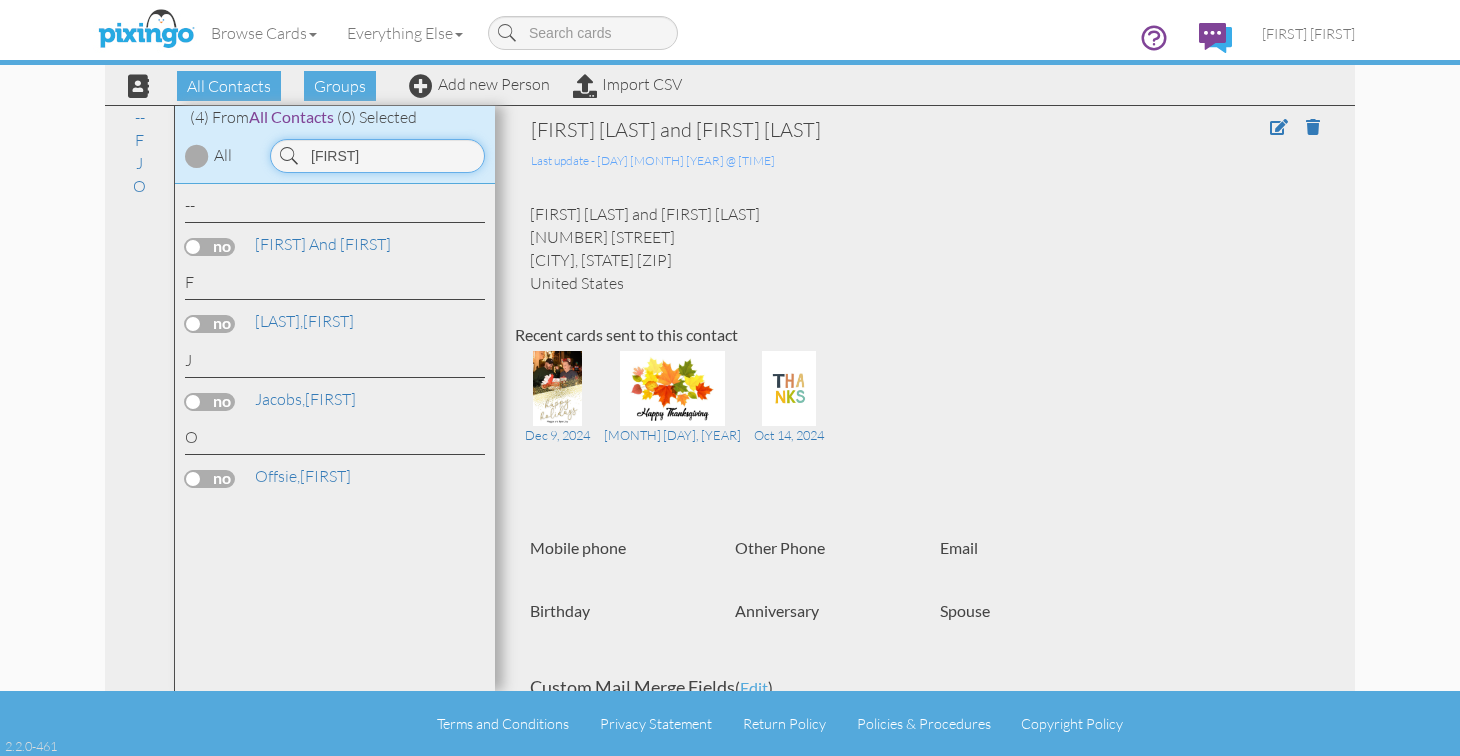 drag, startPoint x: 374, startPoint y: 149, endPoint x: 237, endPoint y: 146, distance: 137.03284 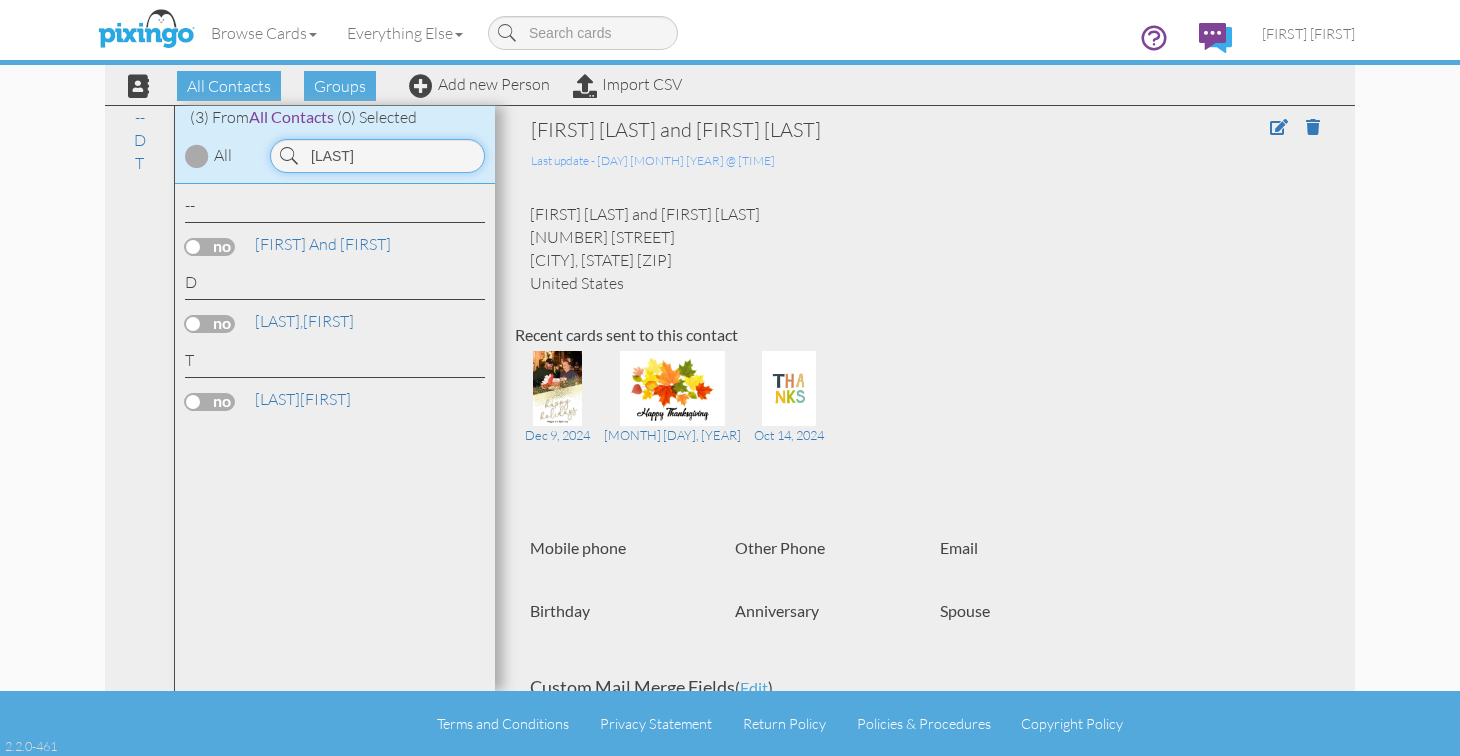 drag, startPoint x: 372, startPoint y: 144, endPoint x: 270, endPoint y: 139, distance: 102.122475 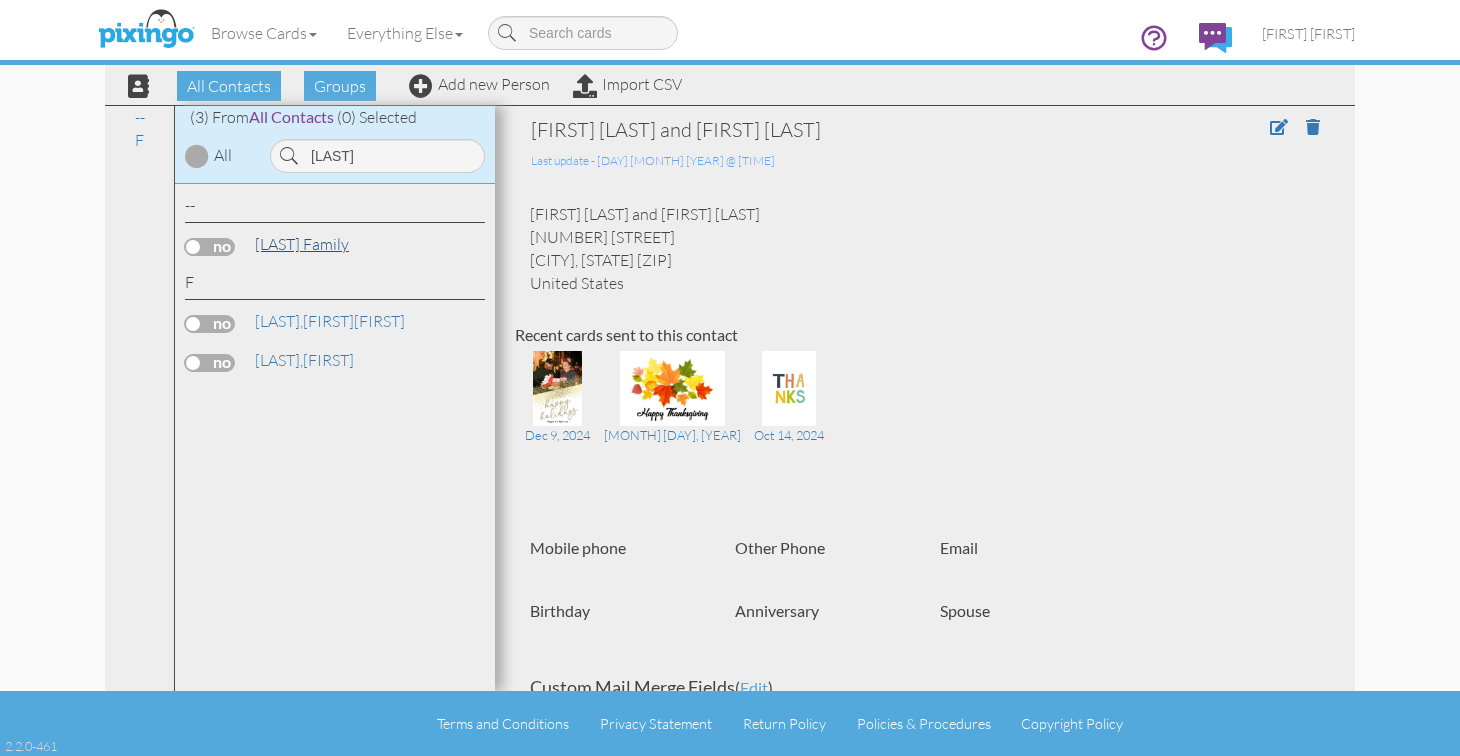 click on "[LAST] Family" at bounding box center [302, 244] 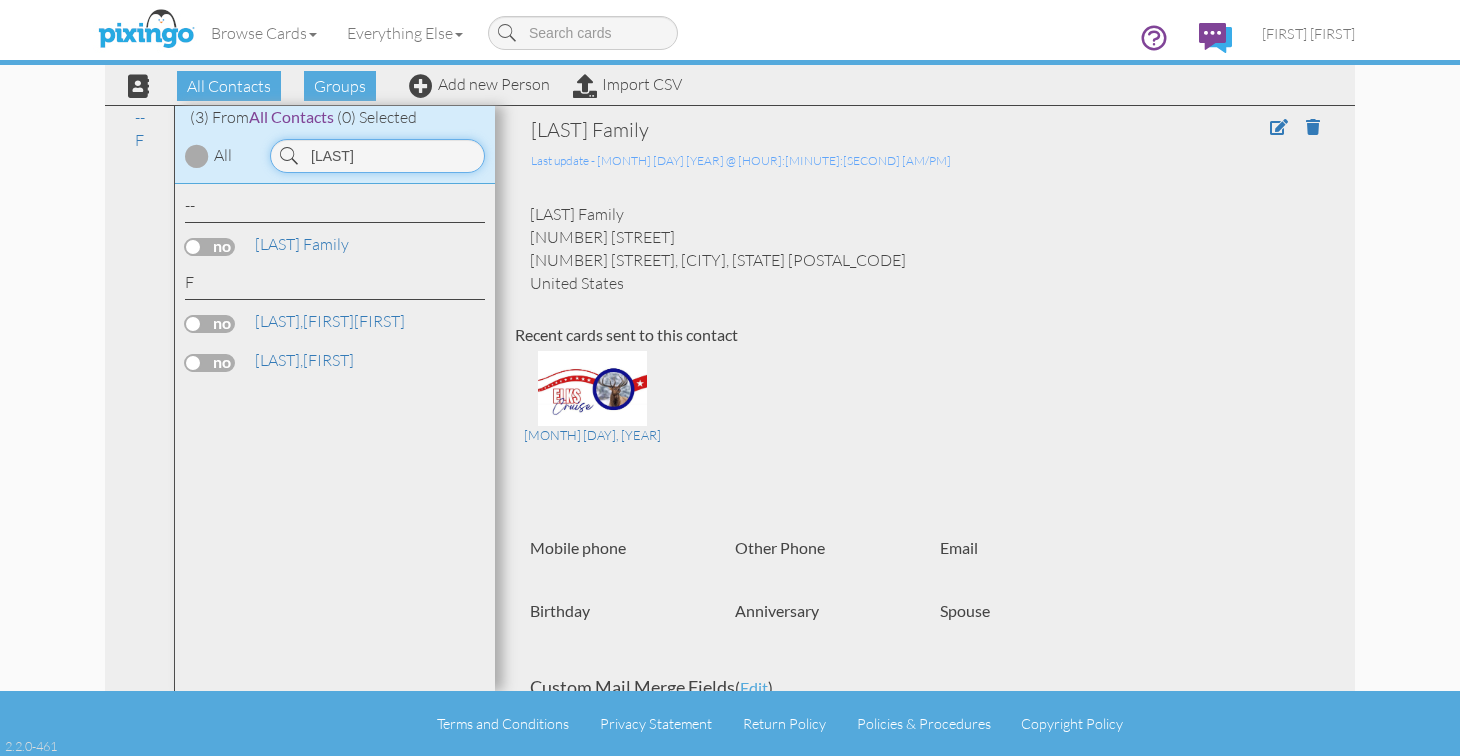 click on "Foley" at bounding box center [377, 156] 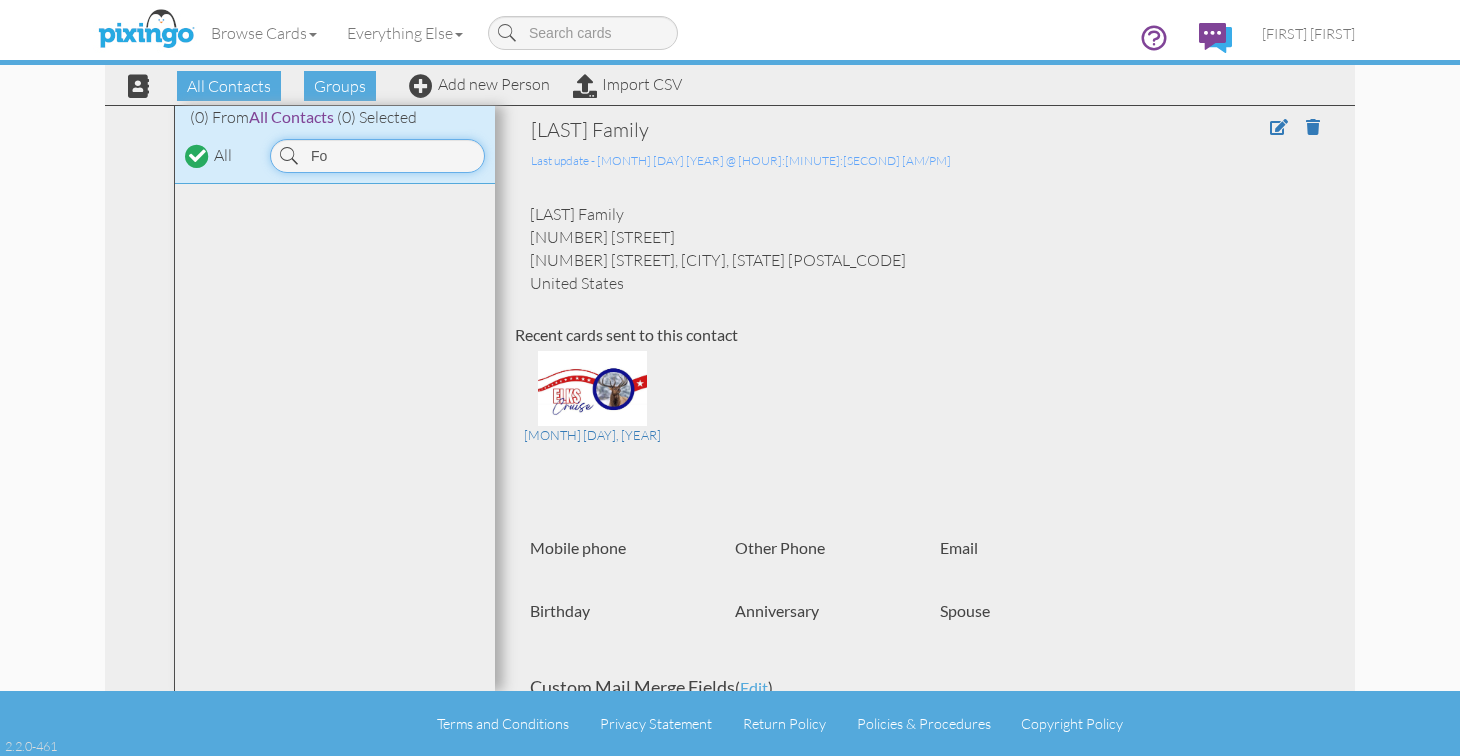 type on "F" 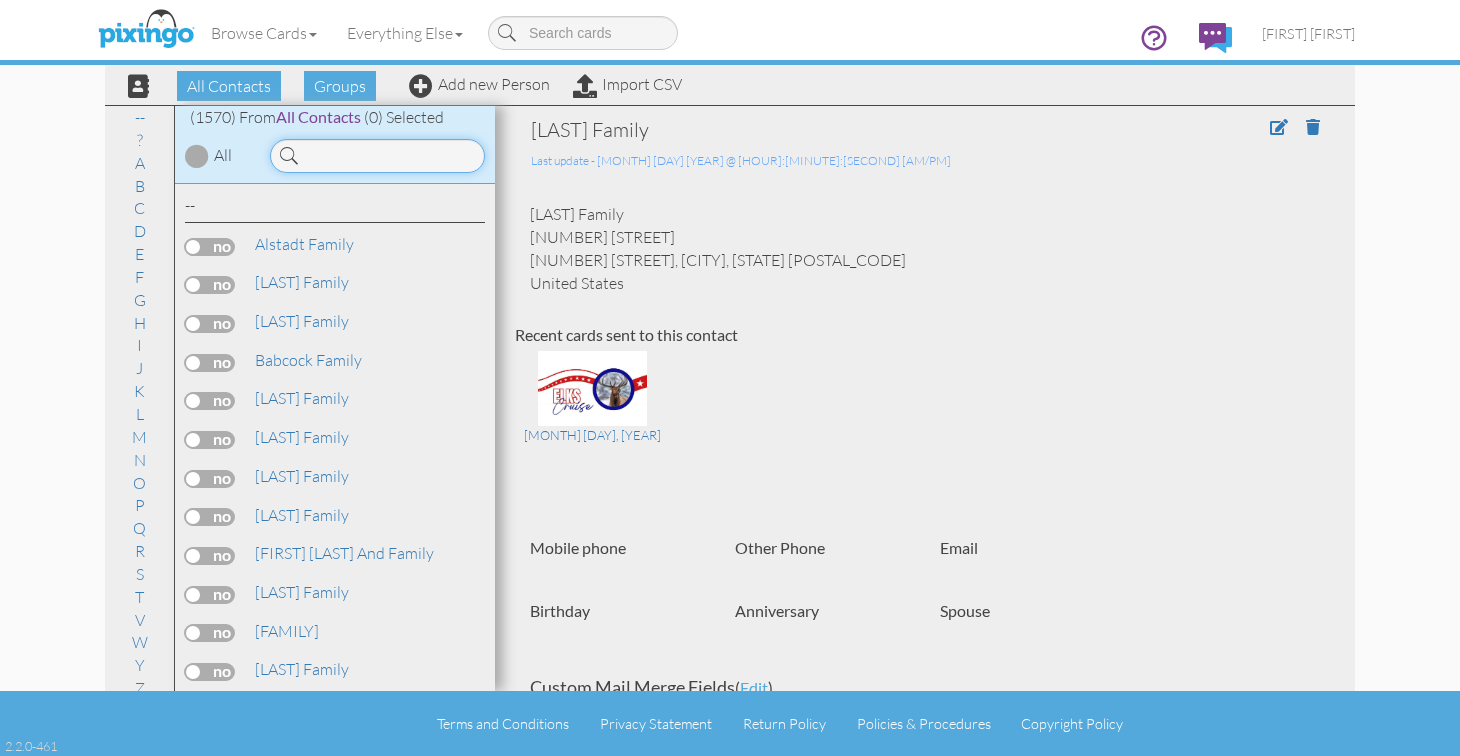 click at bounding box center (377, 156) 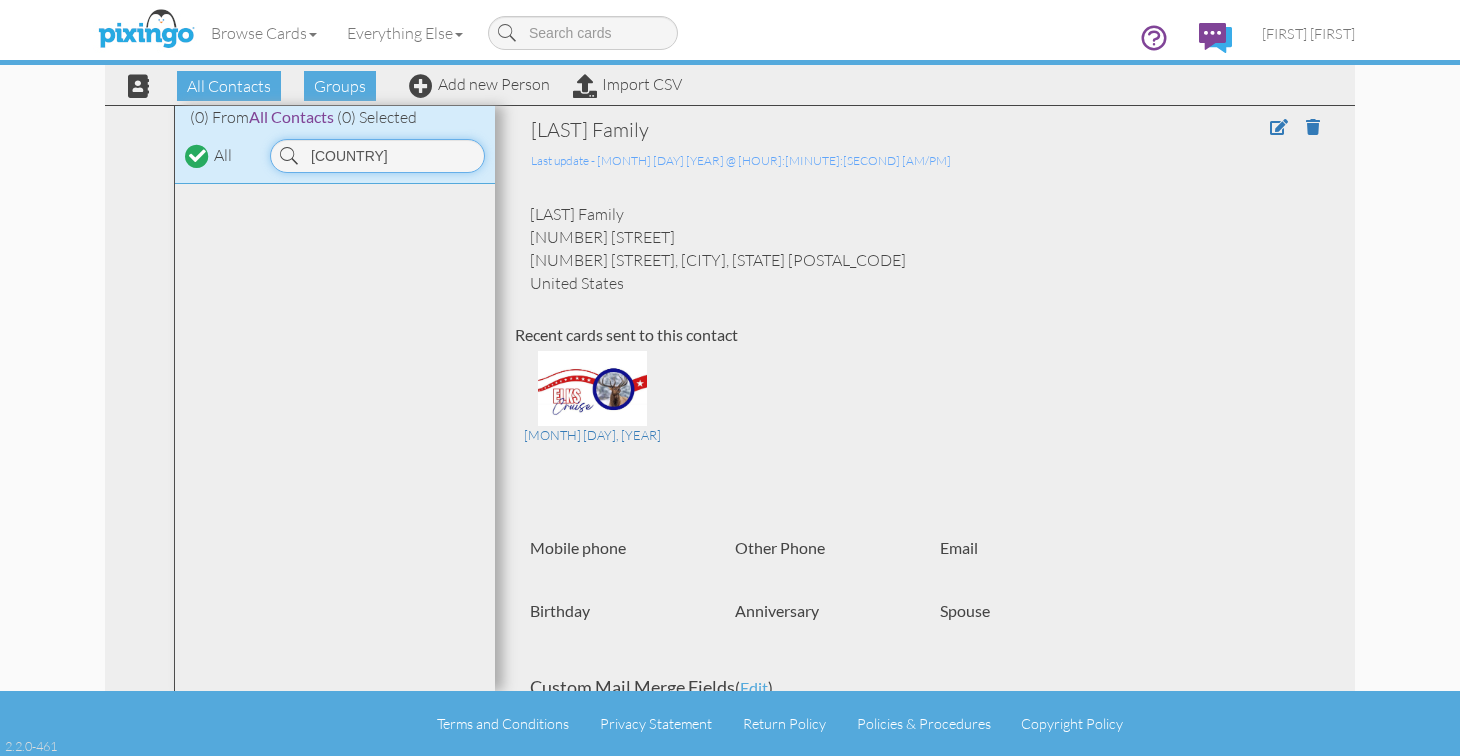 type on "F" 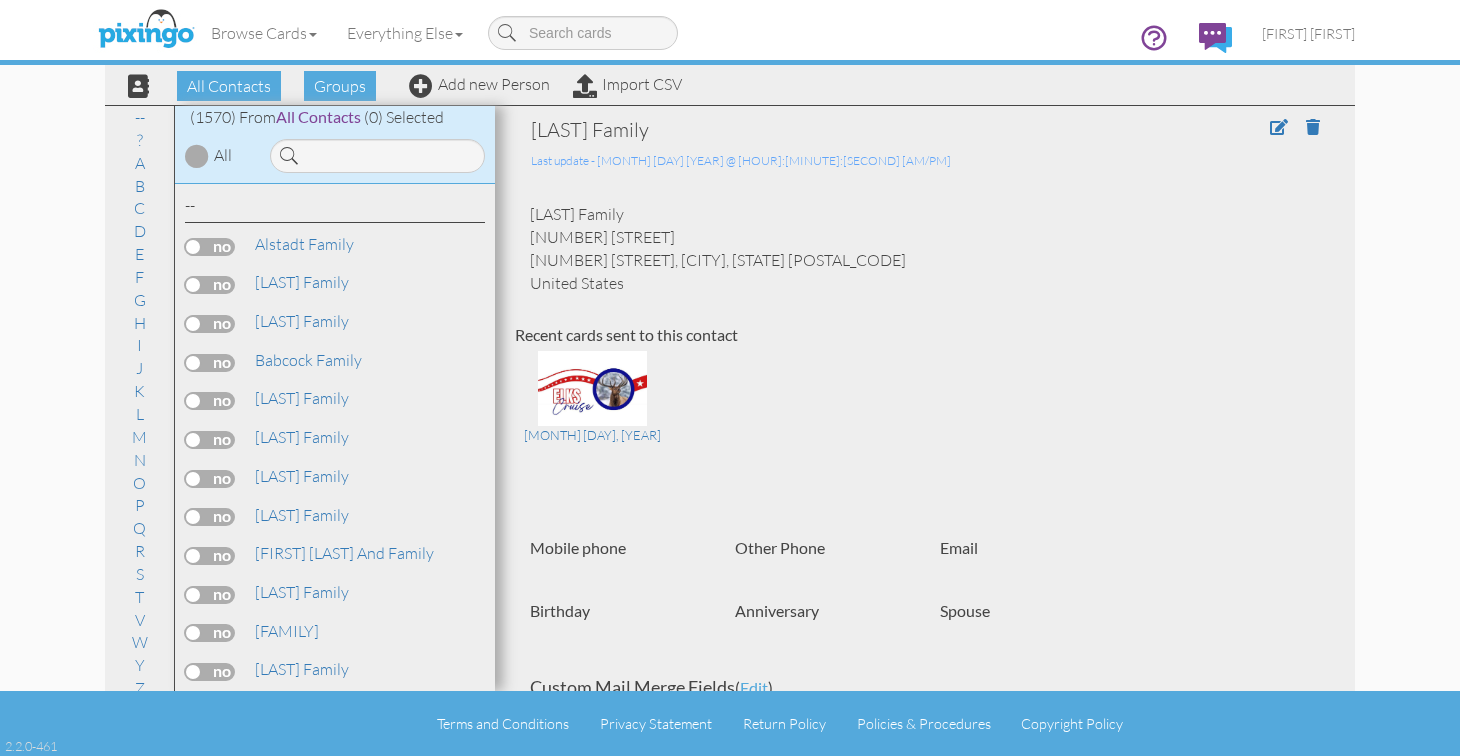 click on "(1570) From
All Contacts
(0) Selected
All" at bounding box center [335, 145] 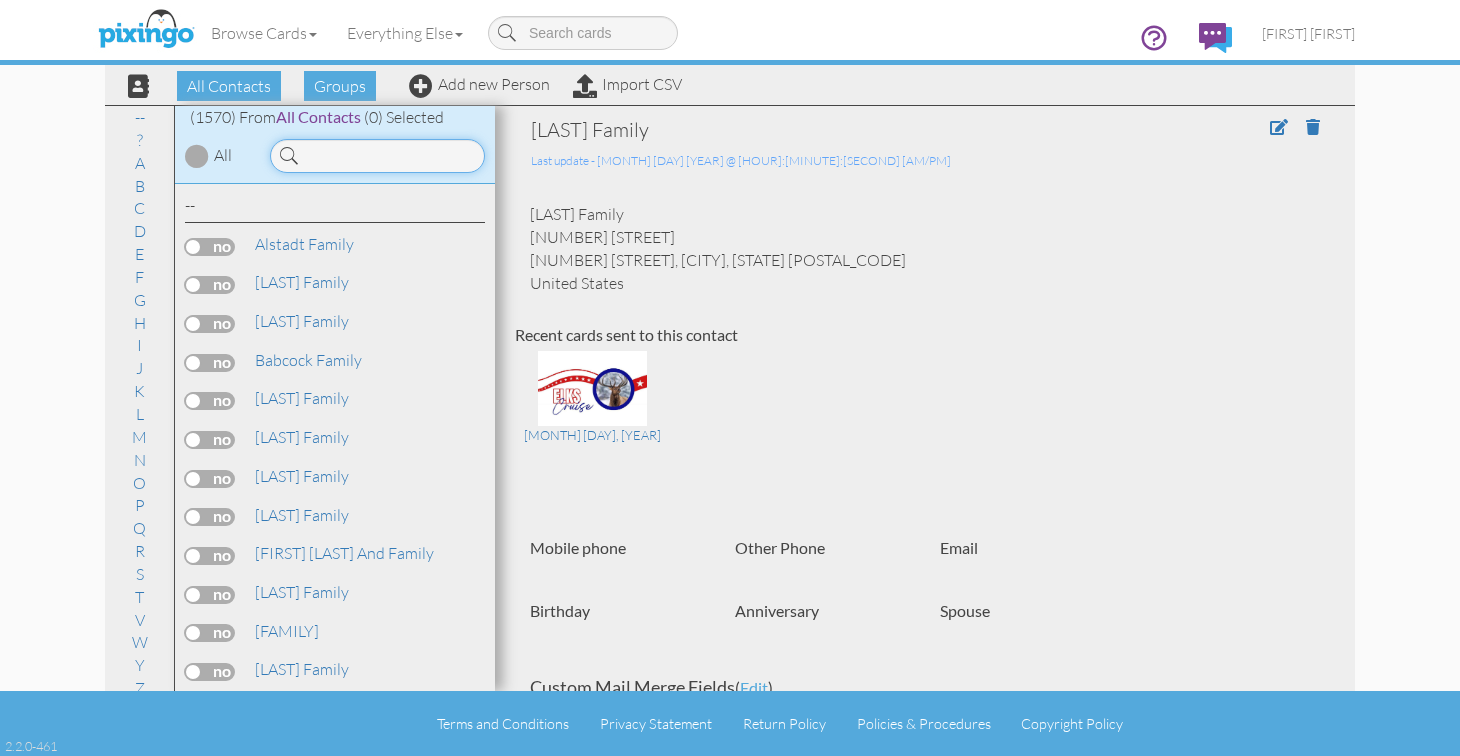 click at bounding box center (377, 156) 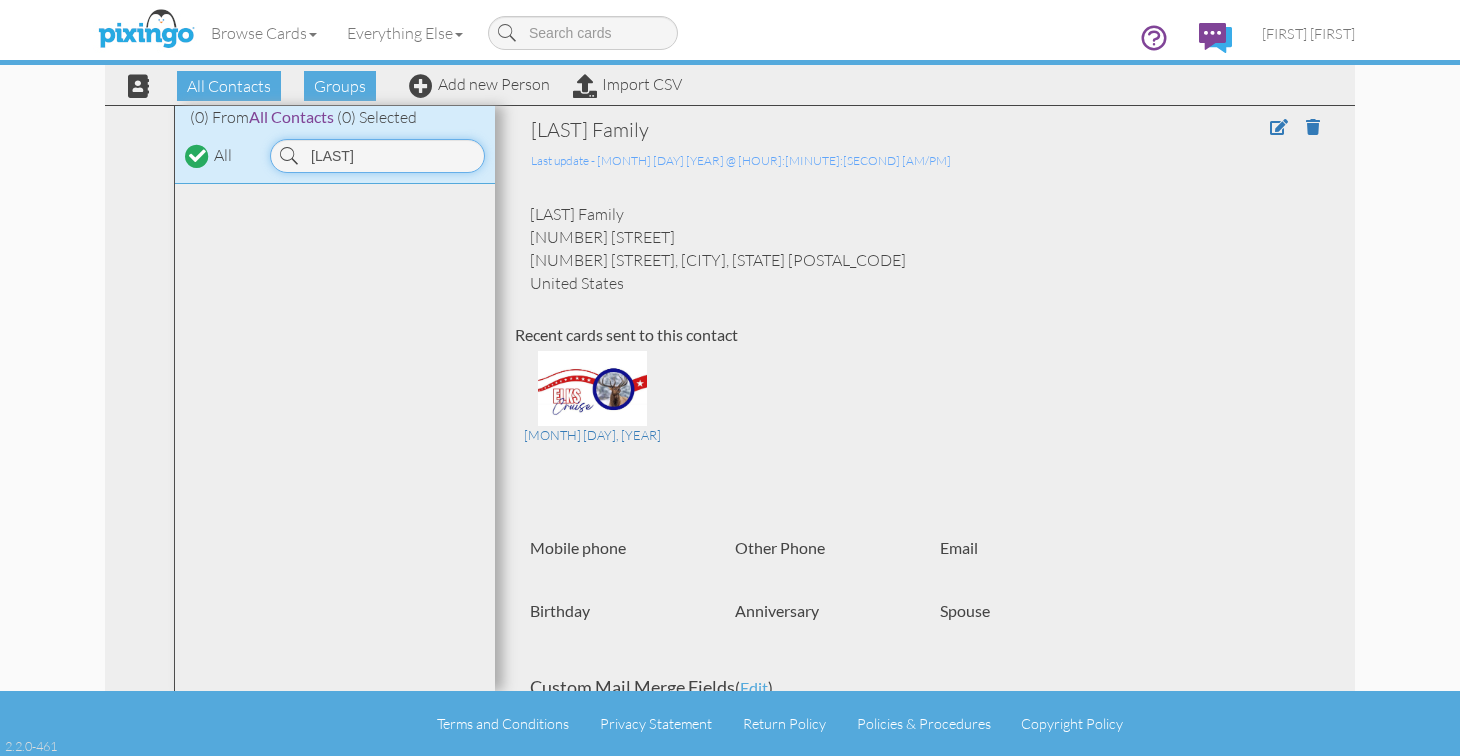 drag, startPoint x: 367, startPoint y: 148, endPoint x: 233, endPoint y: 133, distance: 134.83694 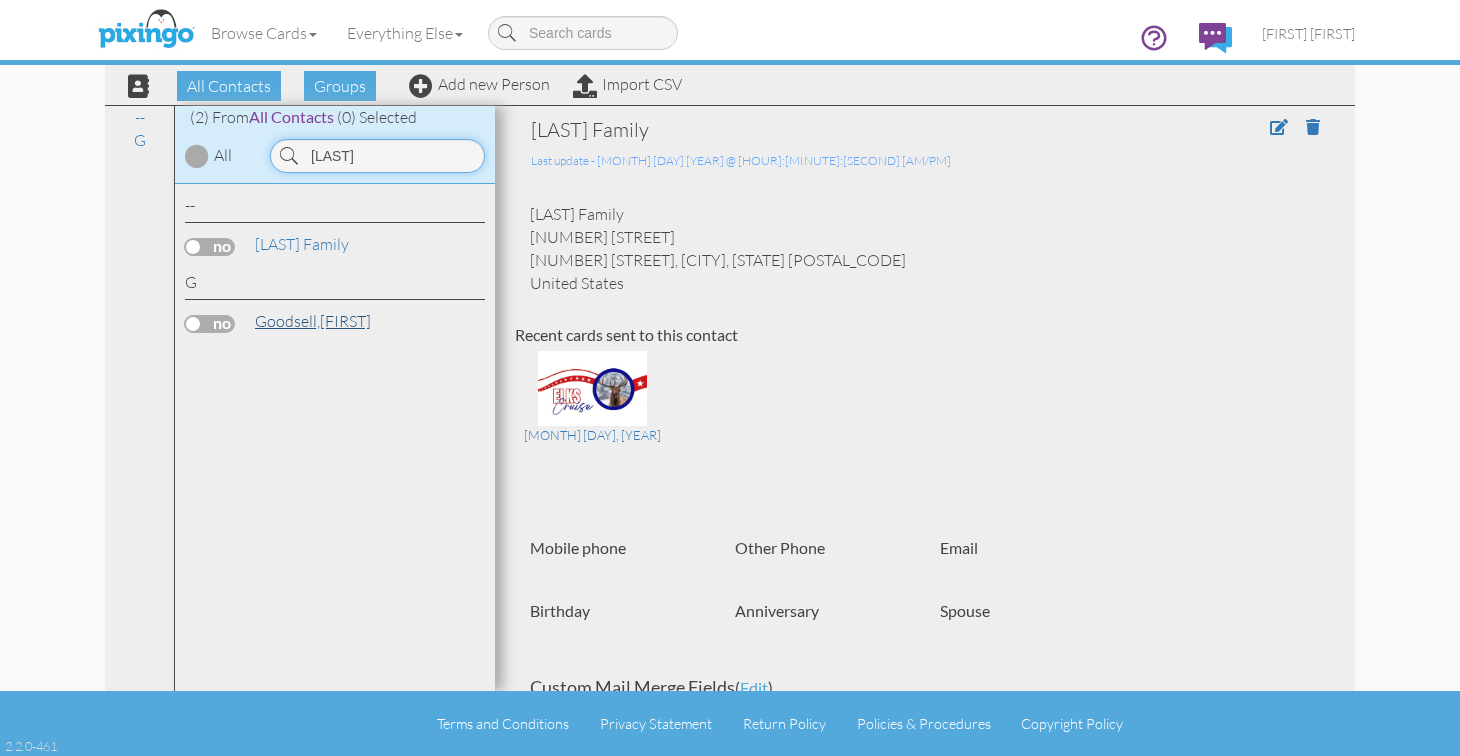type on "Goodall" 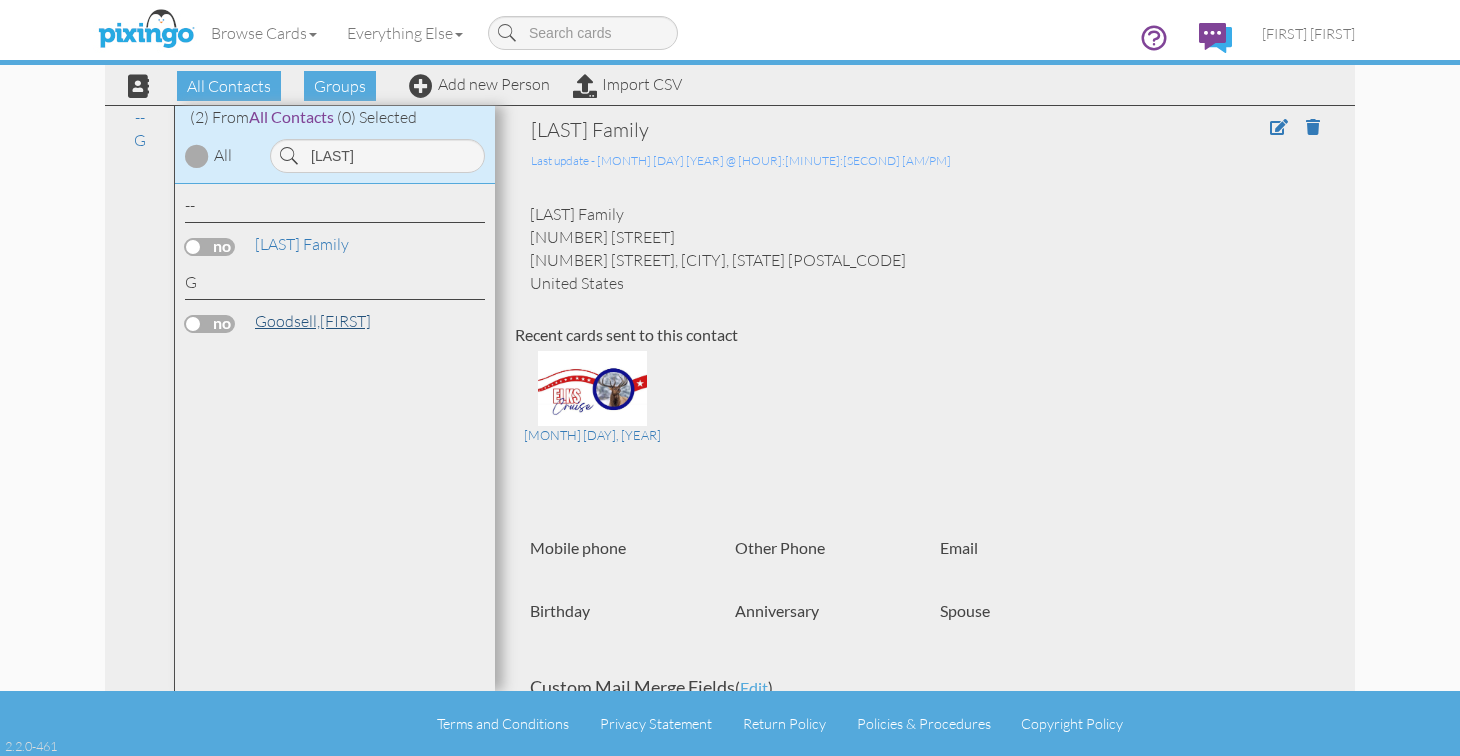 click on "Goodsell,
Elizabeth" at bounding box center [313, 321] 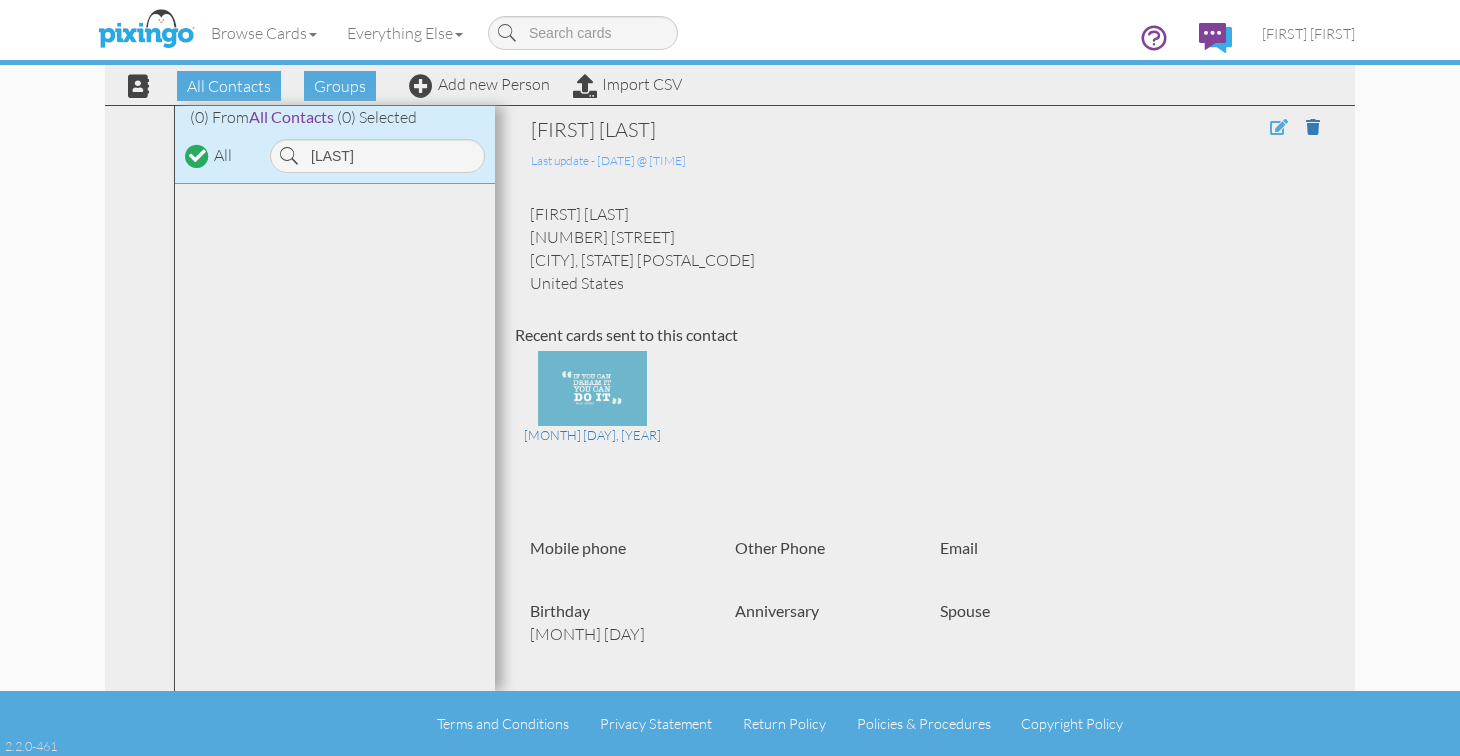 click at bounding box center (1279, 127) 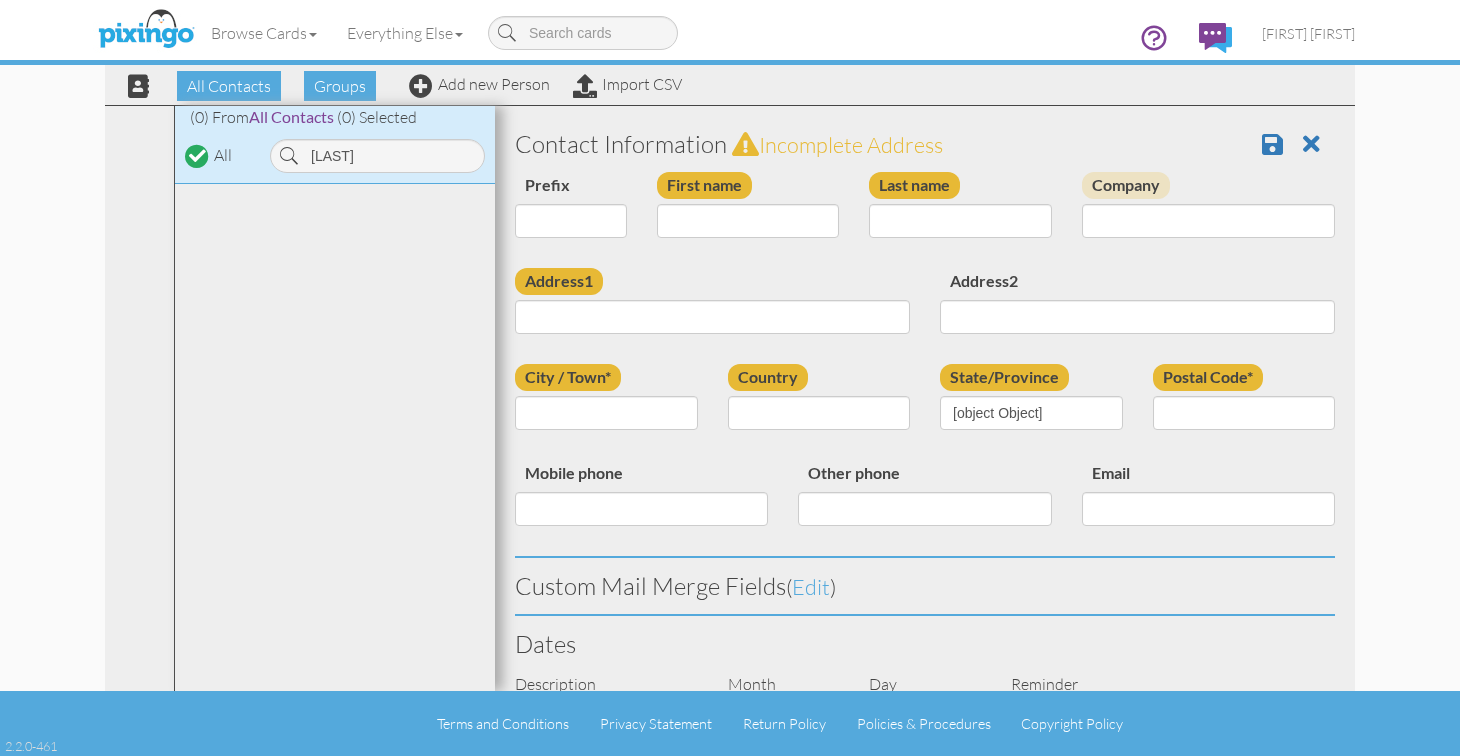 type on "[FIRST]" 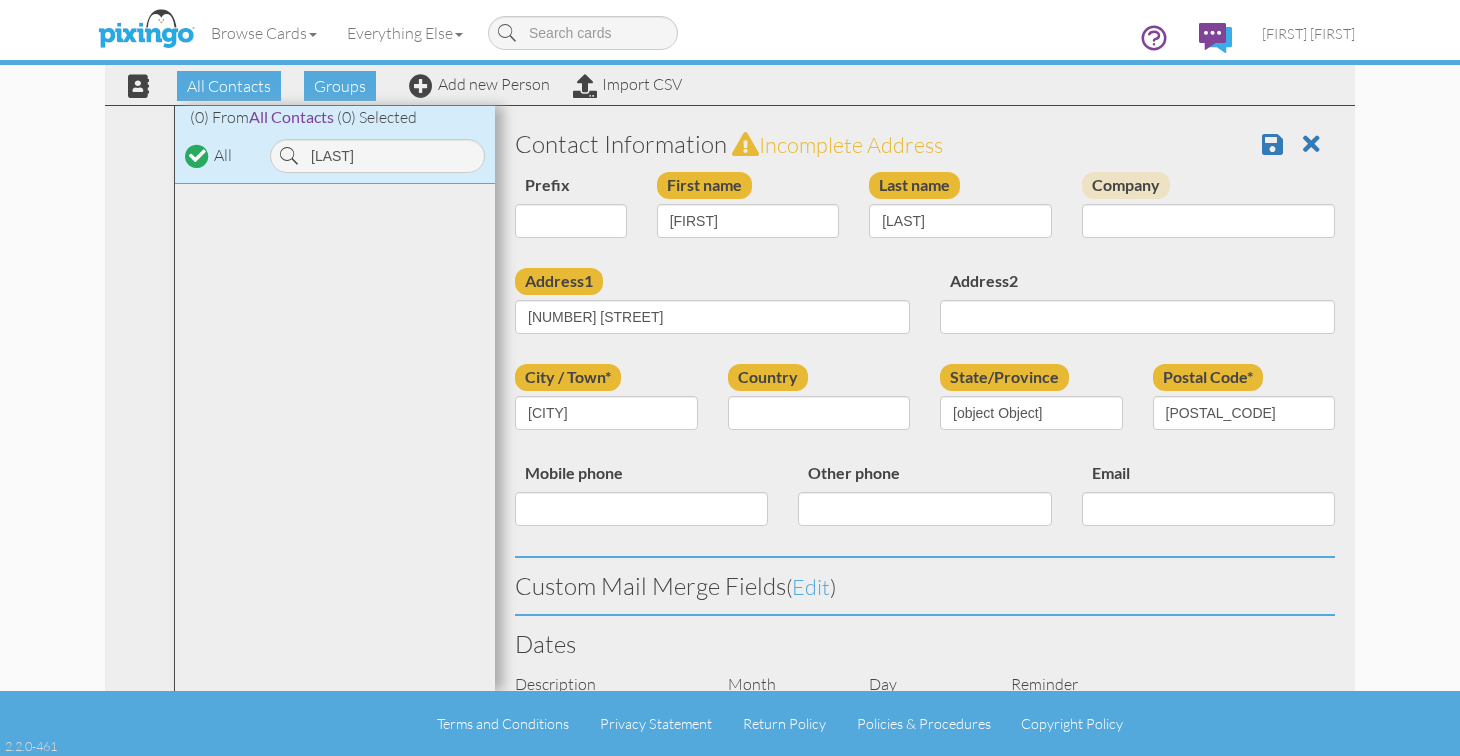 select on "object:22971" 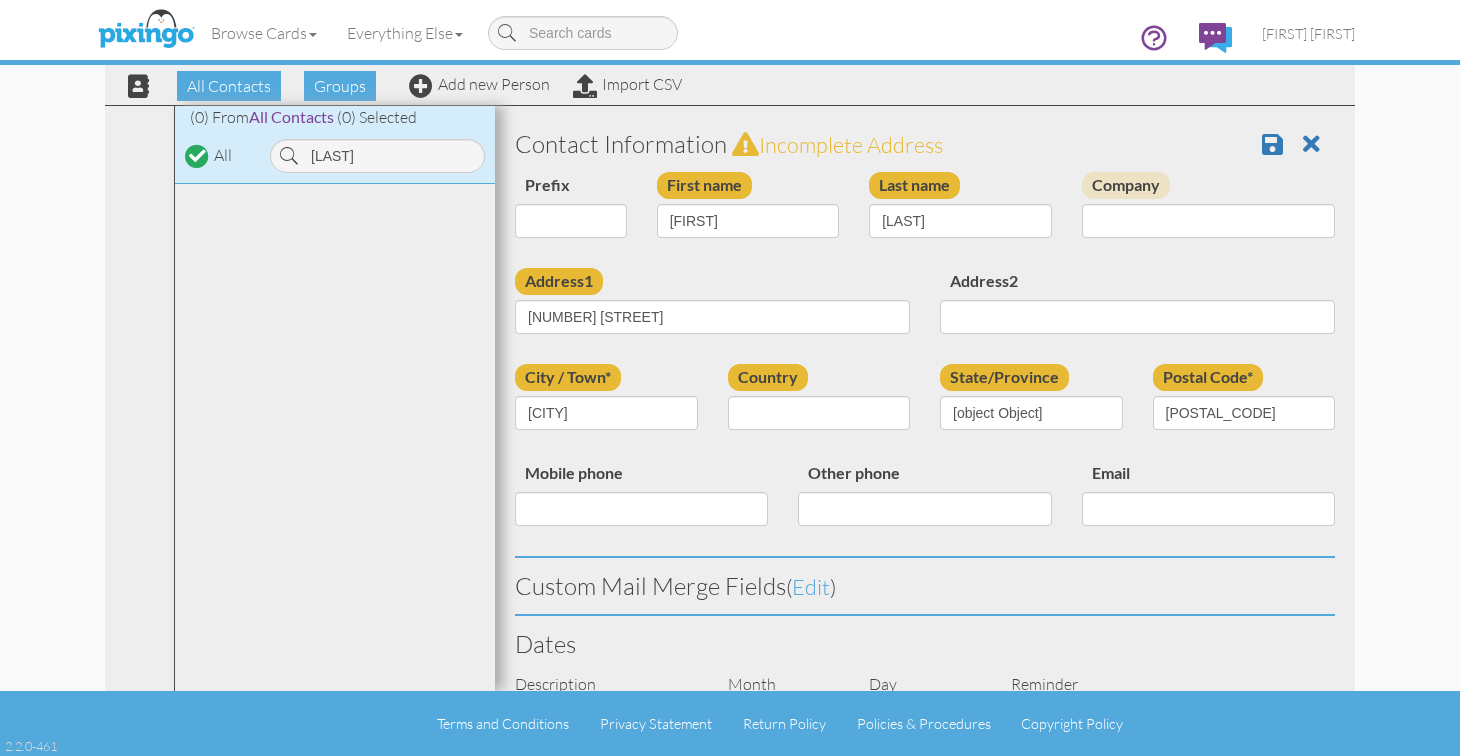 select on "object:23216" 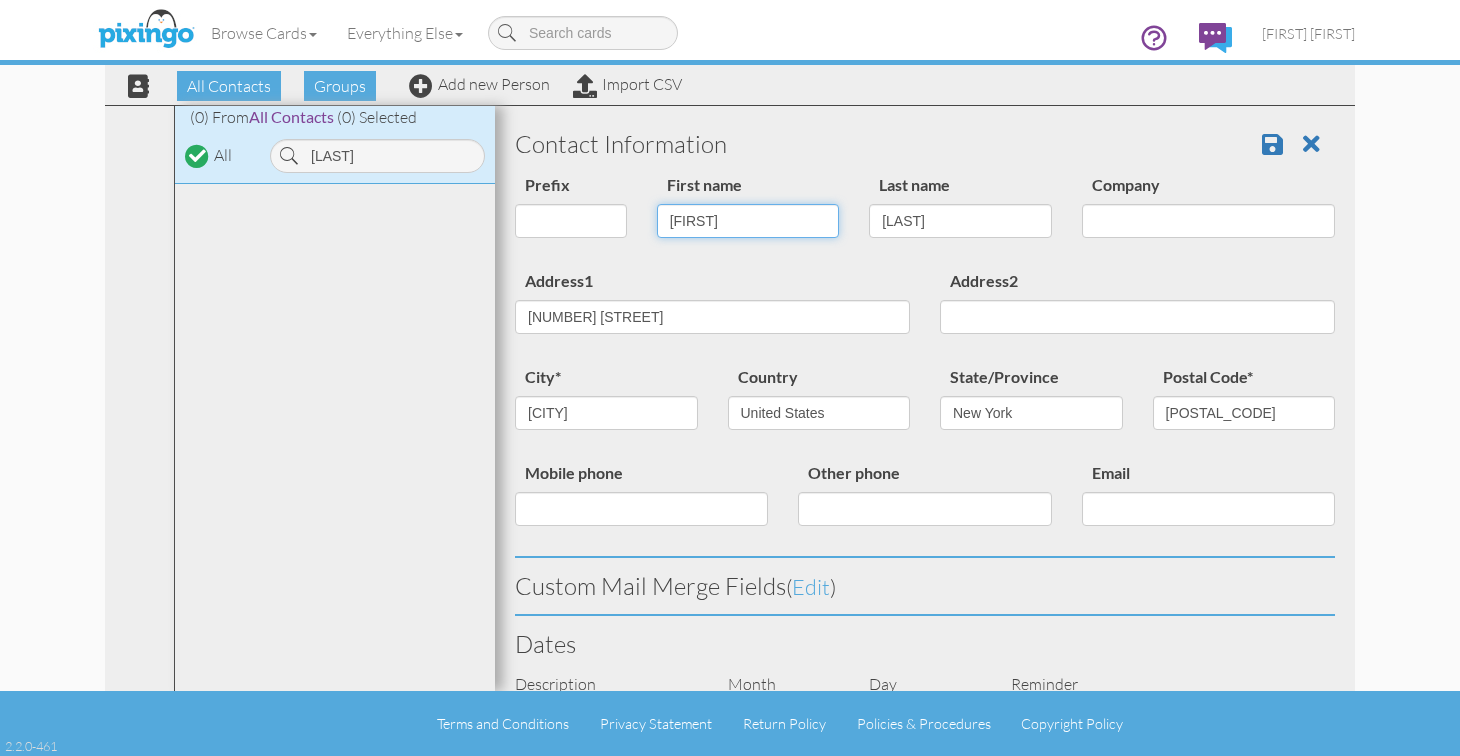 drag, startPoint x: 770, startPoint y: 223, endPoint x: 646, endPoint y: 208, distance: 124.90396 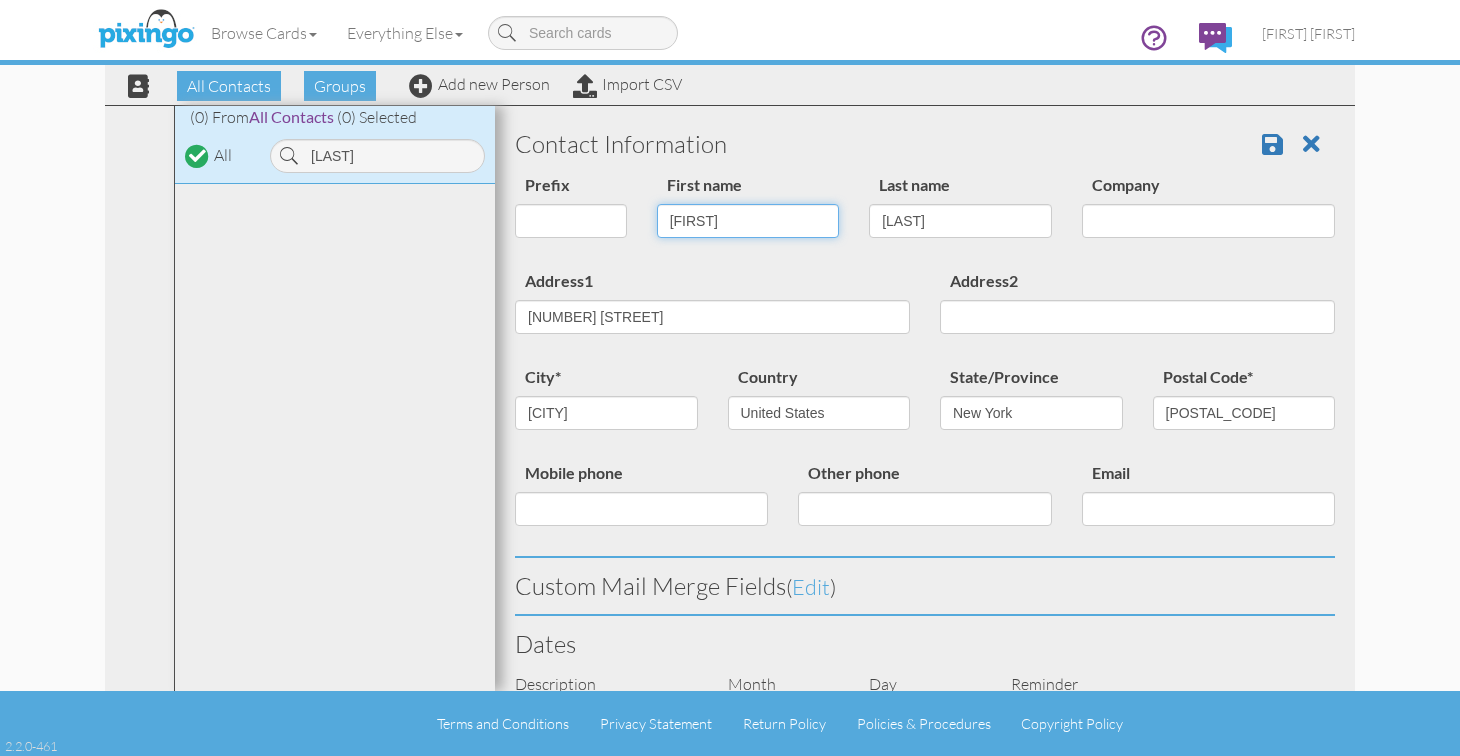 click on "First name
Elizabeth" at bounding box center (748, 212) 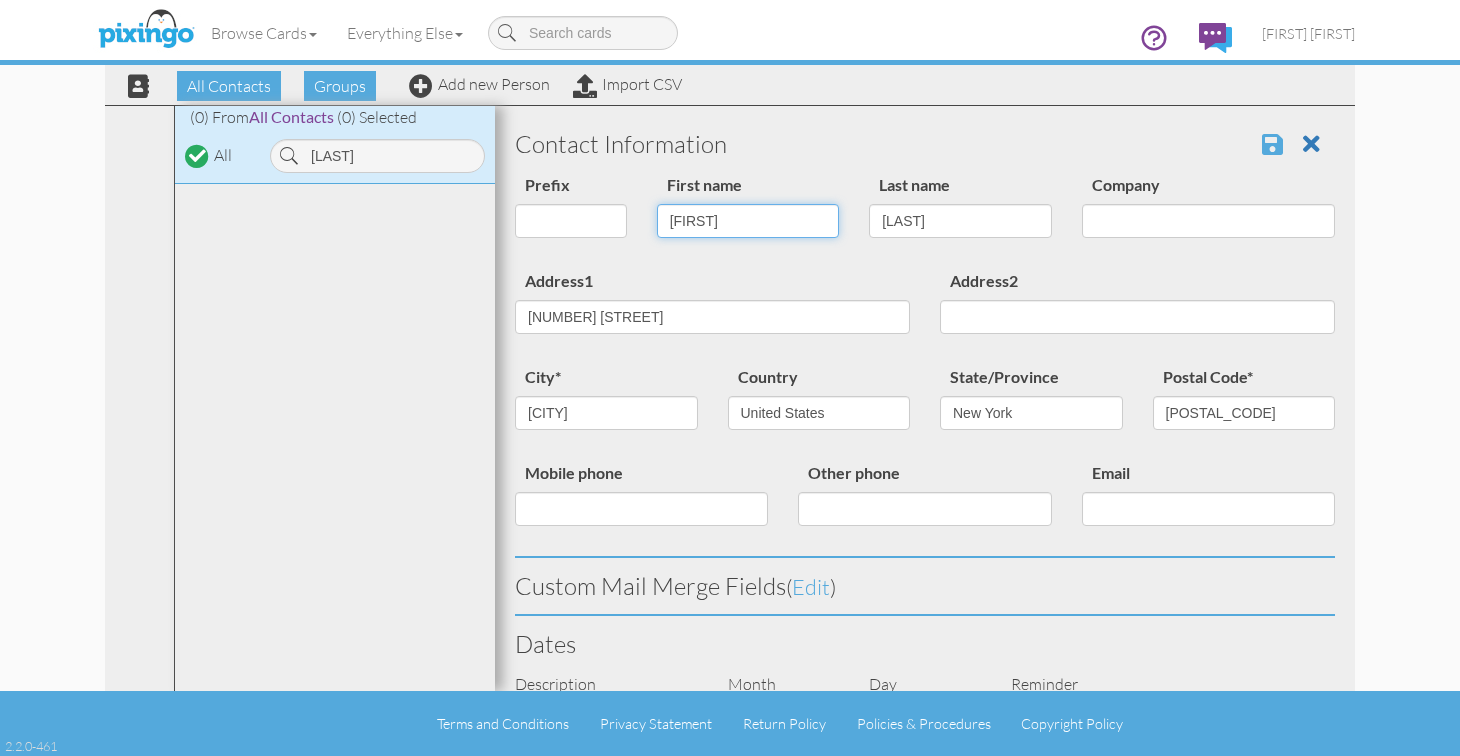 type on "[FIRST]" 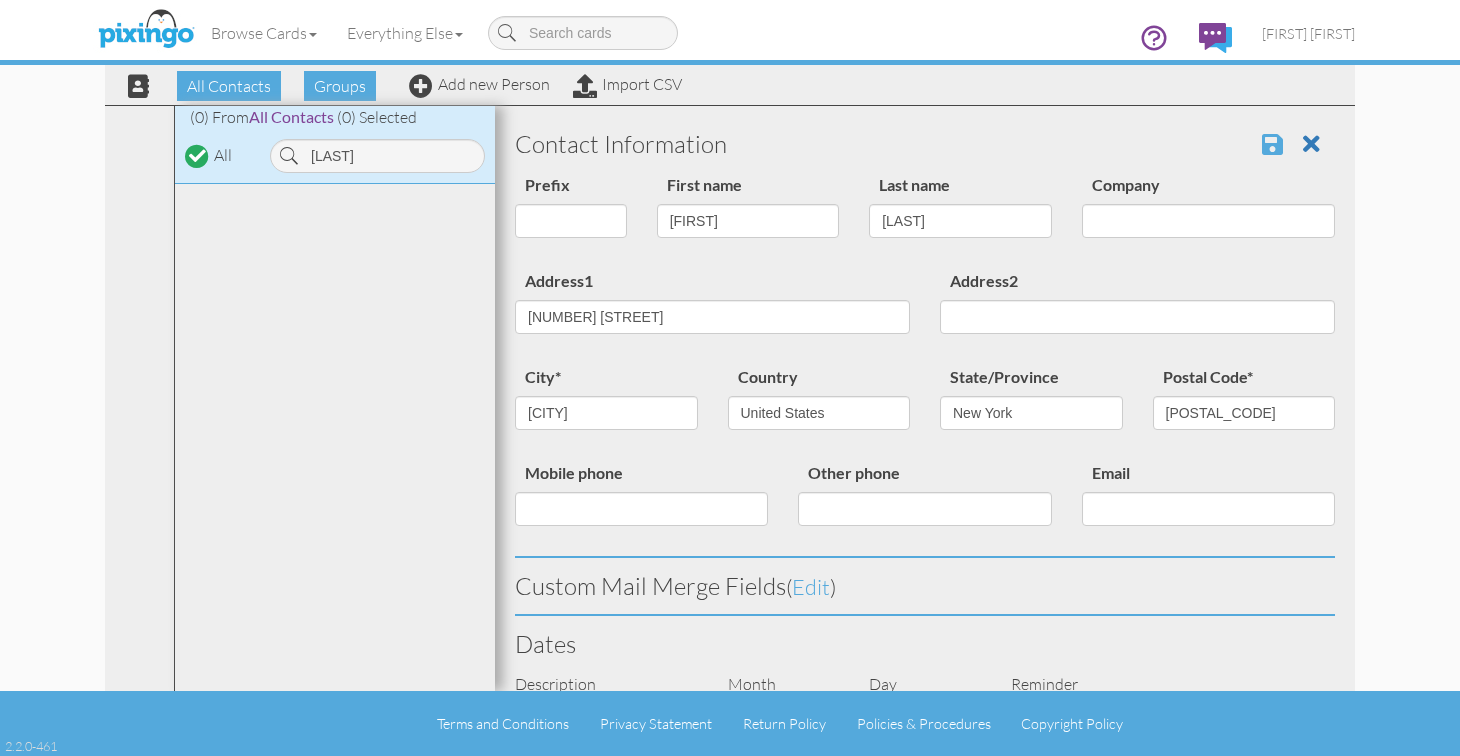 click at bounding box center [1272, 144] 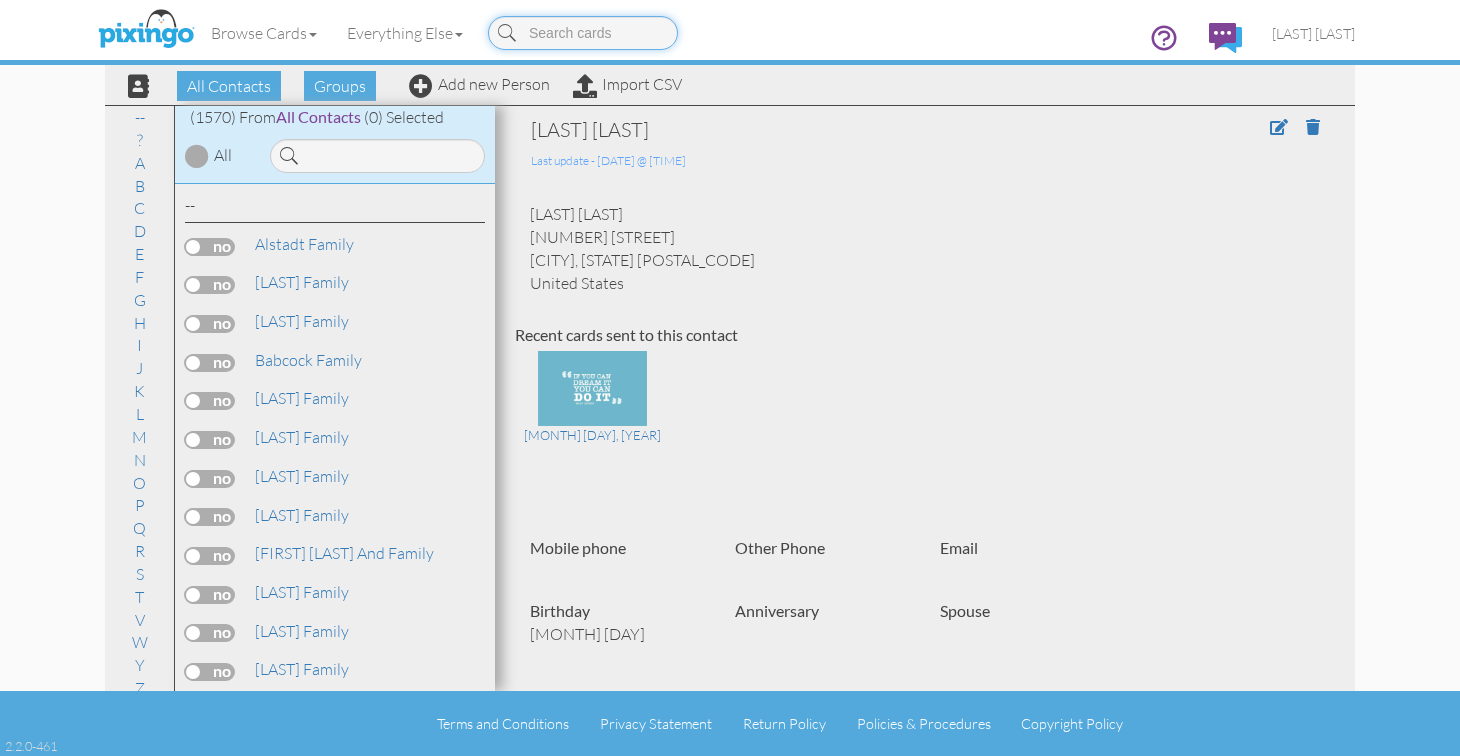 scroll, scrollTop: 0, scrollLeft: 0, axis: both 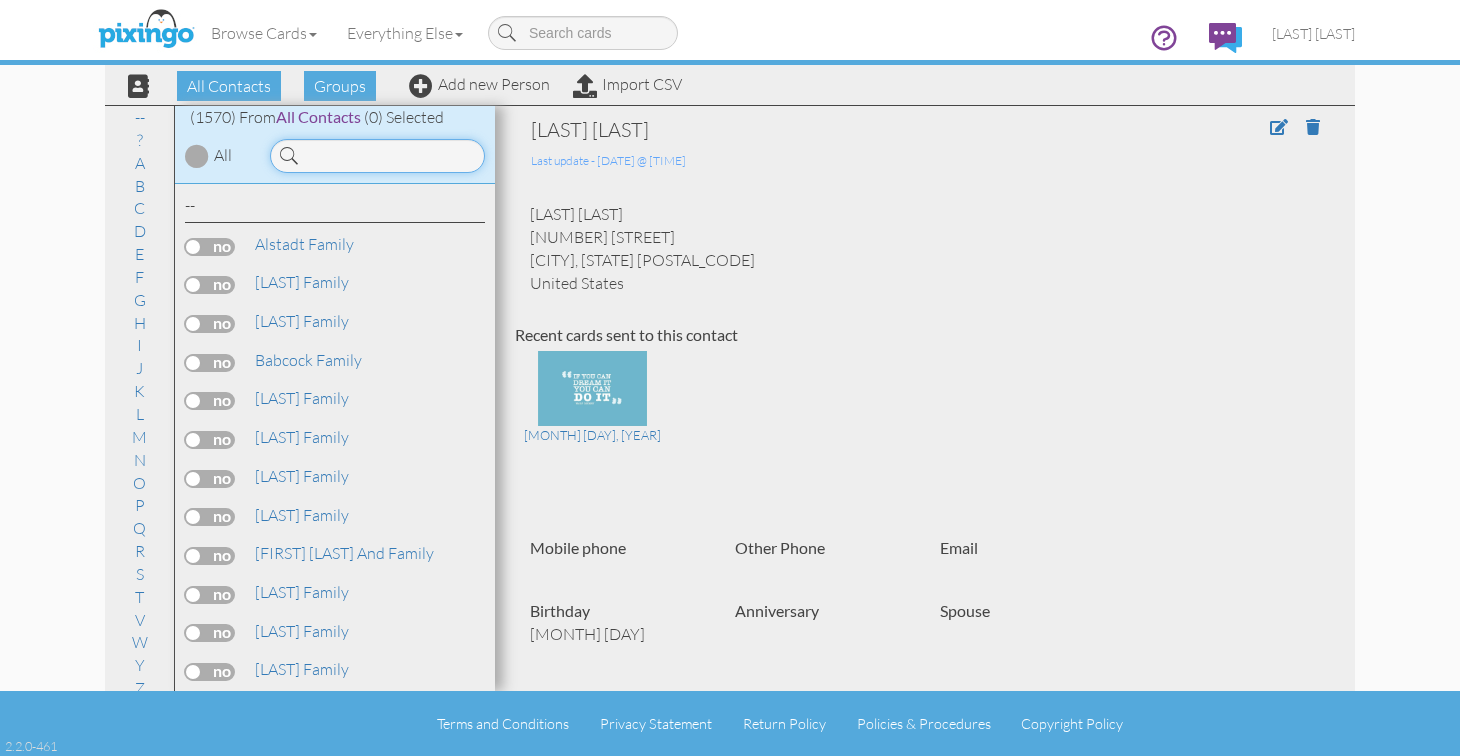 click at bounding box center [377, 156] 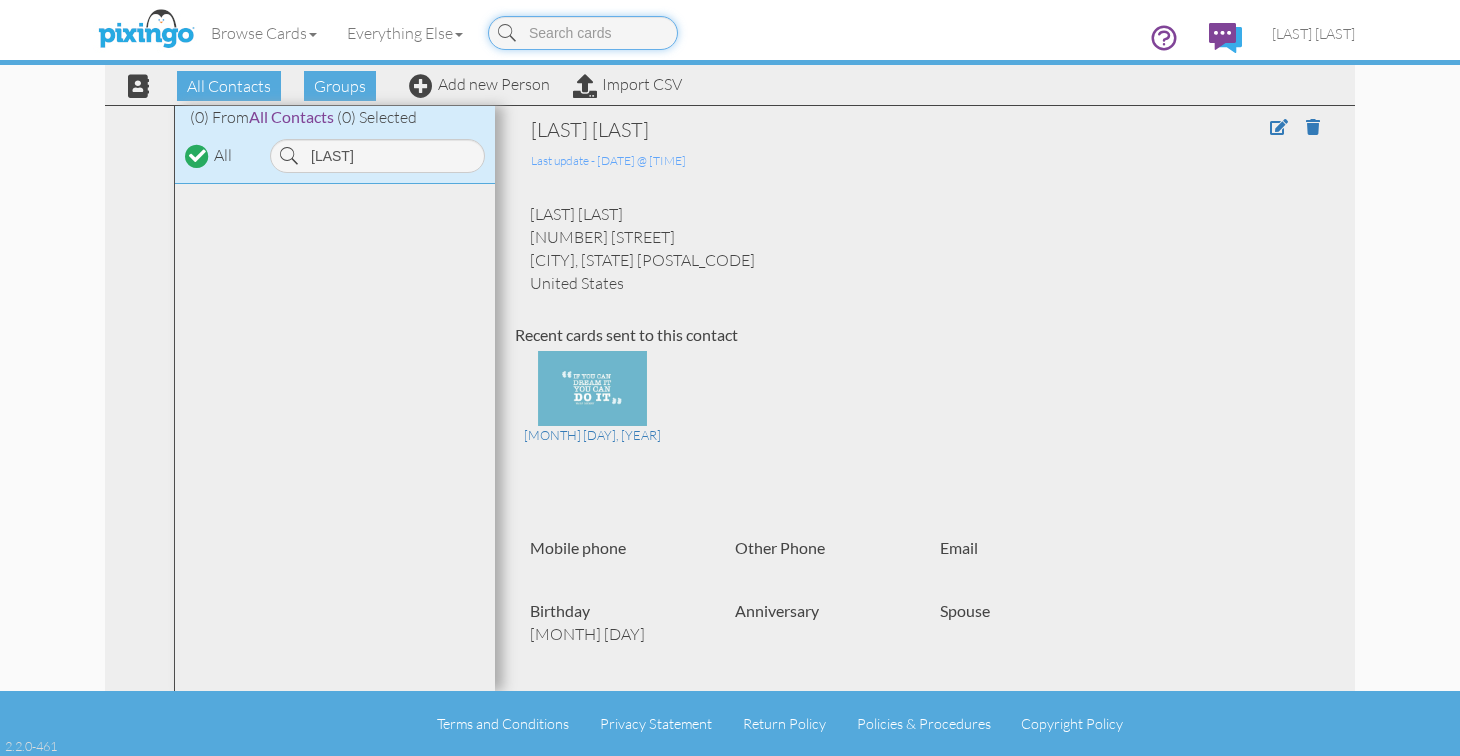 click at bounding box center (583, 33) 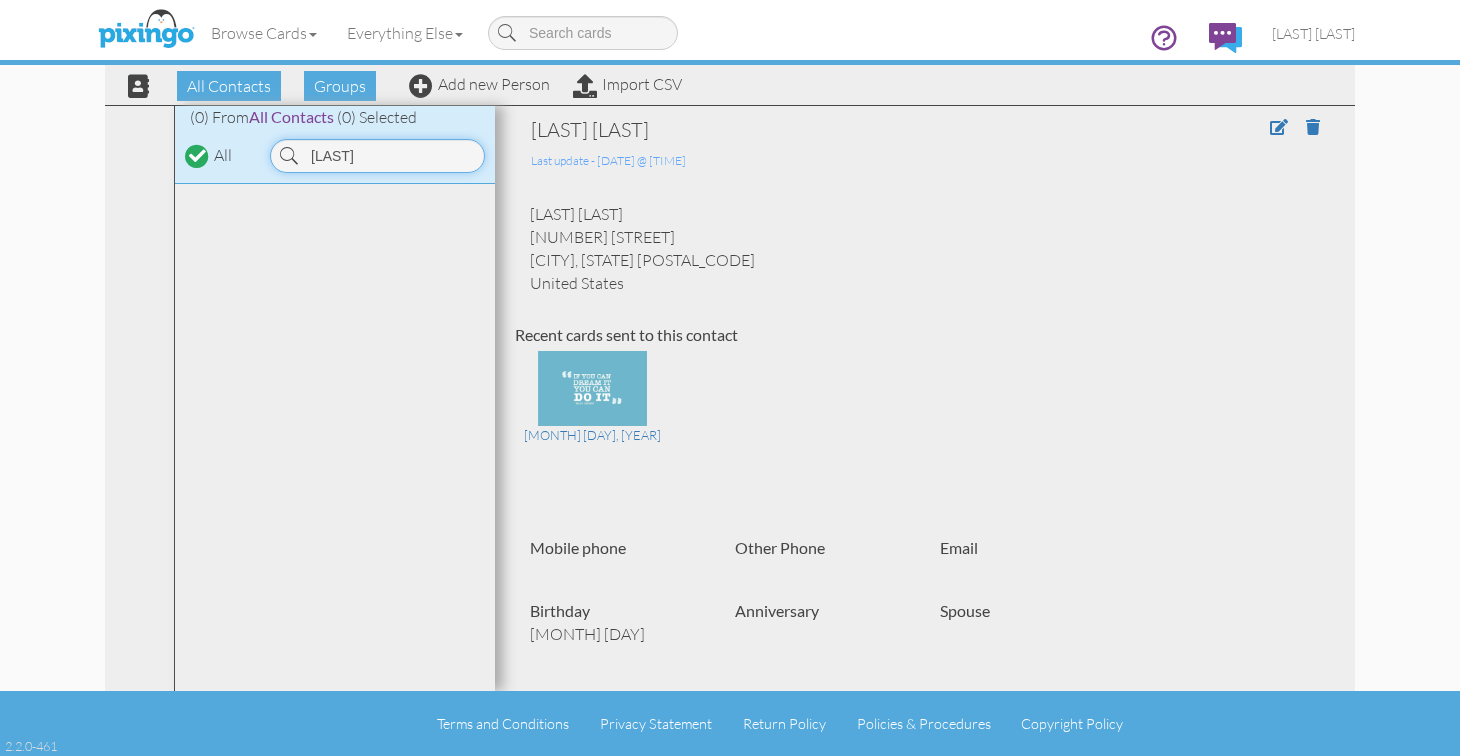 drag, startPoint x: 400, startPoint y: 153, endPoint x: 307, endPoint y: 151, distance: 93.0215 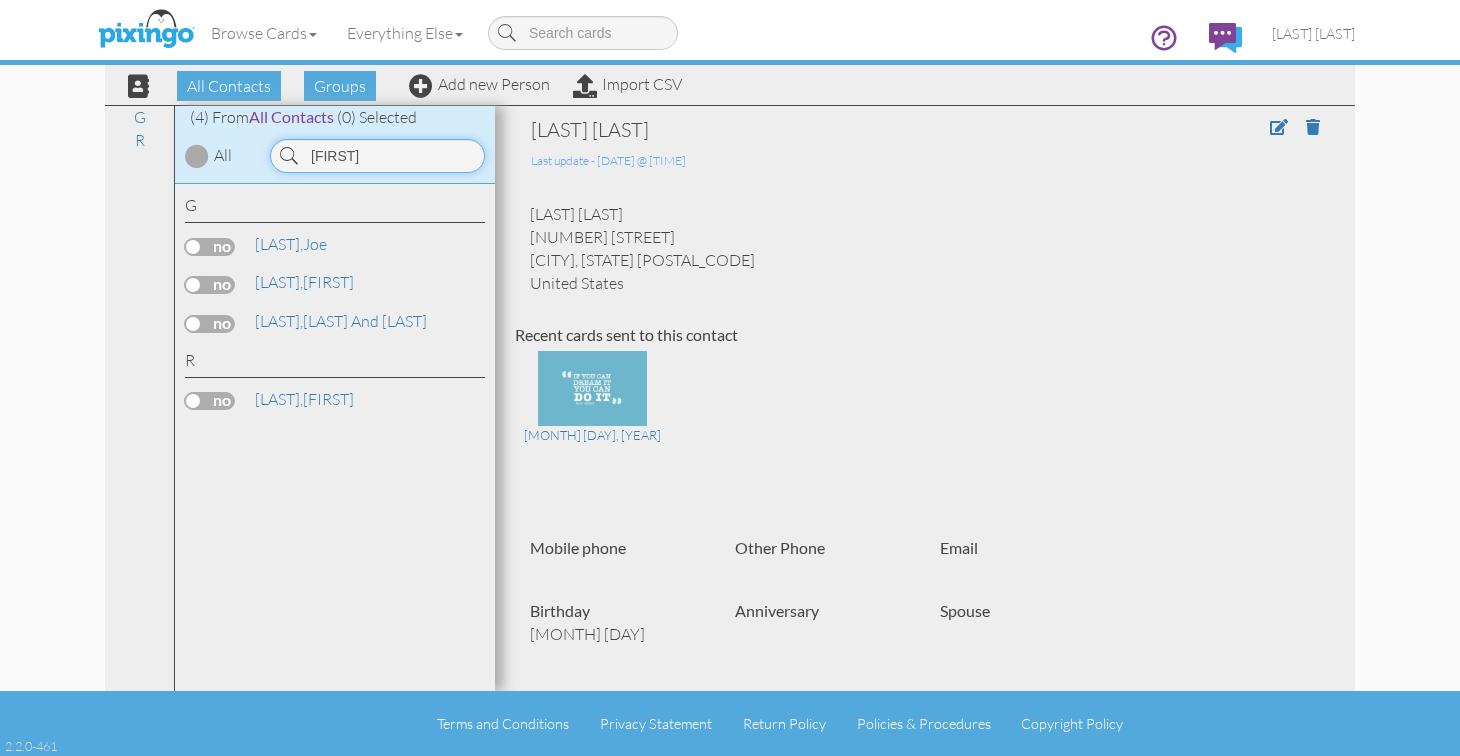 drag, startPoint x: 394, startPoint y: 154, endPoint x: 304, endPoint y: 147, distance: 90.27181 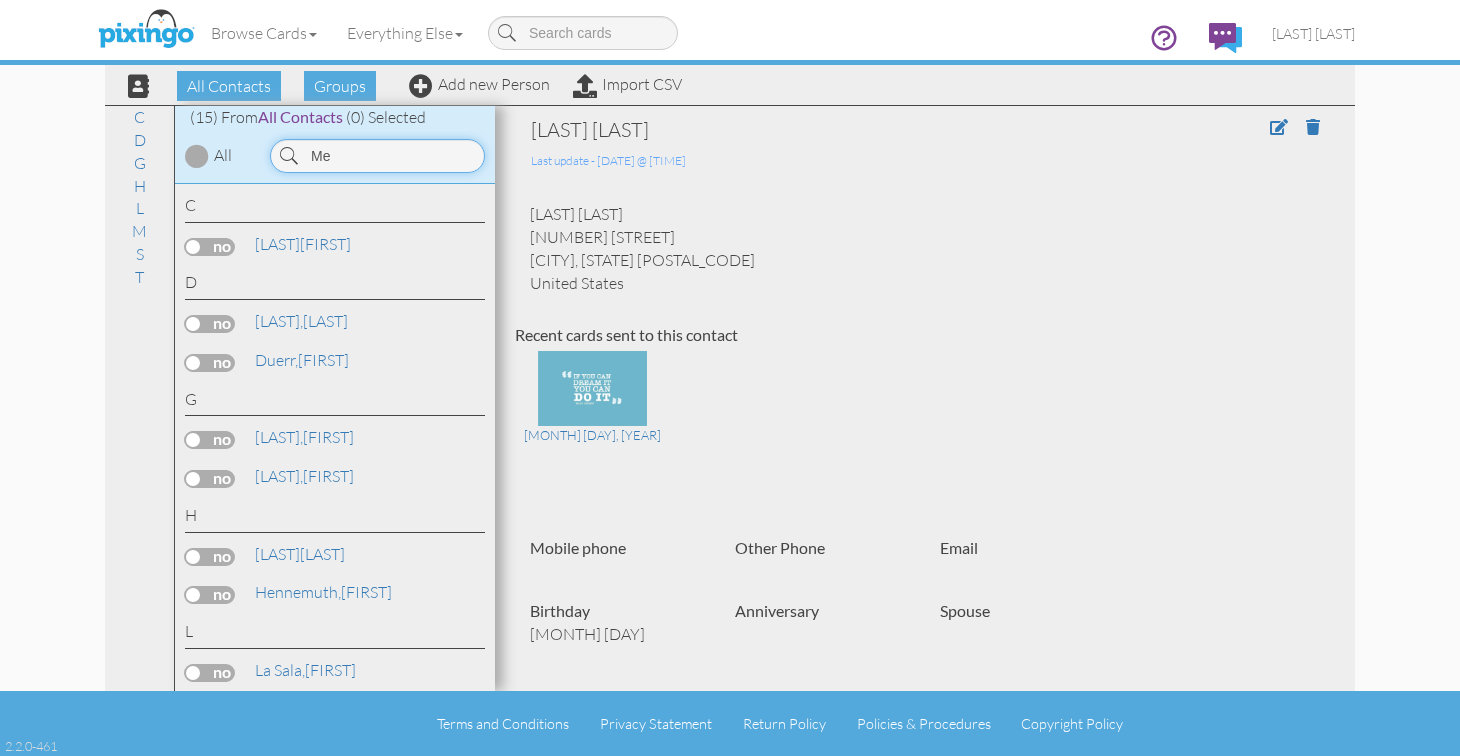 type on "M" 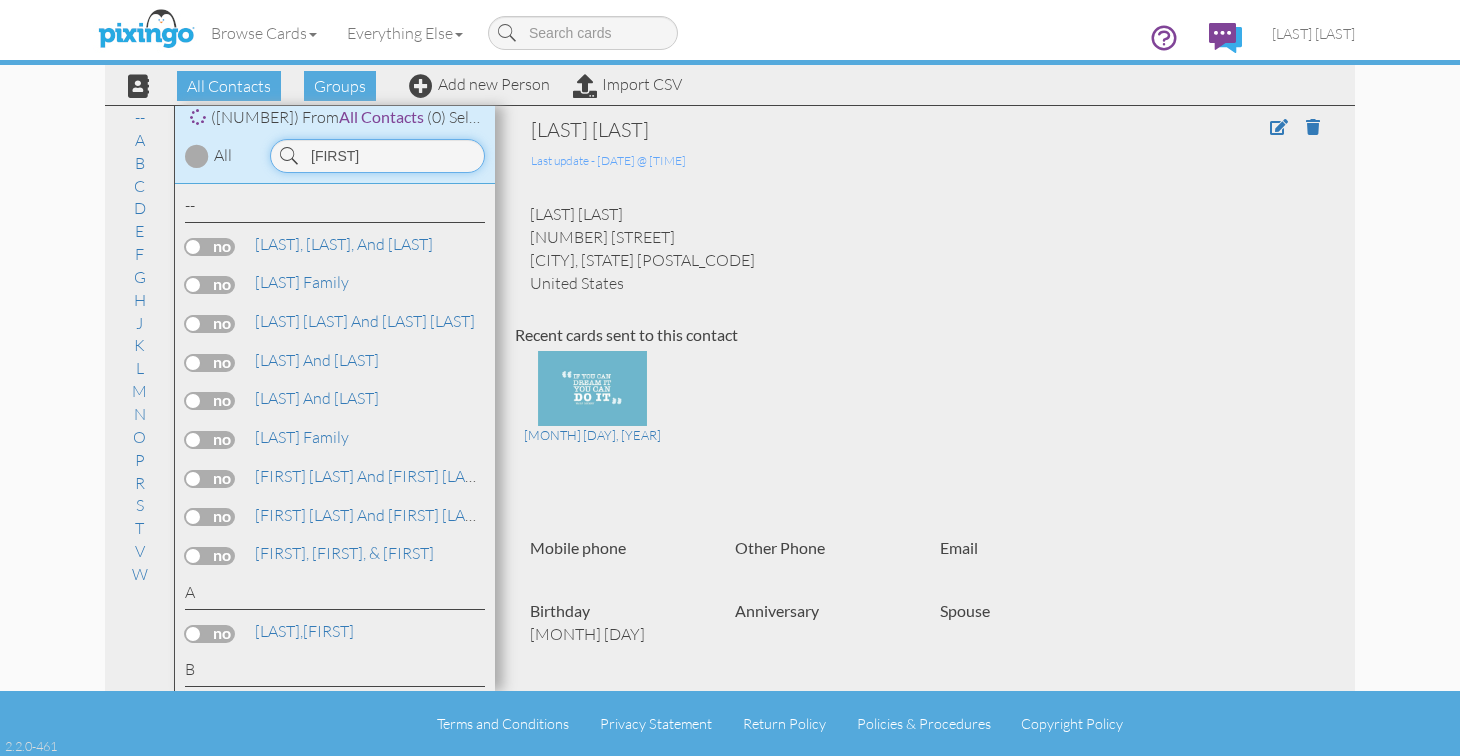 type on "N" 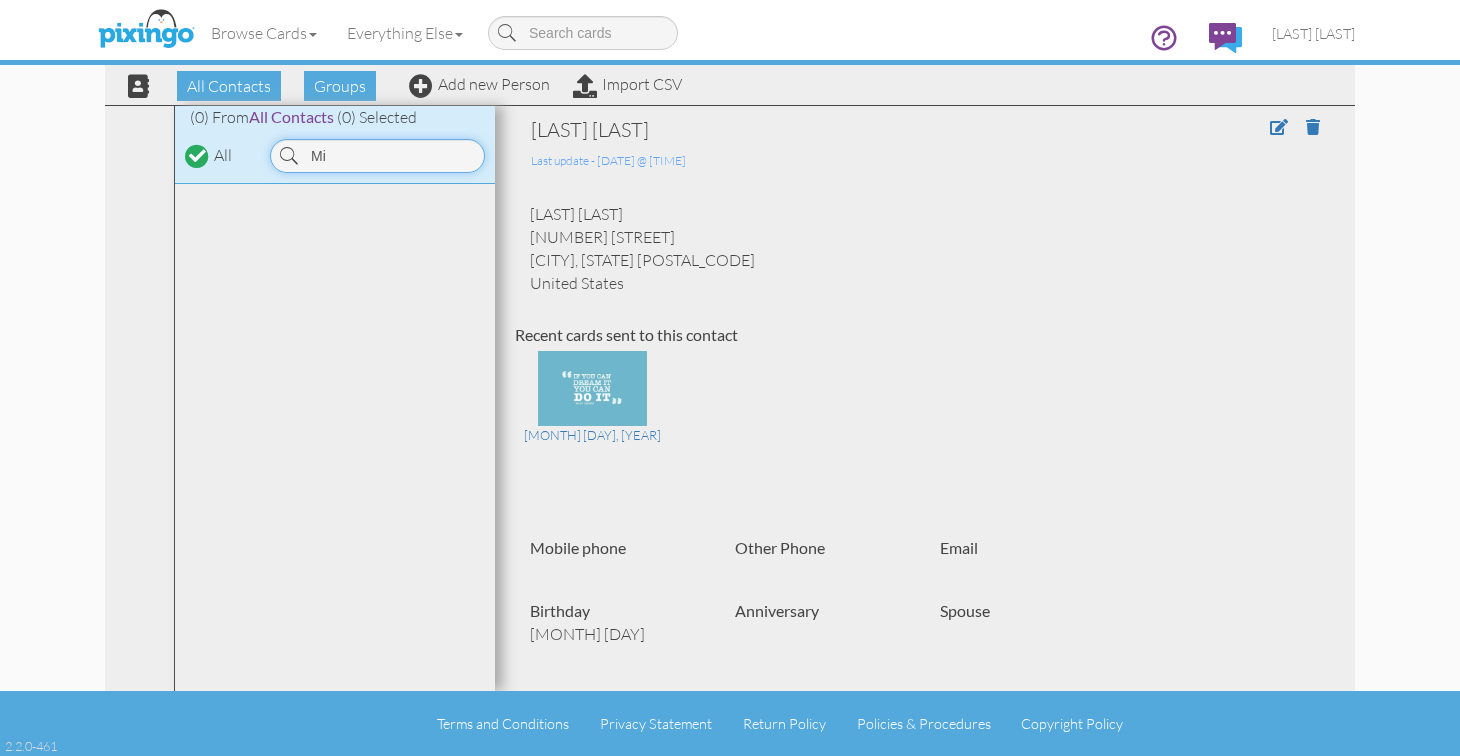 type on "M" 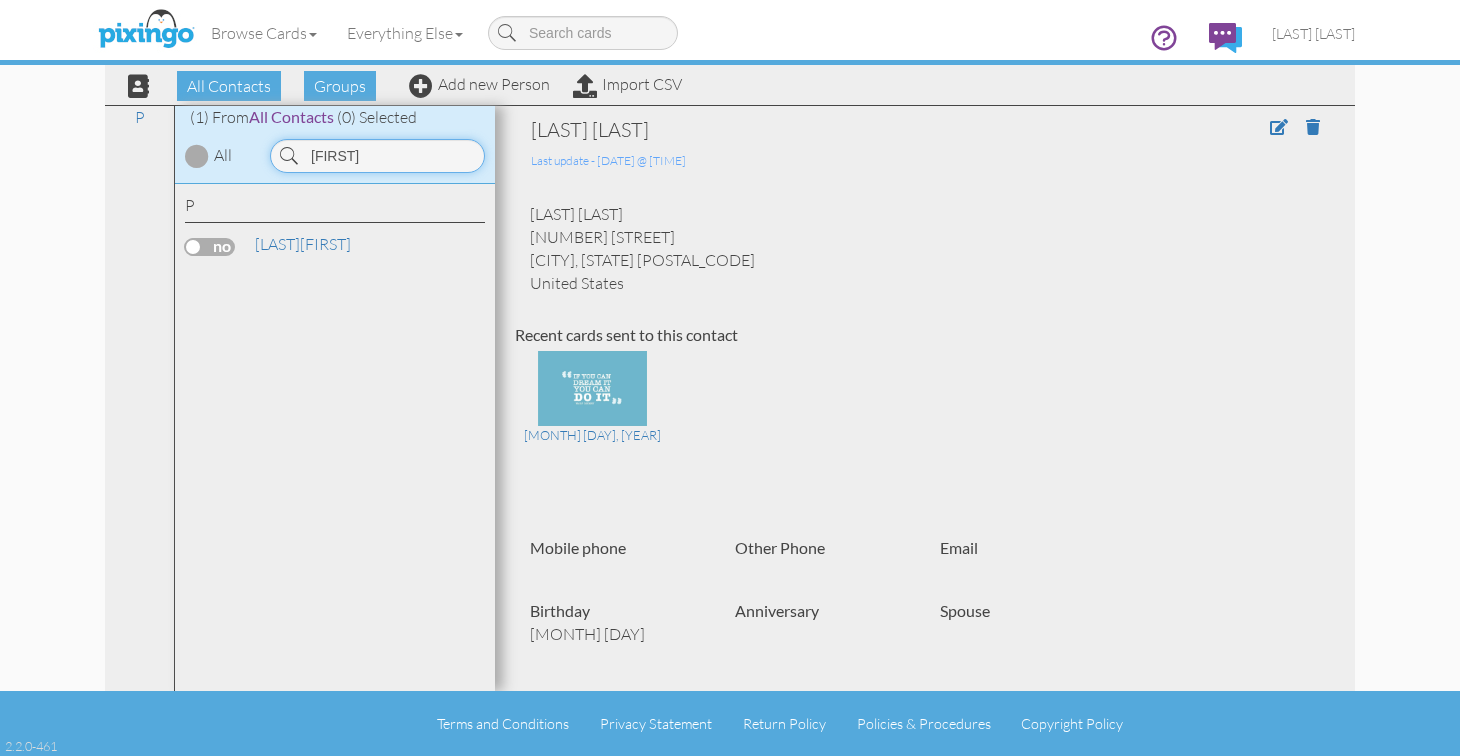 drag, startPoint x: 391, startPoint y: 157, endPoint x: 289, endPoint y: 148, distance: 102.396286 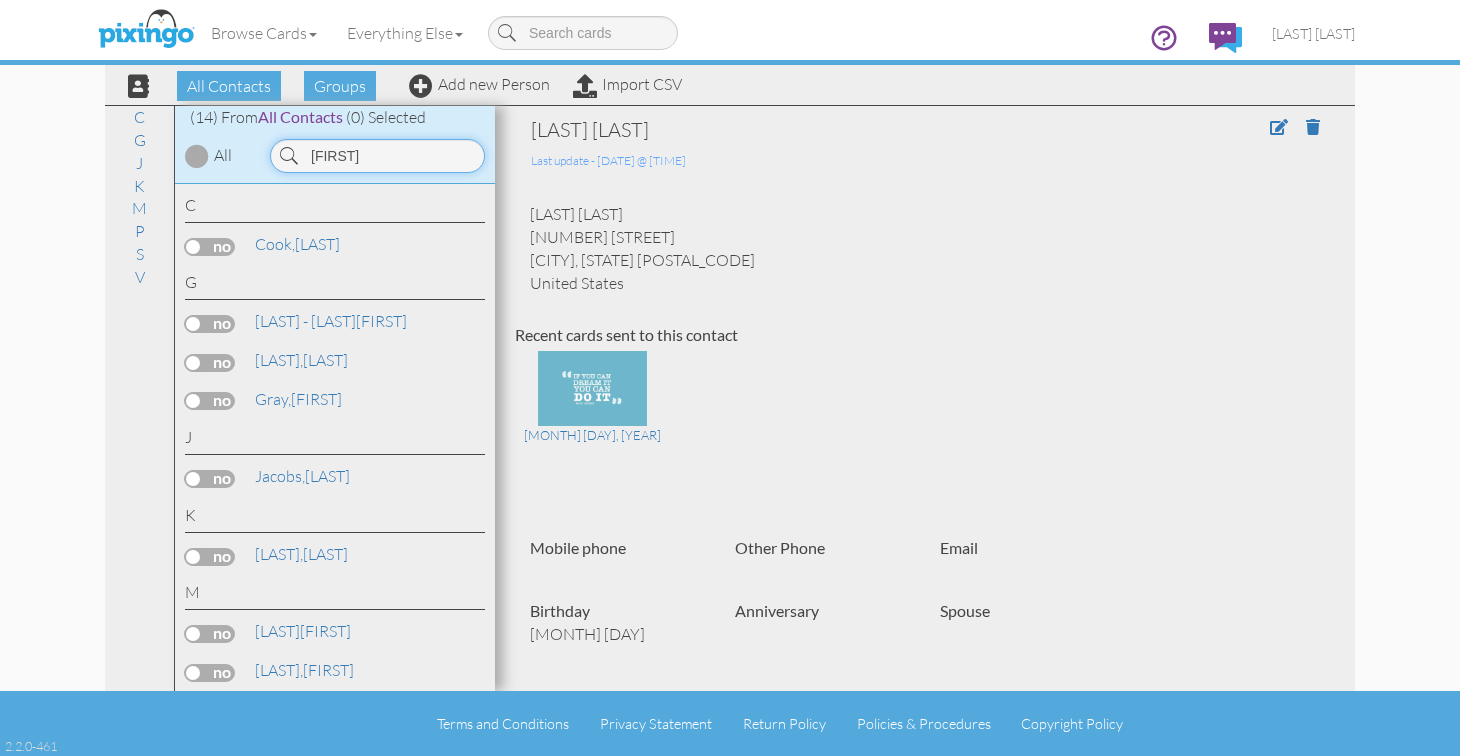 type on "G" 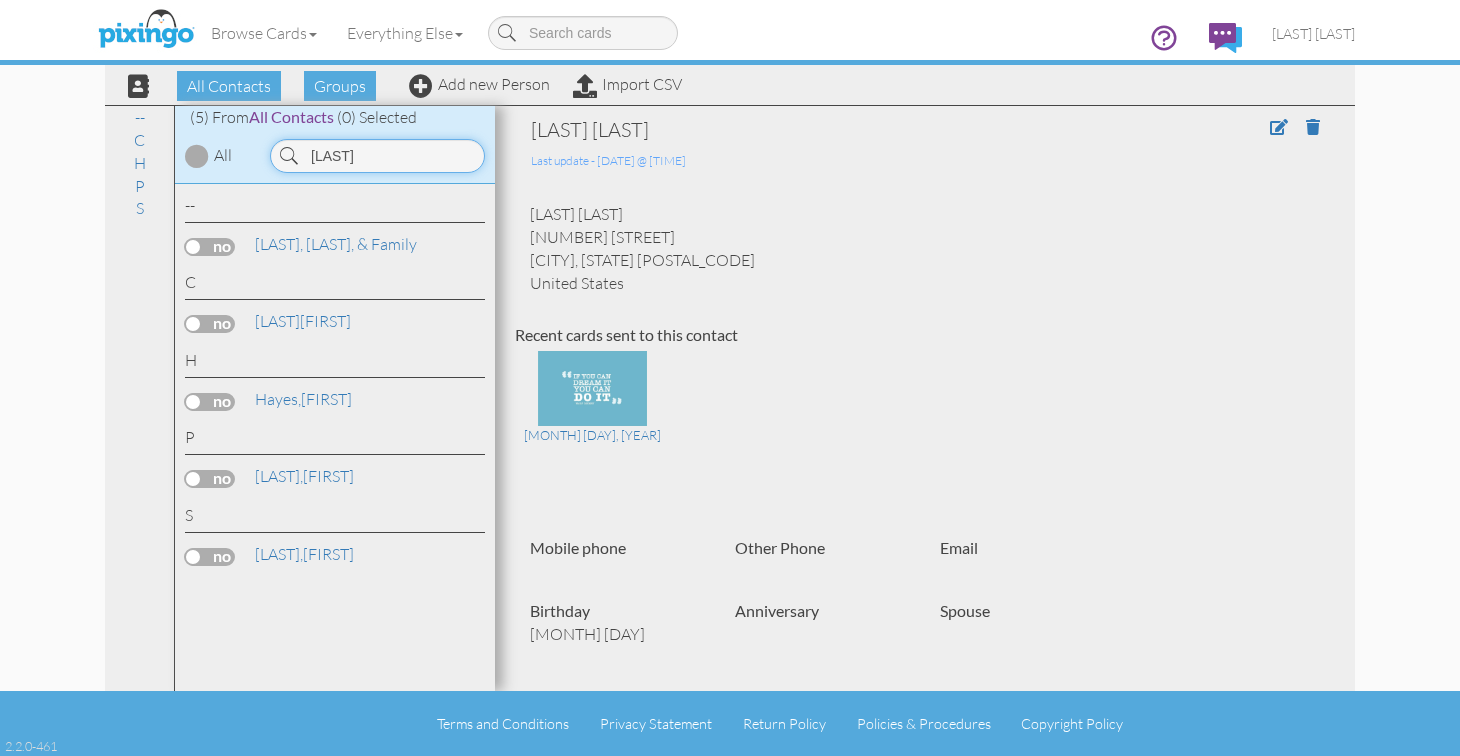 type on "A" 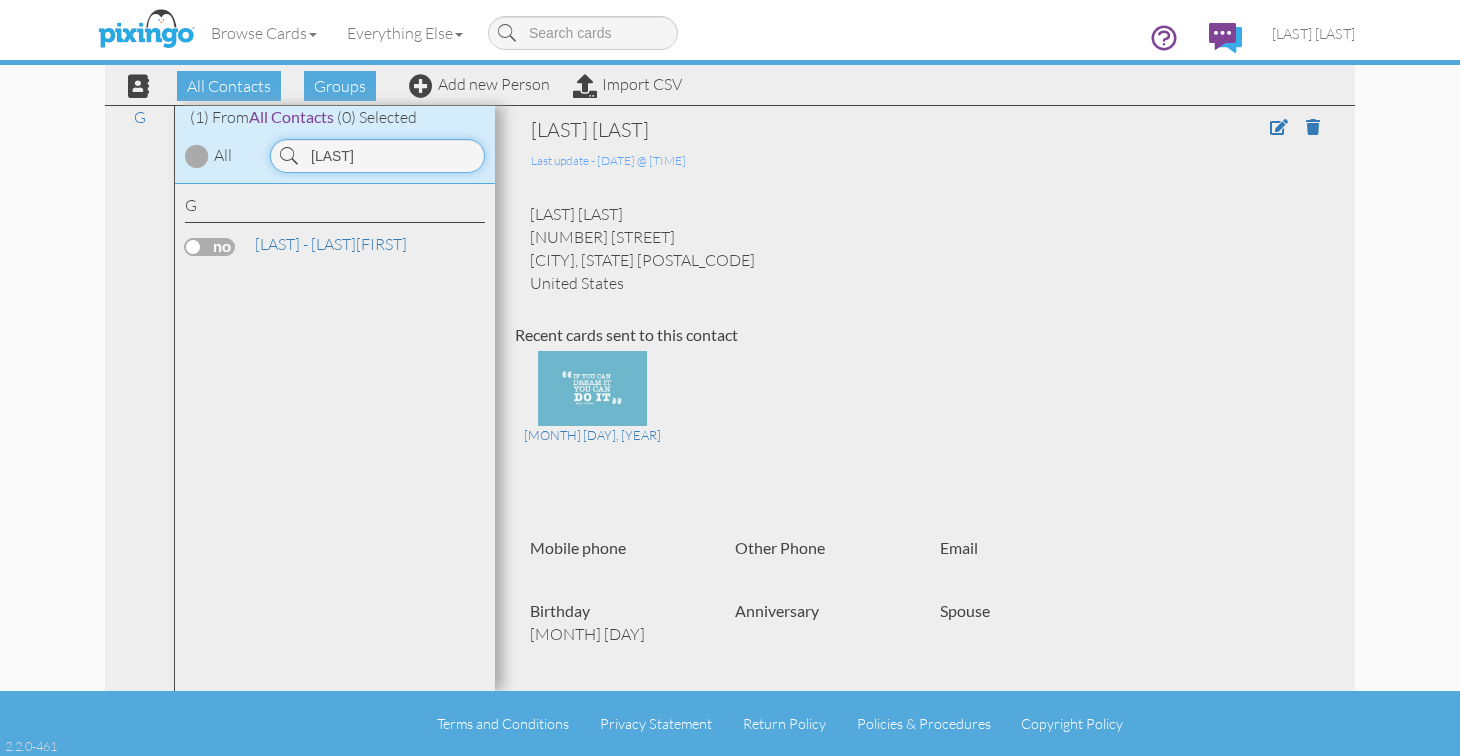 drag, startPoint x: 387, startPoint y: 146, endPoint x: 329, endPoint y: 133, distance: 59.439045 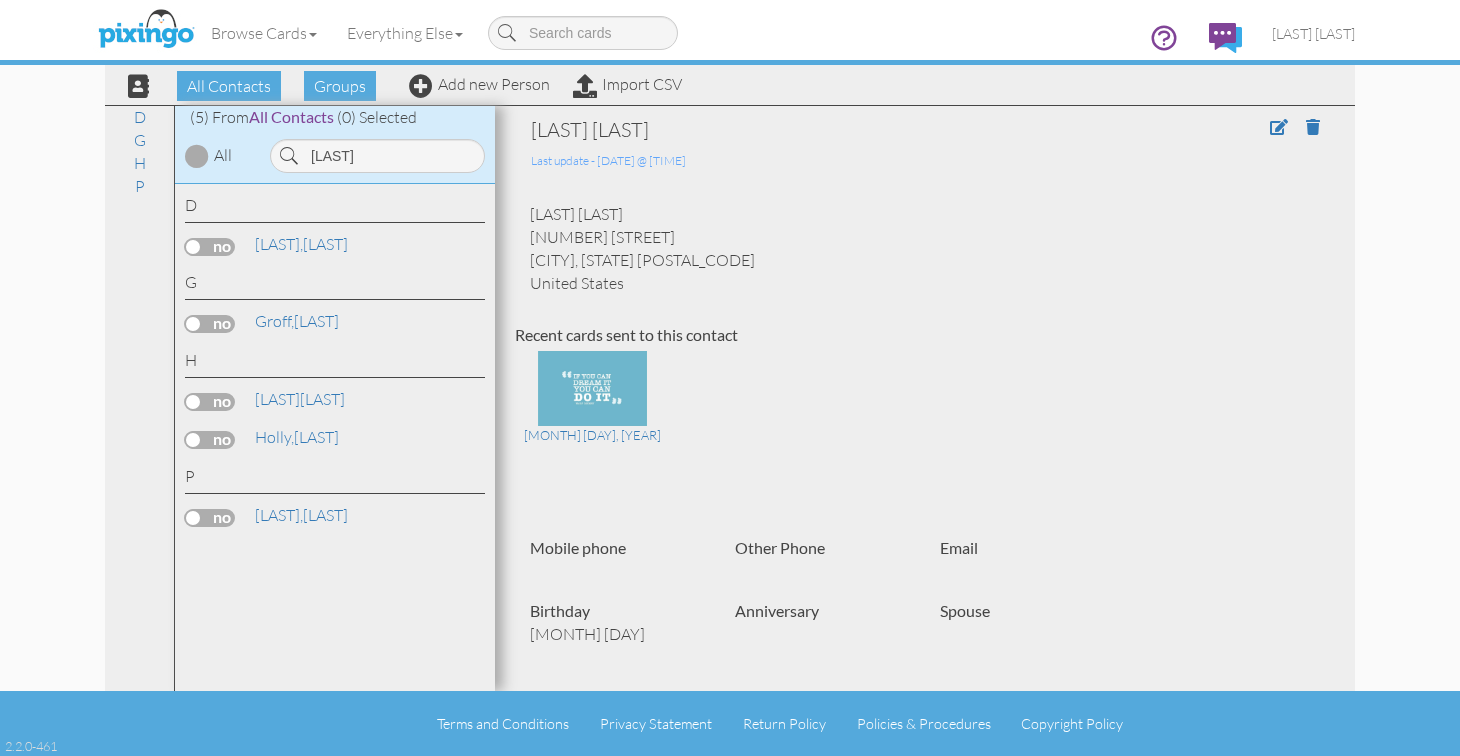 click on "G
Groff,
Hollen" at bounding box center (335, 305) 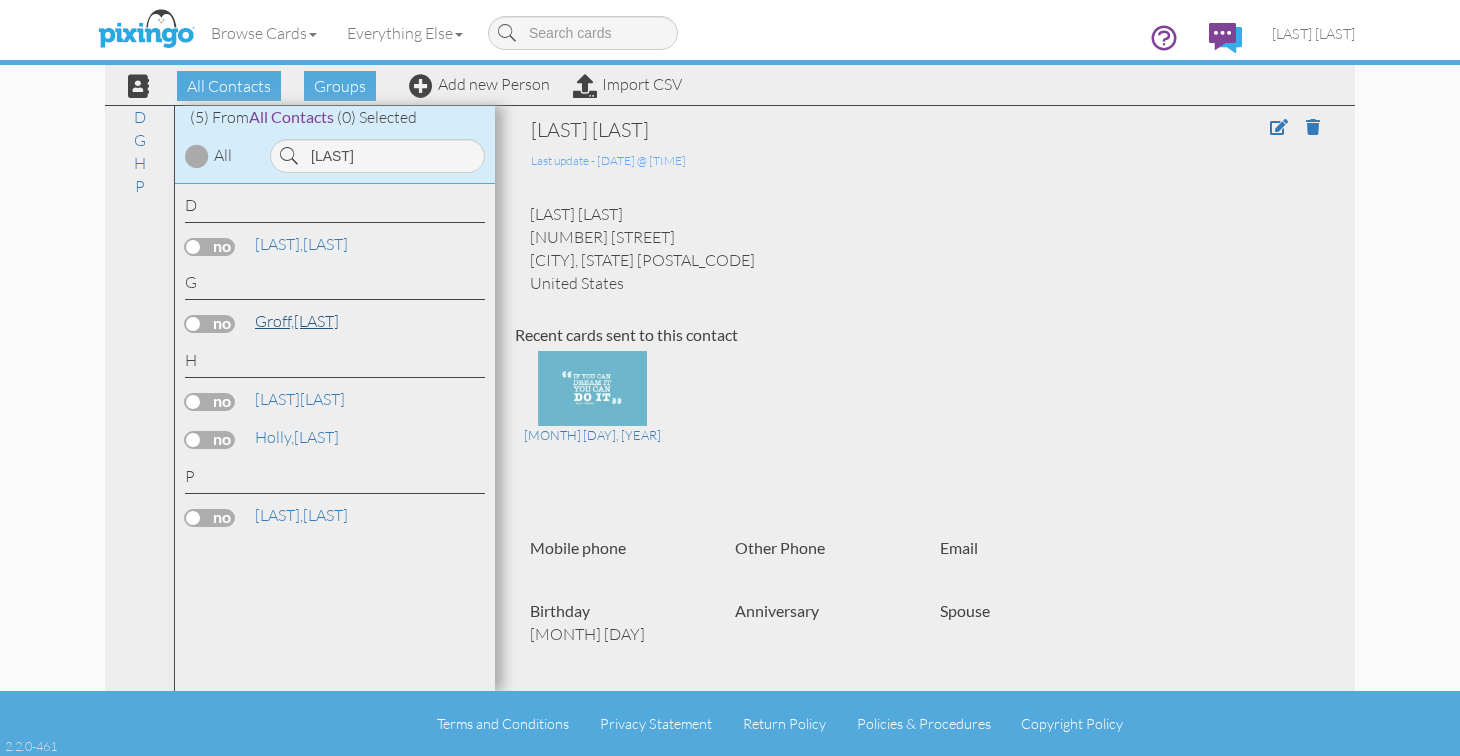 click on "Groff,
Hollen" at bounding box center (297, 321) 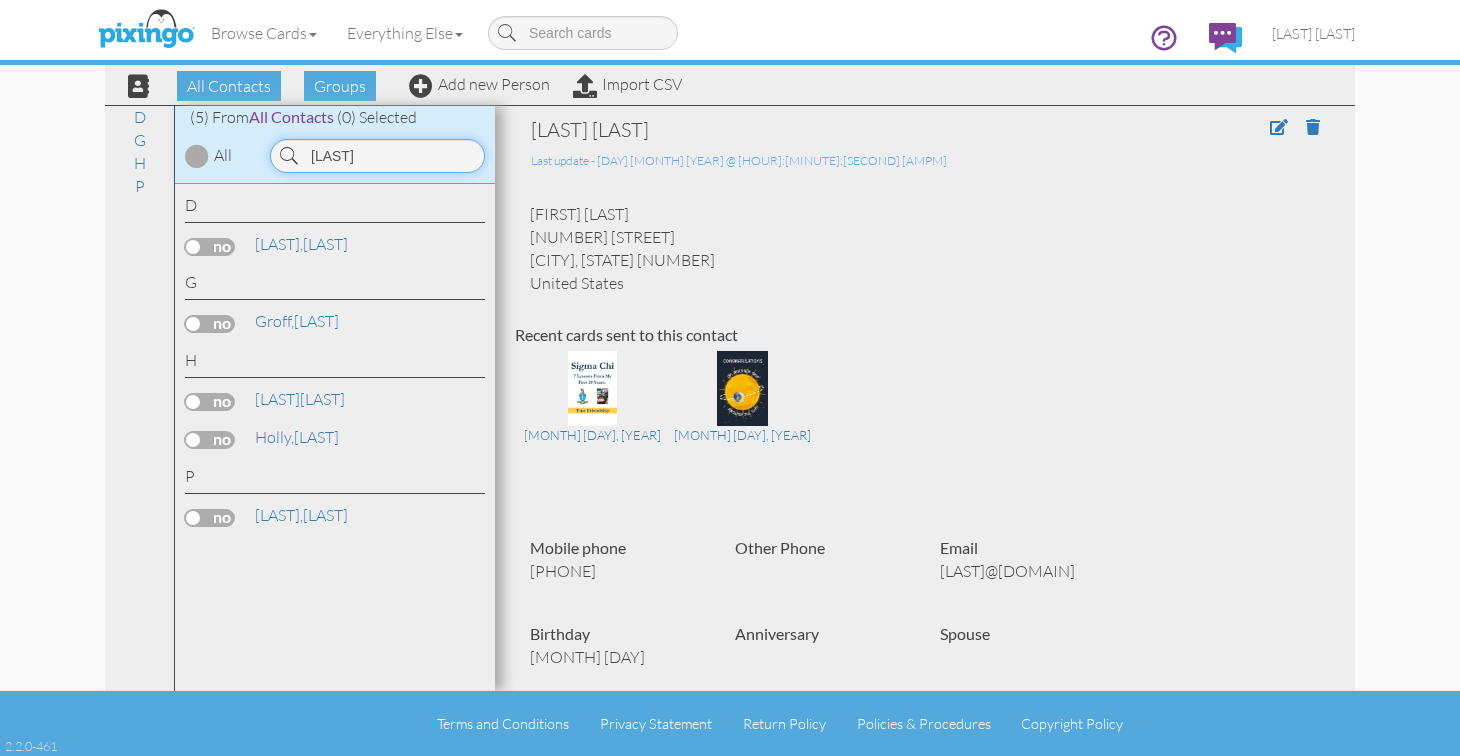 drag, startPoint x: 379, startPoint y: 167, endPoint x: 368, endPoint y: 161, distance: 12.529964 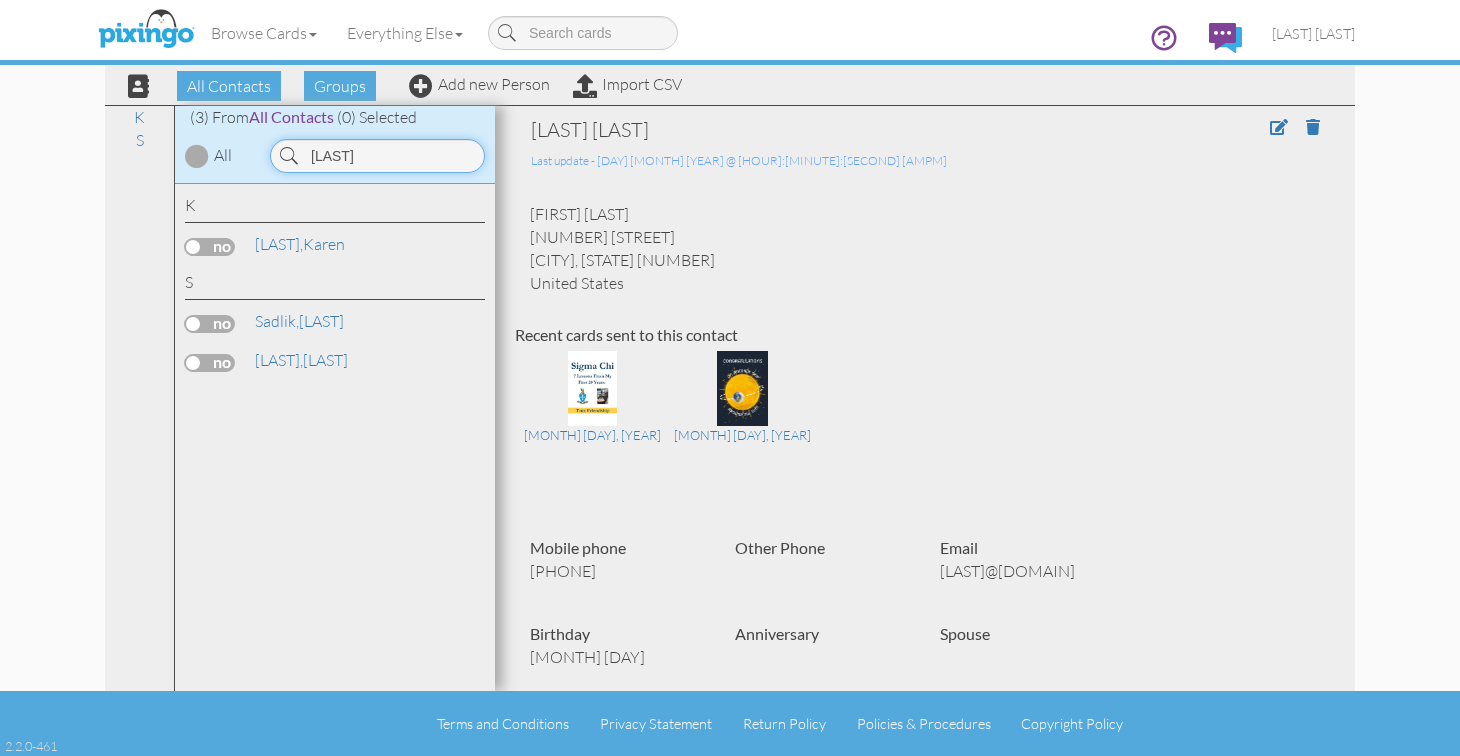 drag, startPoint x: 413, startPoint y: 163, endPoint x: 275, endPoint y: 146, distance: 139.04315 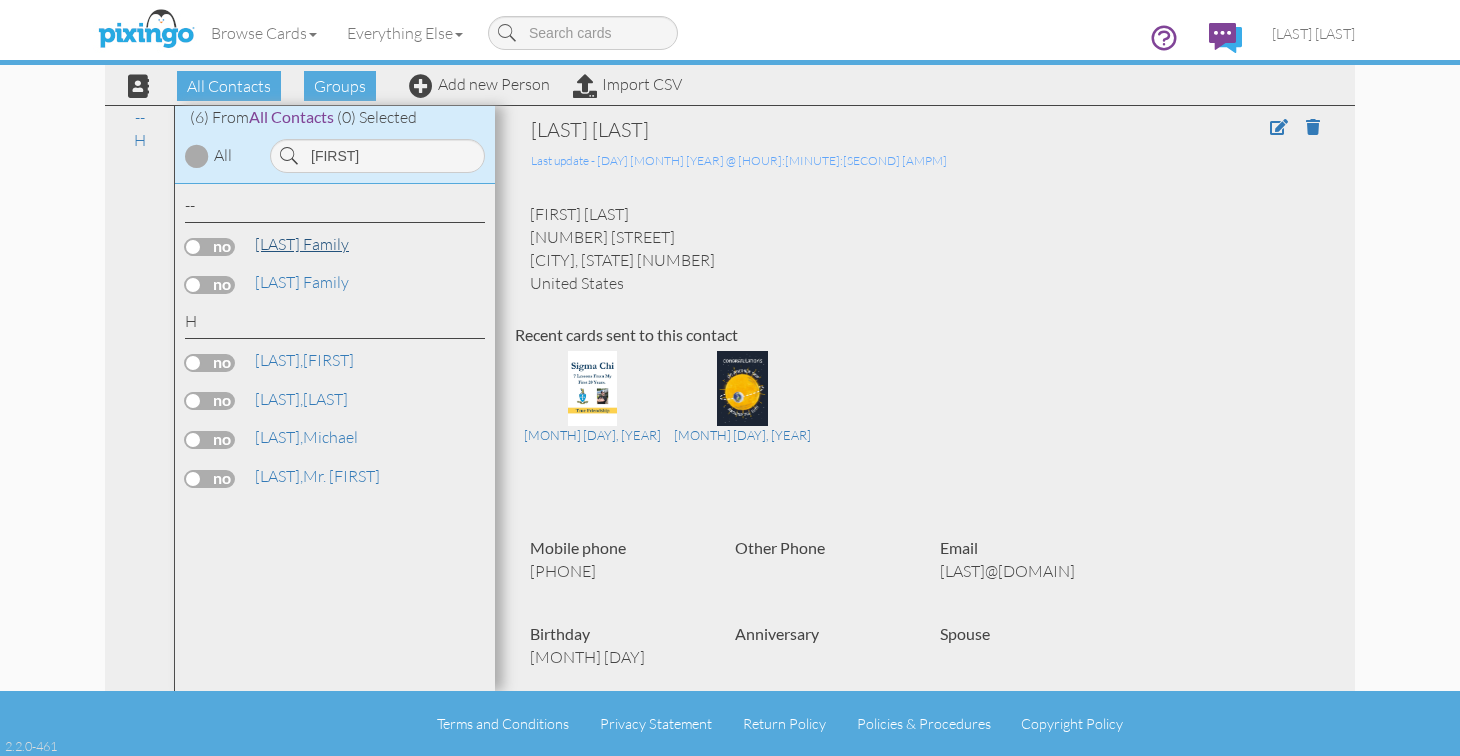 click on "[LAST] Family" at bounding box center [302, 244] 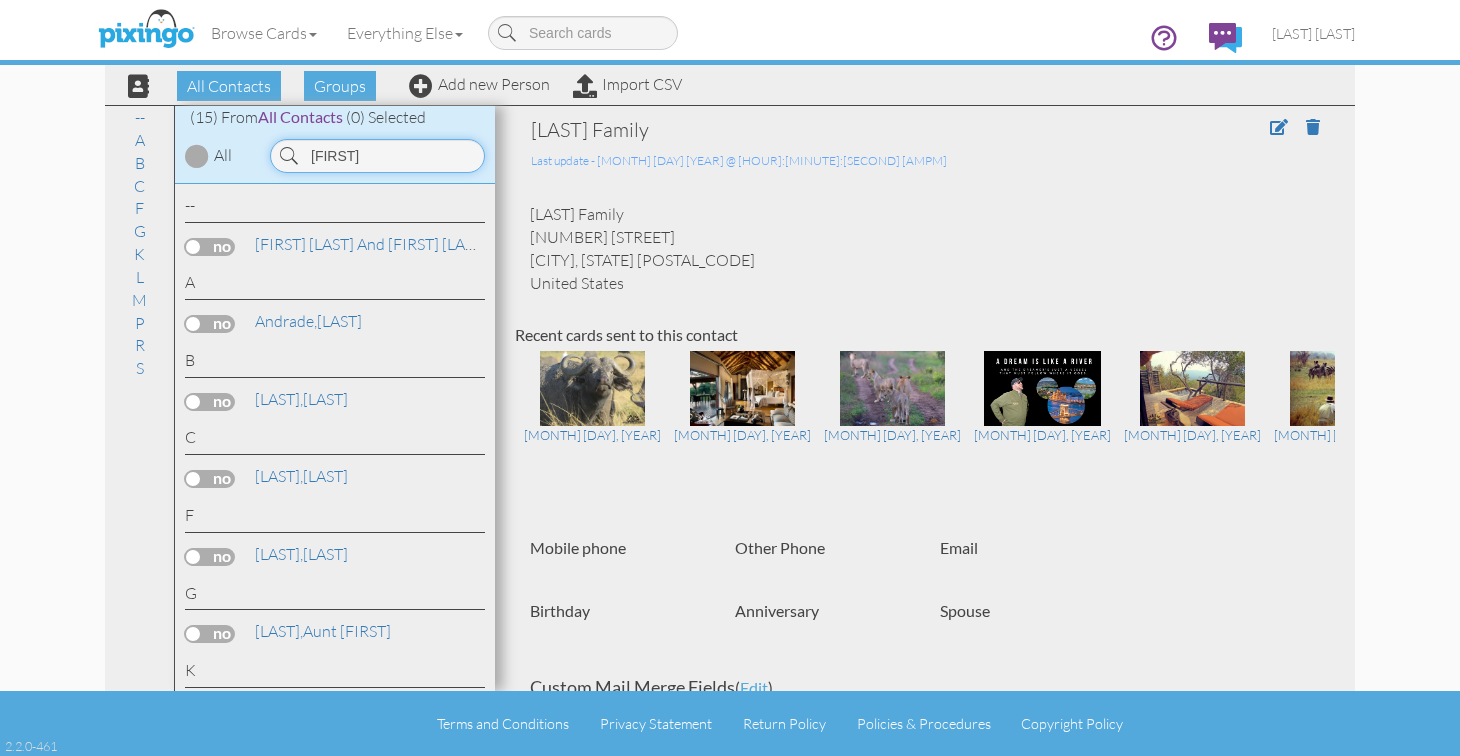 click on "Hard" at bounding box center [377, 156] 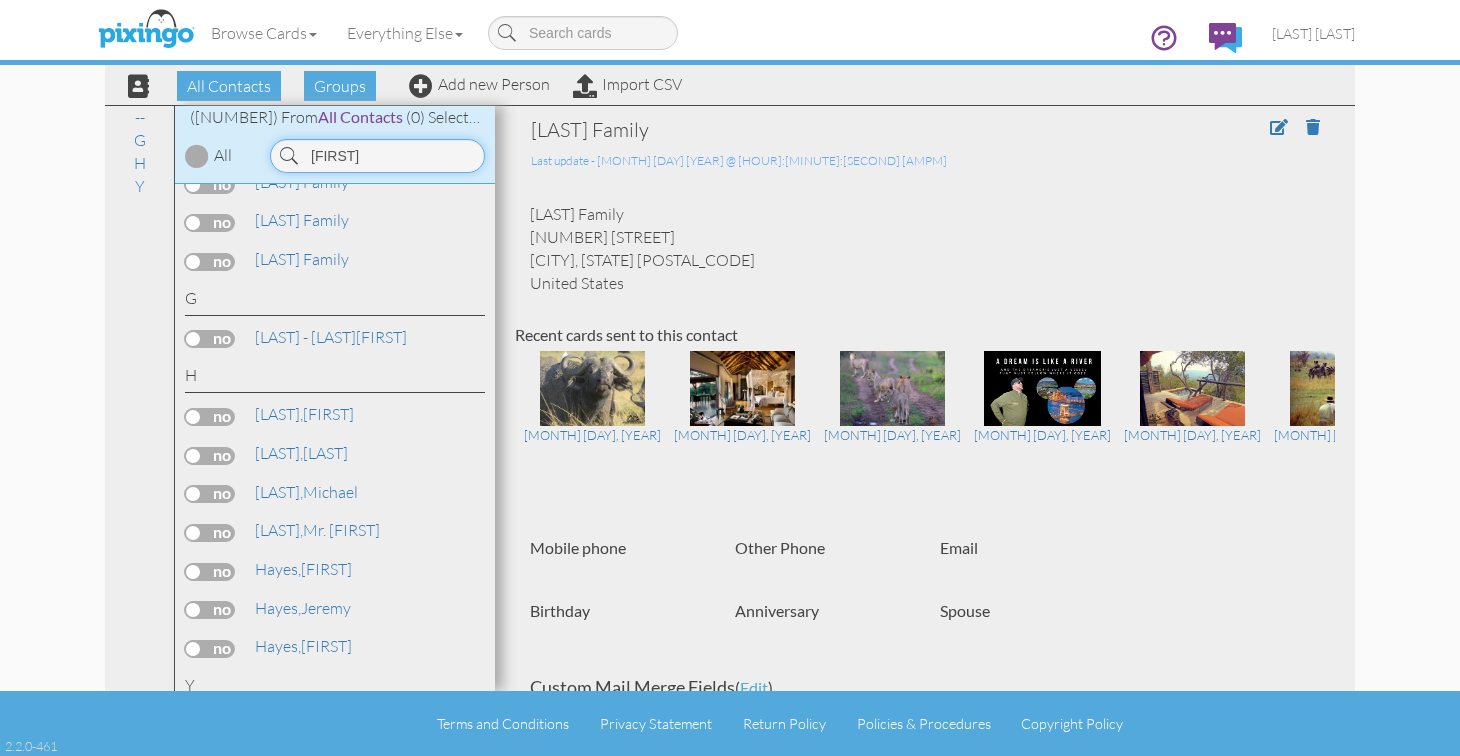 scroll, scrollTop: 64, scrollLeft: 0, axis: vertical 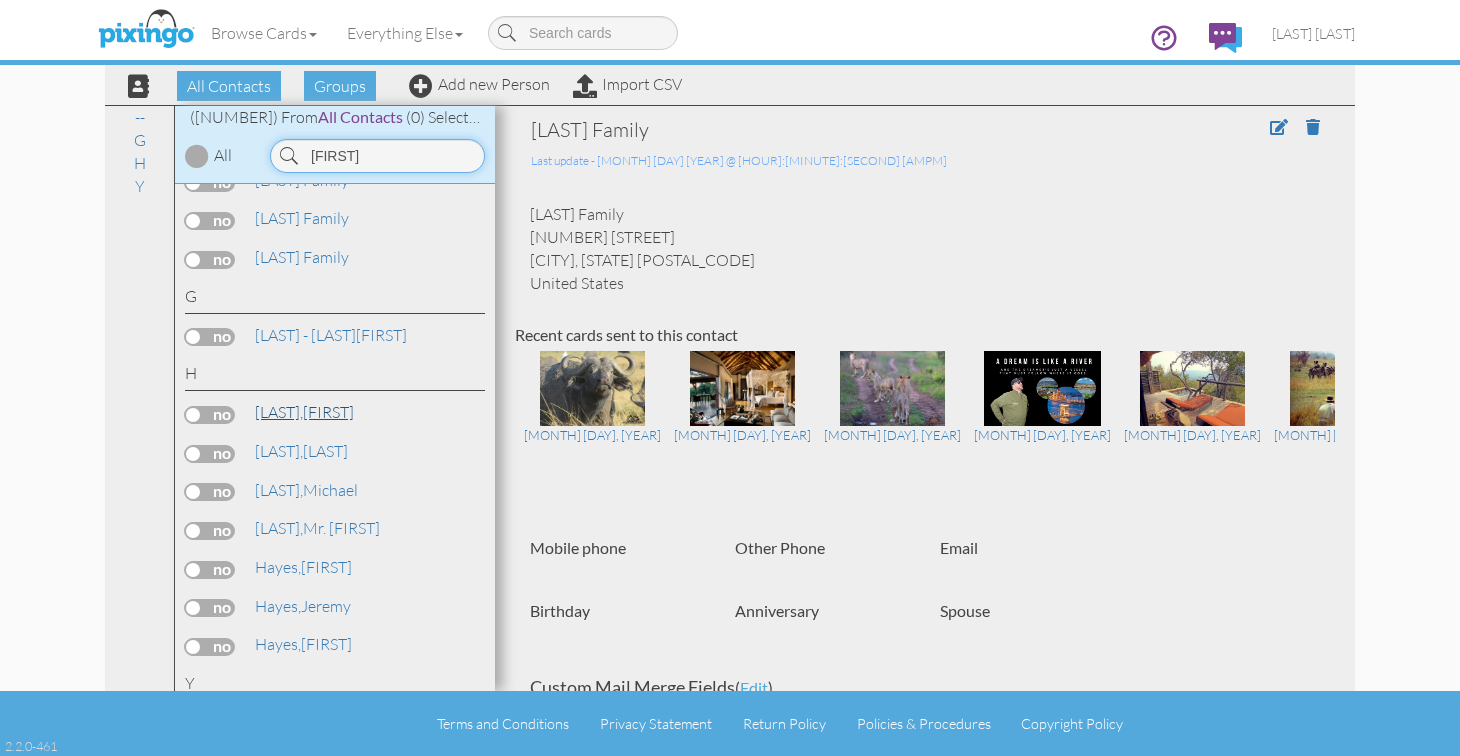 type on "Hay" 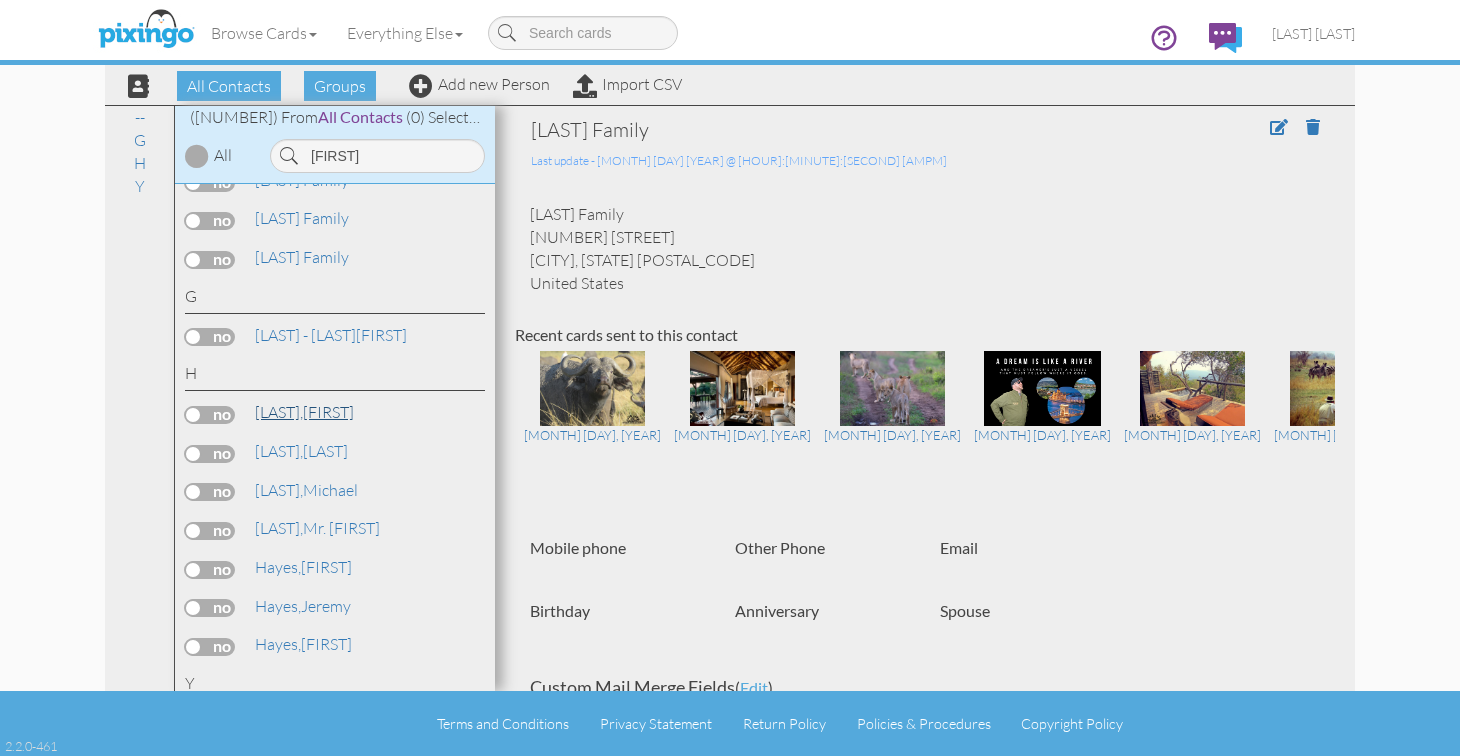 click on "Hayduk,
Gina" at bounding box center (304, 412) 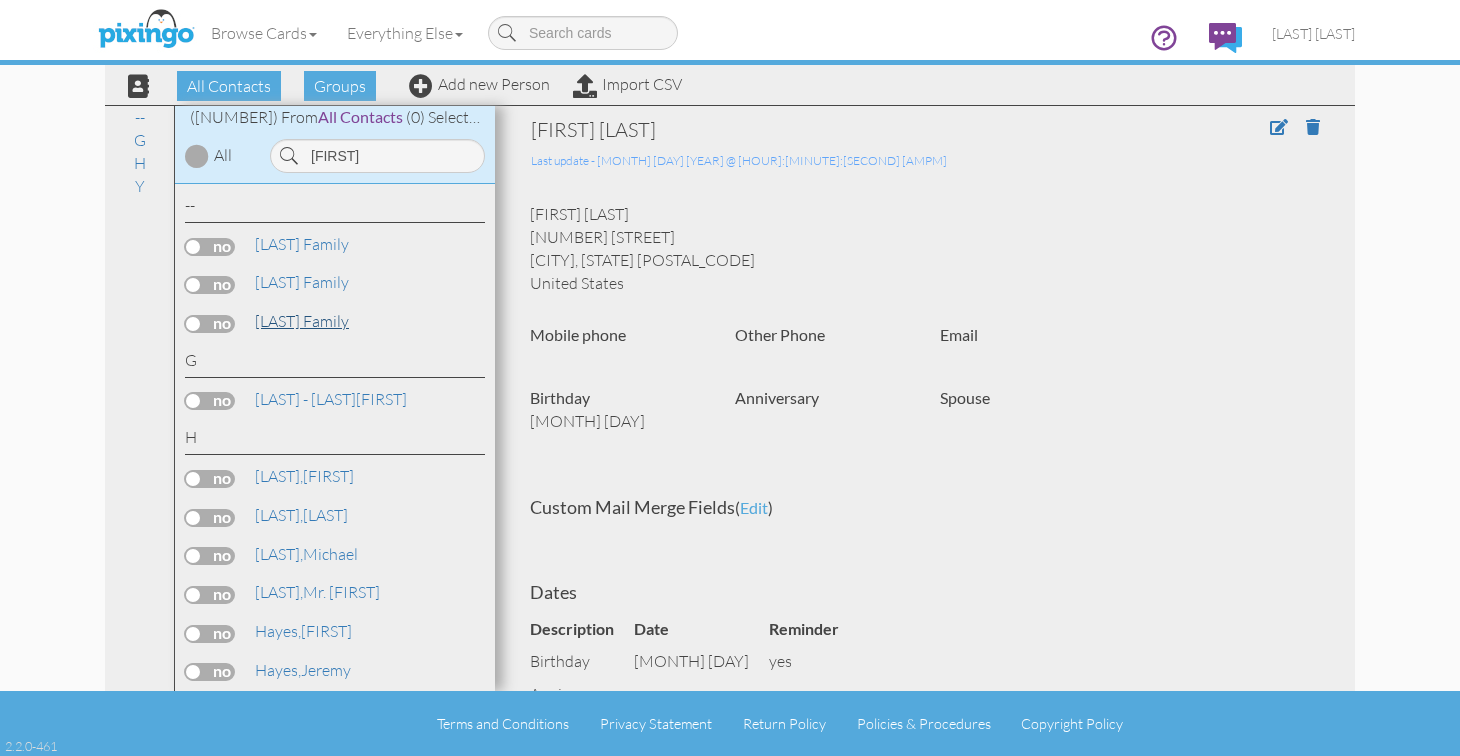 scroll, scrollTop: 0, scrollLeft: 0, axis: both 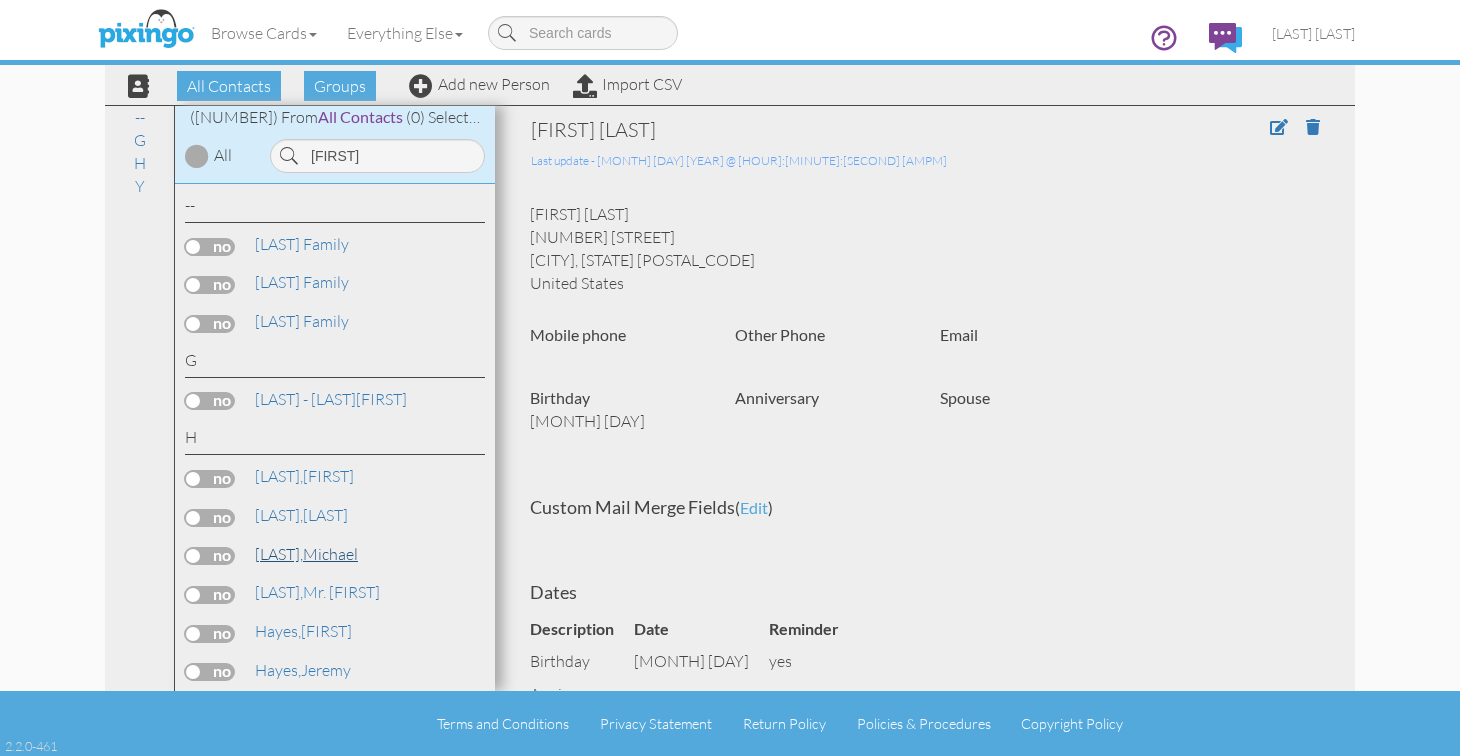 click on "Hayduk,
Michael" at bounding box center (306, 554) 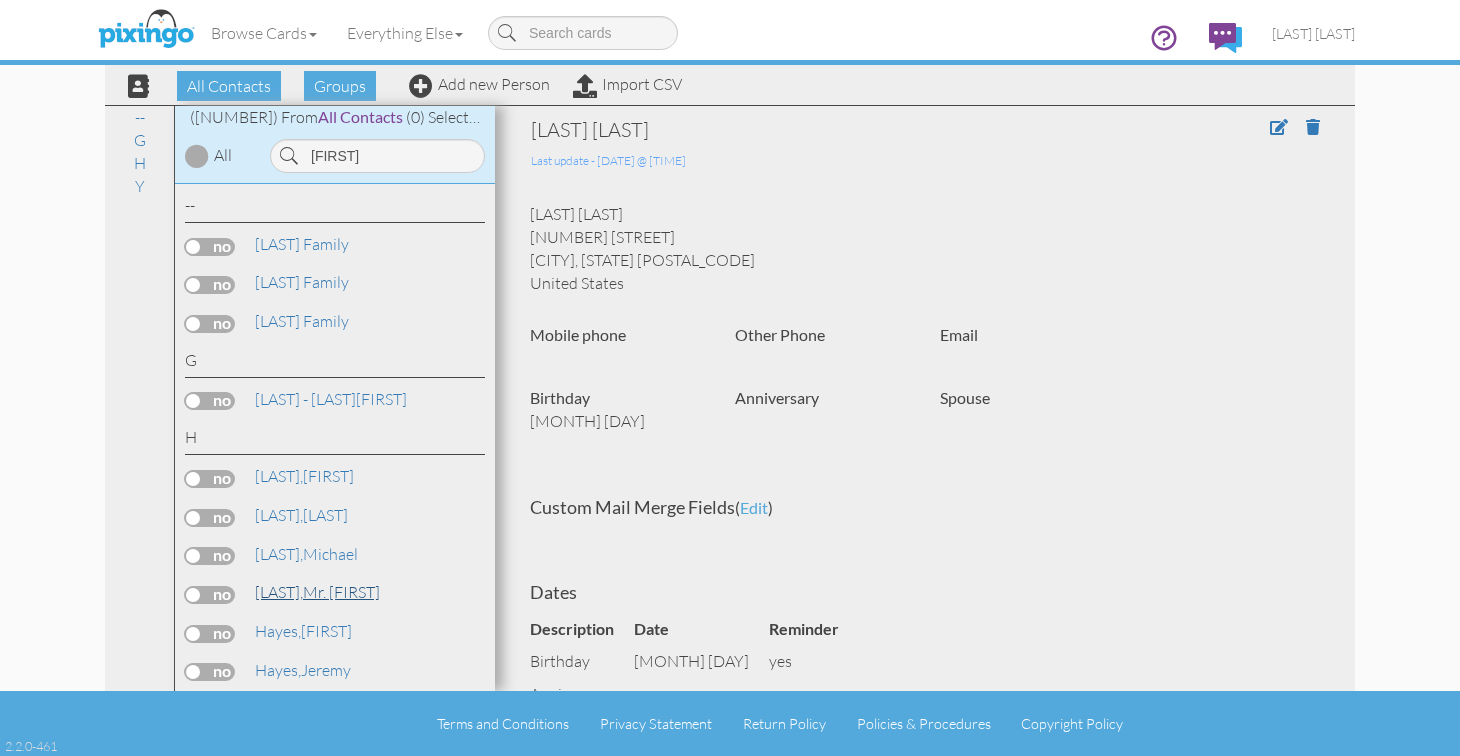 click on "Hayduk,
Mr. Mike" at bounding box center (317, 592) 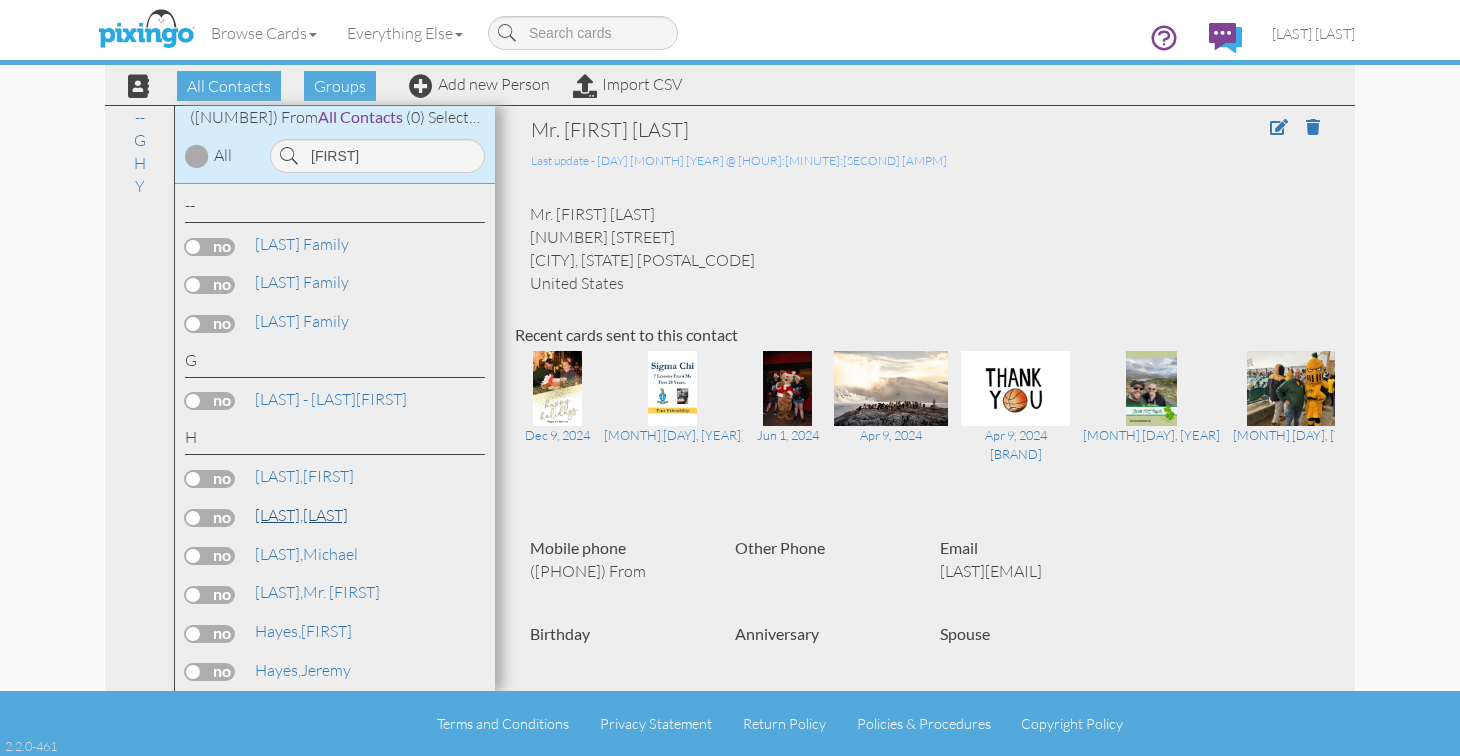 click on "Hayduk,
Kristen" at bounding box center (301, 515) 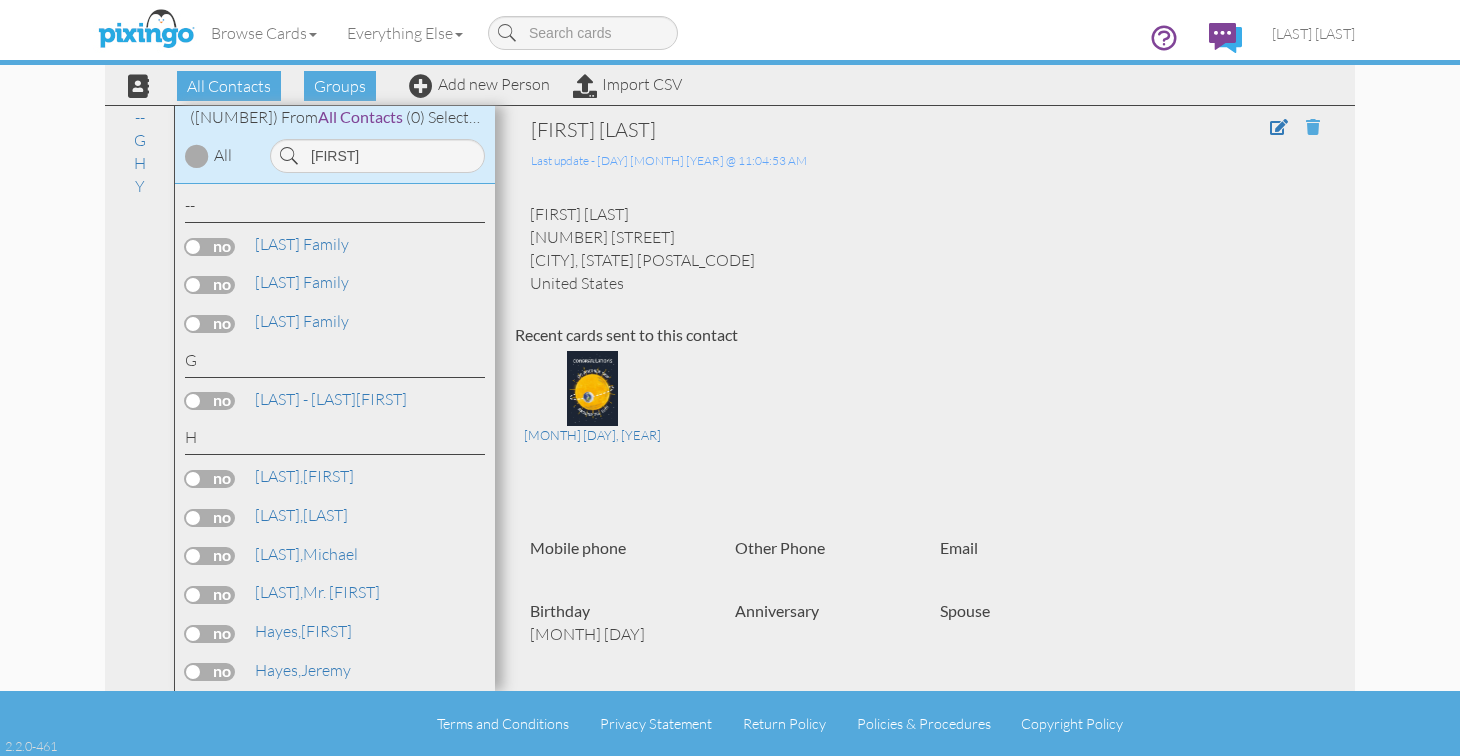 click at bounding box center [1313, 127] 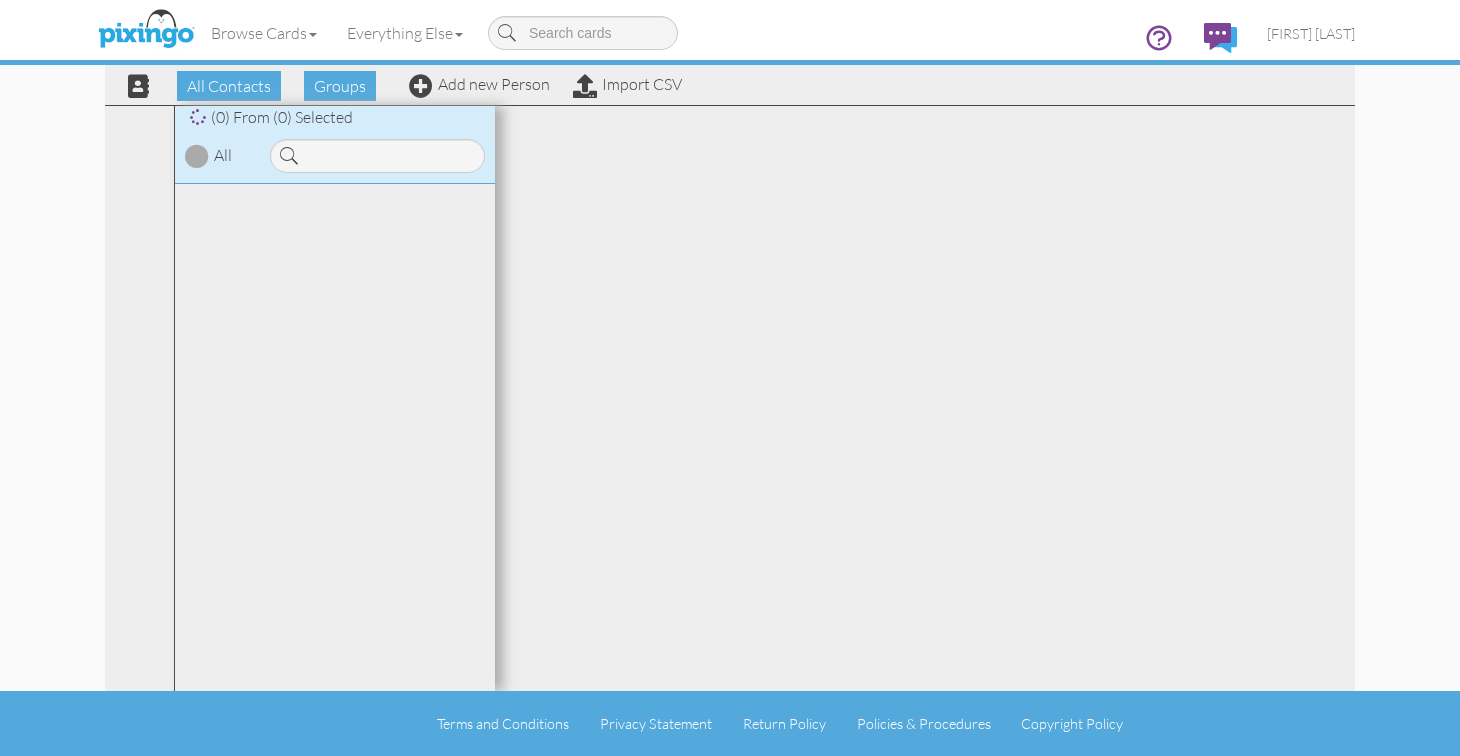 scroll, scrollTop: 0, scrollLeft: 0, axis: both 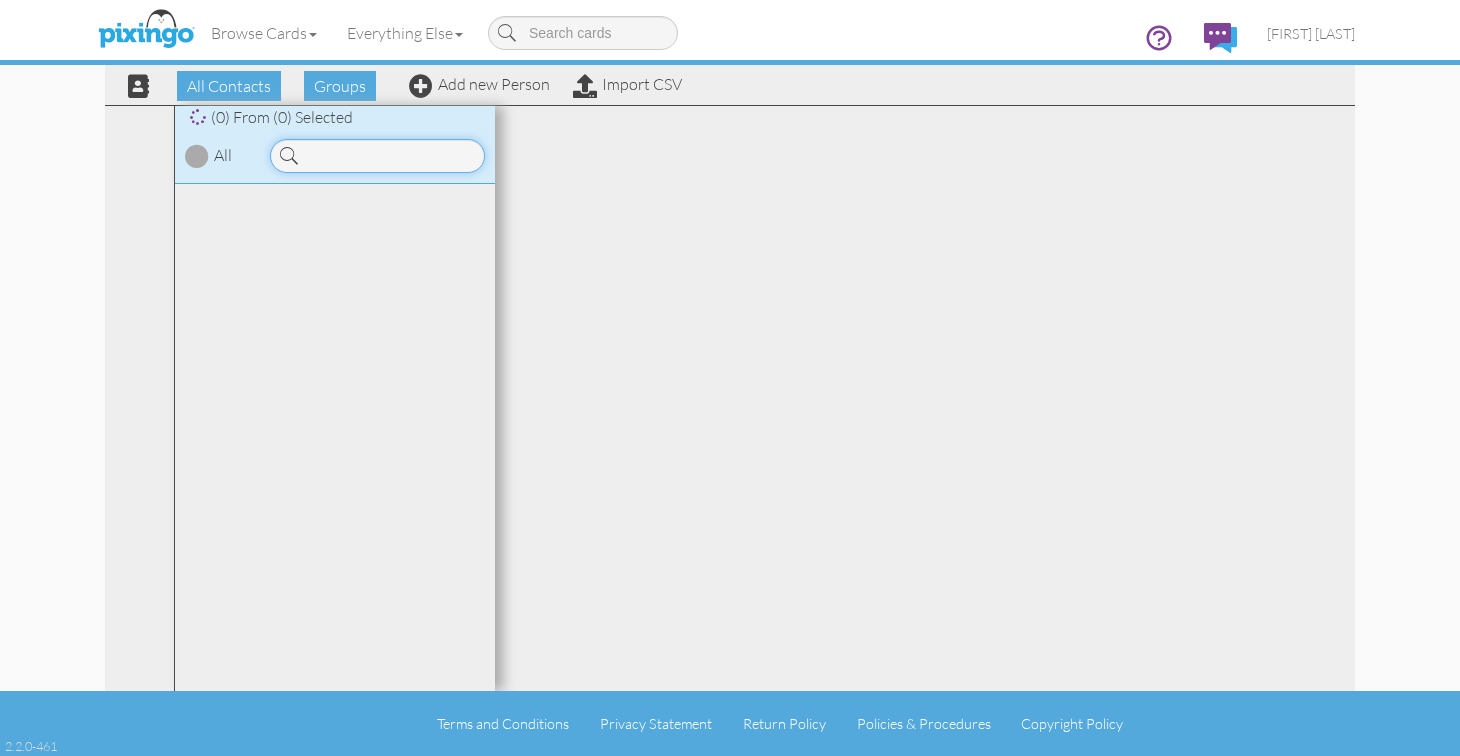 click at bounding box center [377, 156] 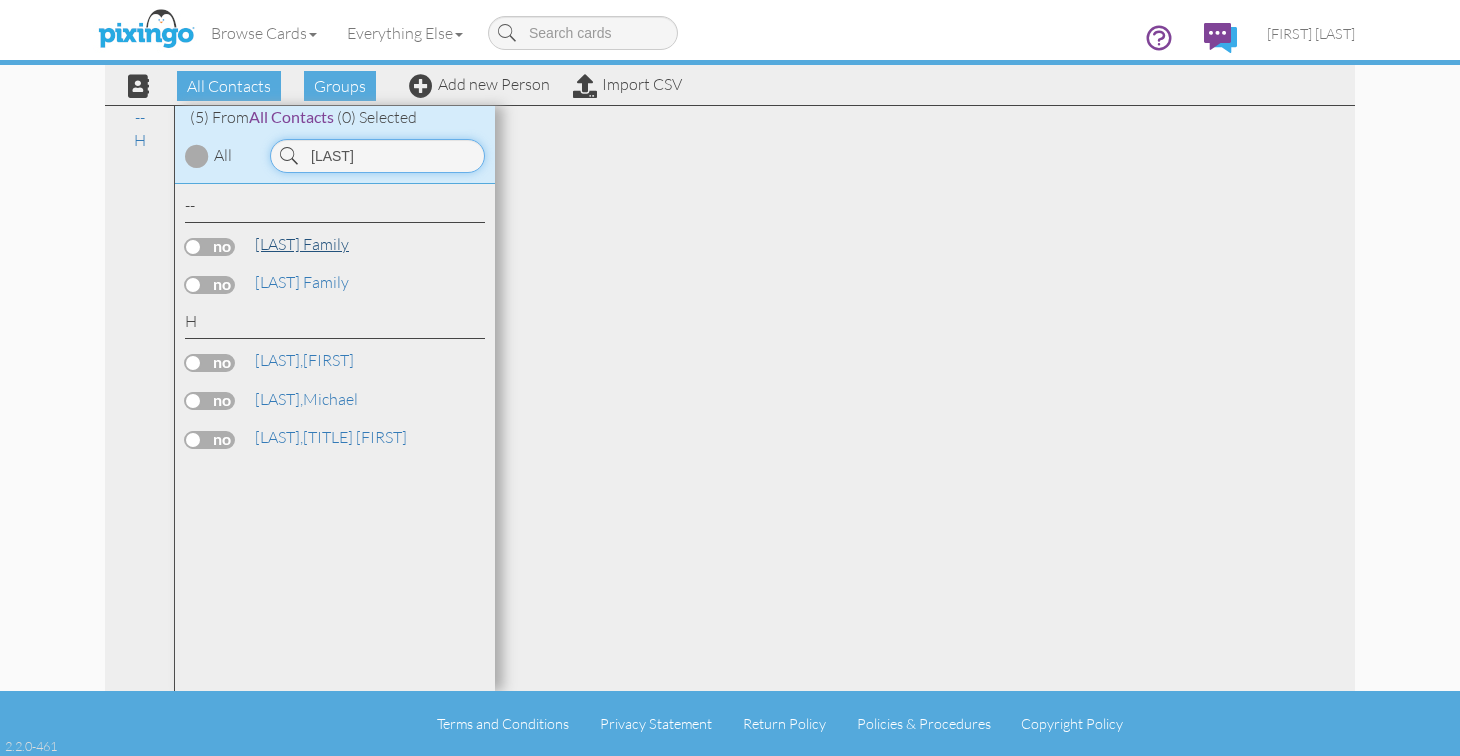 type on "[LAST]" 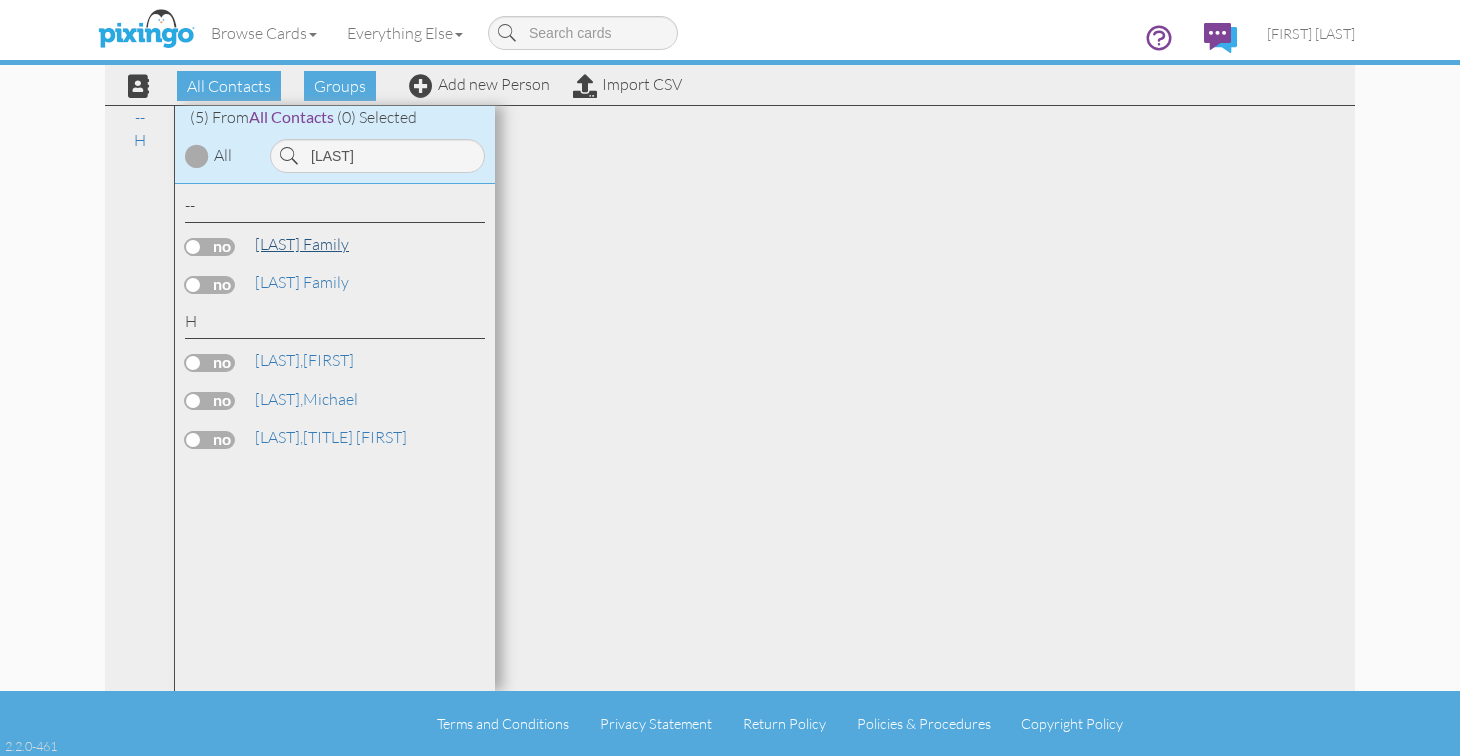 click on "[LAST] Family" at bounding box center [302, 244] 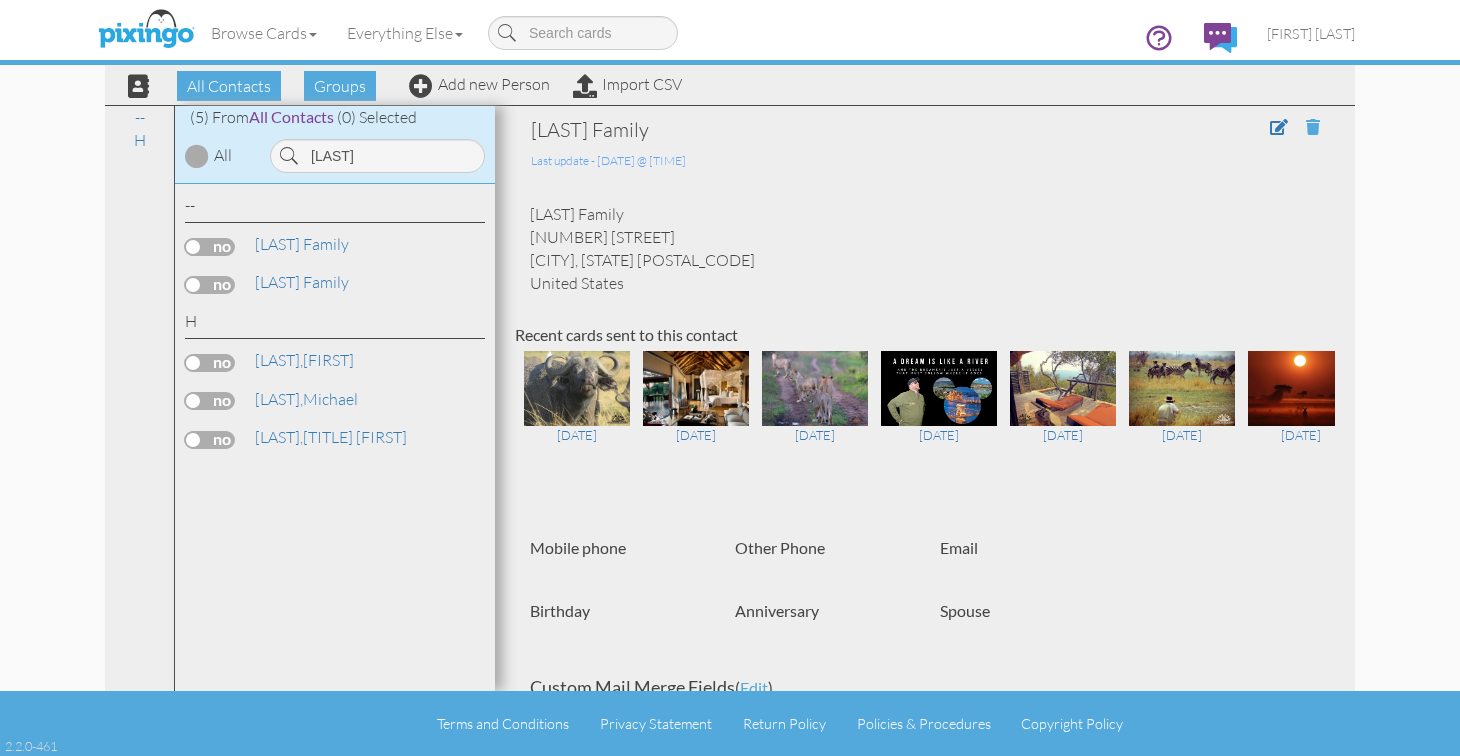 click at bounding box center [1313, 127] 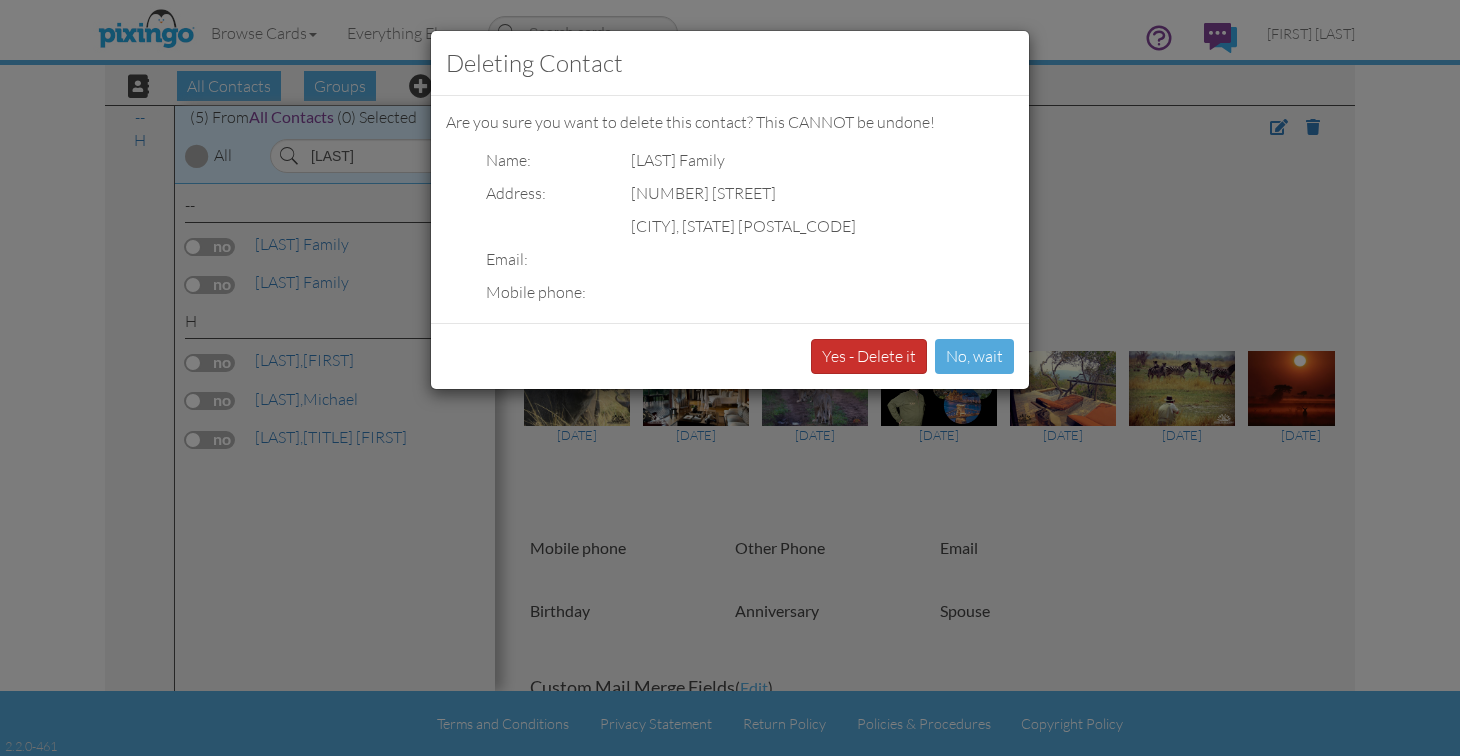 click on "Yes - Delete it" at bounding box center (869, 356) 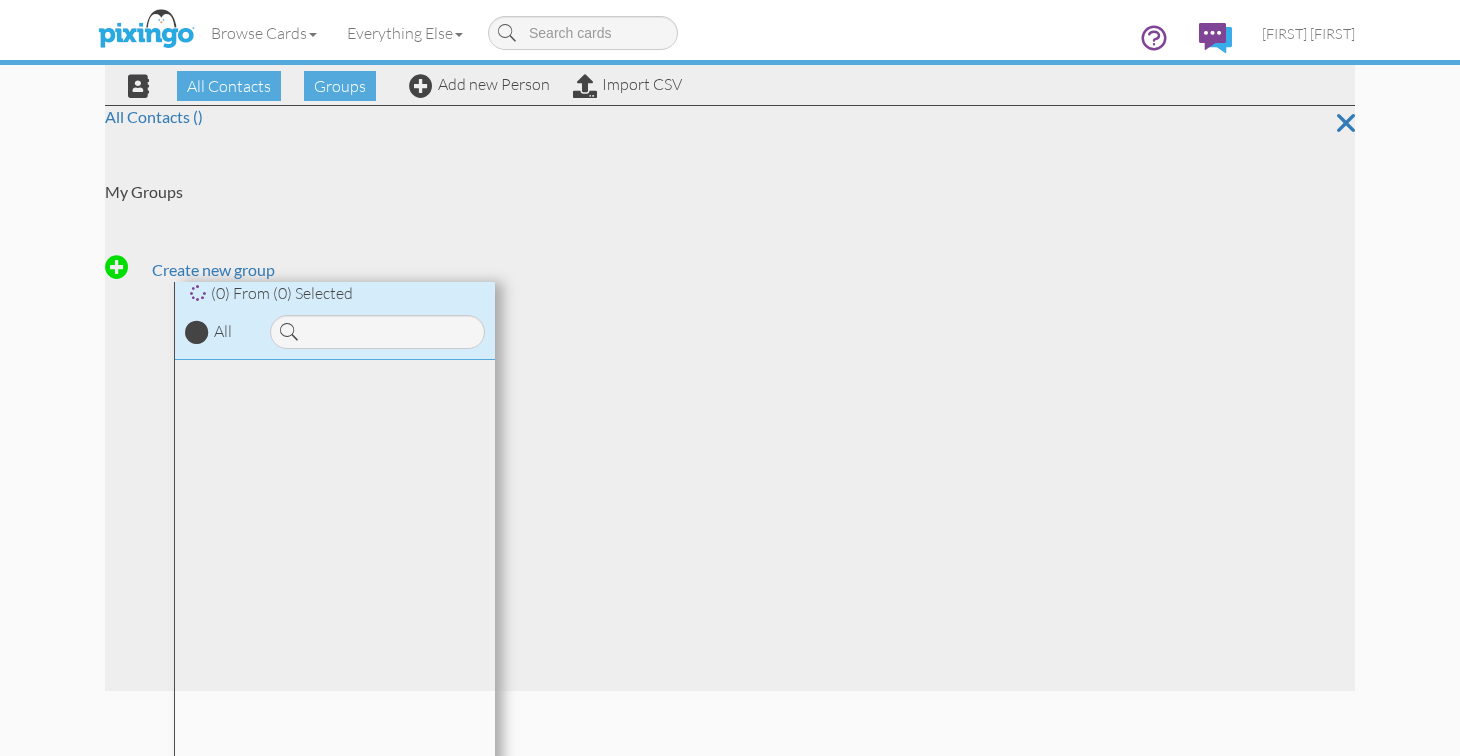 scroll, scrollTop: 0, scrollLeft: 0, axis: both 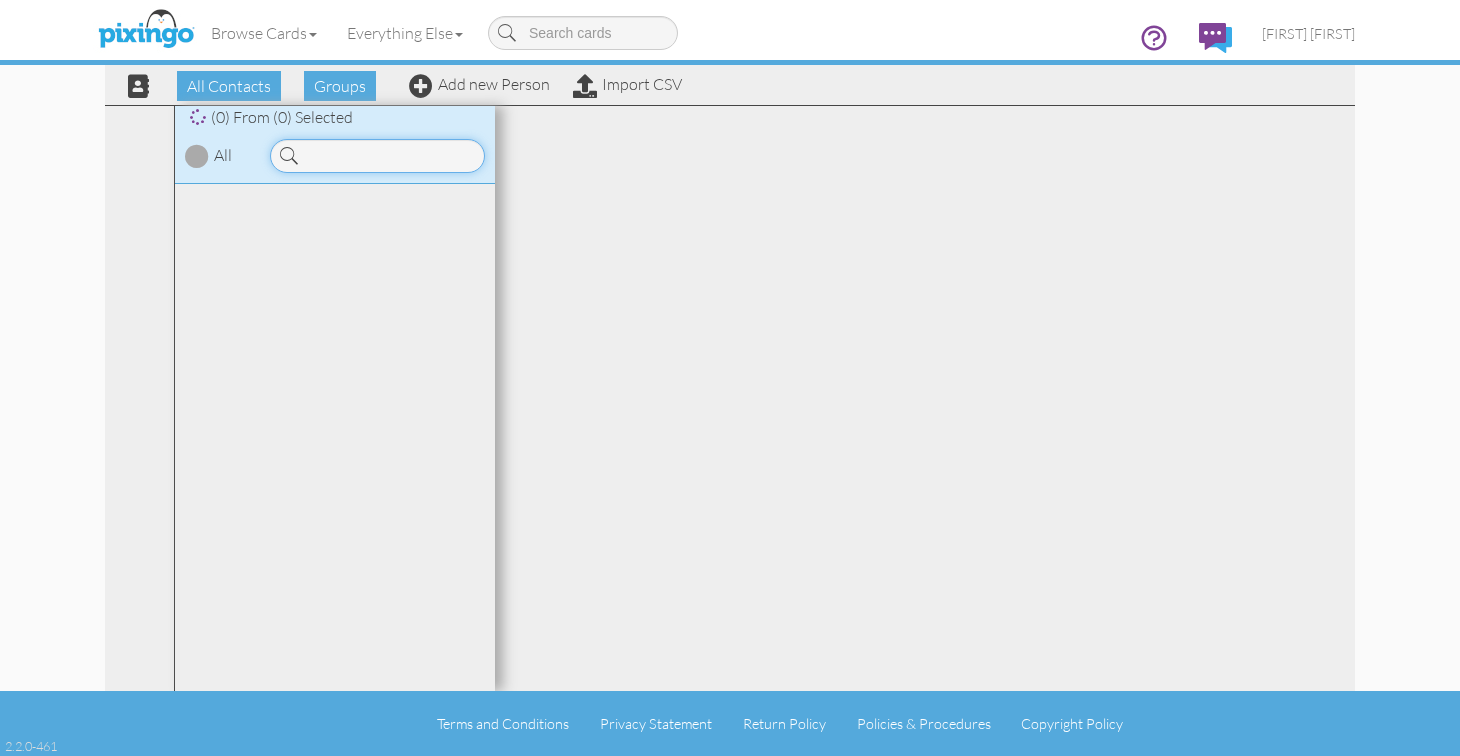 click at bounding box center [377, 156] 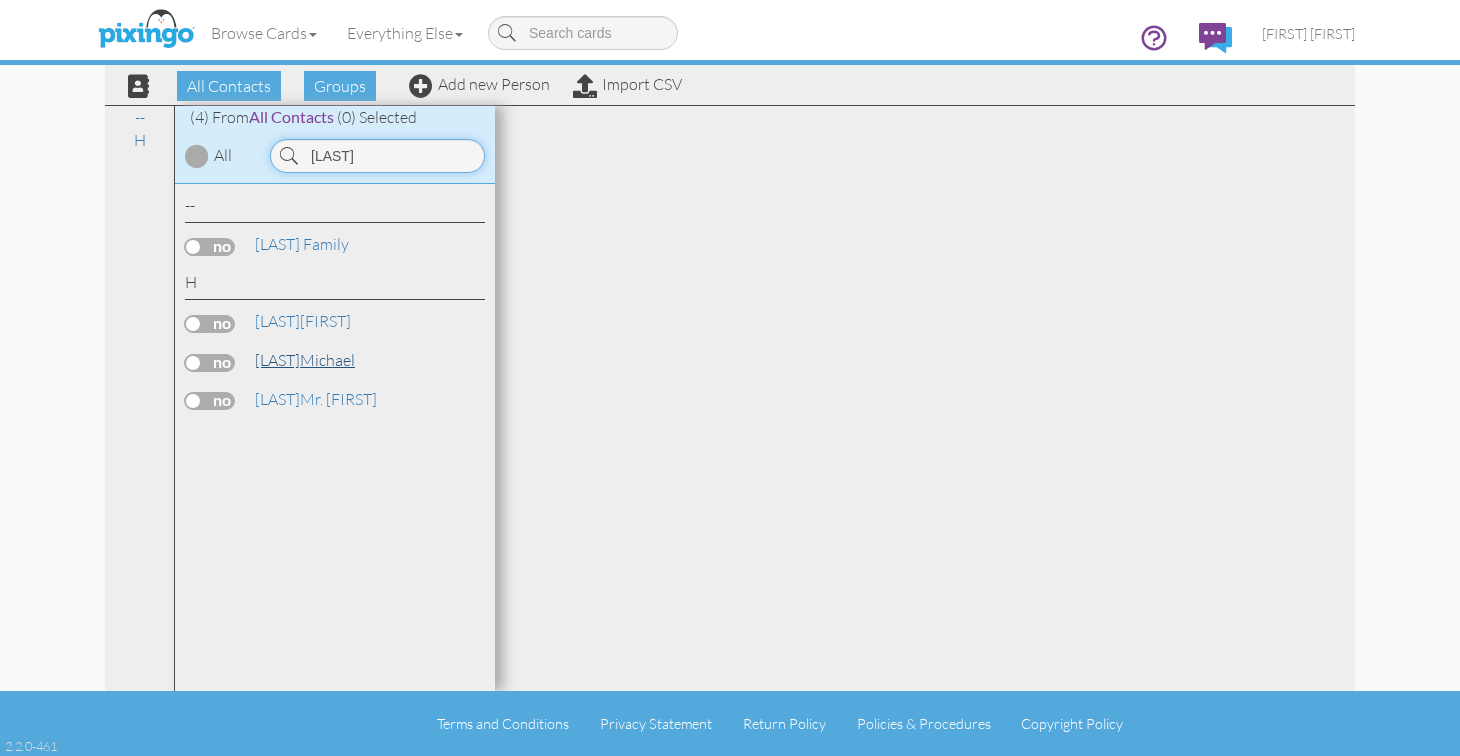 type on "Hayduk" 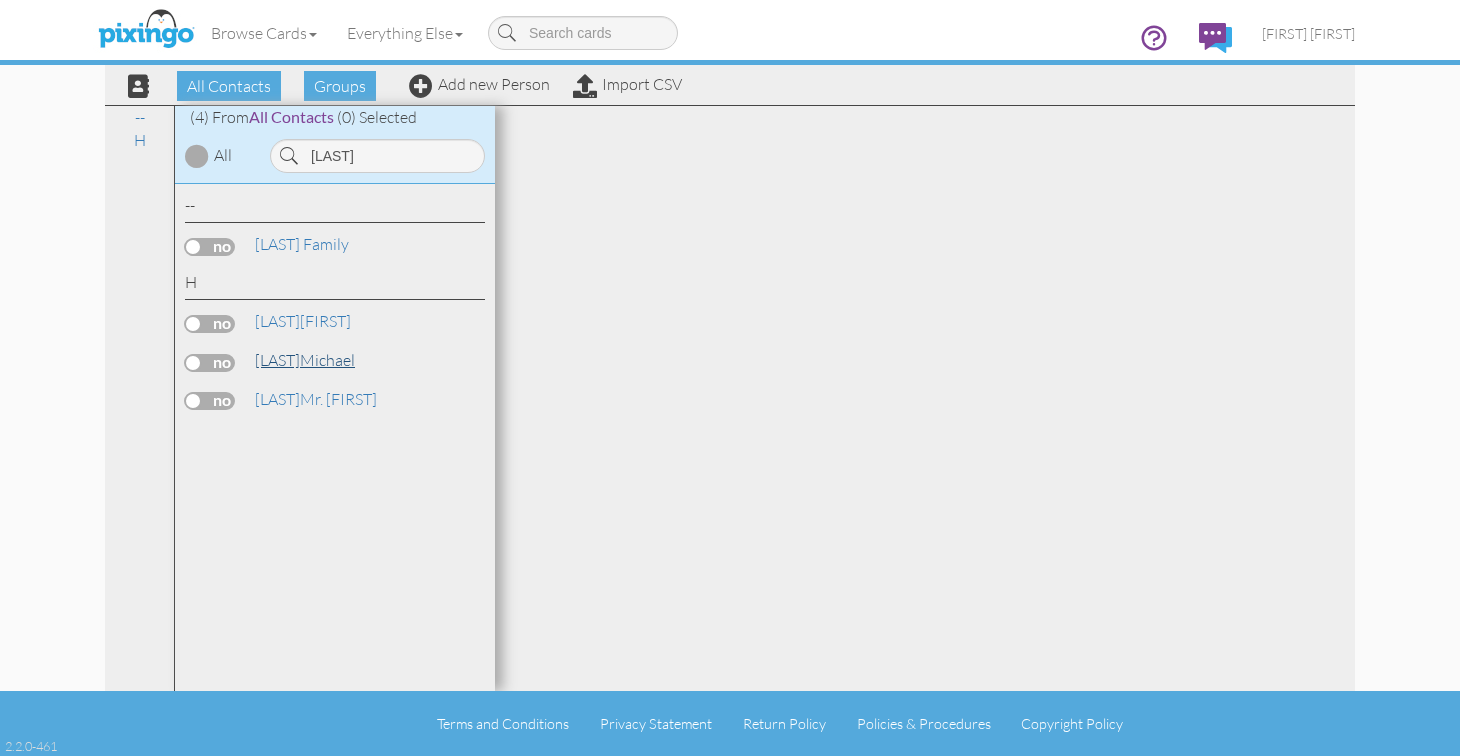 click on "[LAST],
[LAST]" at bounding box center [305, 360] 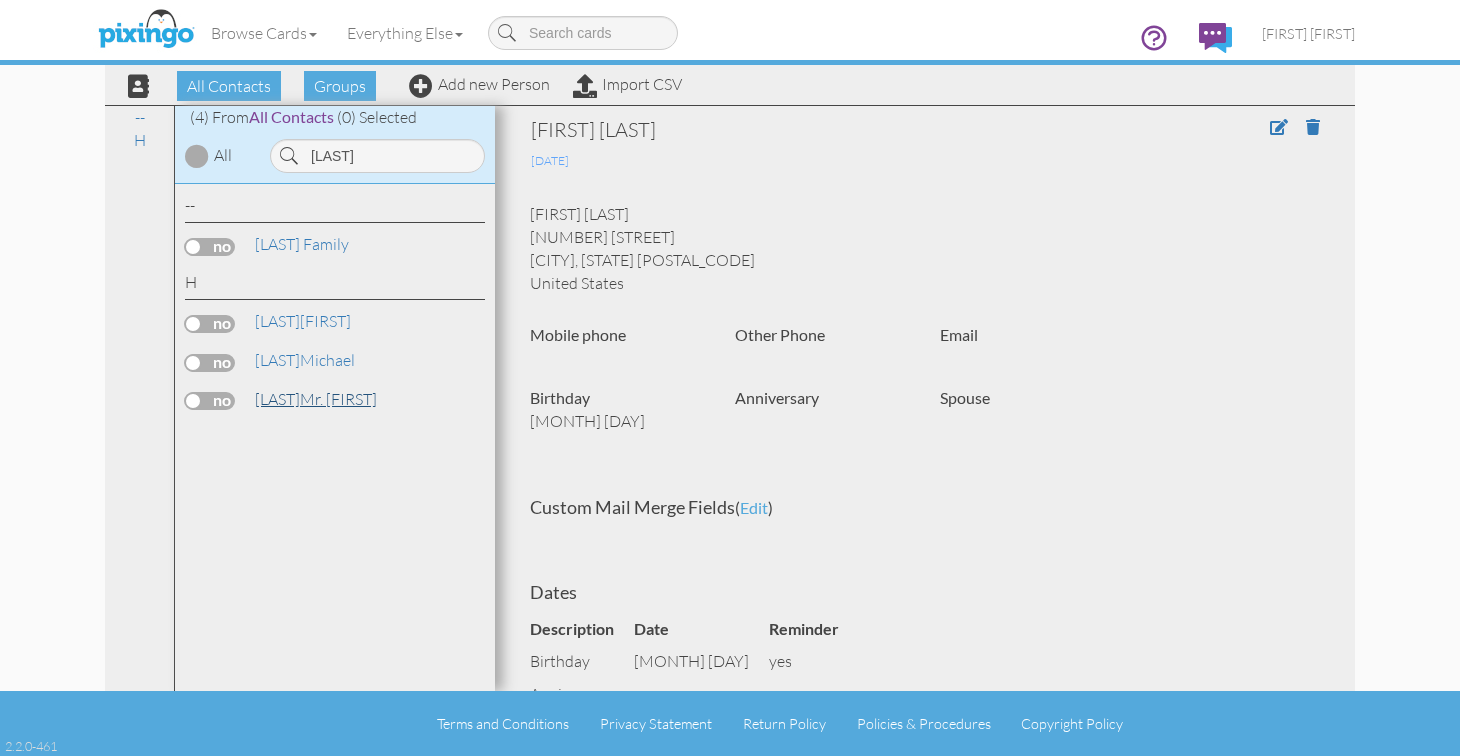 click on "[LAST],
Mr. [FIRST]" at bounding box center [316, 399] 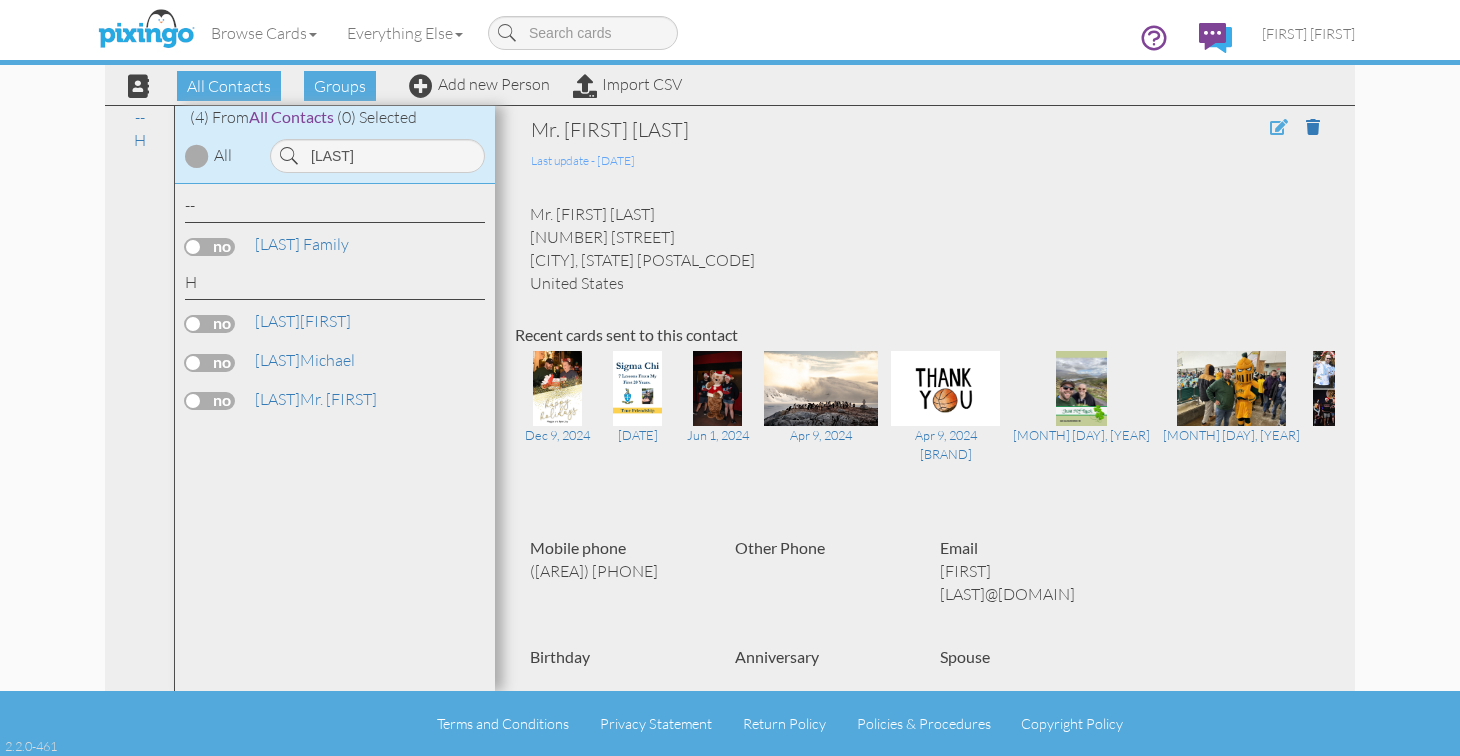 click at bounding box center [1279, 127] 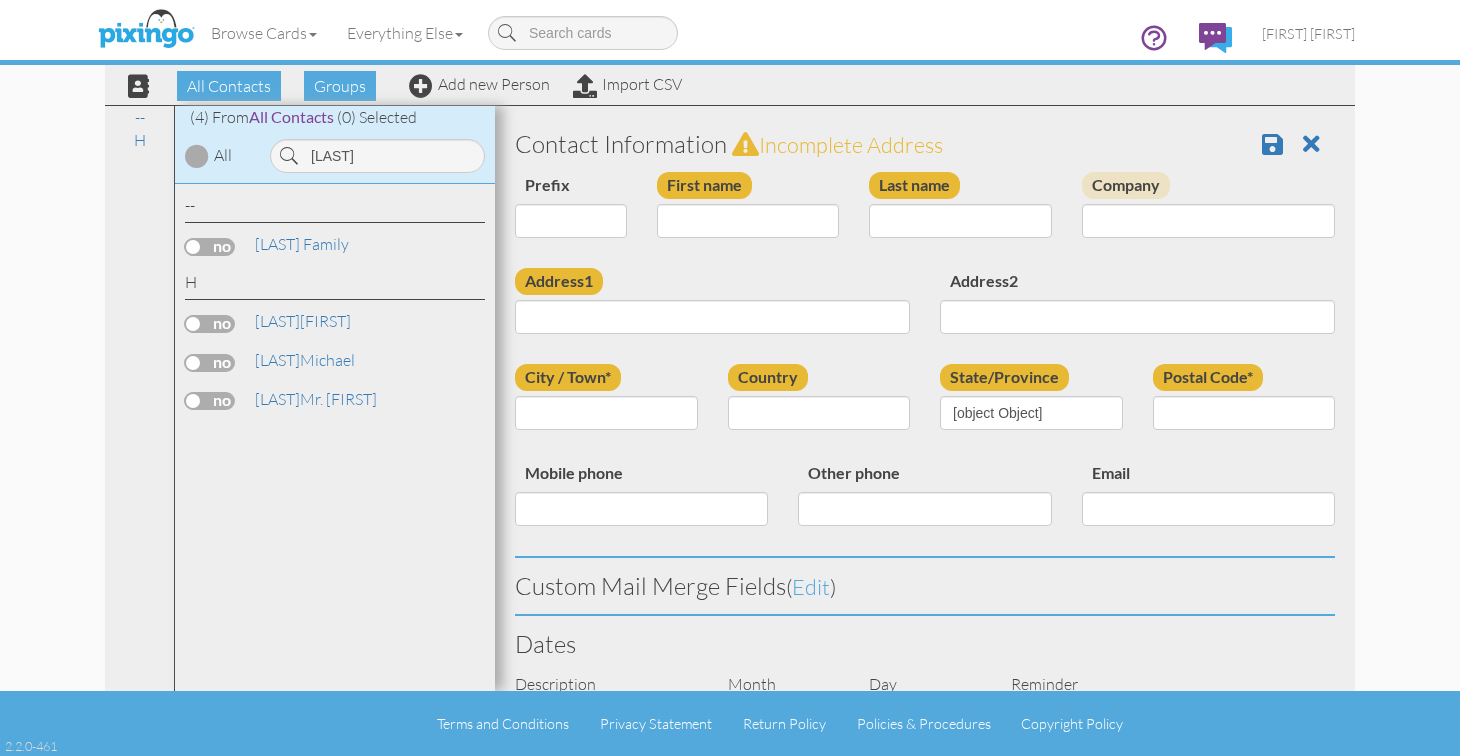 select on "string:Mr." 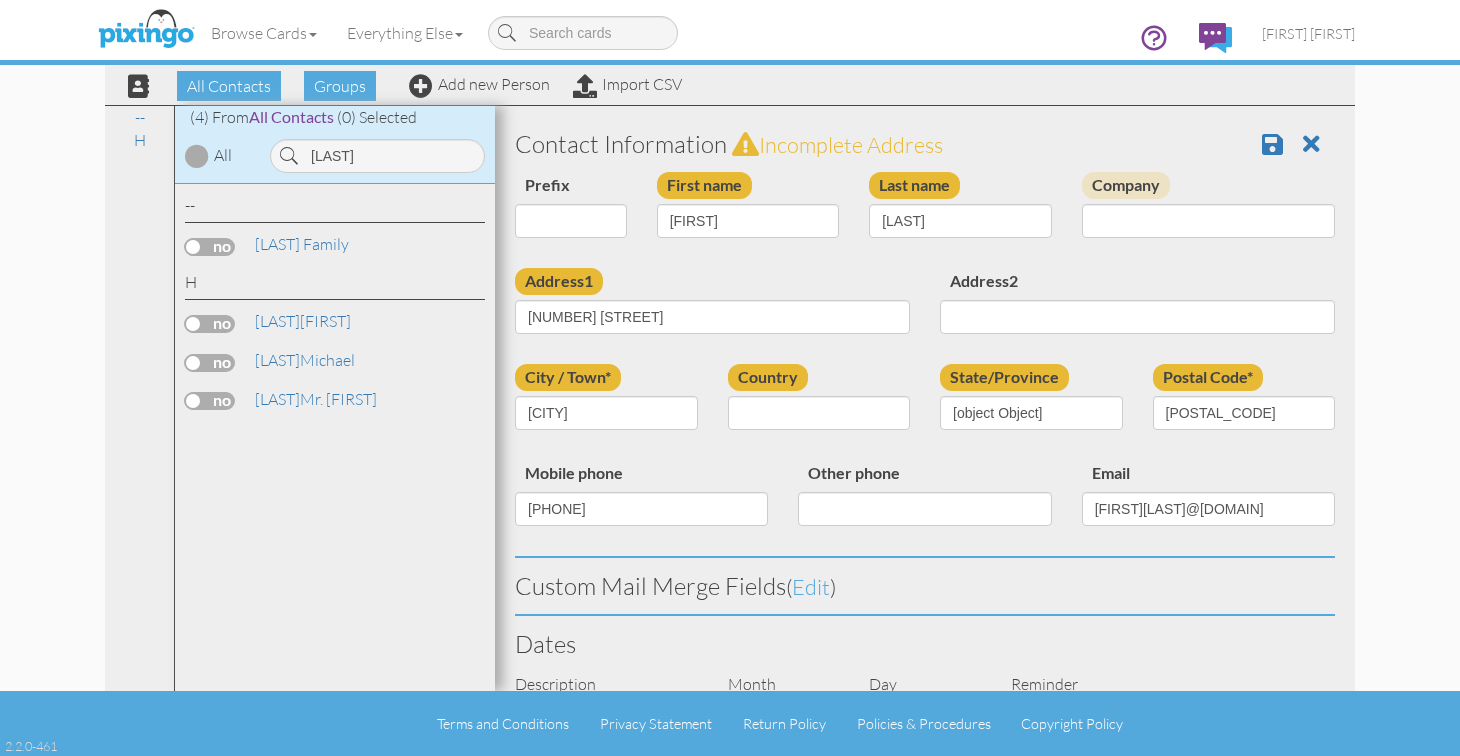 select on "object:347" 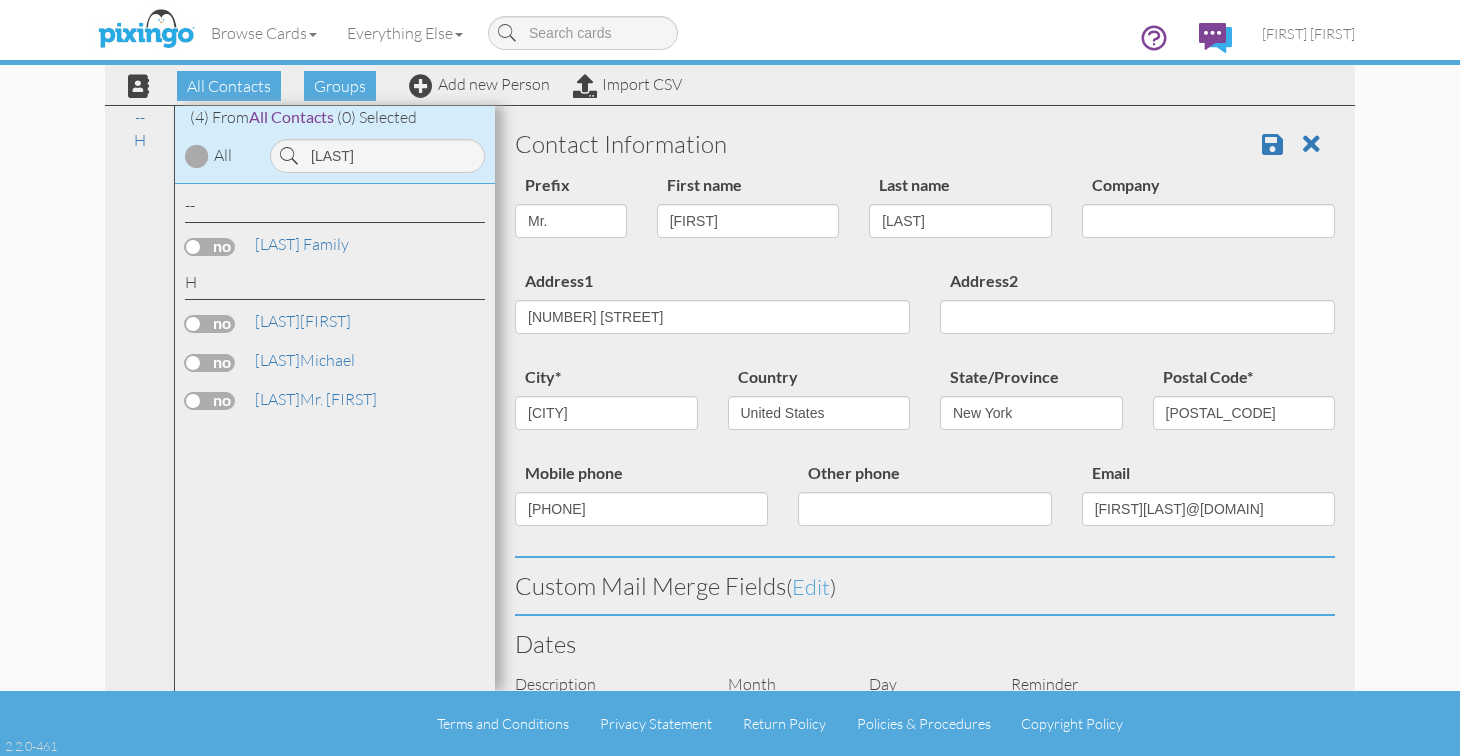 scroll, scrollTop: 0, scrollLeft: 0, axis: both 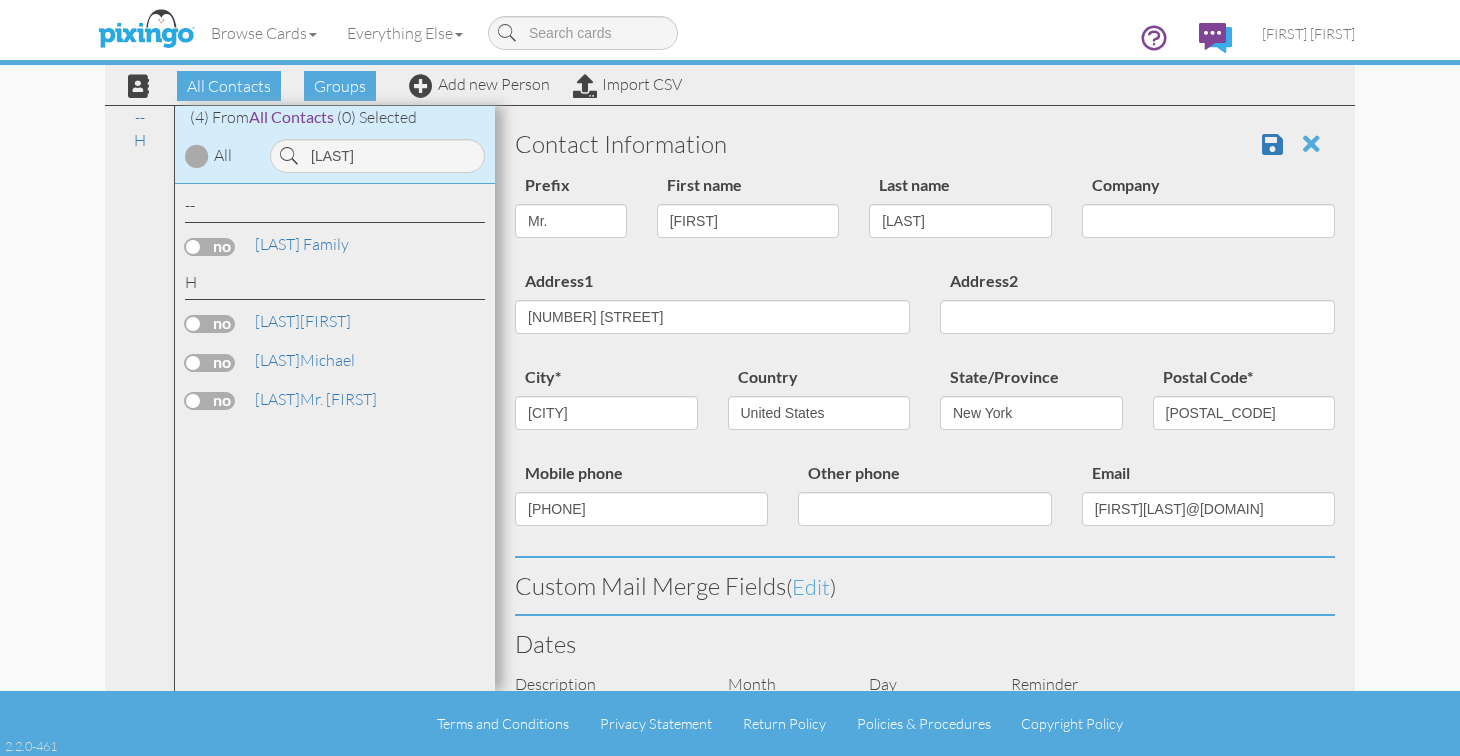 click at bounding box center (1311, 144) 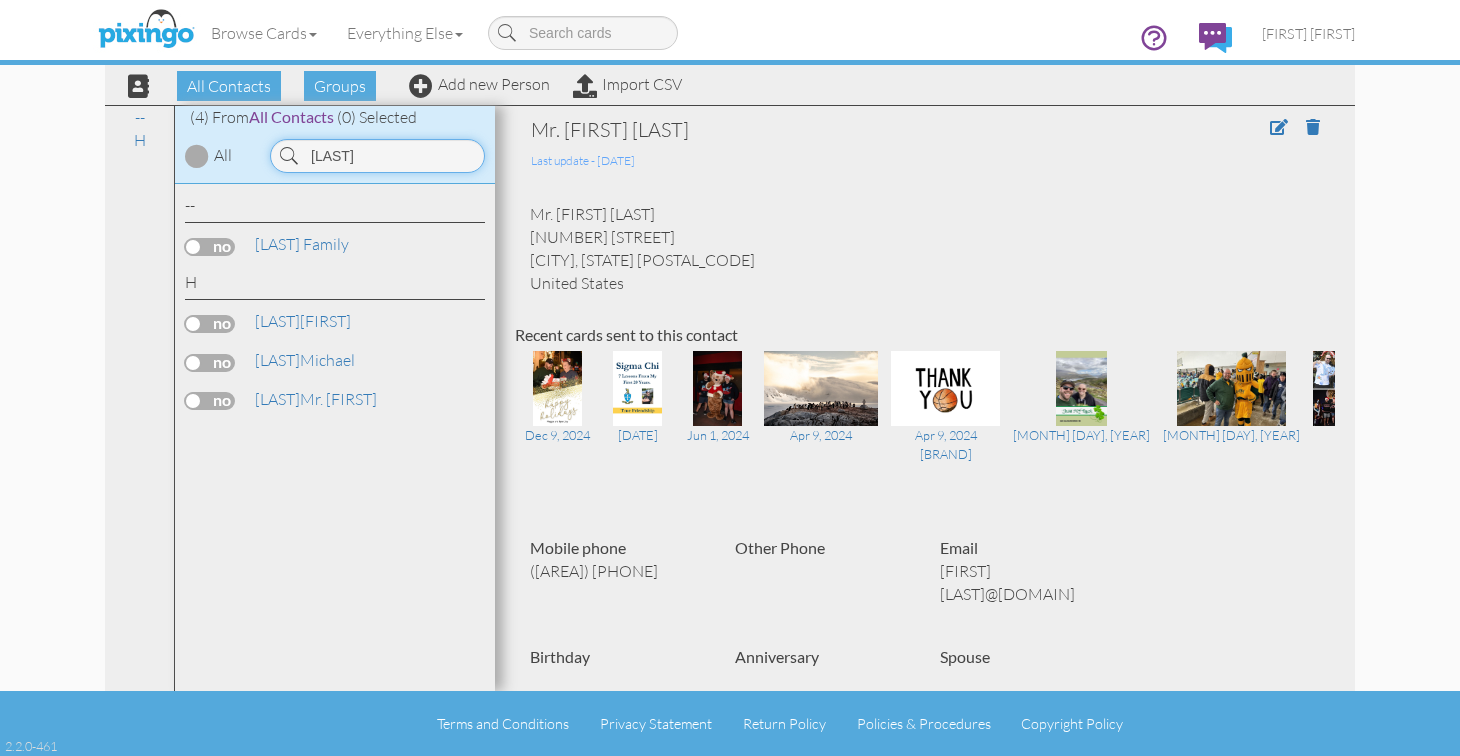 drag, startPoint x: 395, startPoint y: 159, endPoint x: 295, endPoint y: 146, distance: 100.84146 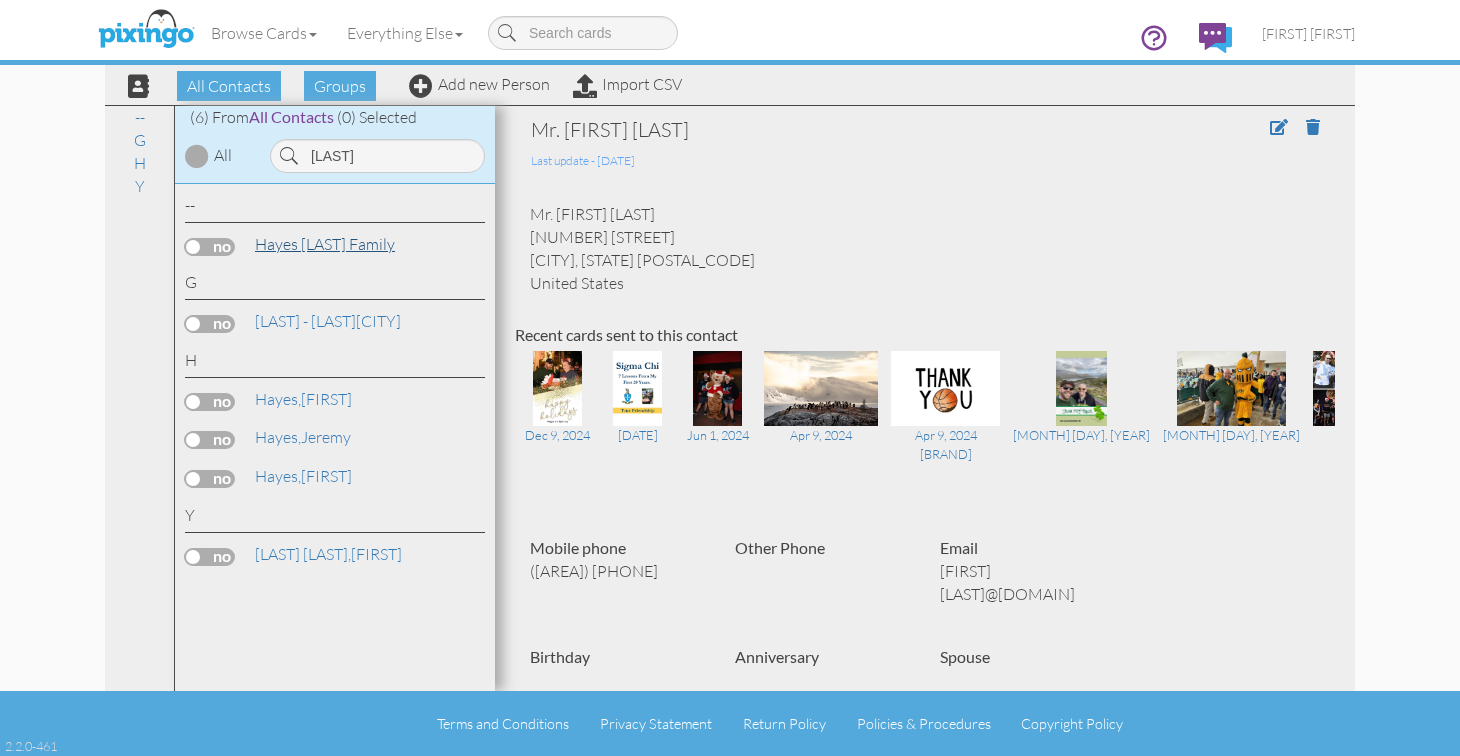 click on "[LAST] Family" at bounding box center (325, 244) 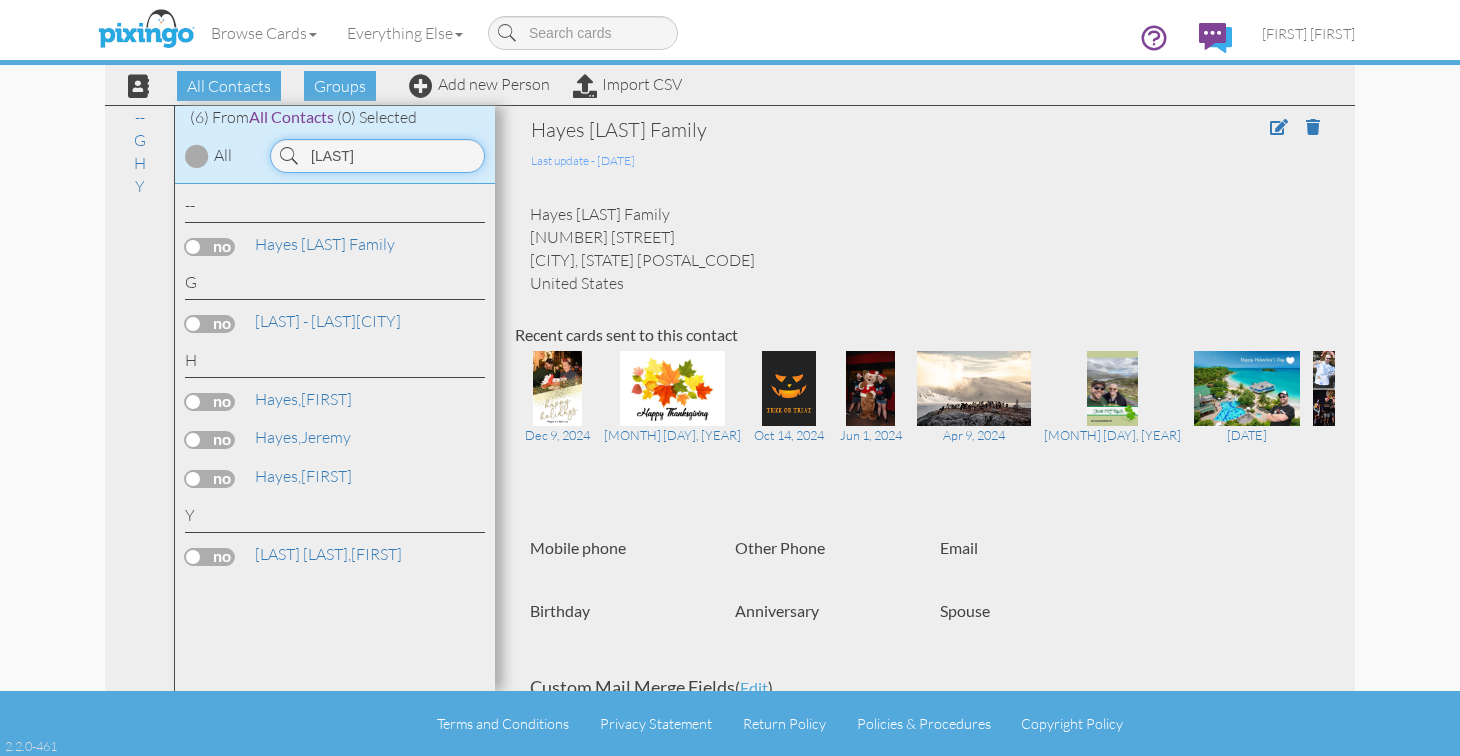 drag, startPoint x: 384, startPoint y: 145, endPoint x: 365, endPoint y: 149, distance: 19.416489 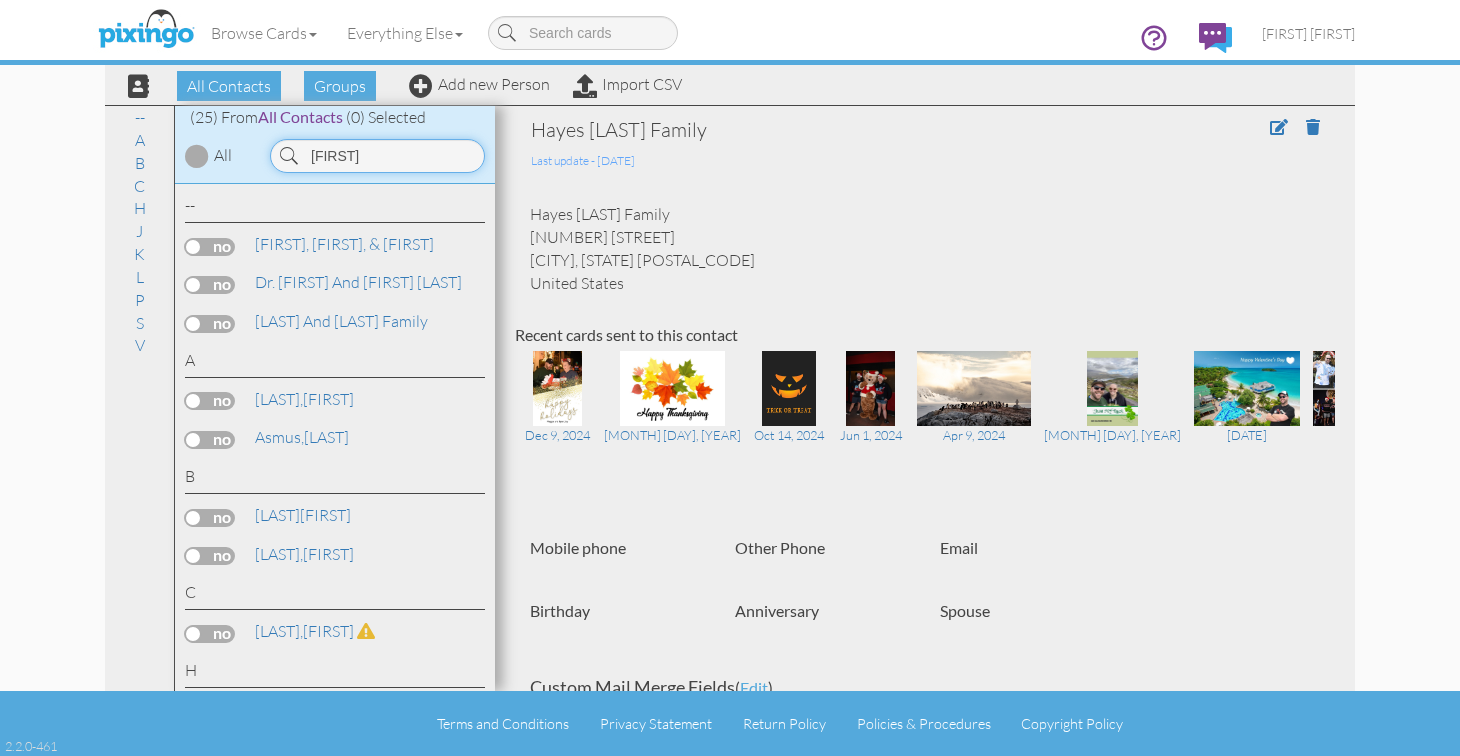 drag, startPoint x: 441, startPoint y: 154, endPoint x: 295, endPoint y: 144, distance: 146.34207 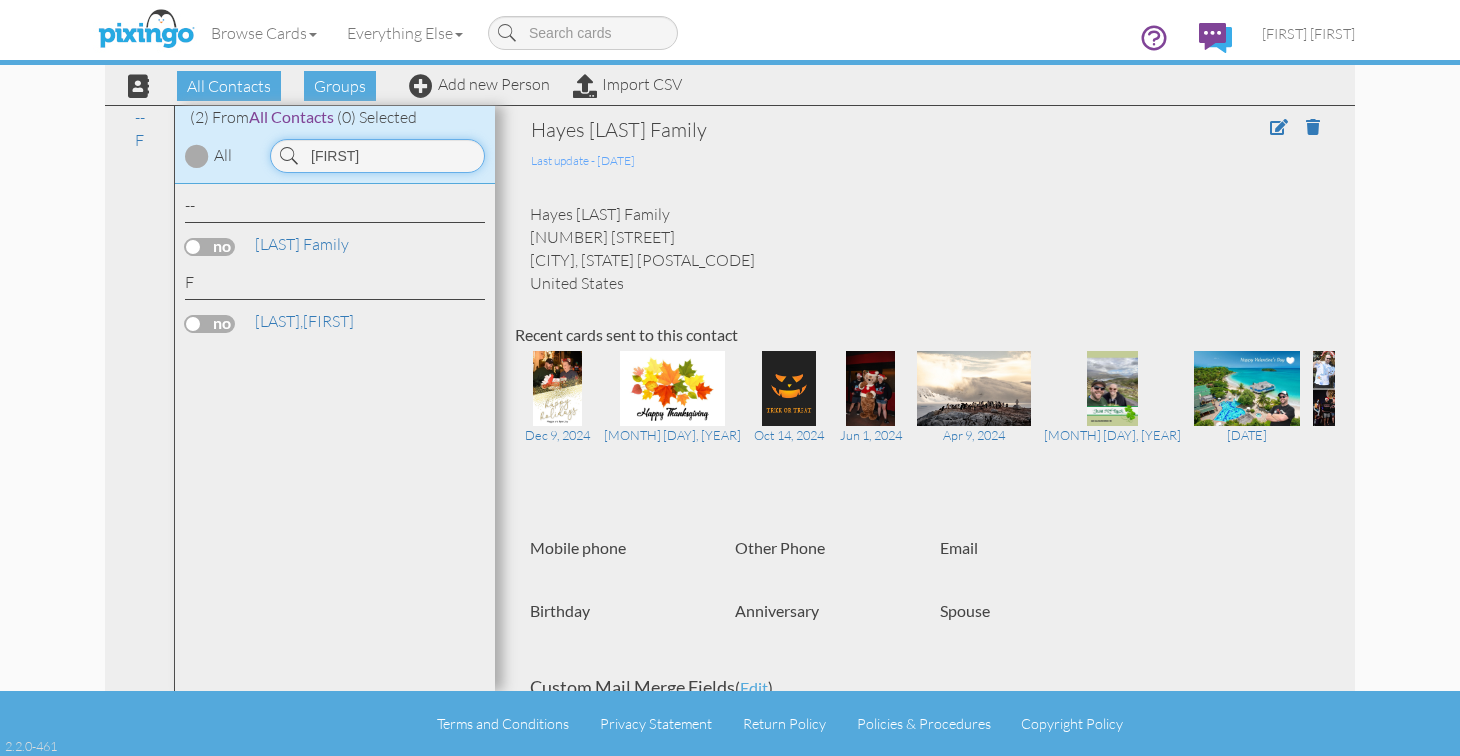 type on "I" 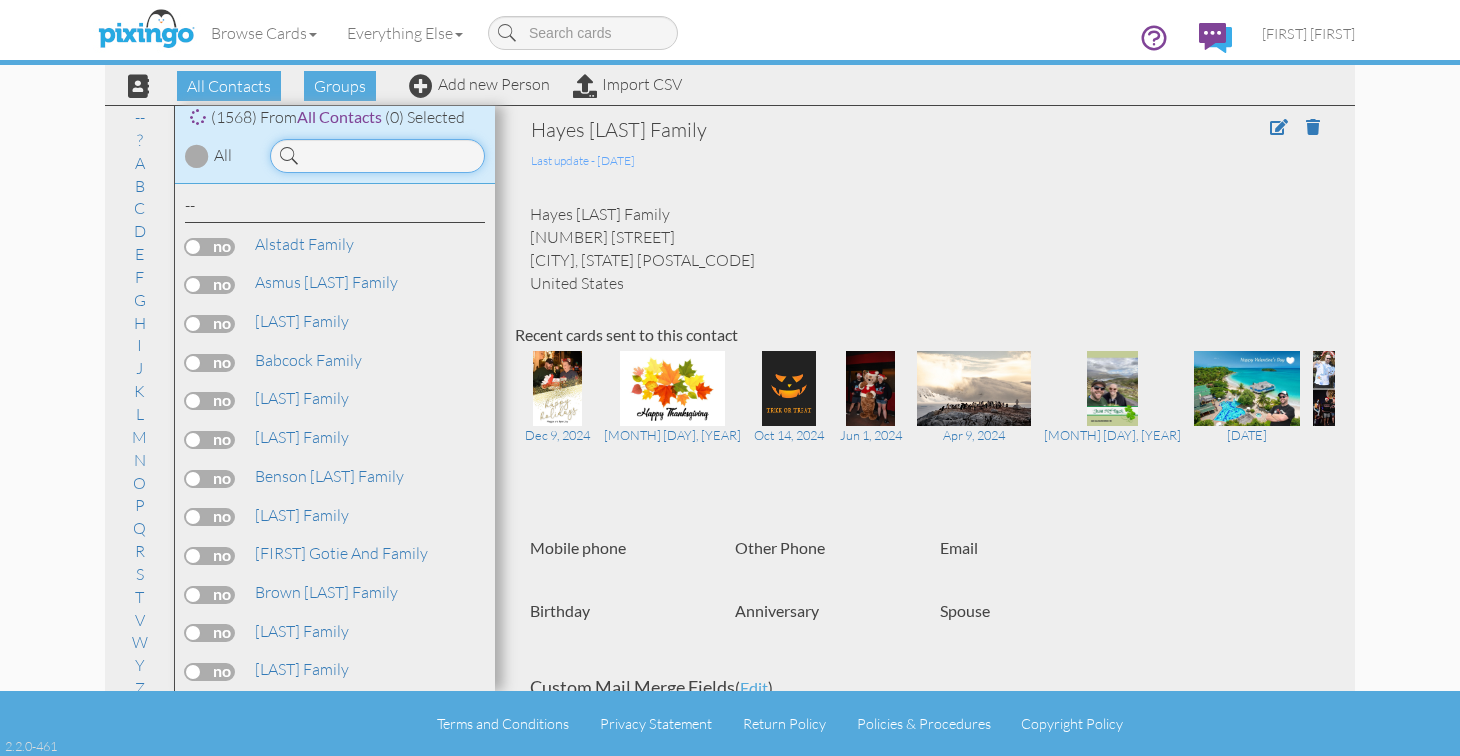 type on "A" 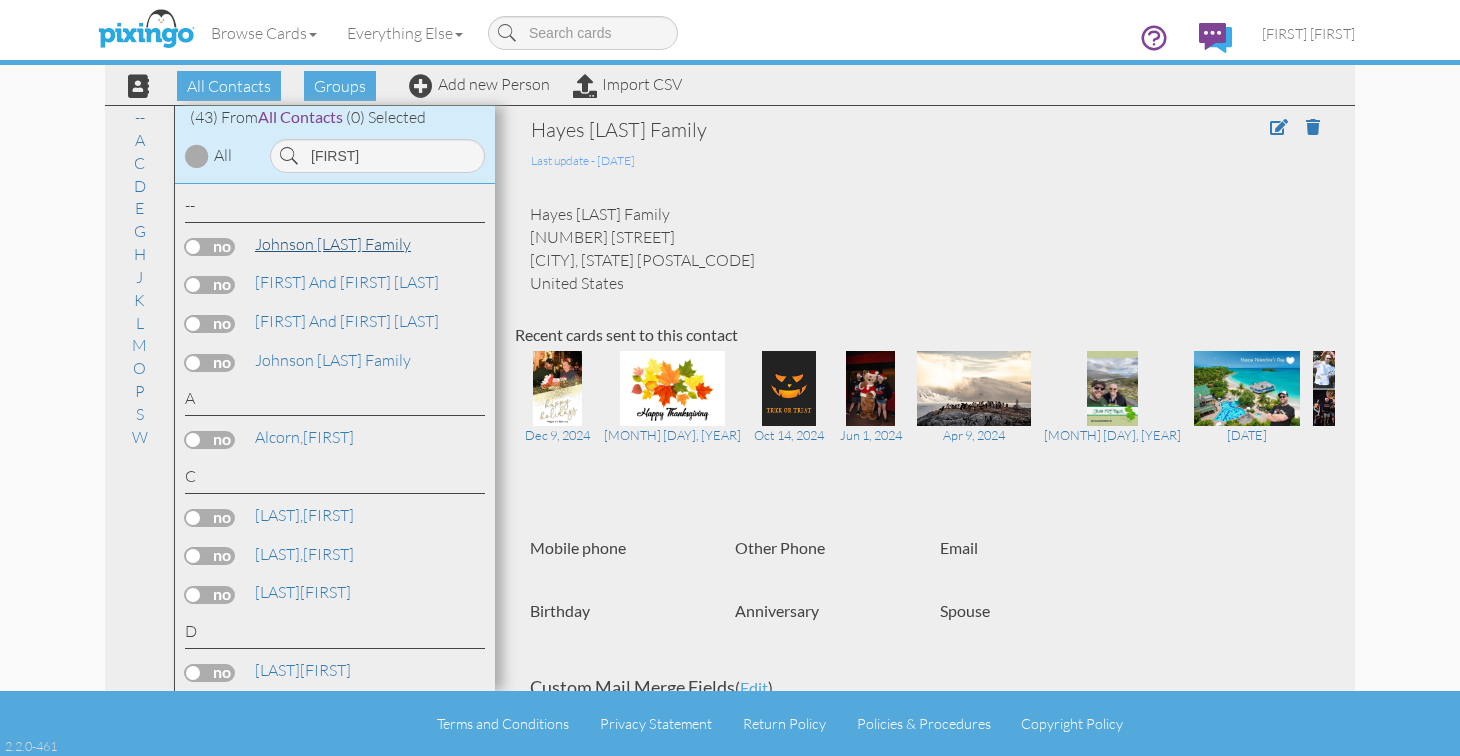 click on "[LAST] Family" at bounding box center (333, 244) 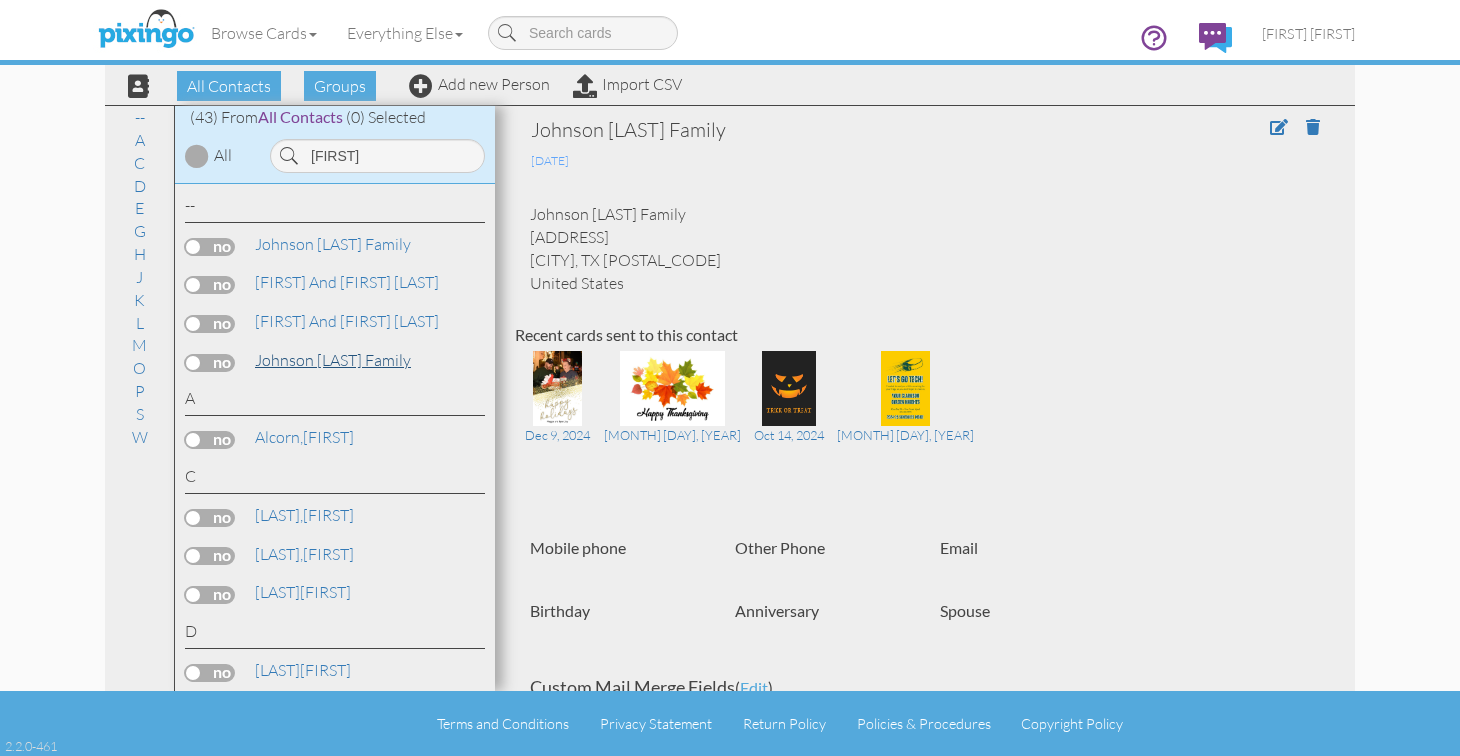 click on "[LAST] Family" at bounding box center [333, 360] 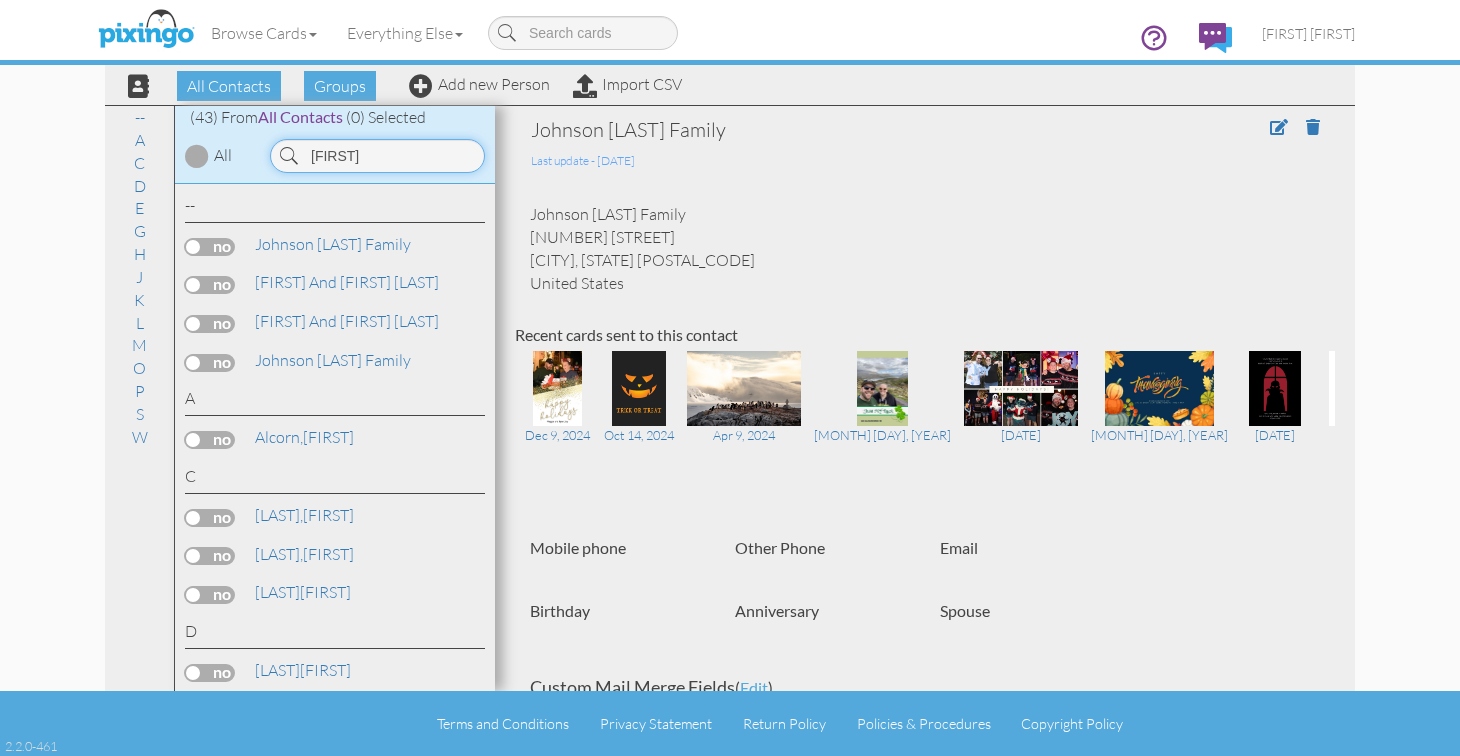 drag, startPoint x: 421, startPoint y: 164, endPoint x: 302, endPoint y: 154, distance: 119.419426 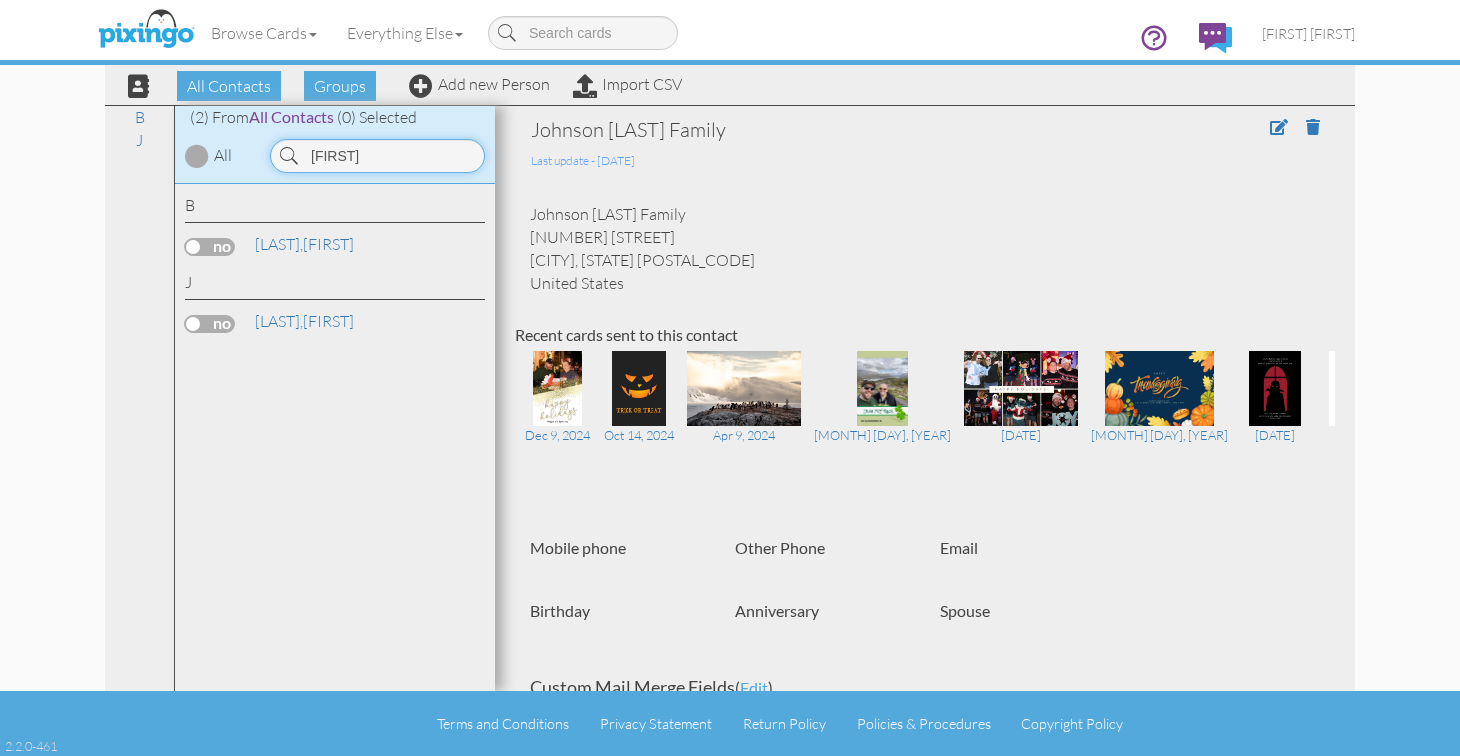 drag, startPoint x: 391, startPoint y: 149, endPoint x: 239, endPoint y: 137, distance: 152.47295 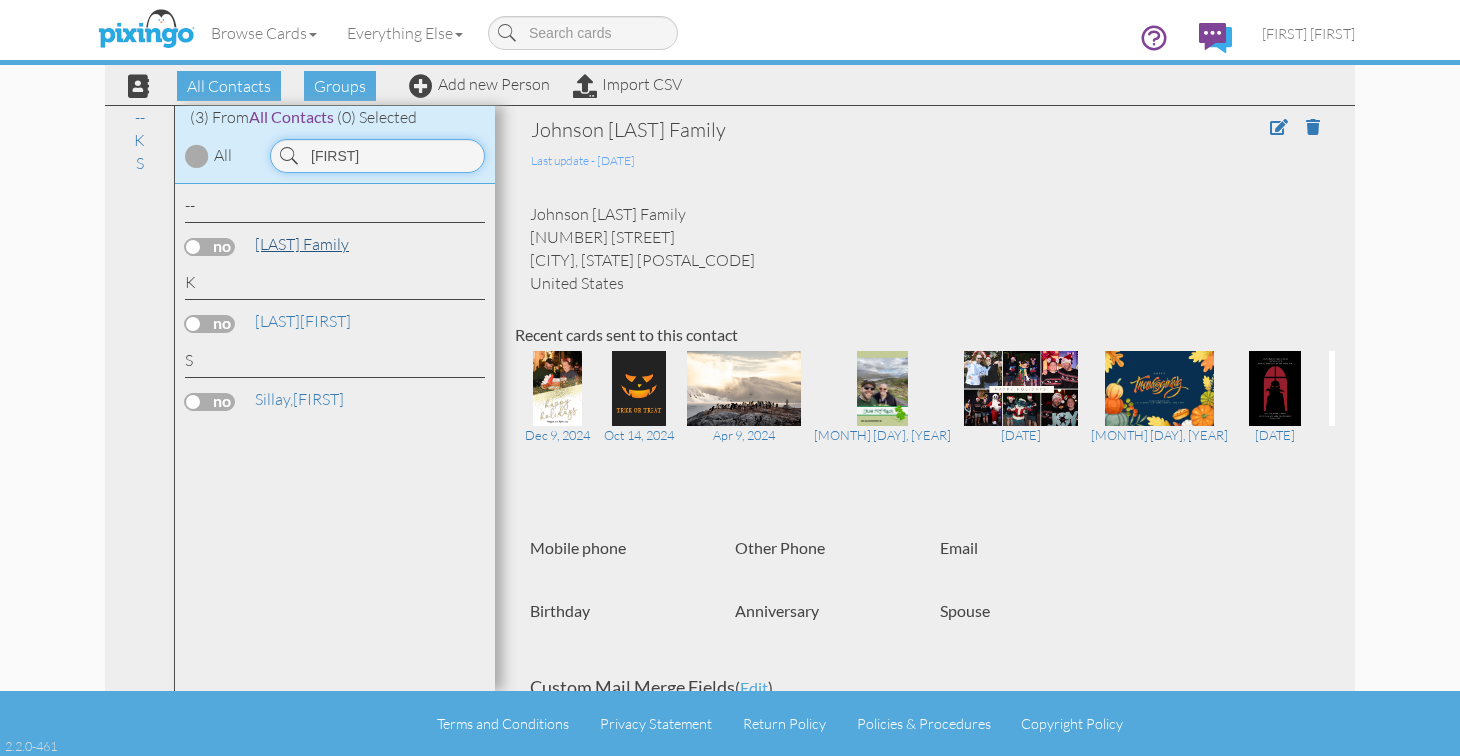 type on "[FIRST]" 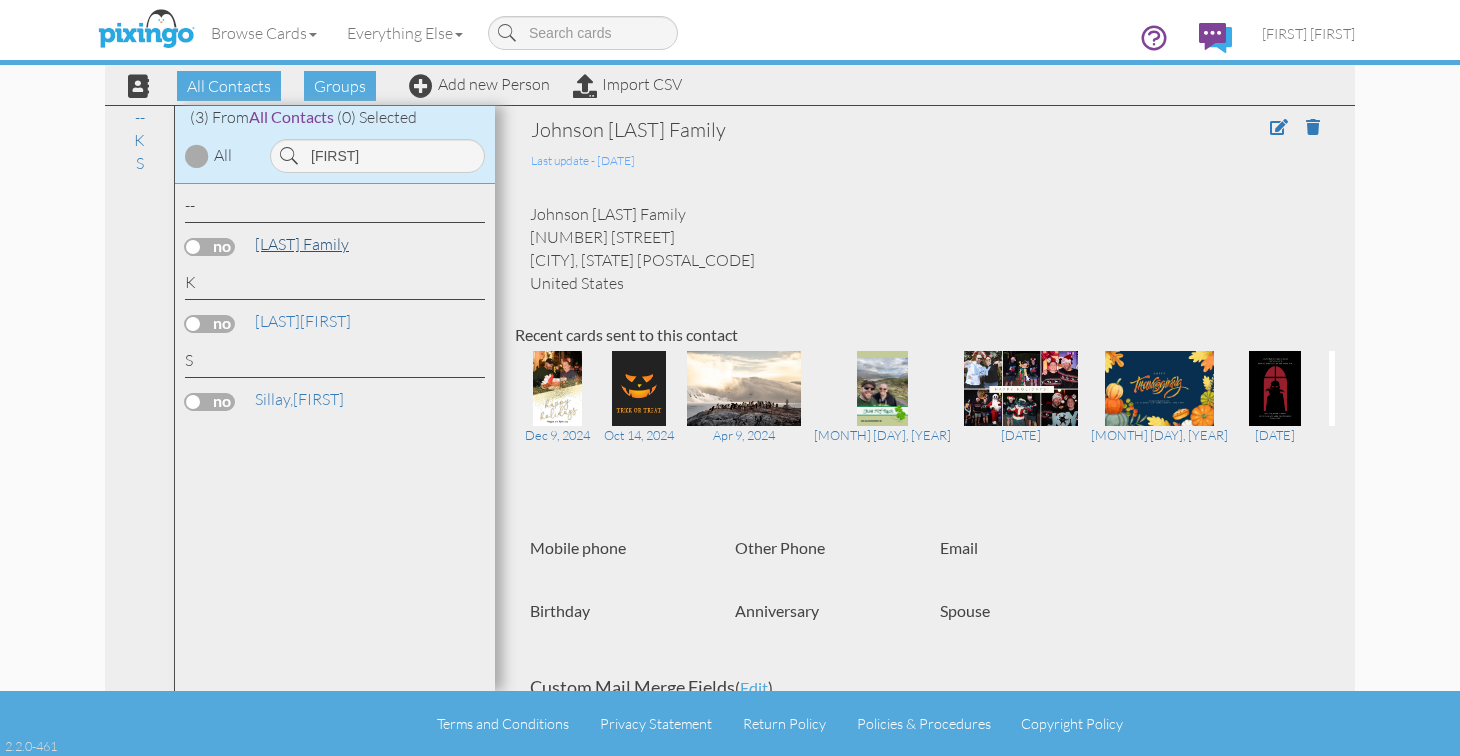 click on "[LAST] Family" at bounding box center (302, 244) 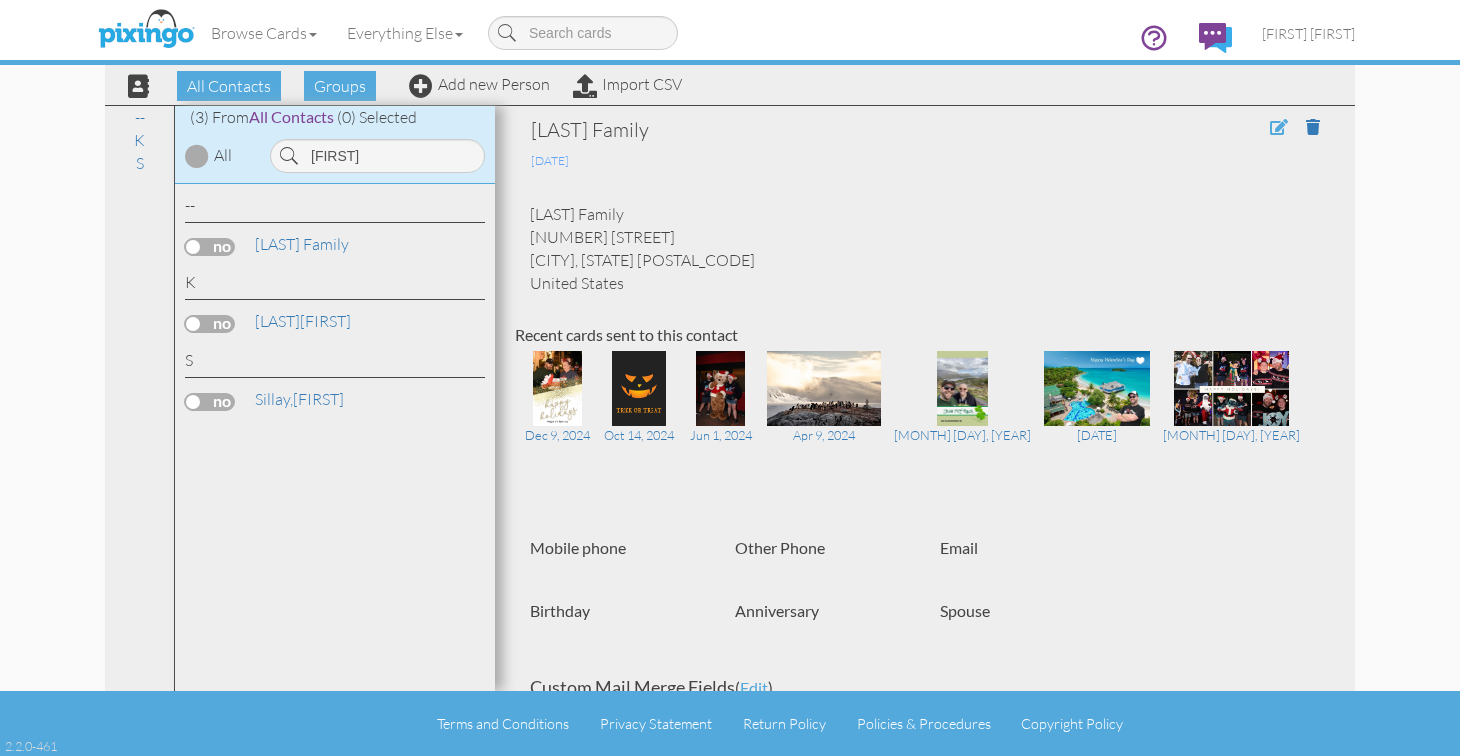 click at bounding box center (1279, 127) 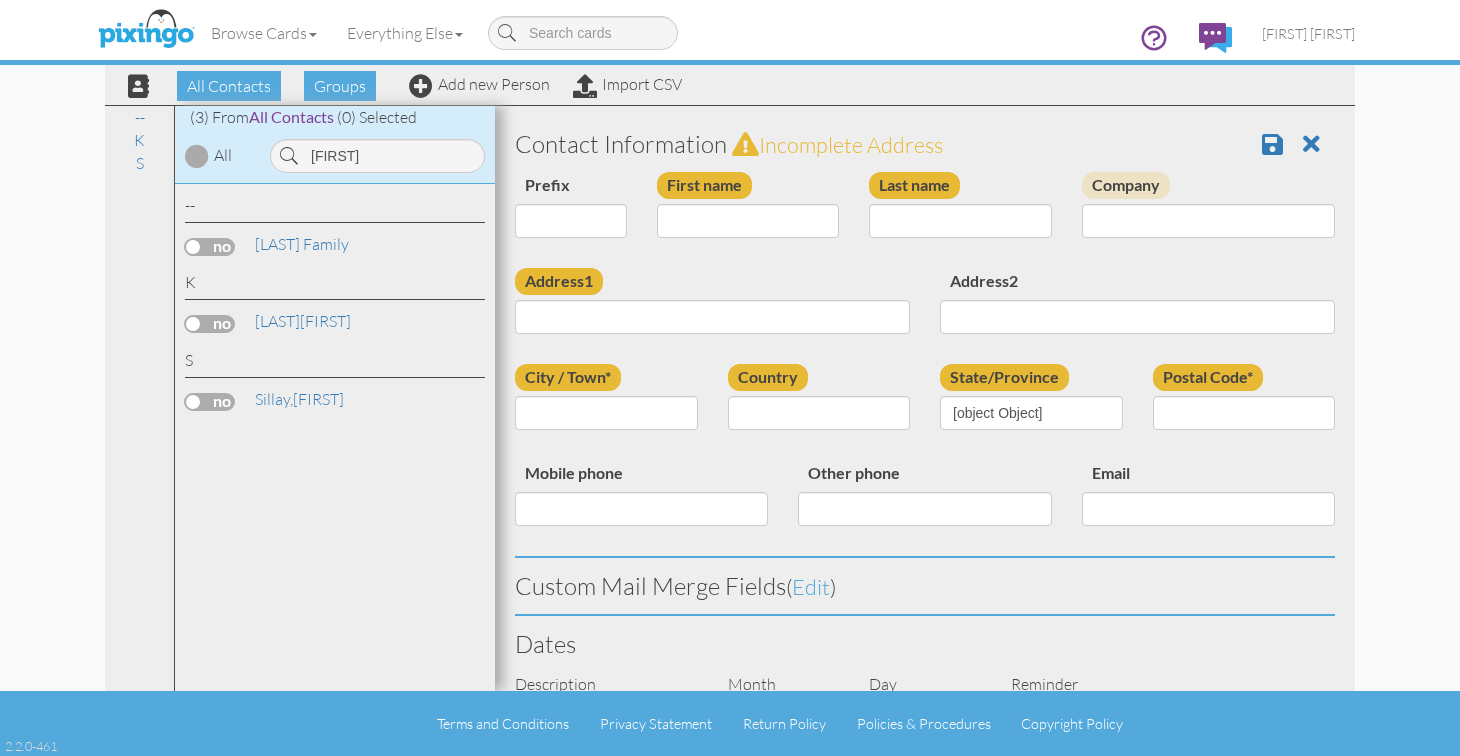 type on "[LAST] Family" 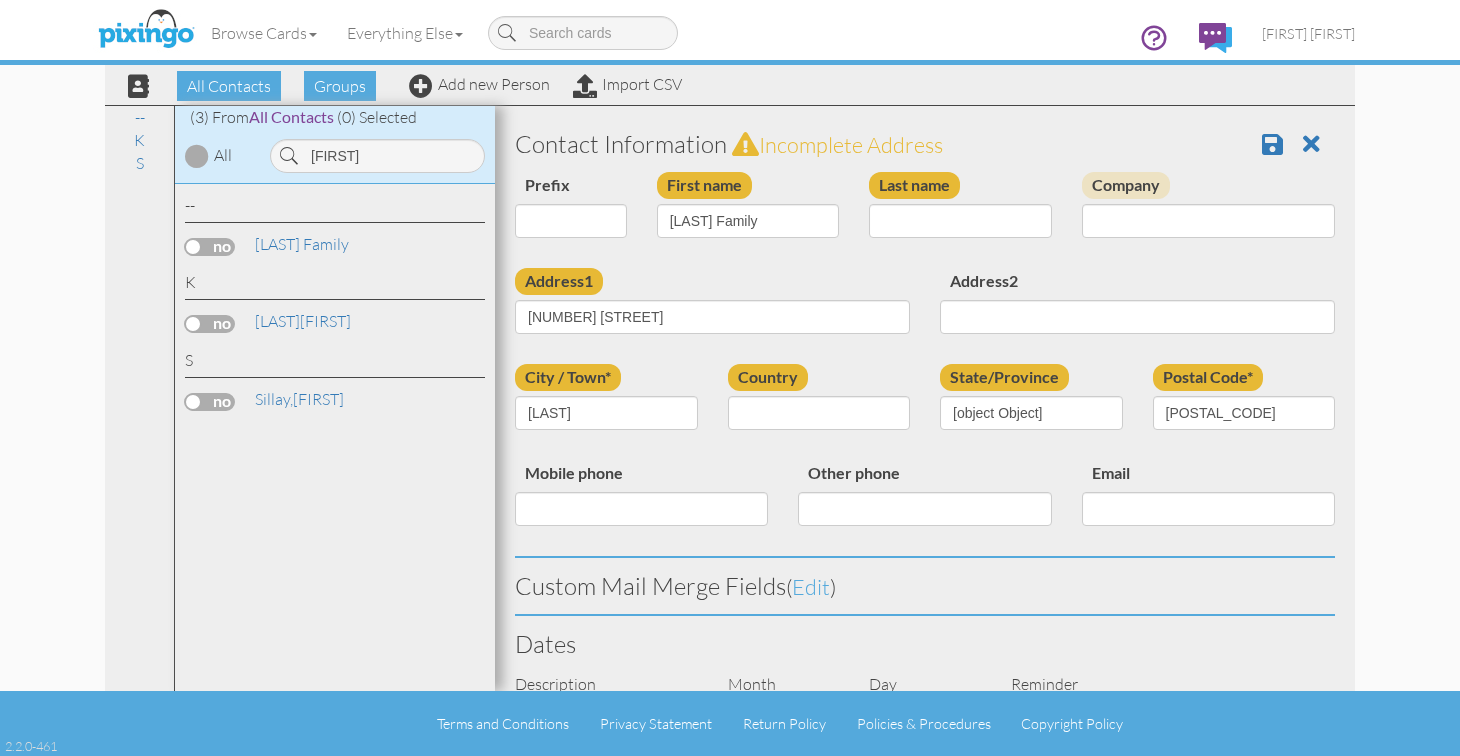select on "object:347" 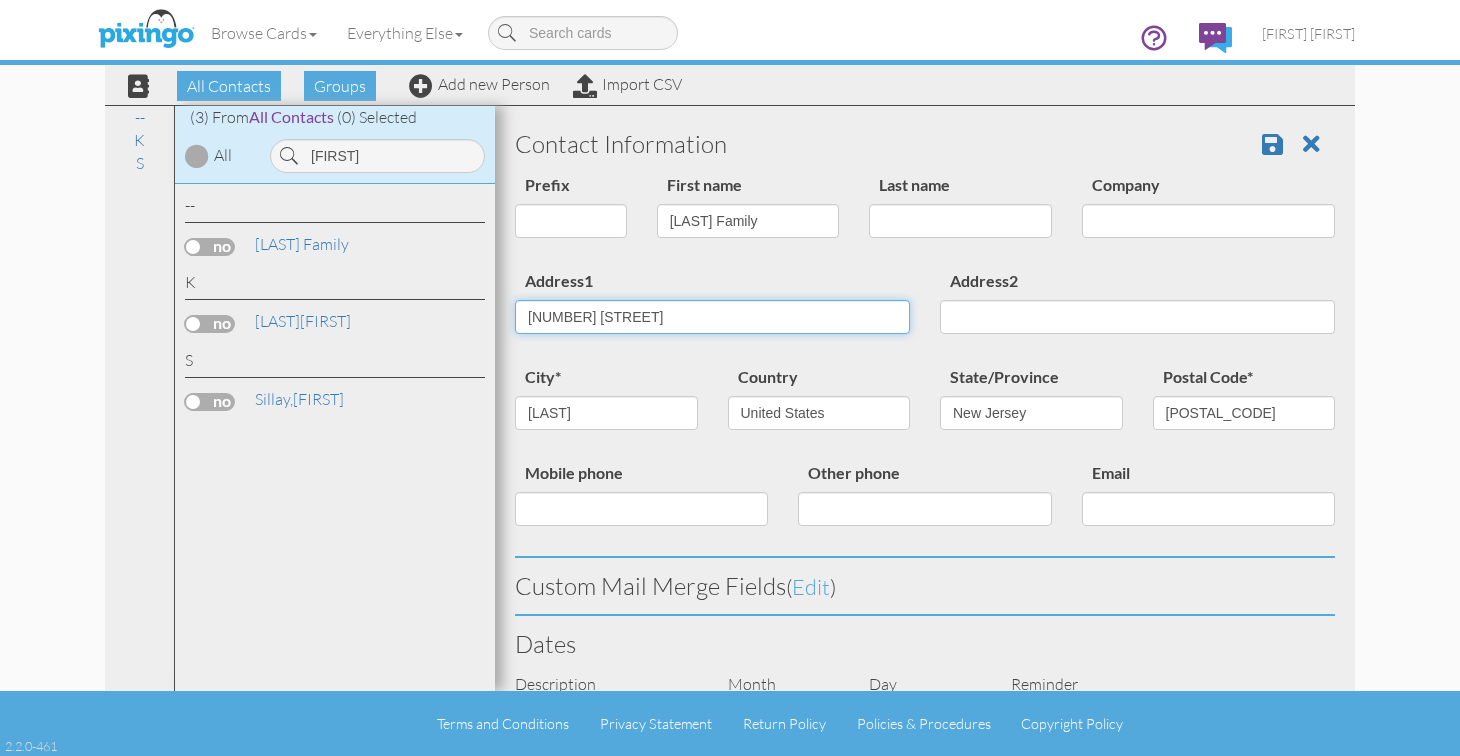 drag, startPoint x: 698, startPoint y: 313, endPoint x: 529, endPoint y: 287, distance: 170.9883 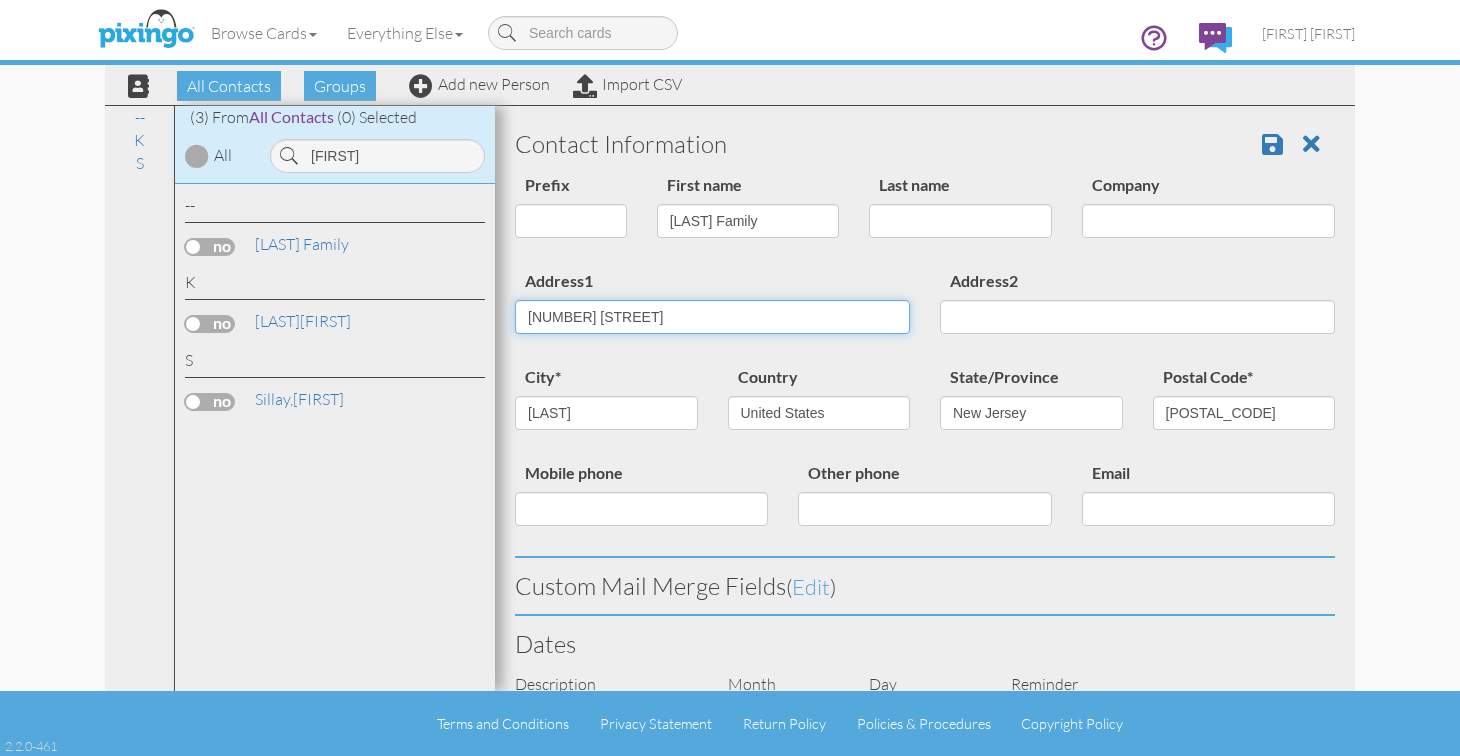 type on "[NUMBER] [STREET]" 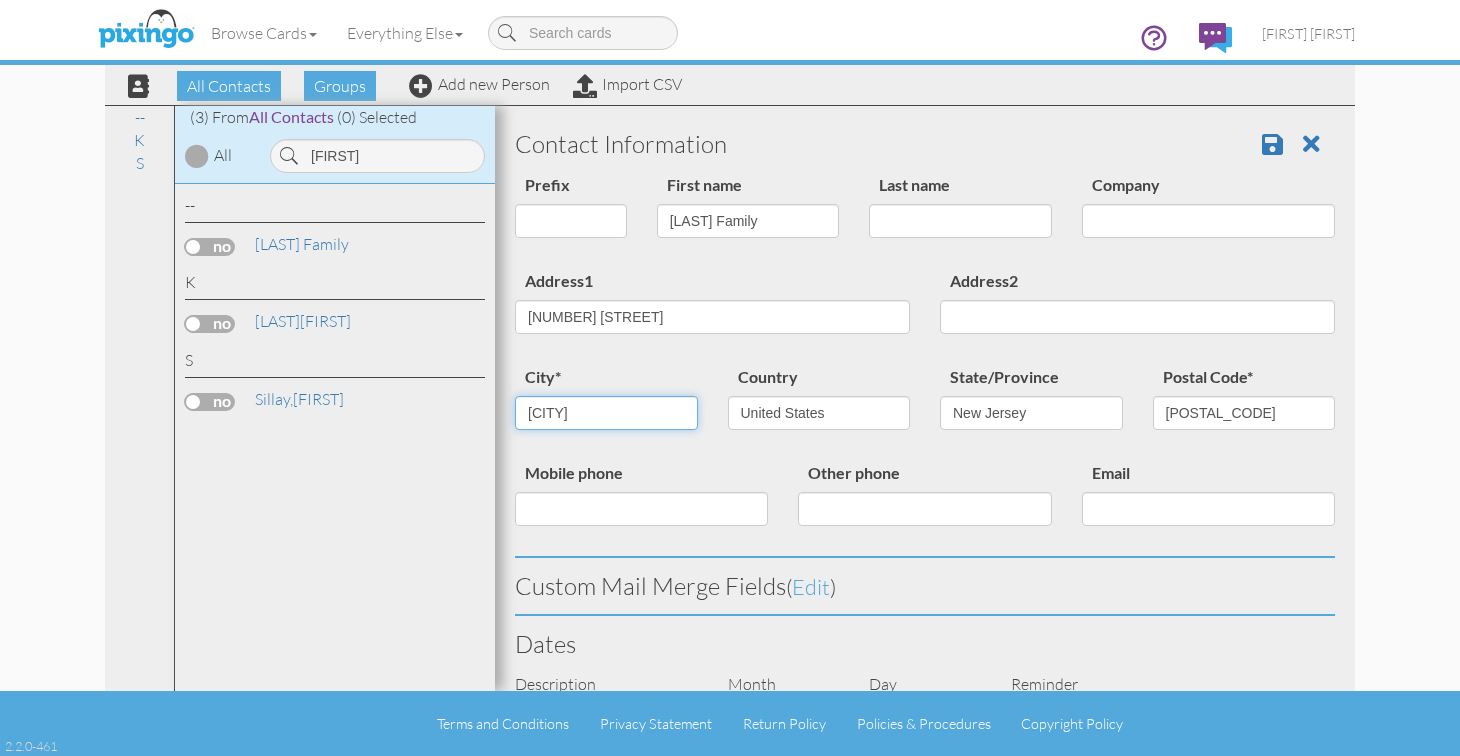 type on "Upper Marlboro" 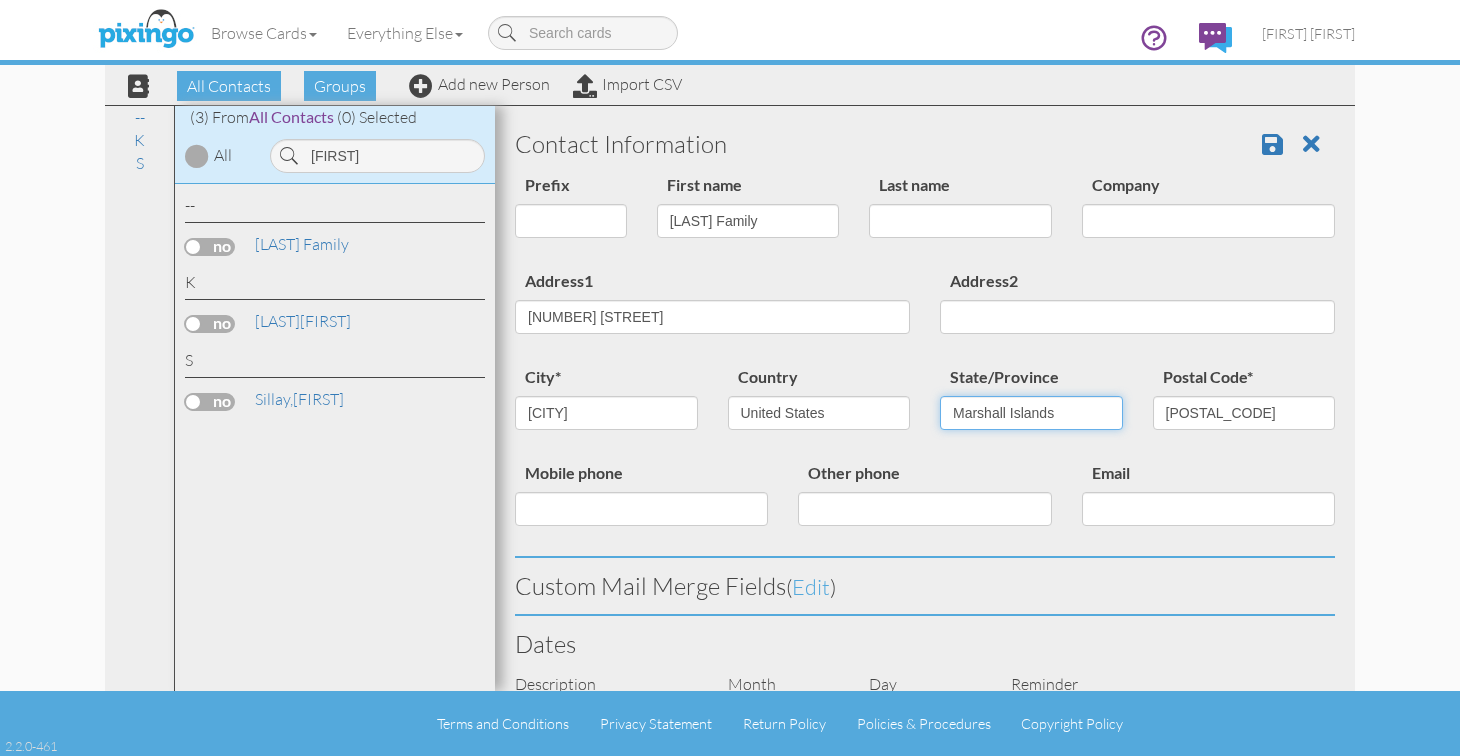 select on "object:620" 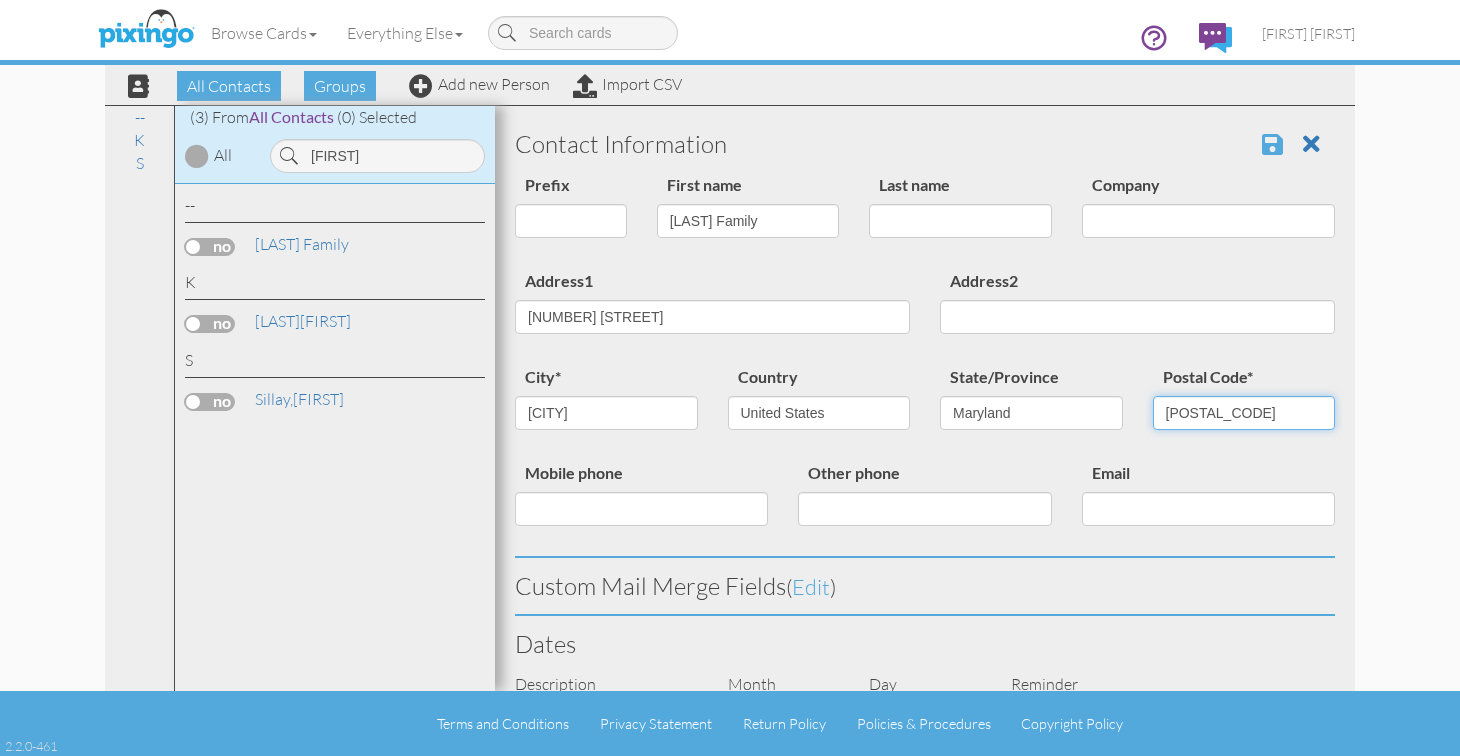 type on "20772" 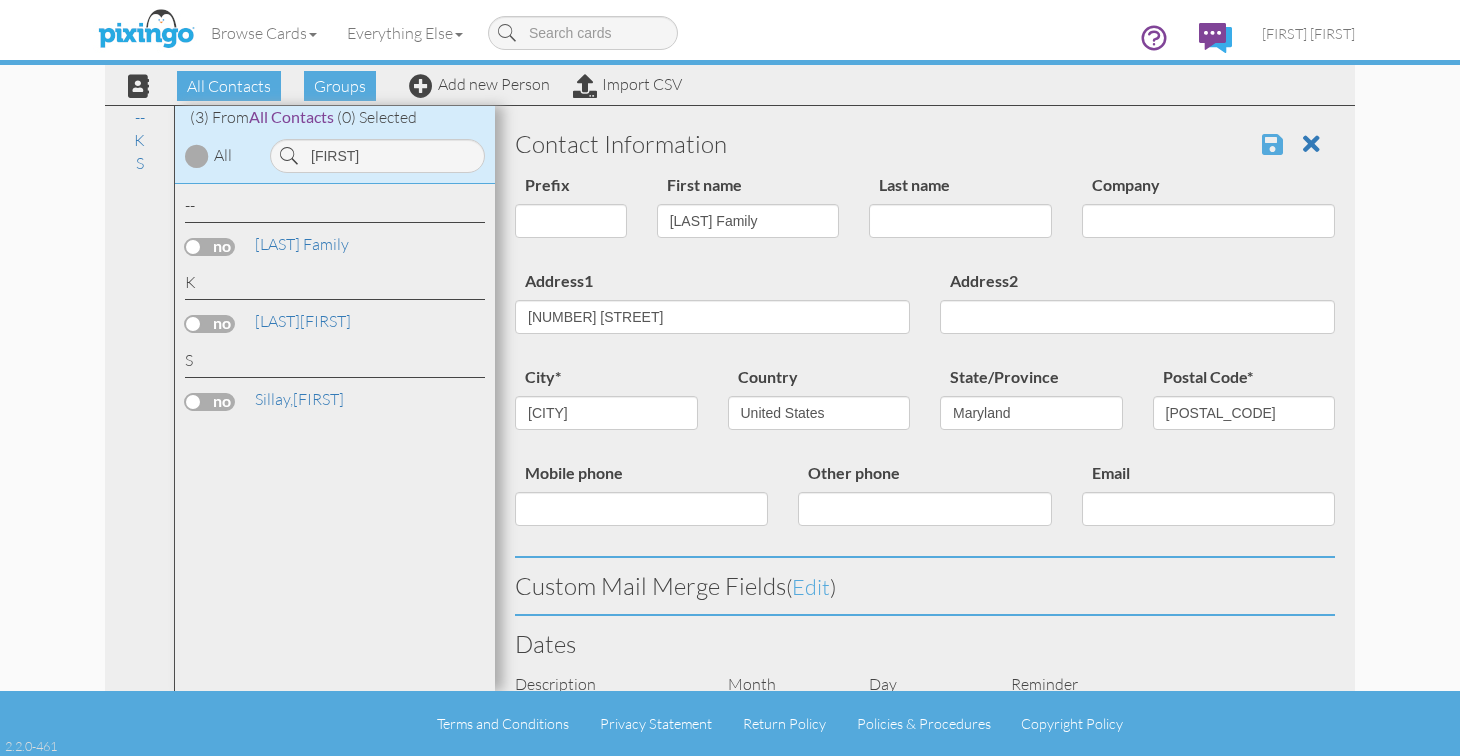 click at bounding box center (1272, 144) 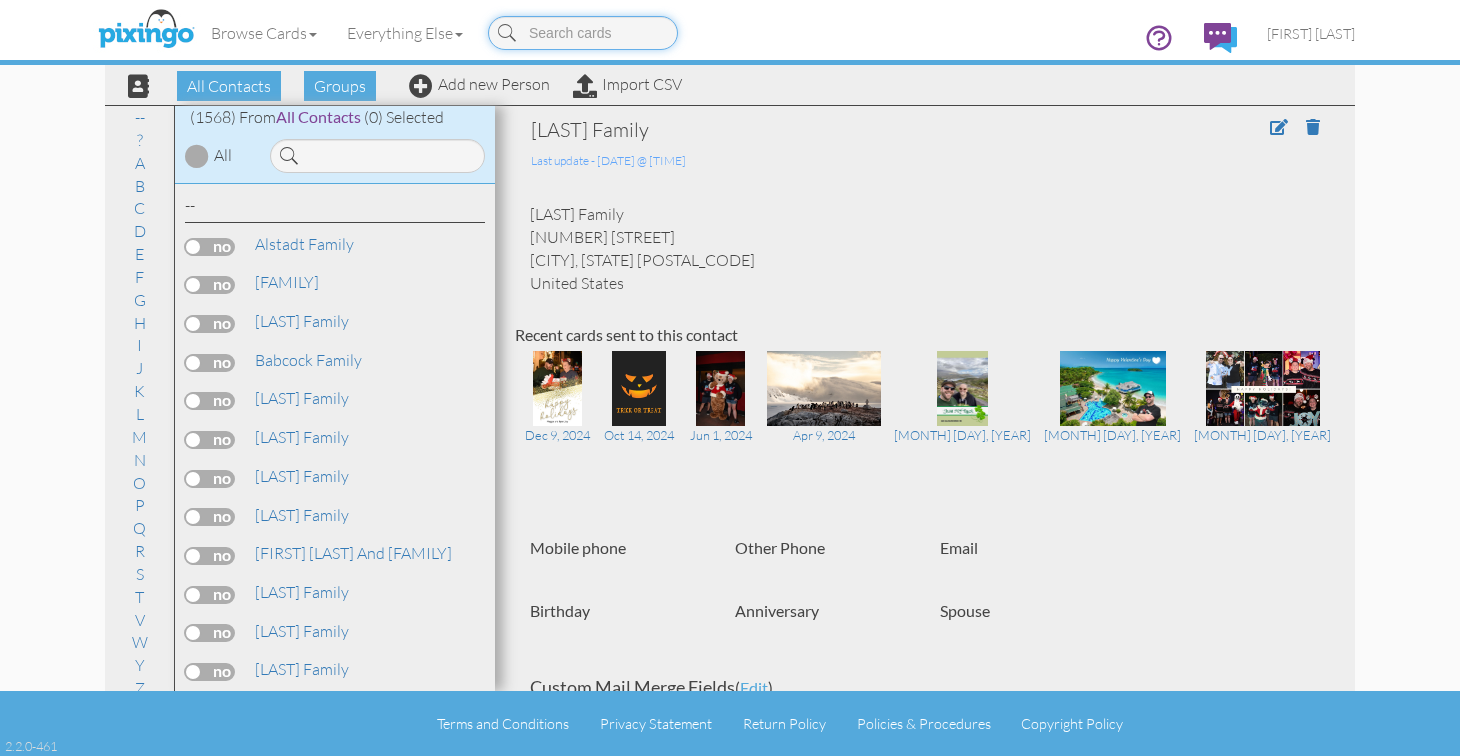 scroll, scrollTop: 0, scrollLeft: 0, axis: both 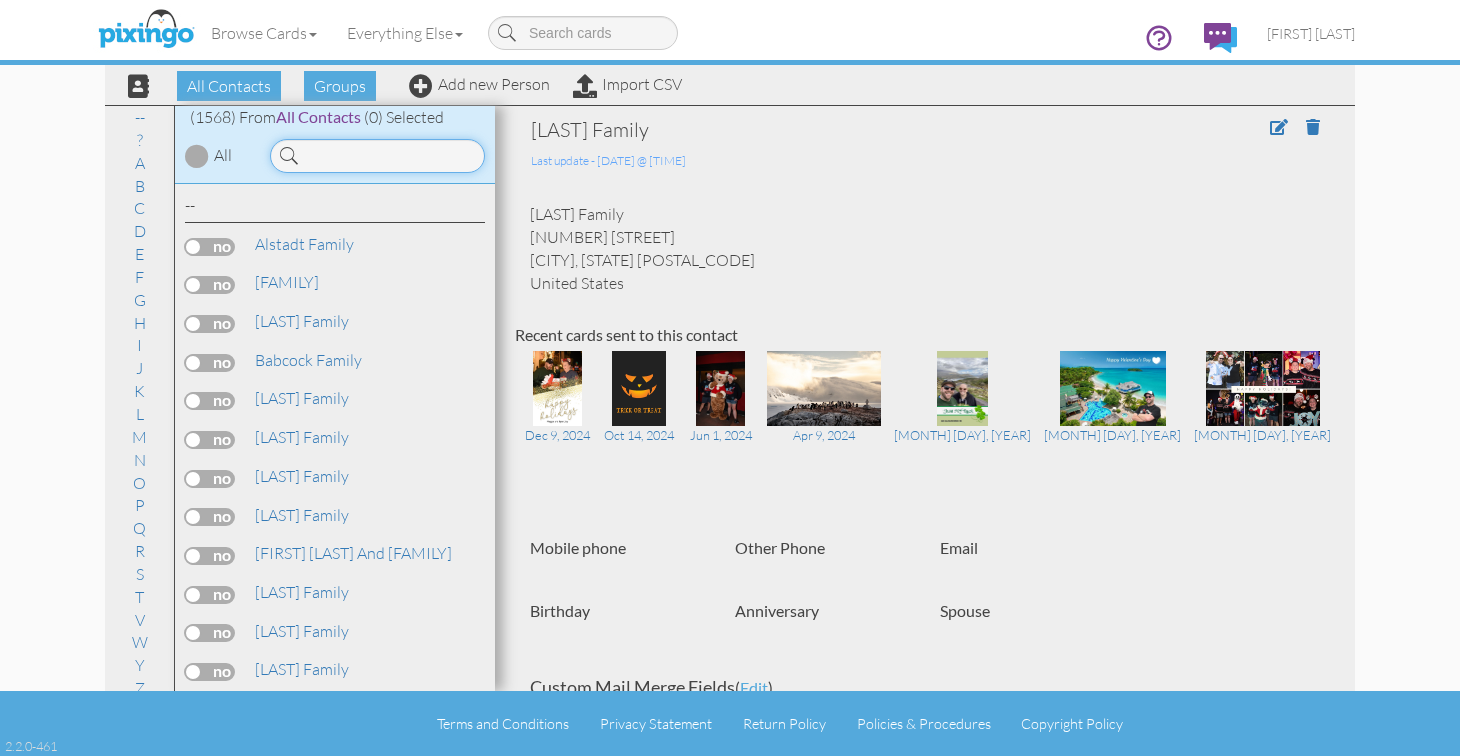 click at bounding box center (377, 156) 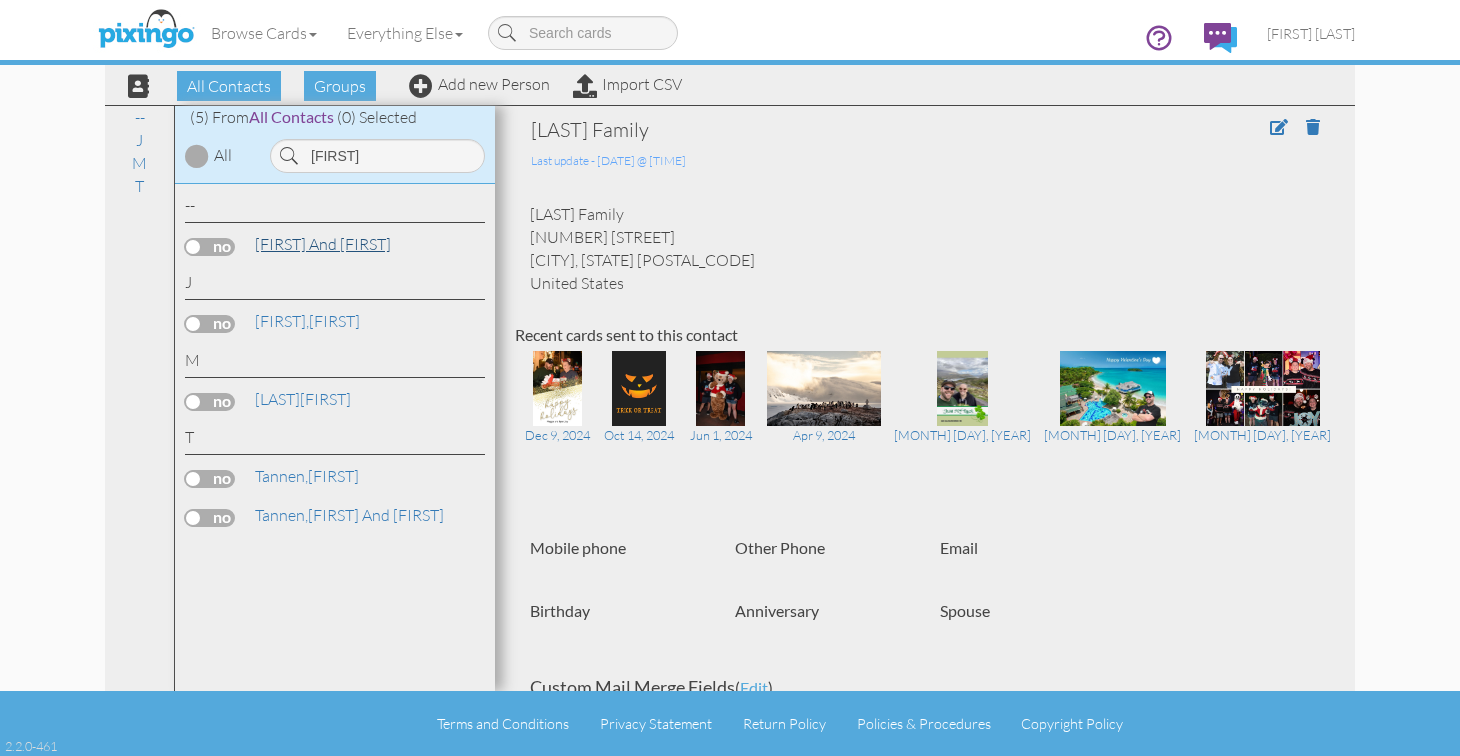 click on "[FIRST] and [FIRST]" at bounding box center (323, 244) 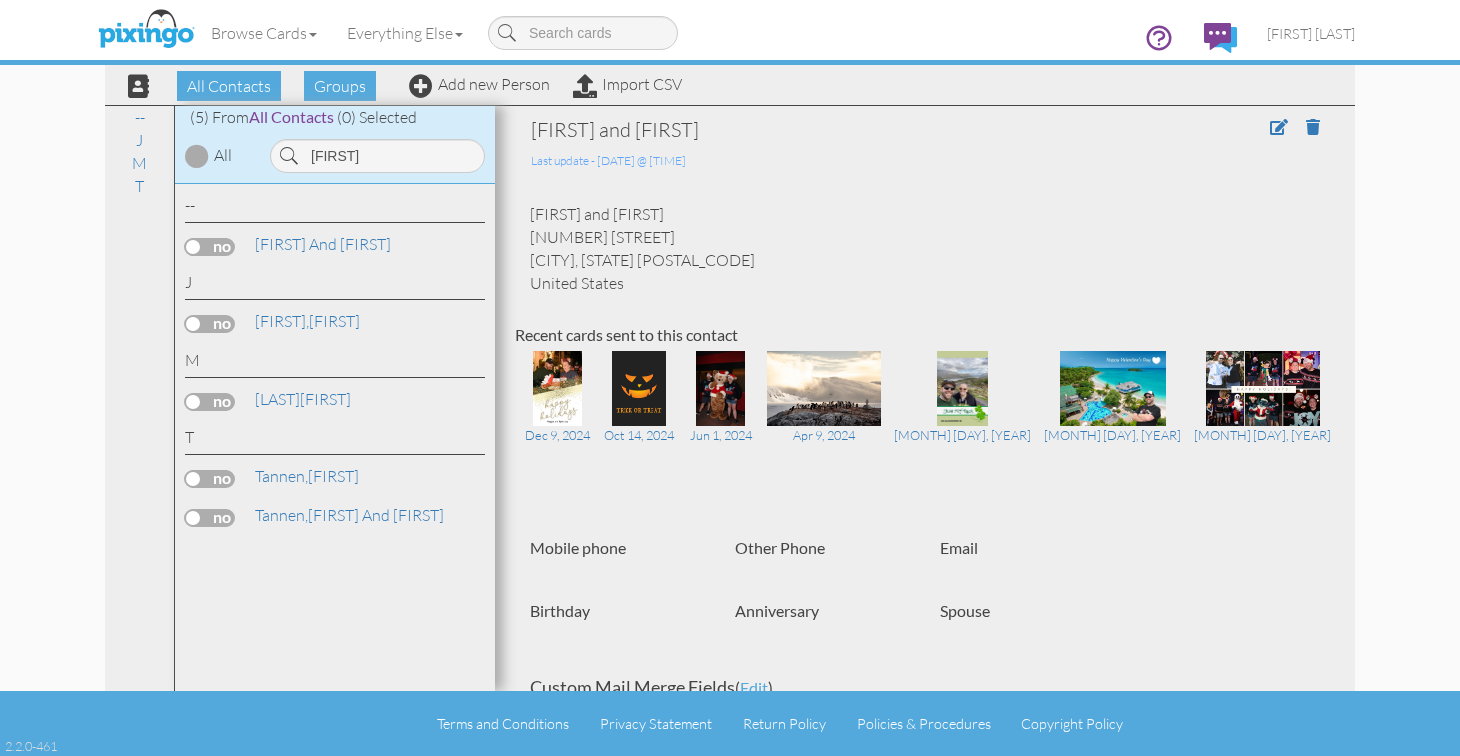 click on "Maggie and Cadence
18 Elizabeth St
Hudson Falls, NY
12839
United States" at bounding box center [925, 248] 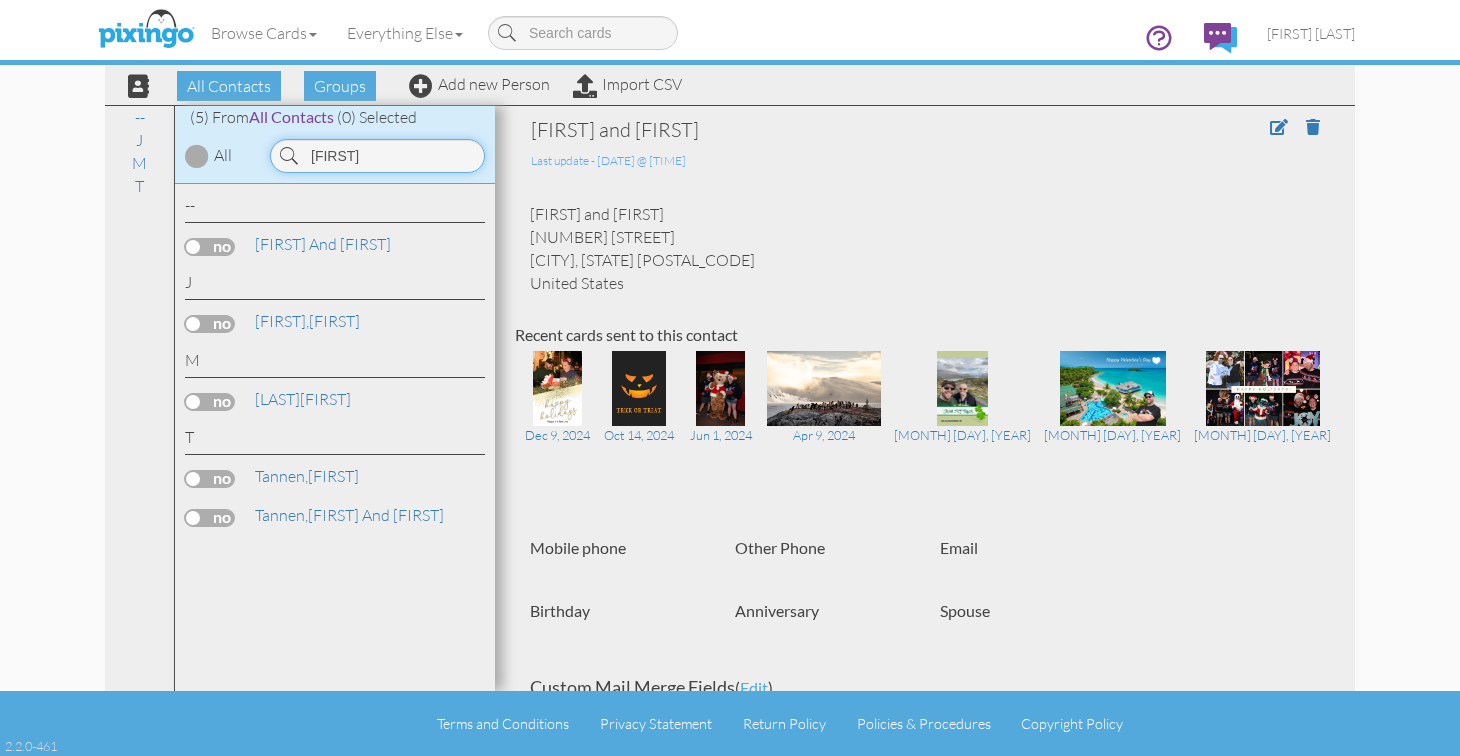 drag, startPoint x: 387, startPoint y: 158, endPoint x: 285, endPoint y: 132, distance: 105.26158 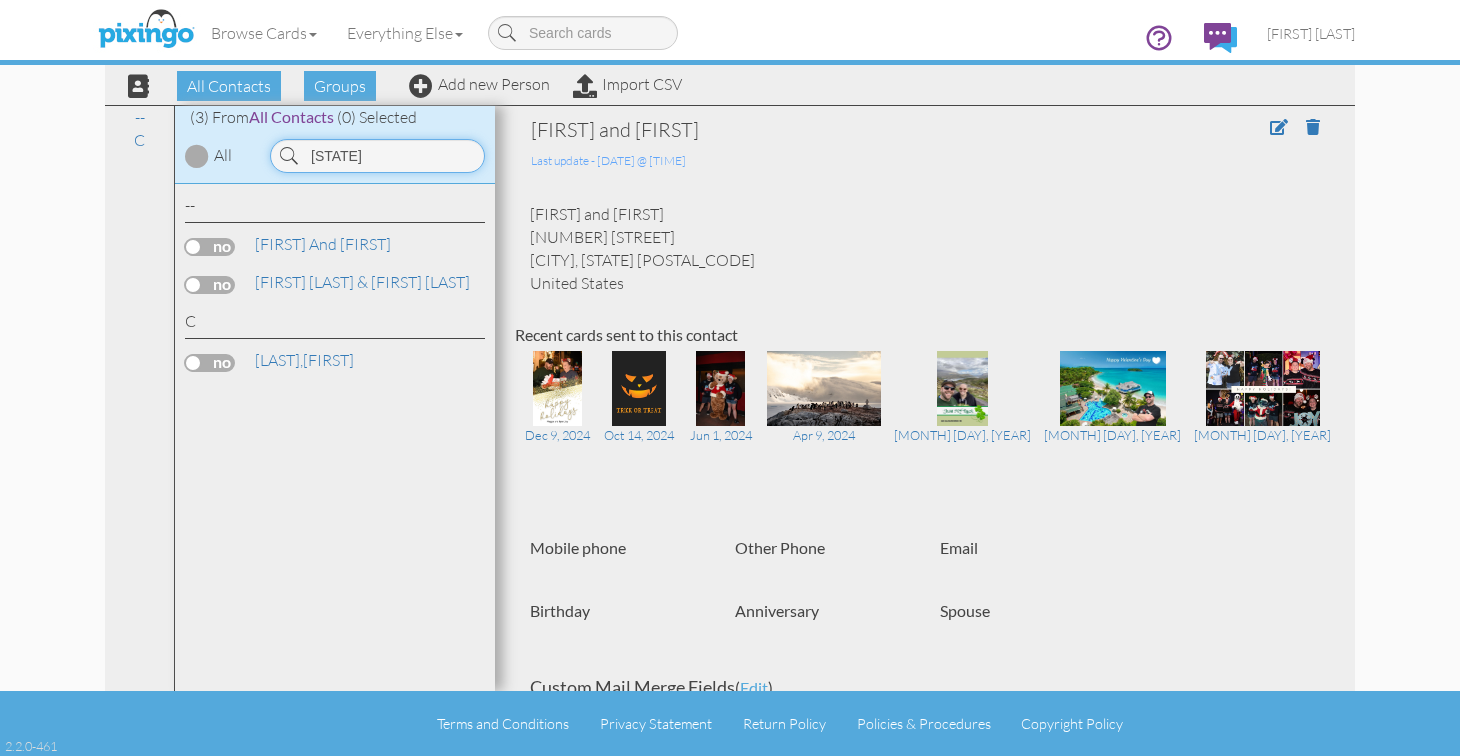 type on "C" 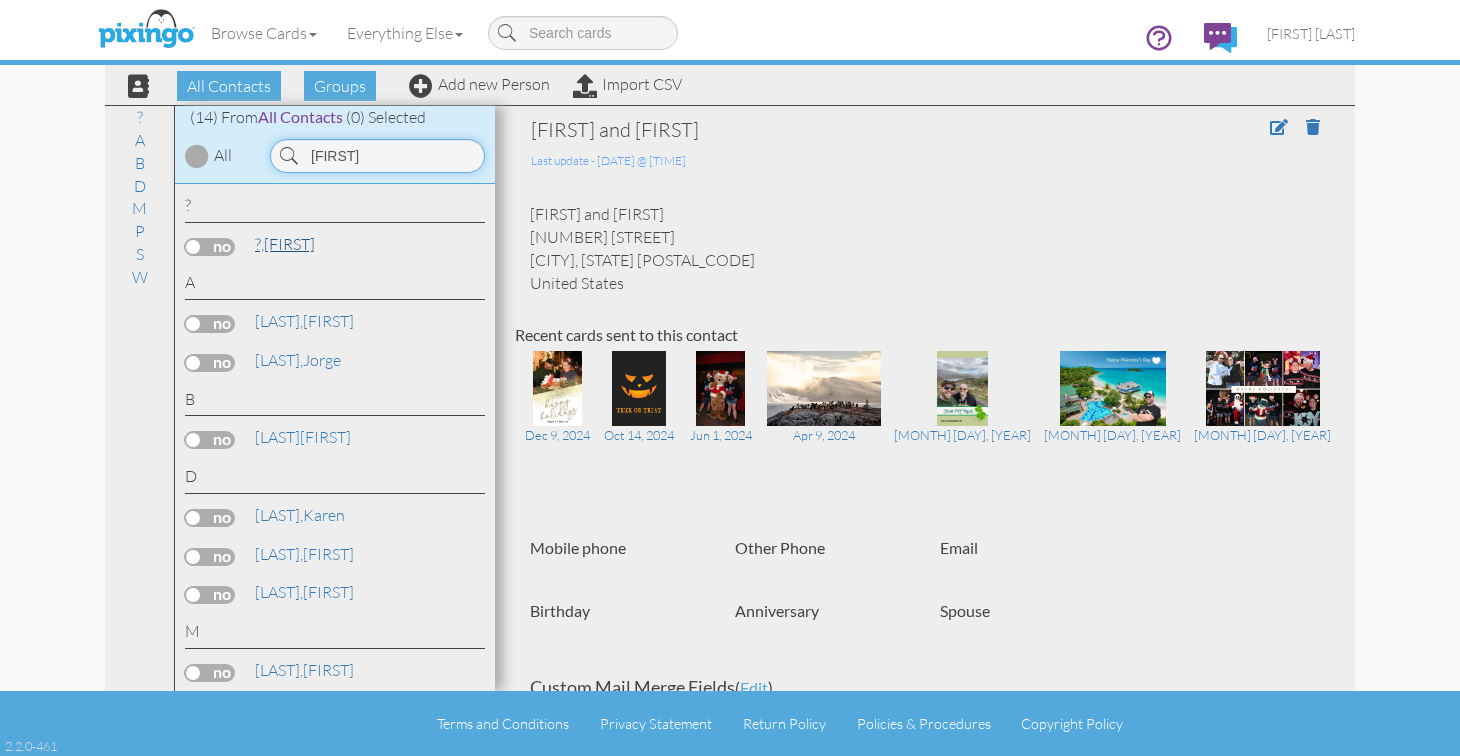 type on "Ang" 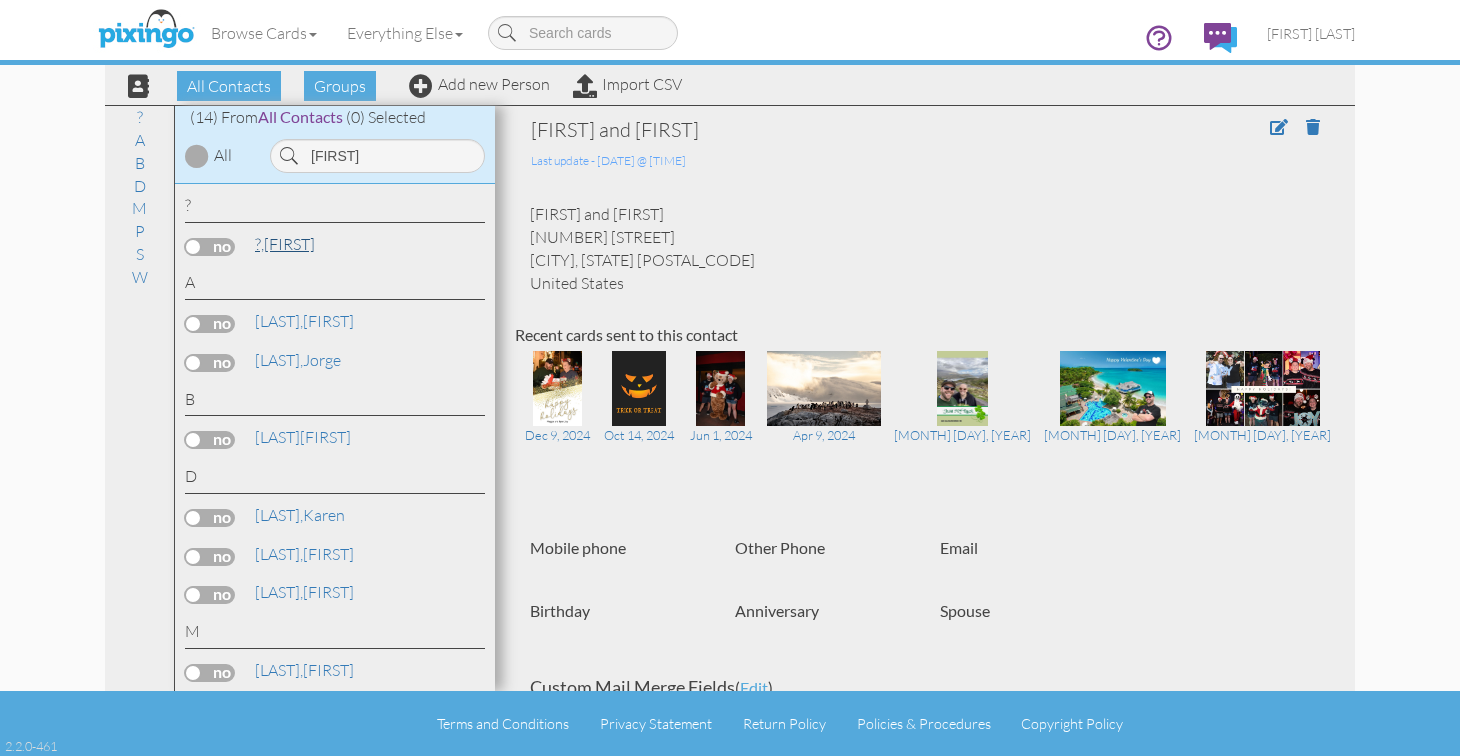 click on "?,
Angelina" at bounding box center [285, 244] 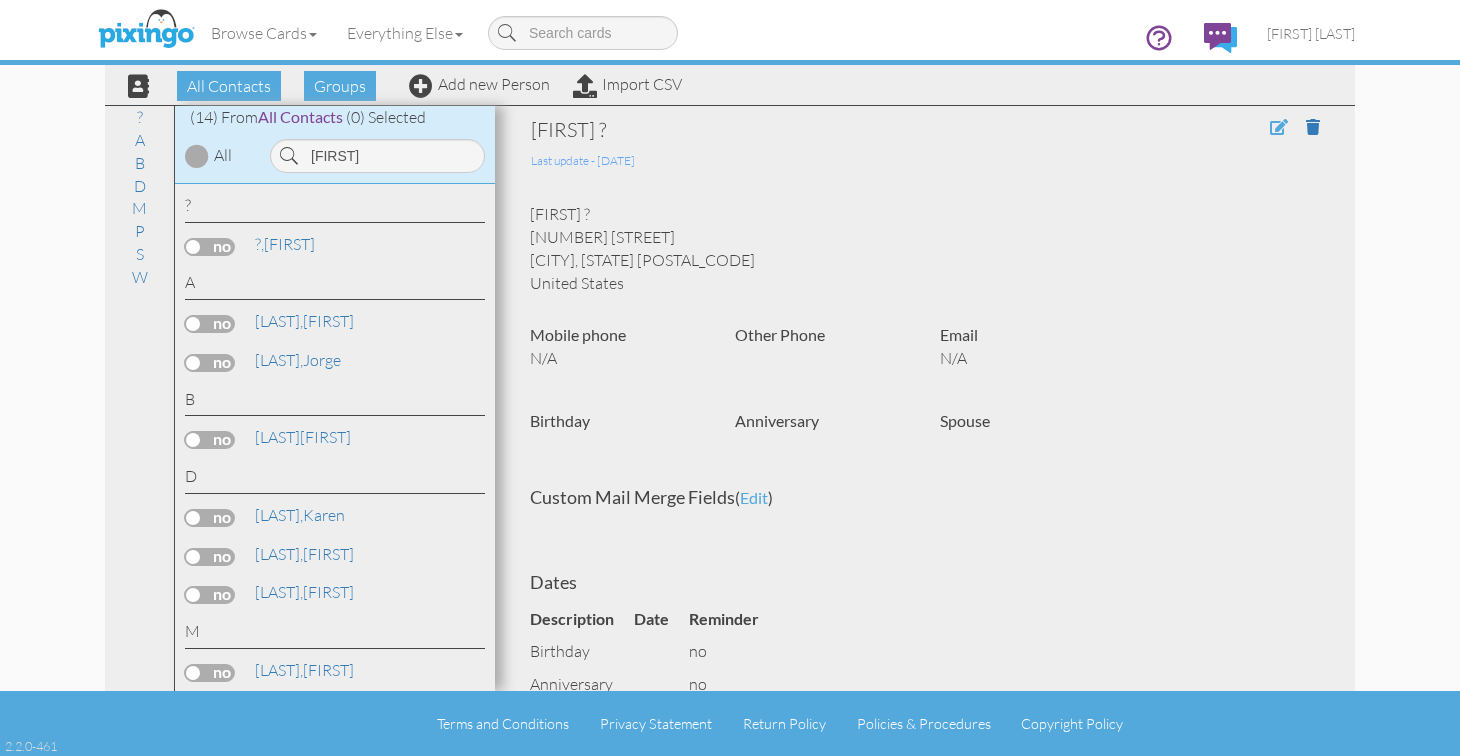 click at bounding box center (1279, 127) 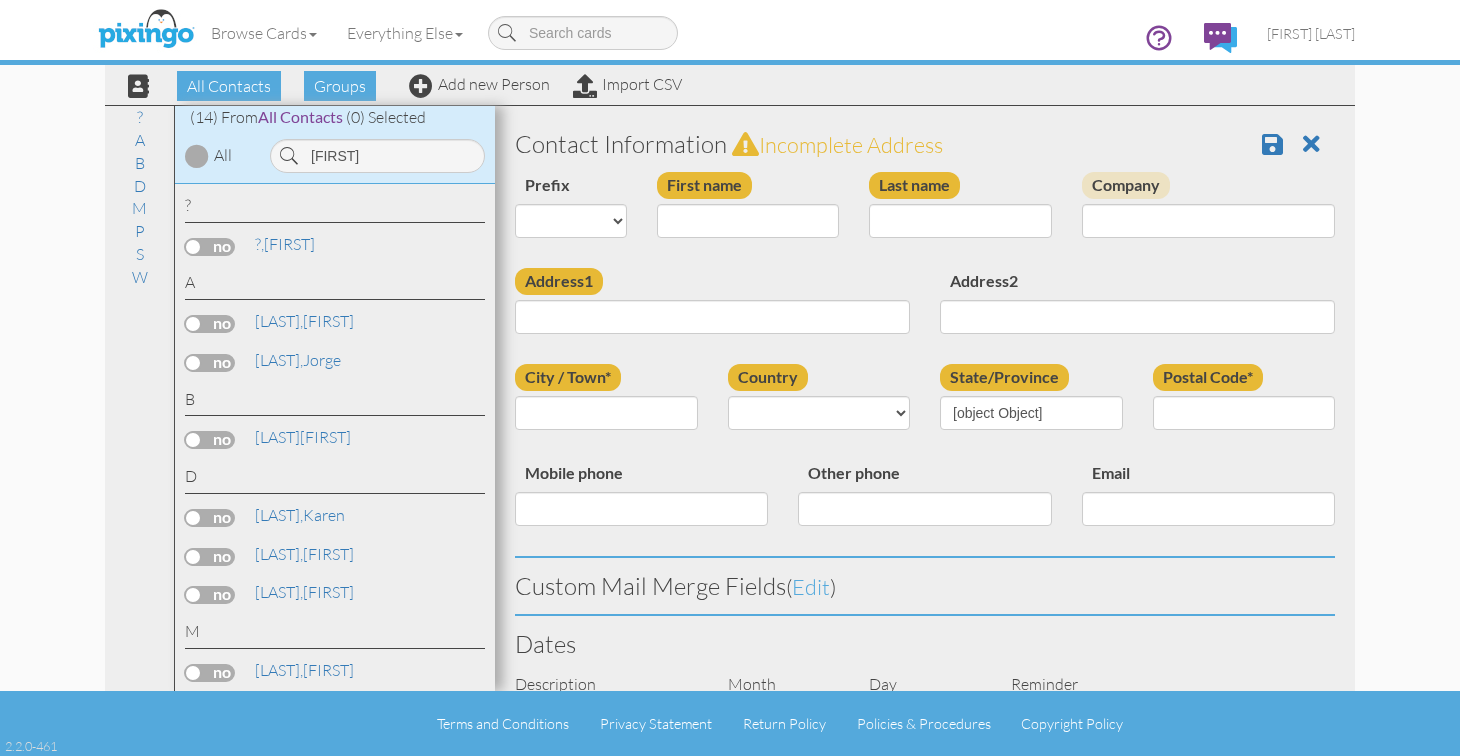 type on "[FIRST]" 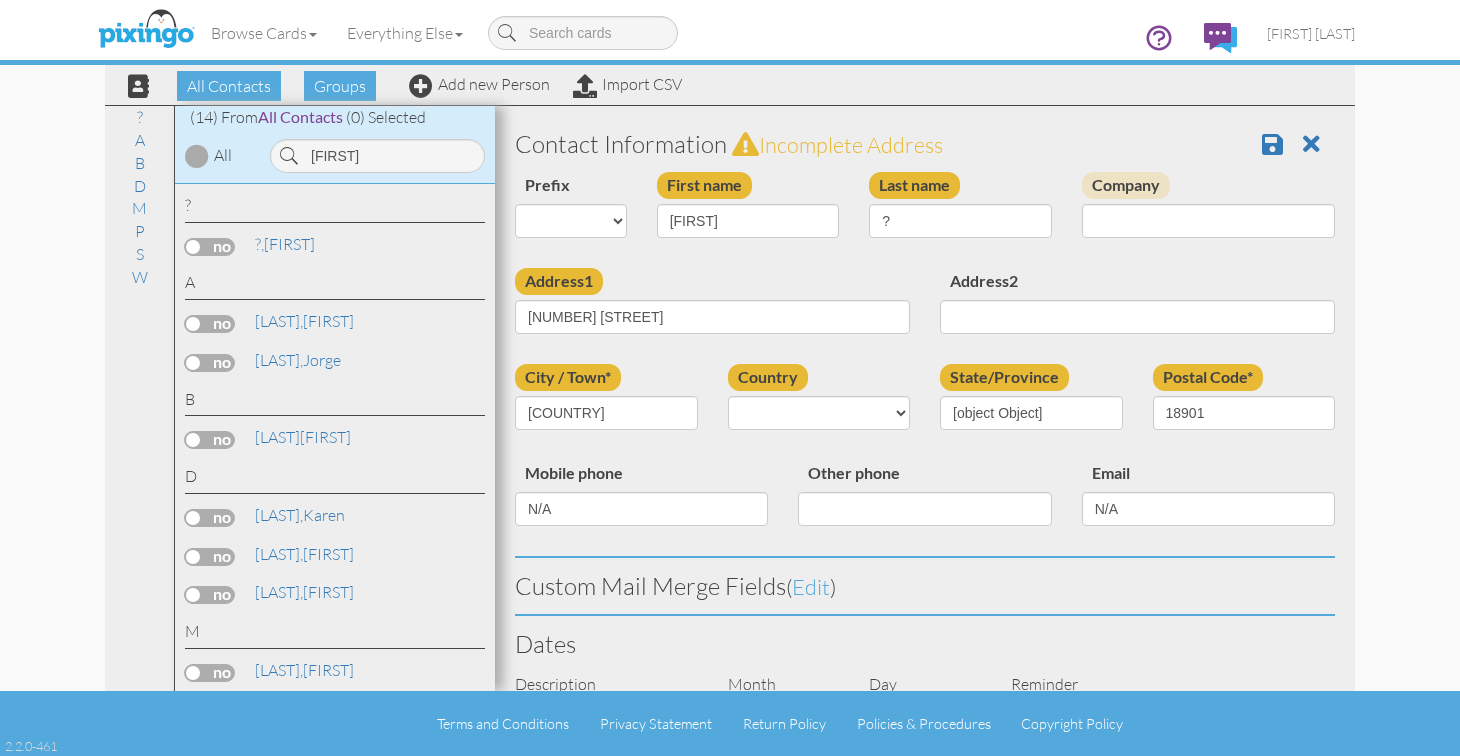 select on "object:9076" 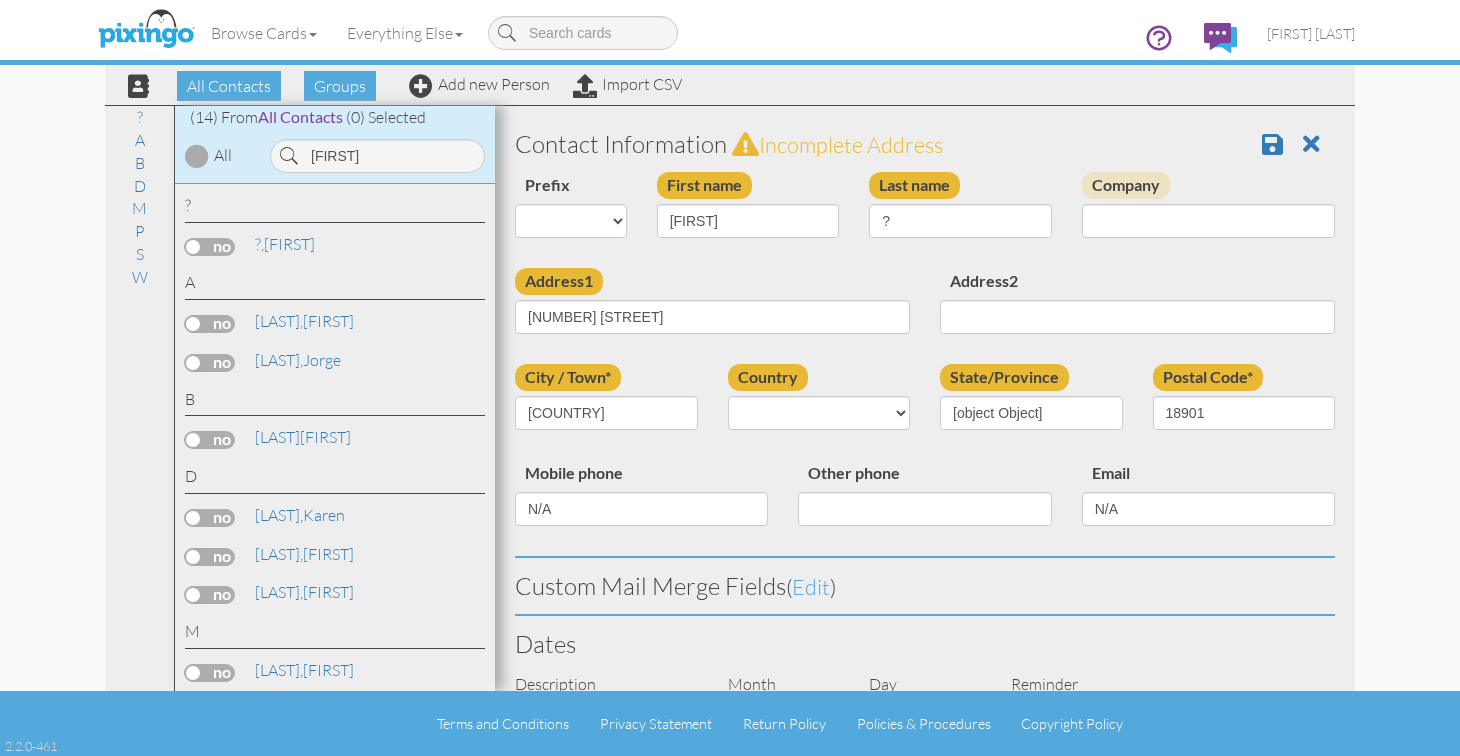 select on "object:9321" 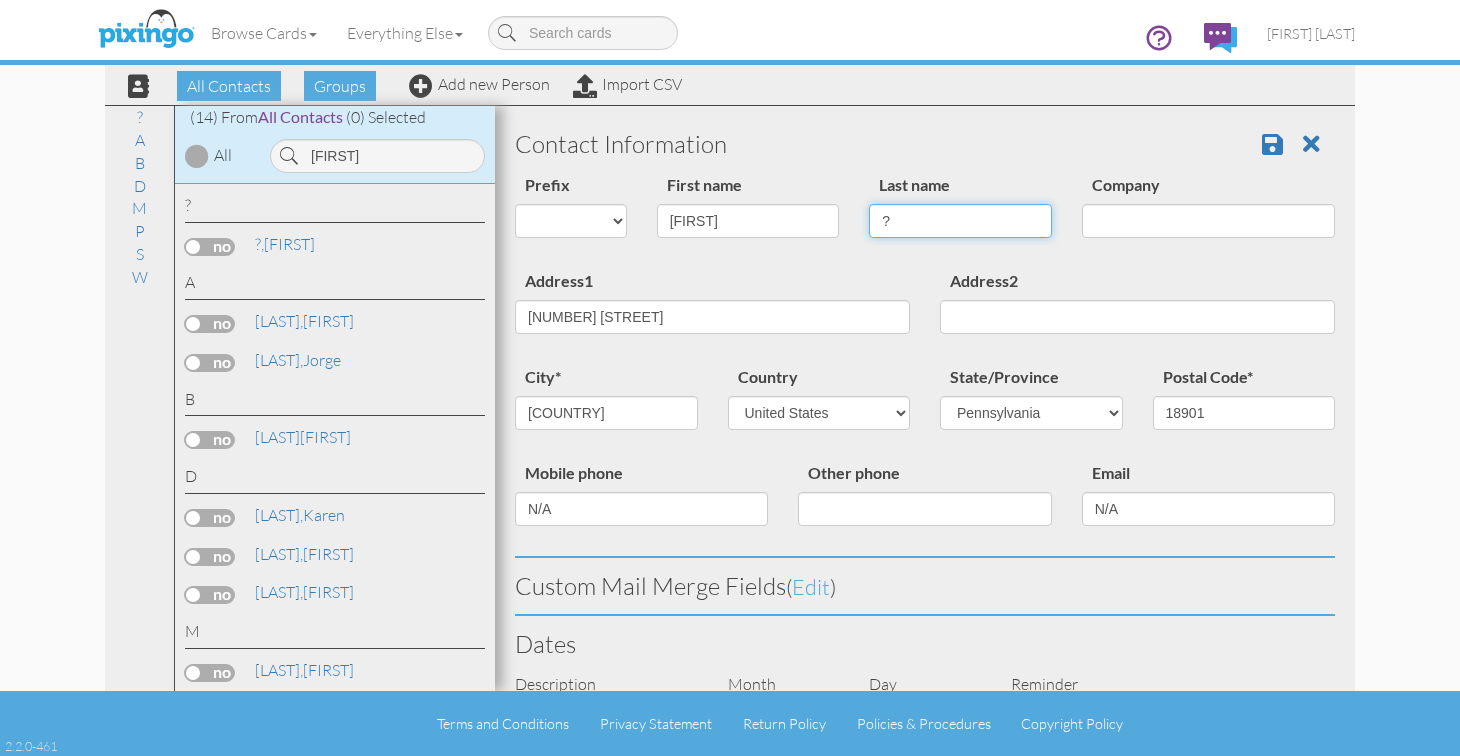 click on "?" at bounding box center (960, 221) 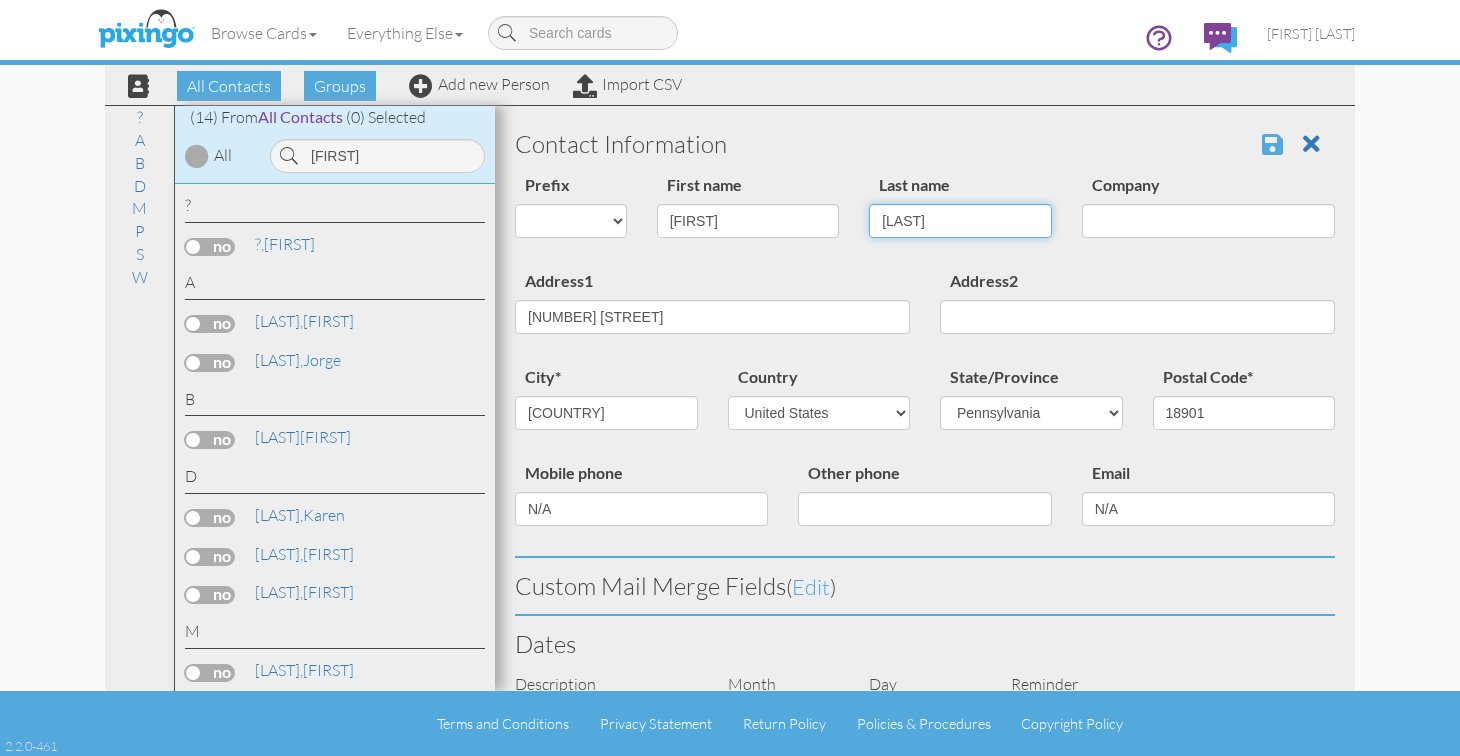 type on "LaSala" 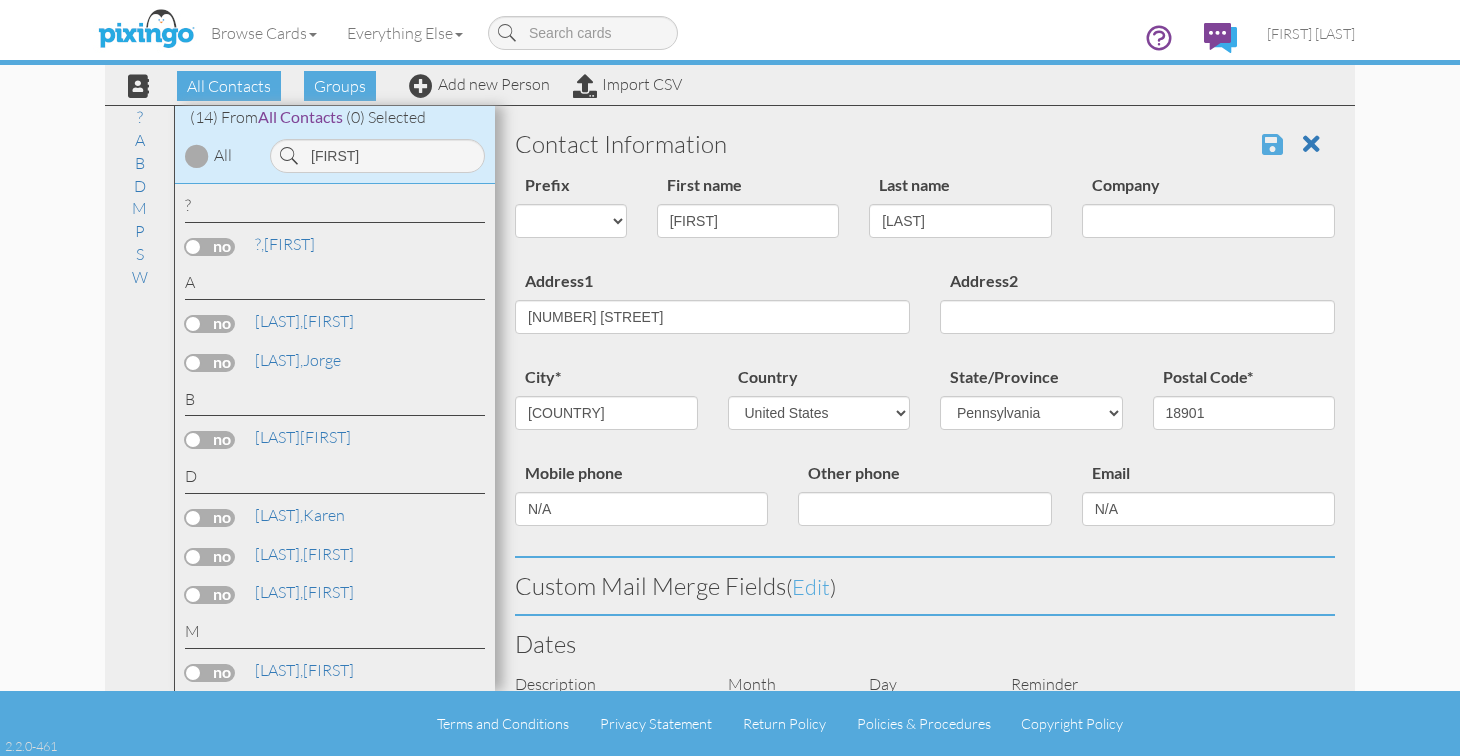 click at bounding box center [1272, 144] 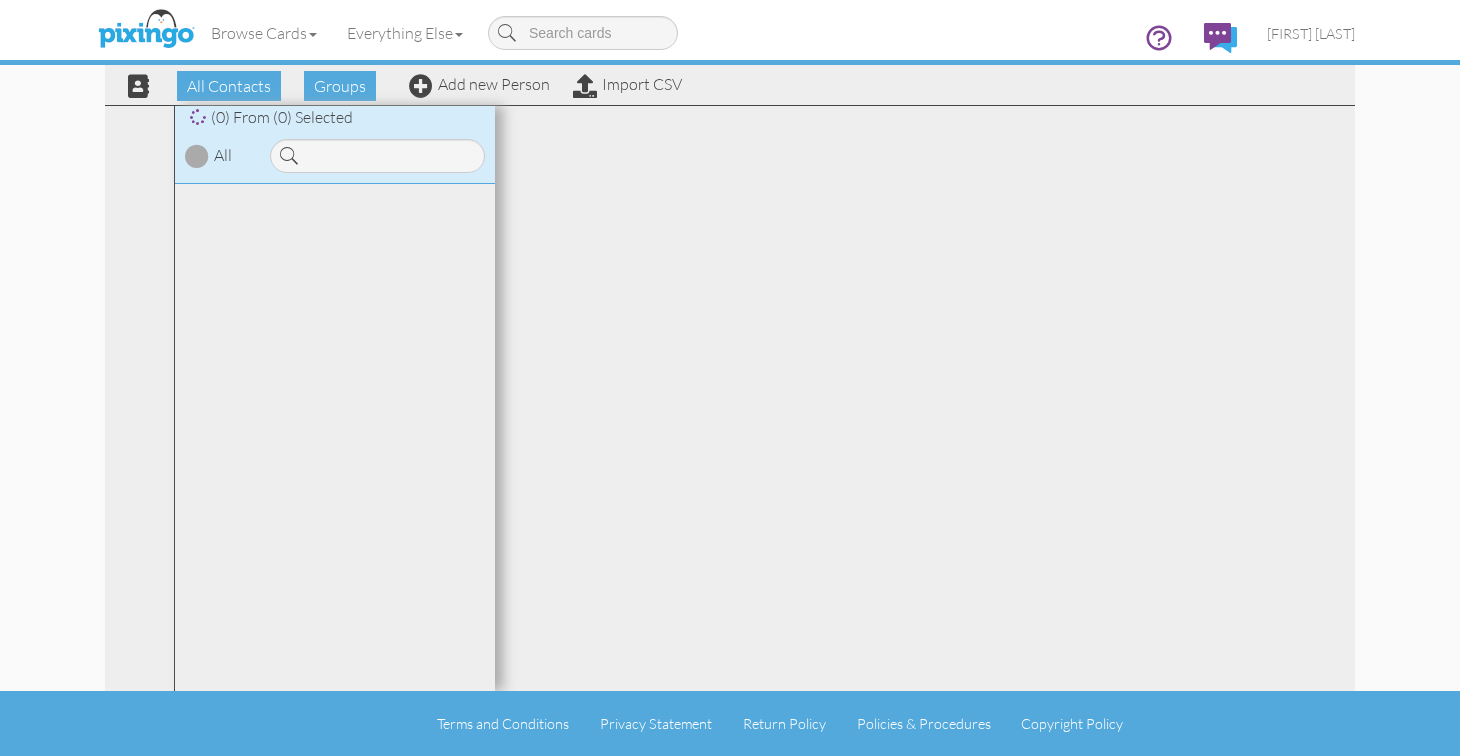 scroll, scrollTop: 0, scrollLeft: 0, axis: both 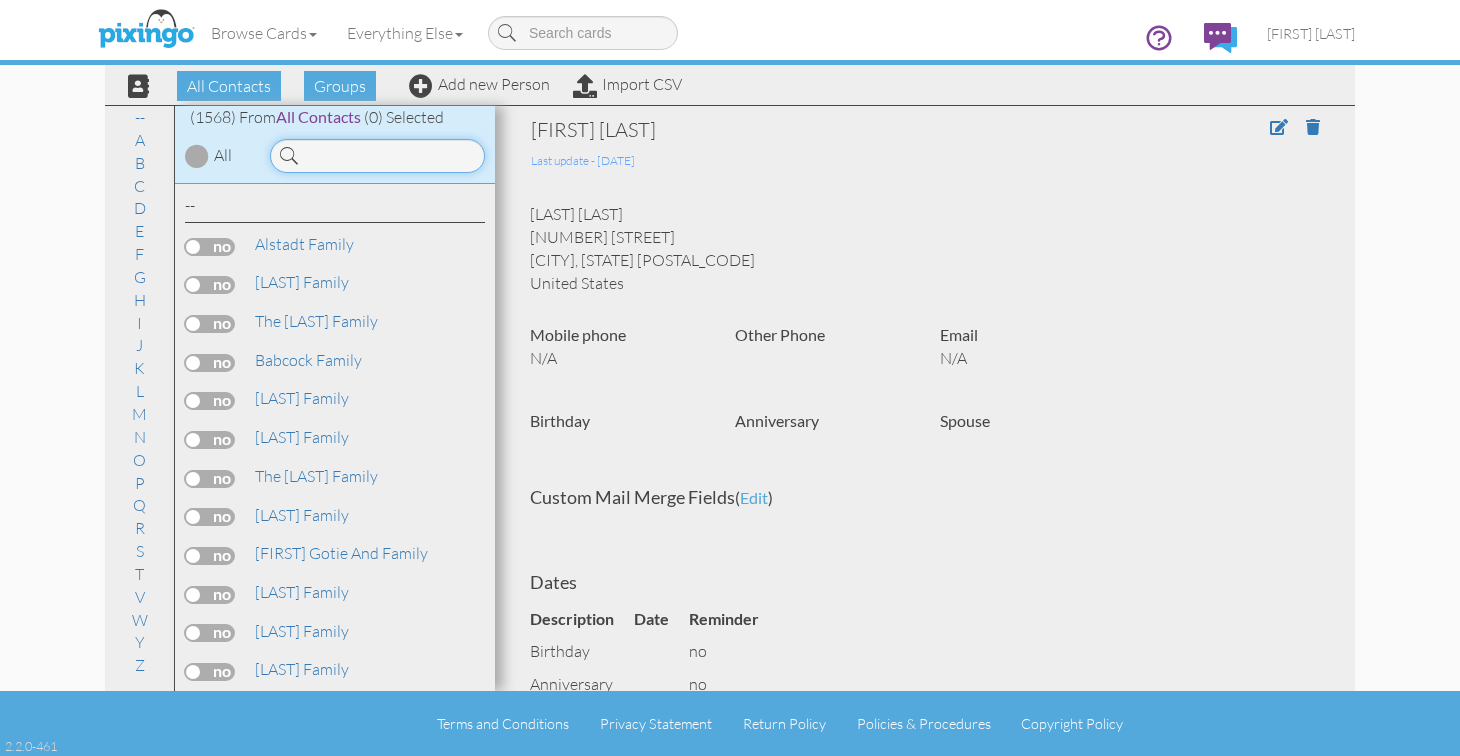 click at bounding box center [377, 156] 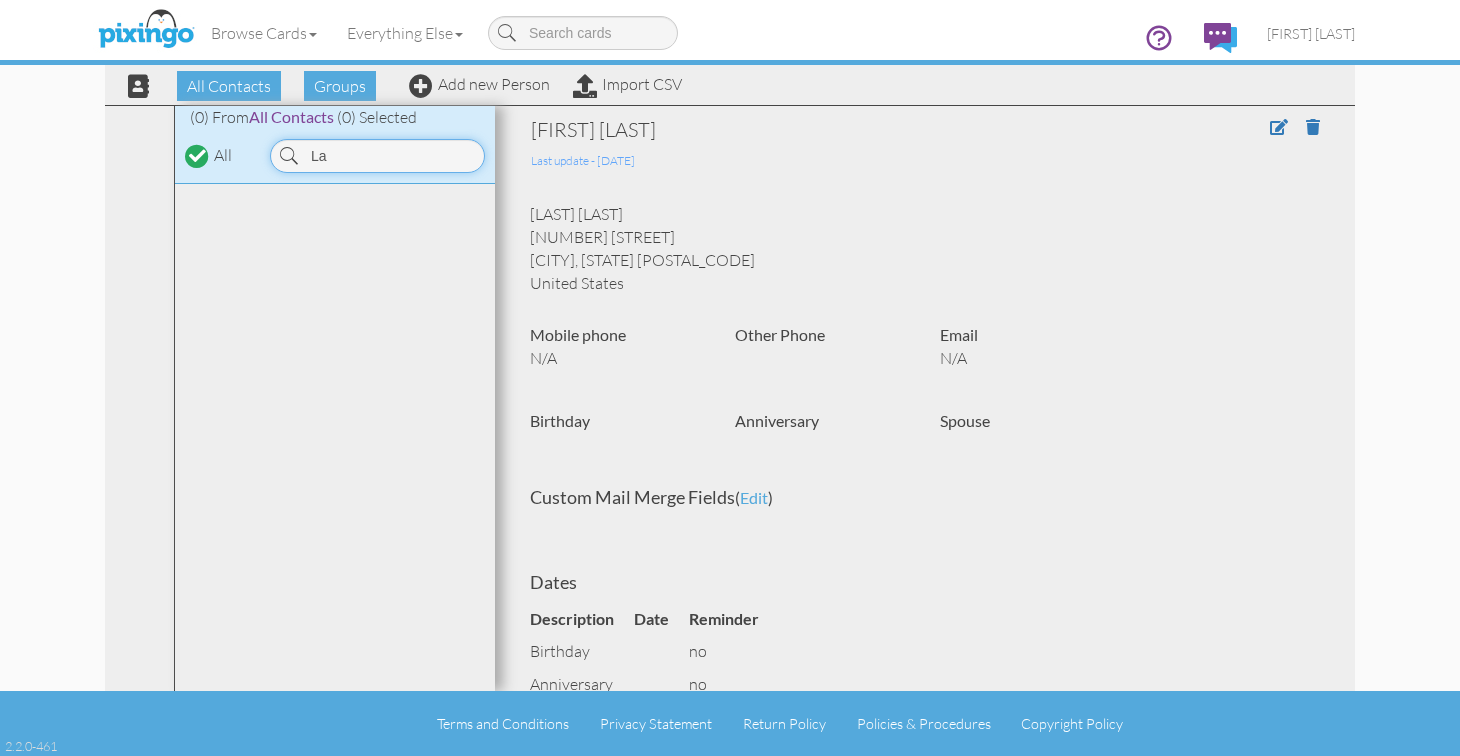 type on "L" 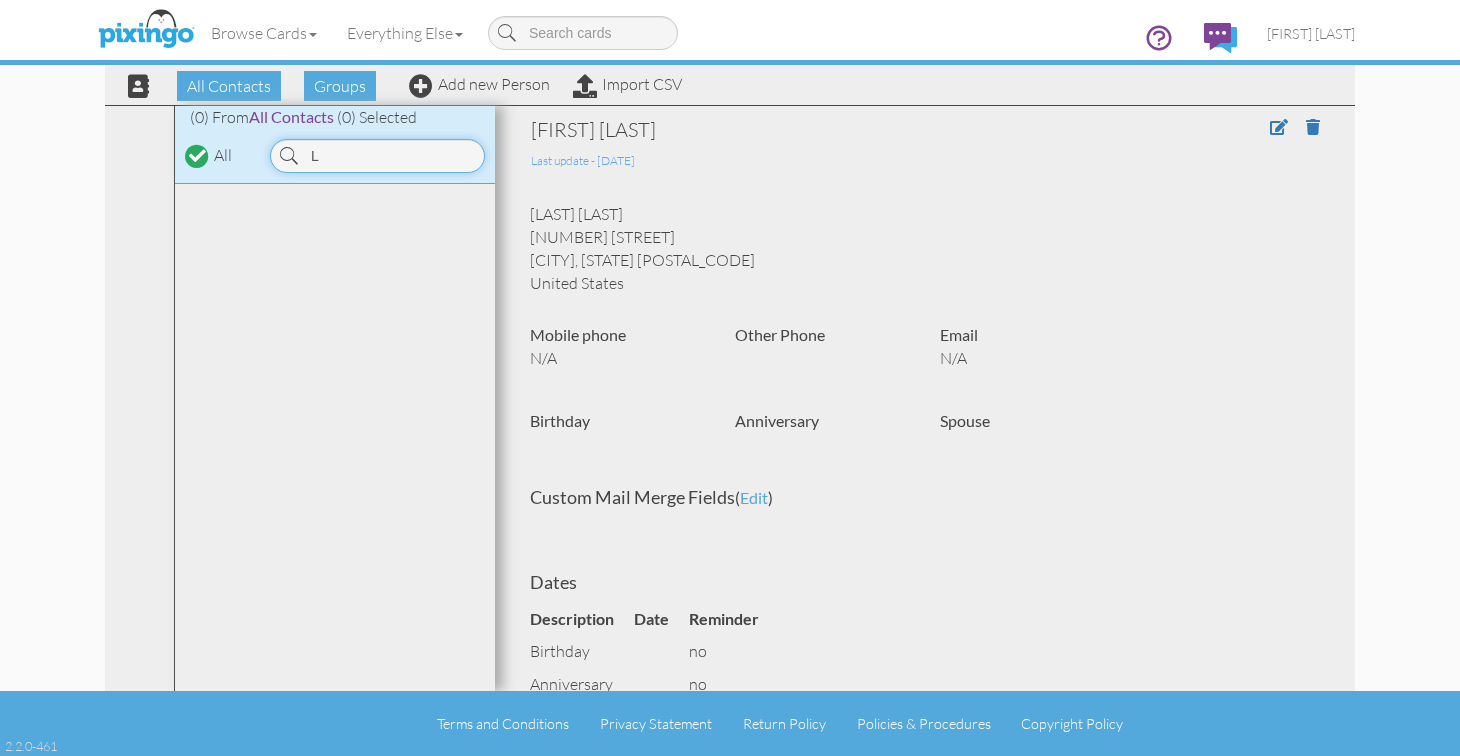 type 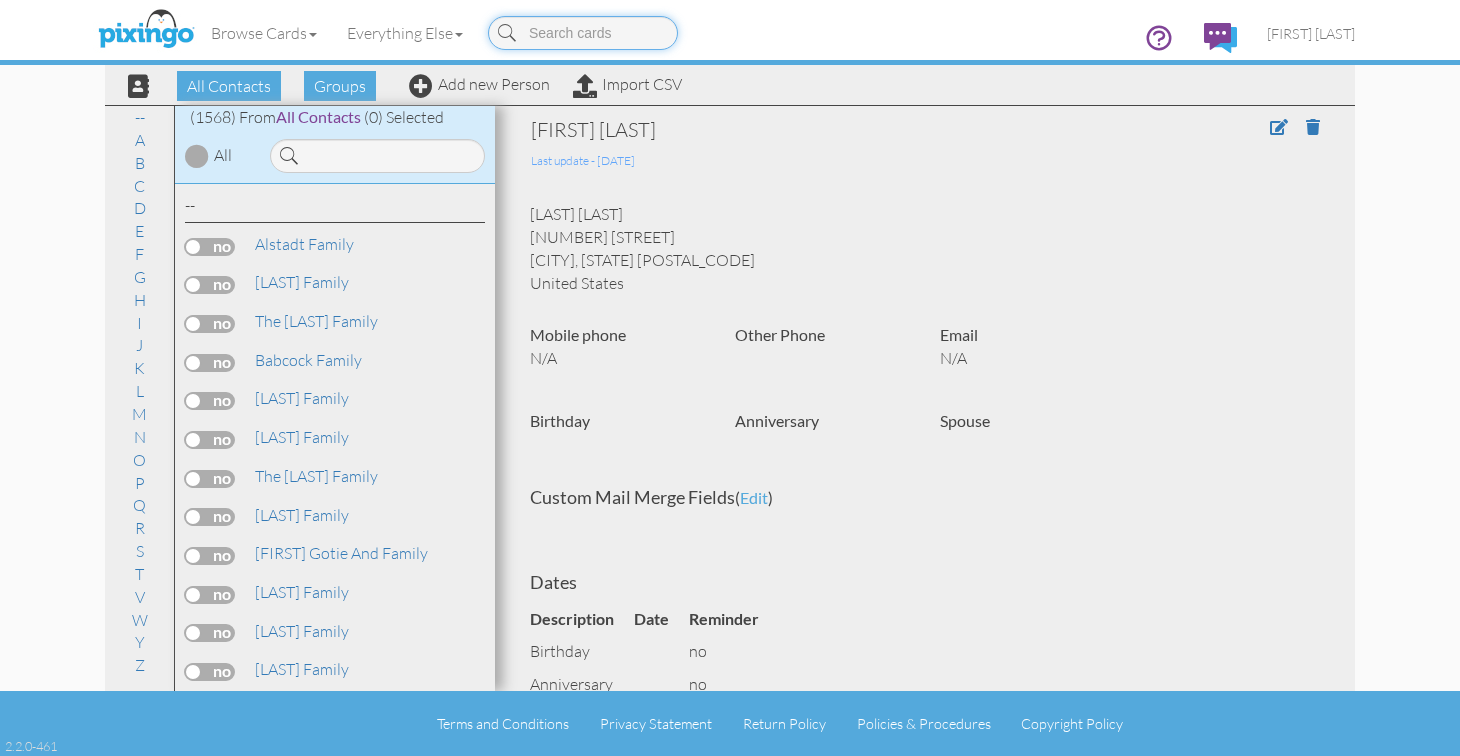 click at bounding box center [583, 33] 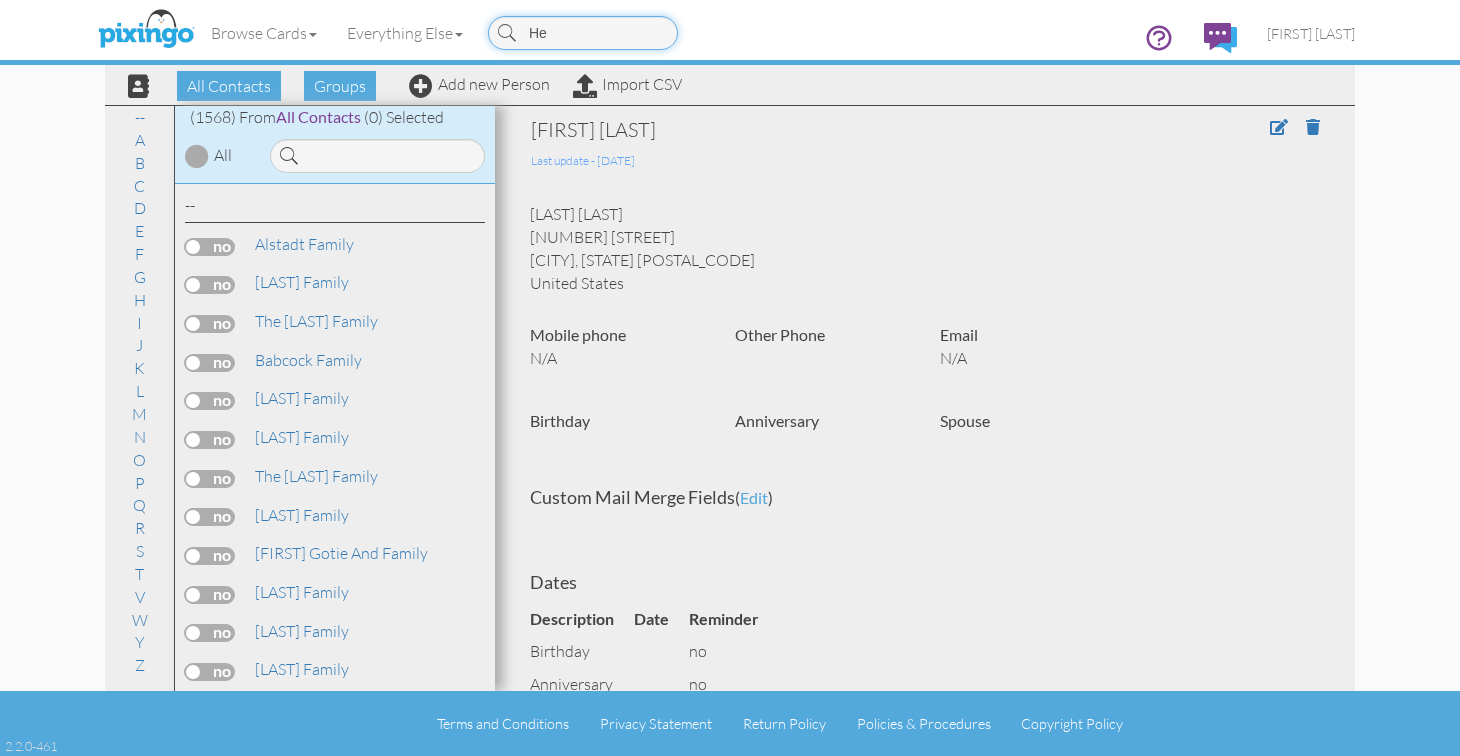 type on "[FIRST]" 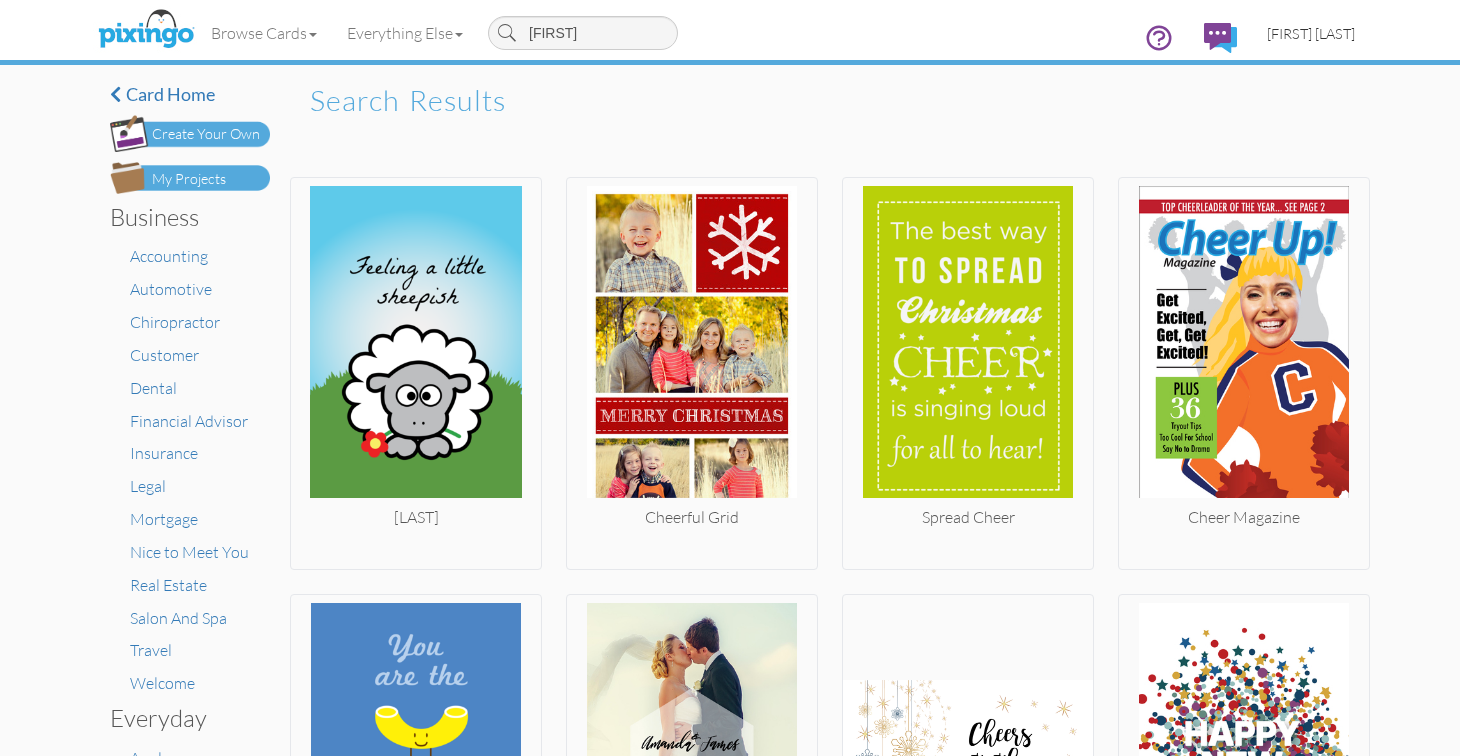 click on "[FIRST] [LAST]" at bounding box center [1311, 33] 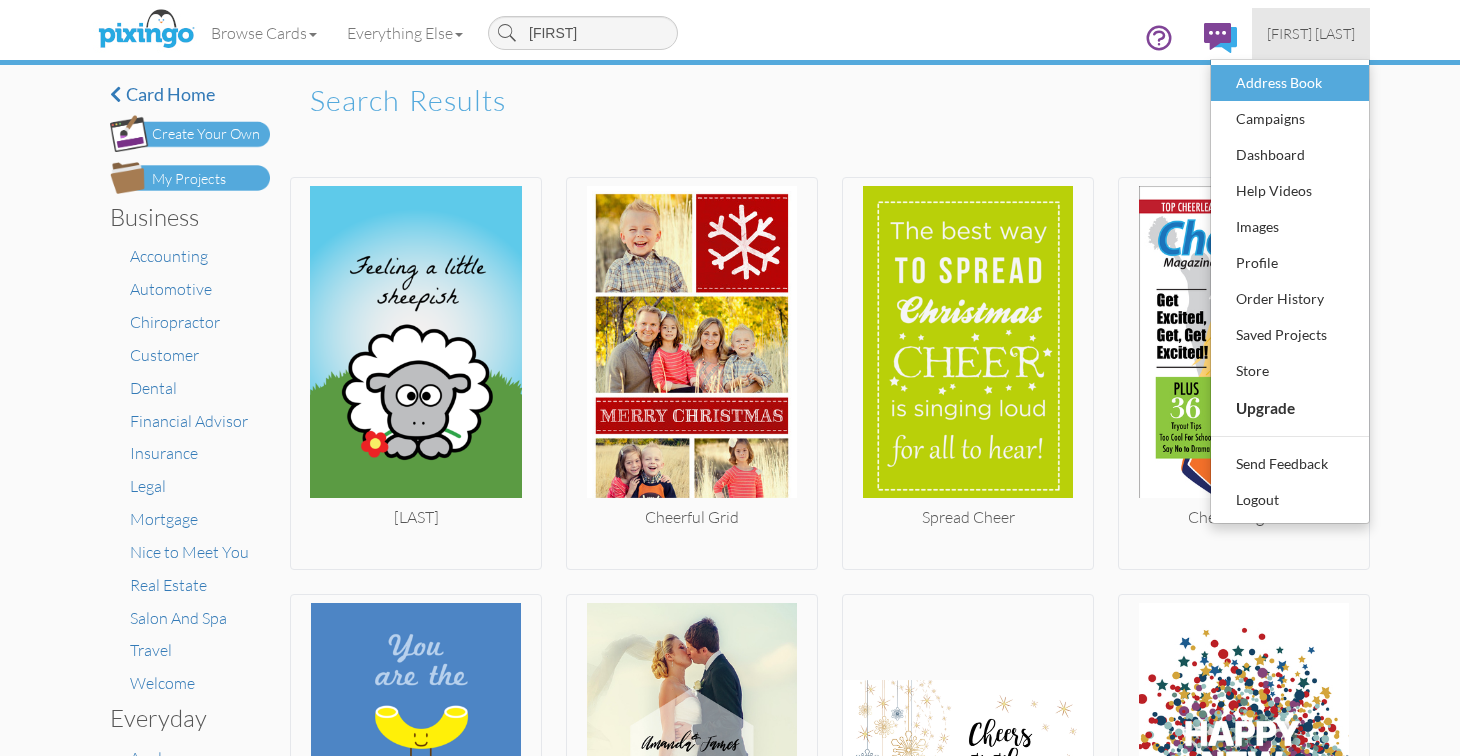 click on "Address Book" at bounding box center [1290, 83] 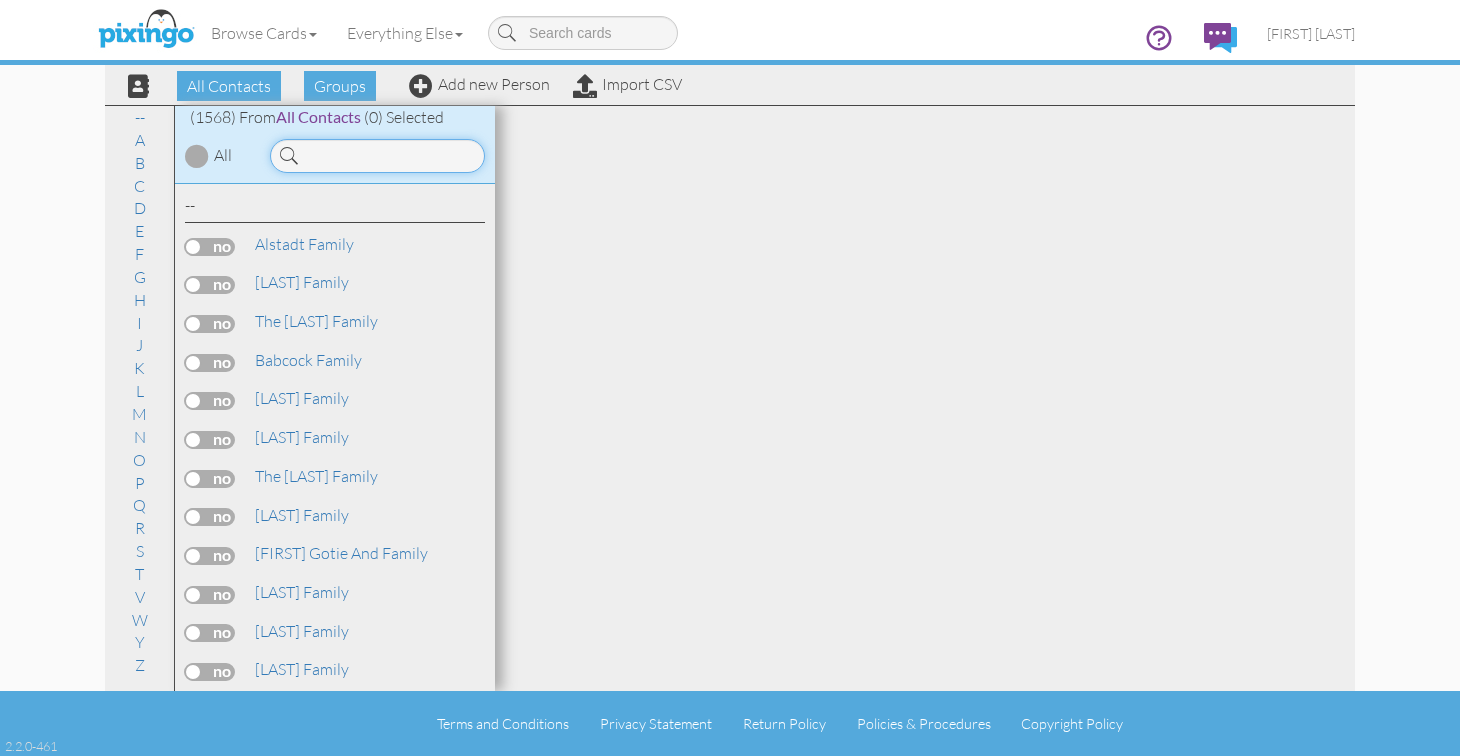 click at bounding box center [377, 156] 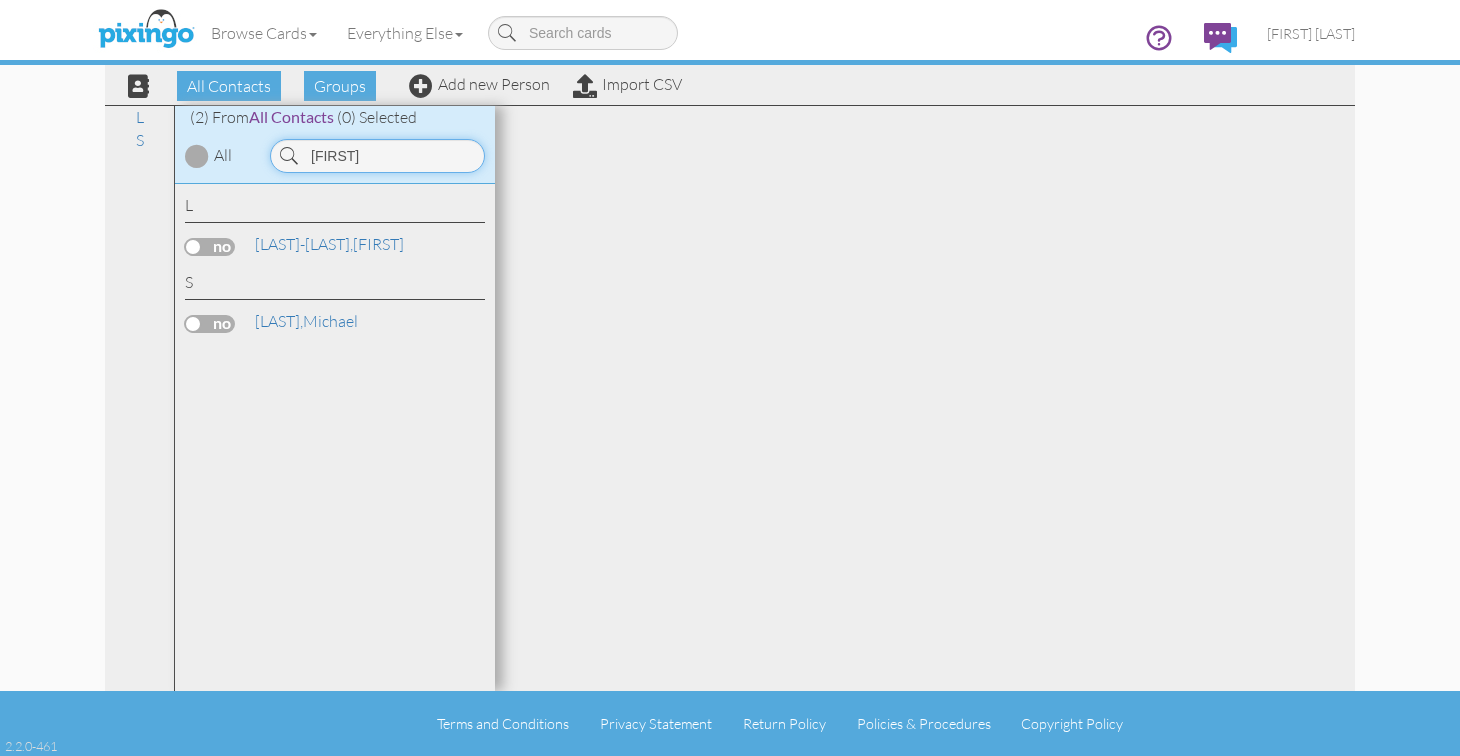 drag, startPoint x: 346, startPoint y: 160, endPoint x: 333, endPoint y: 160, distance: 13 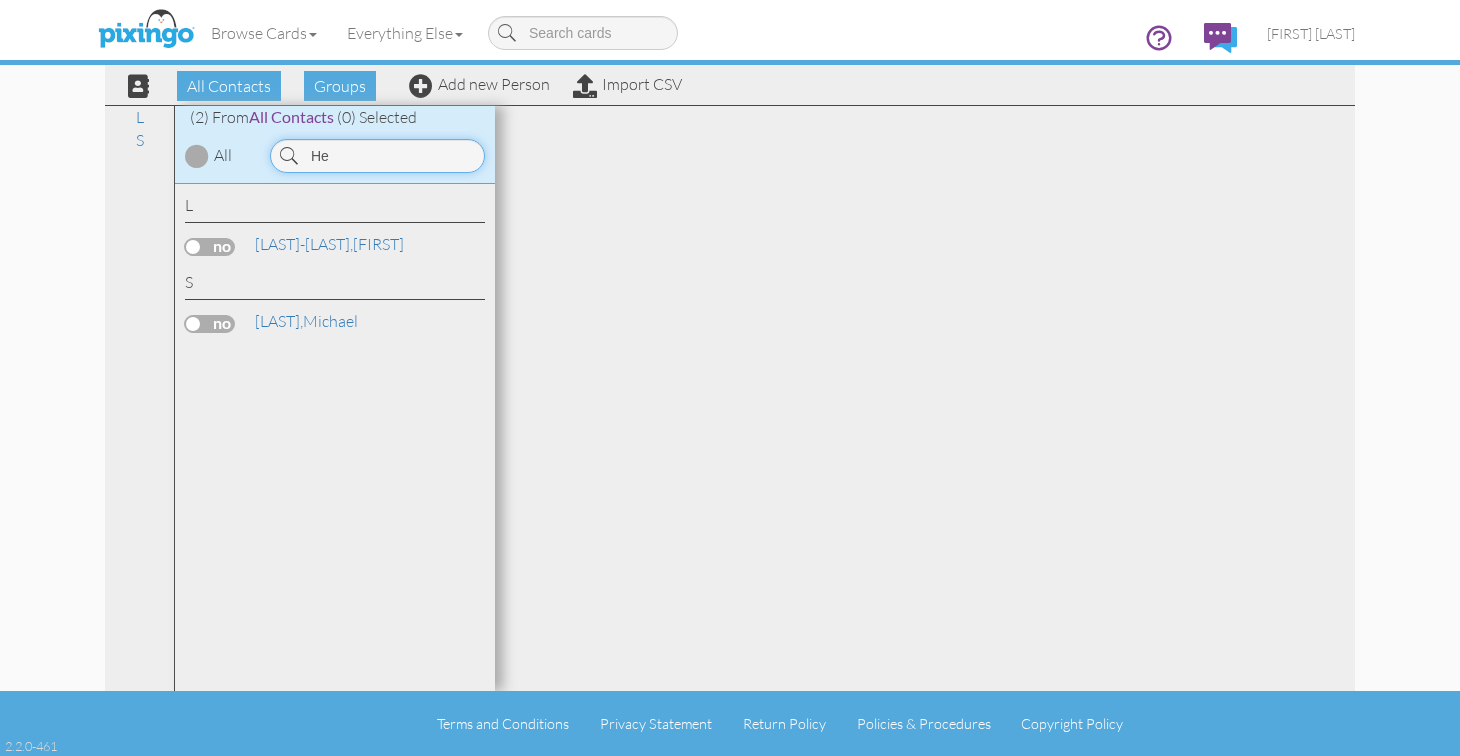 type on "H" 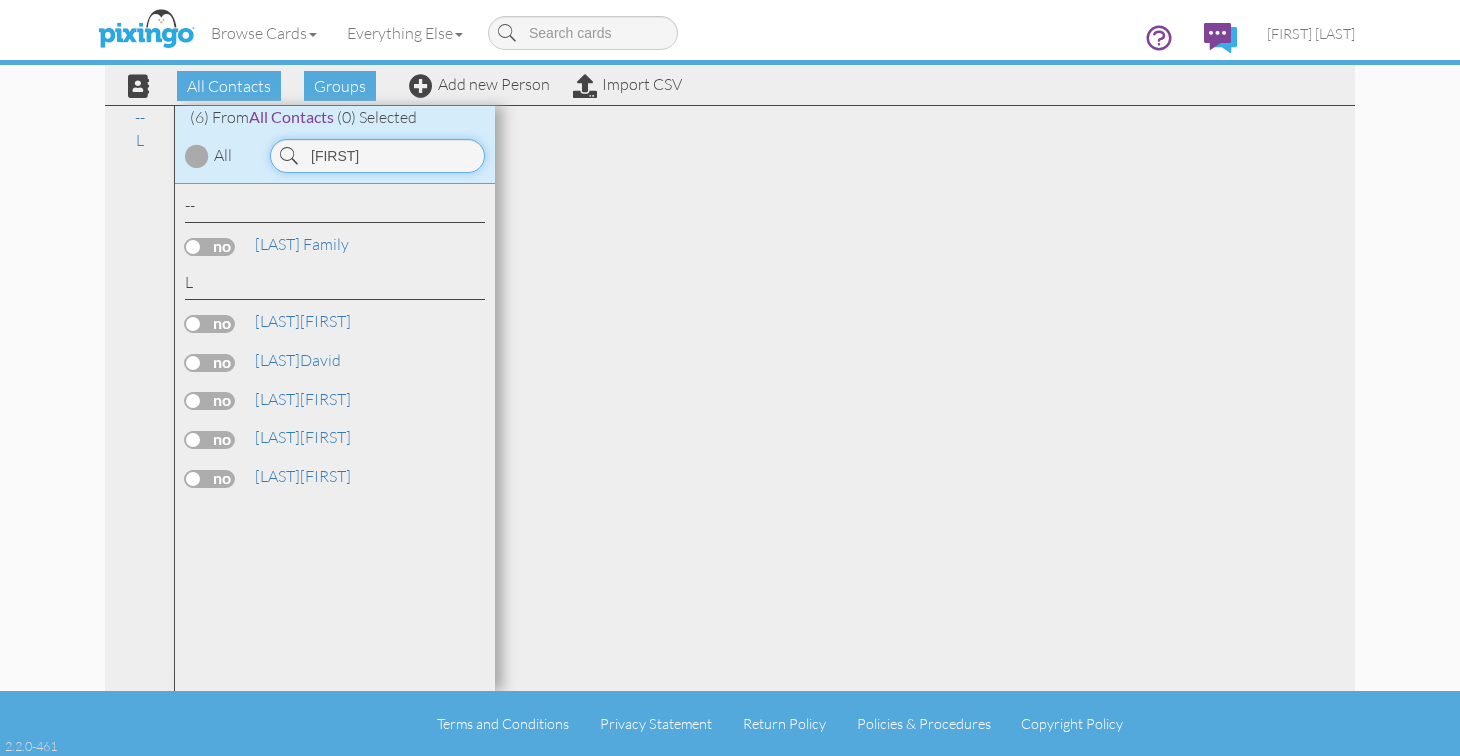 type on "L" 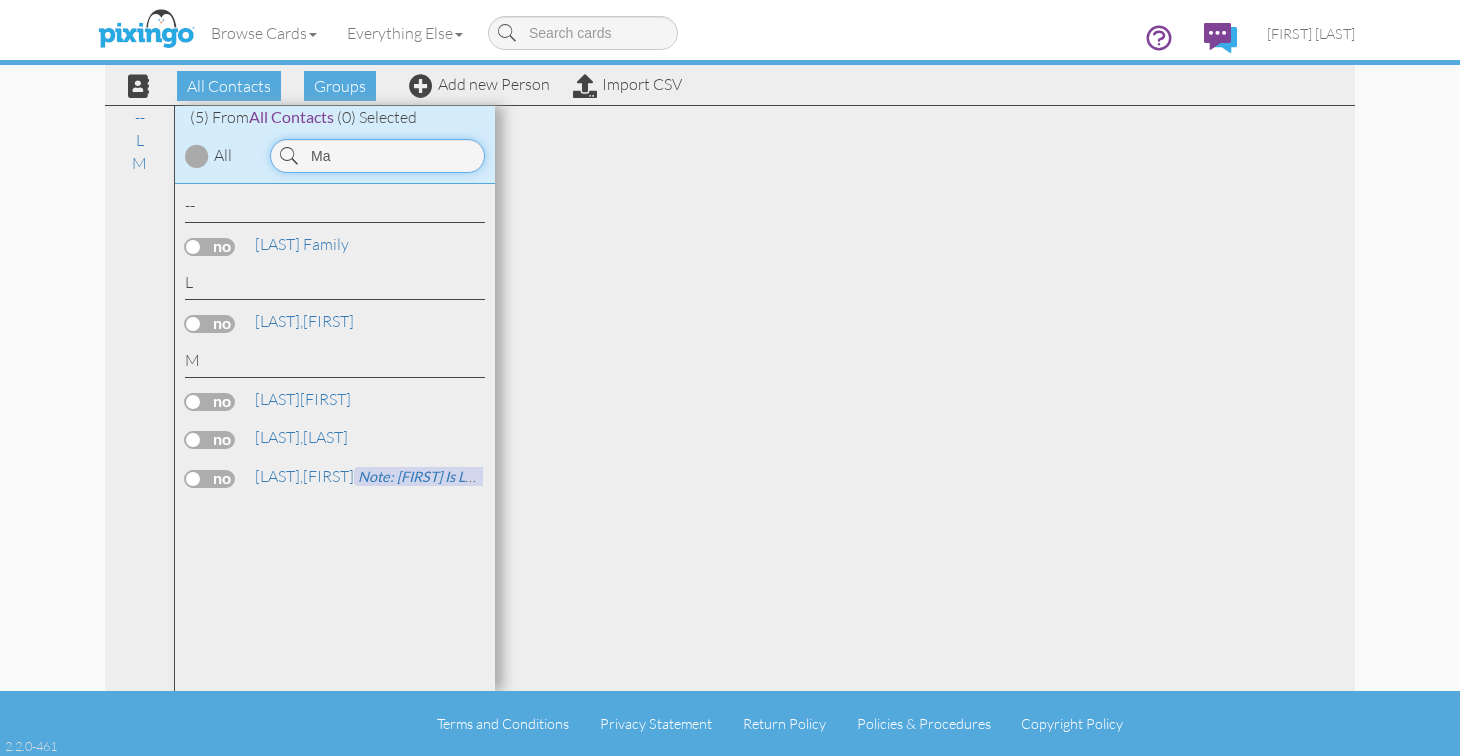 type on "M" 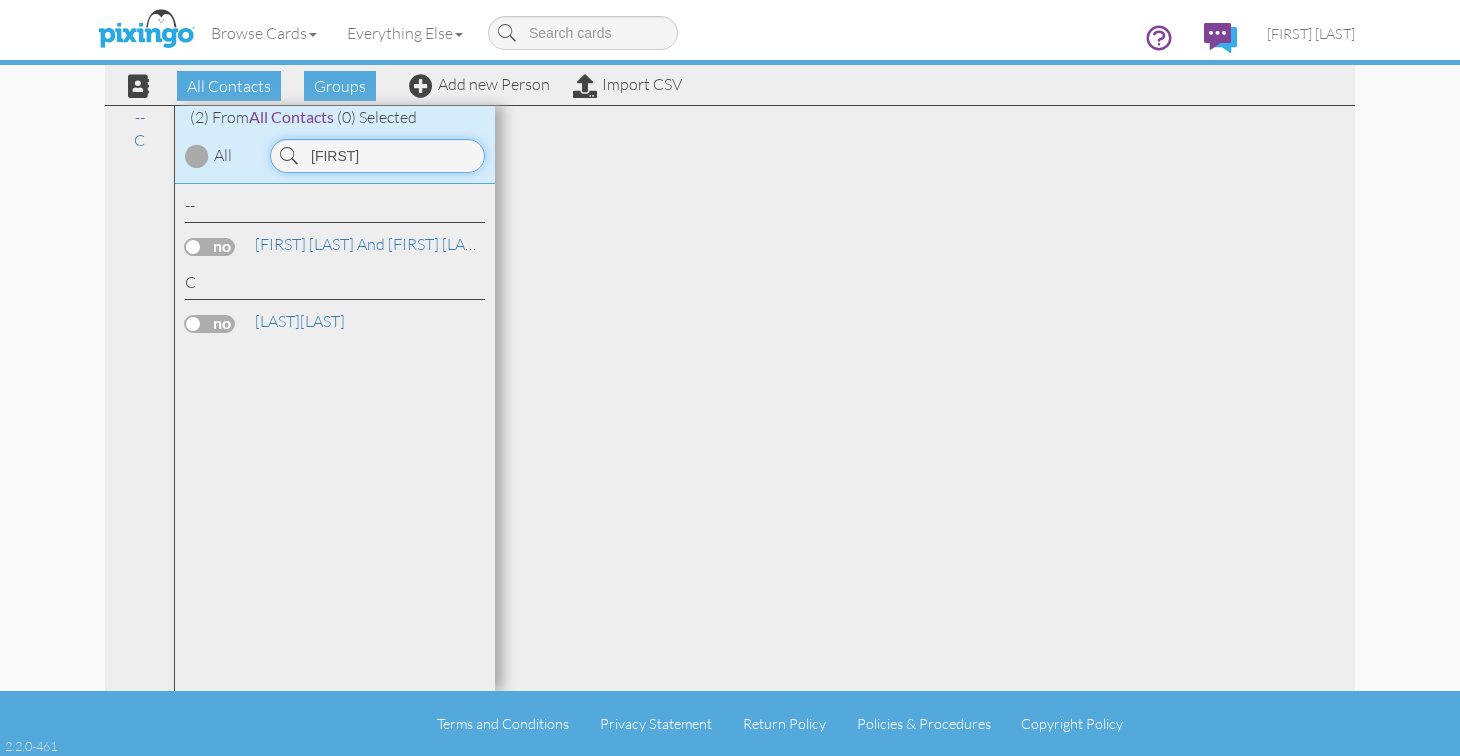 type on "[FIRST]" 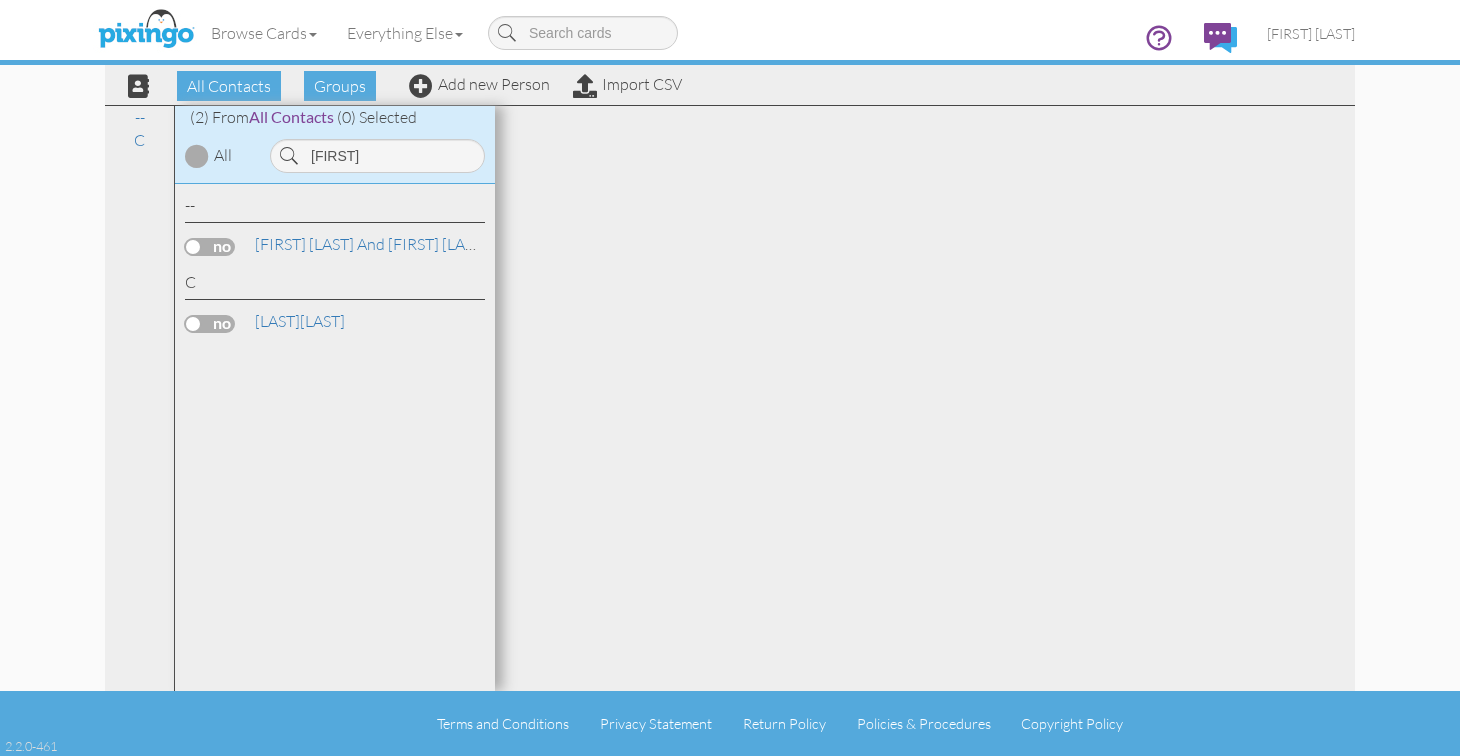 click on "[LAST],
[FIRST]" at bounding box center [335, 324] 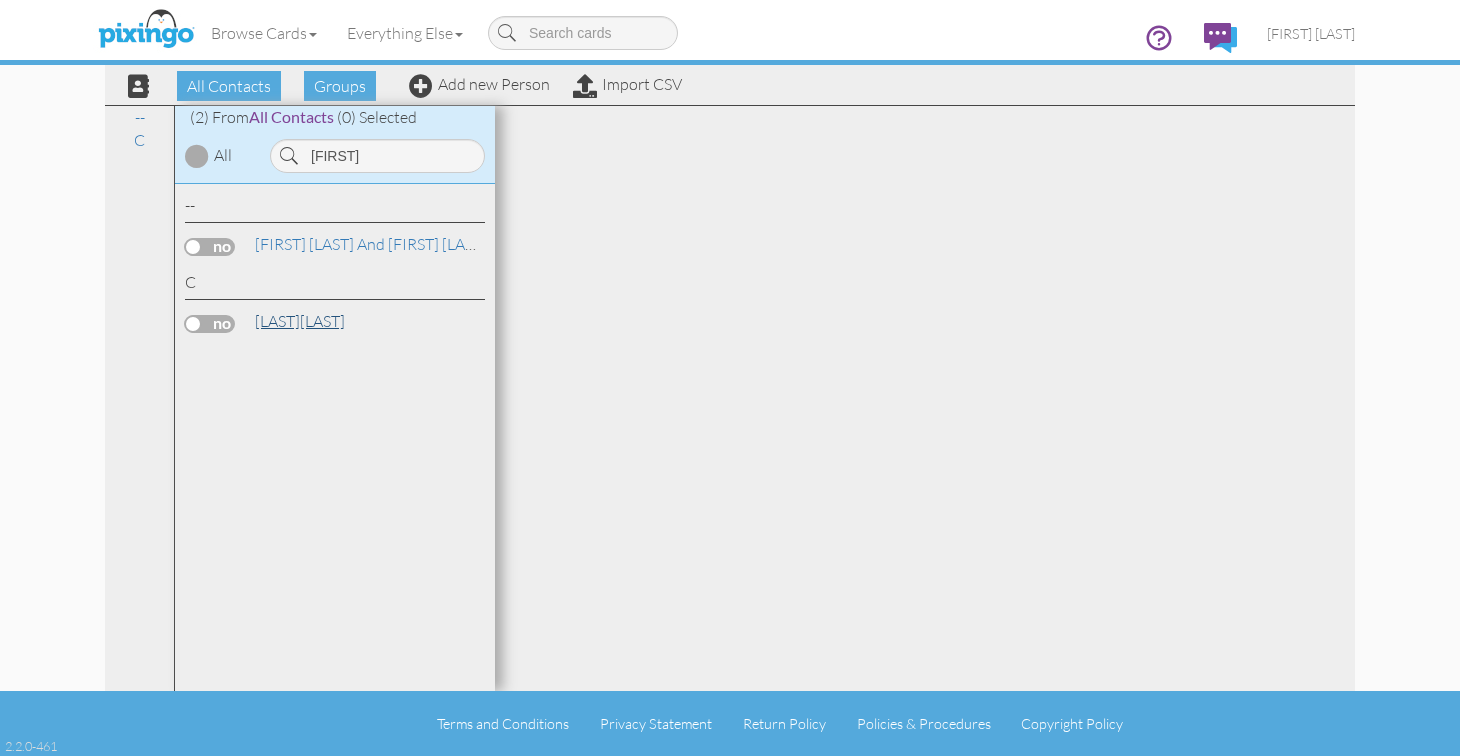 click on "[LAST],
[FIRST]" at bounding box center (300, 321) 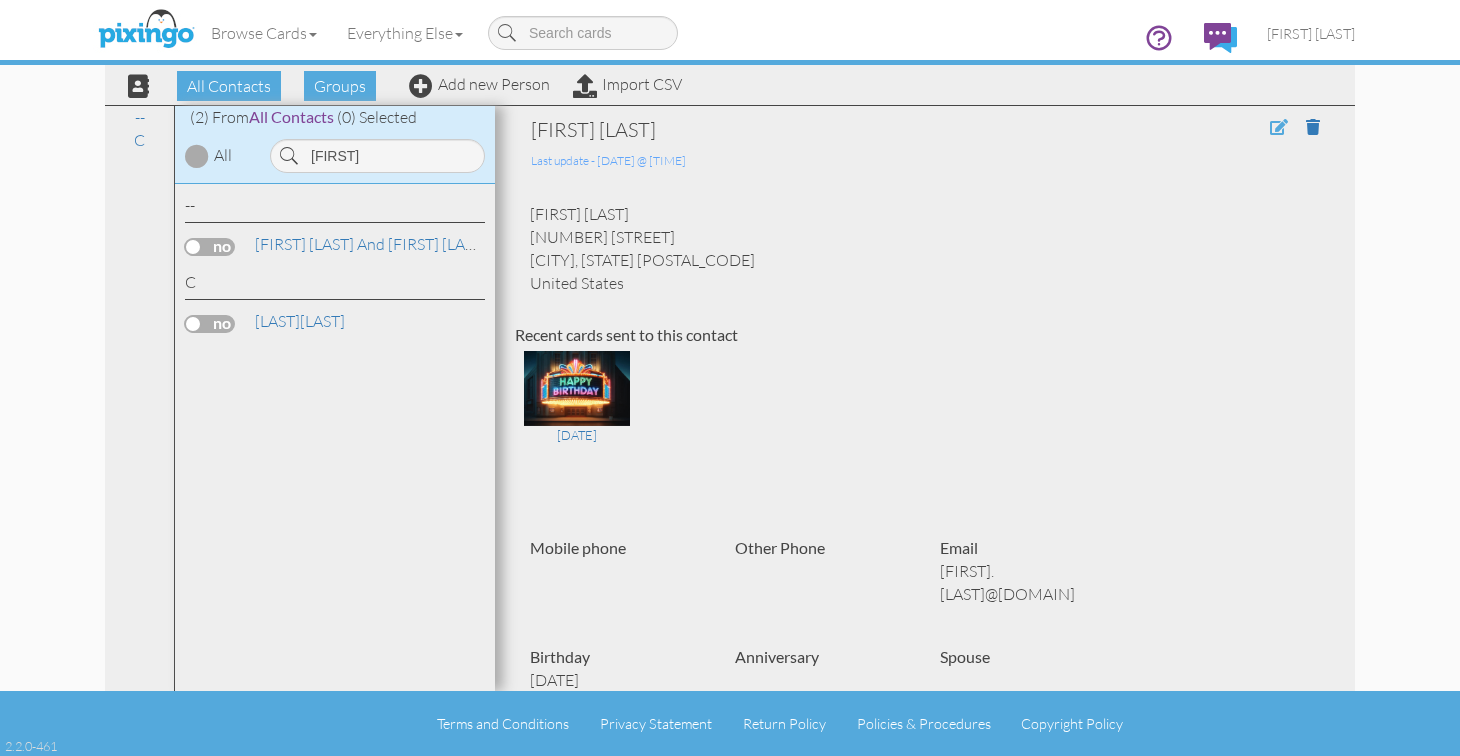 click at bounding box center (1279, 127) 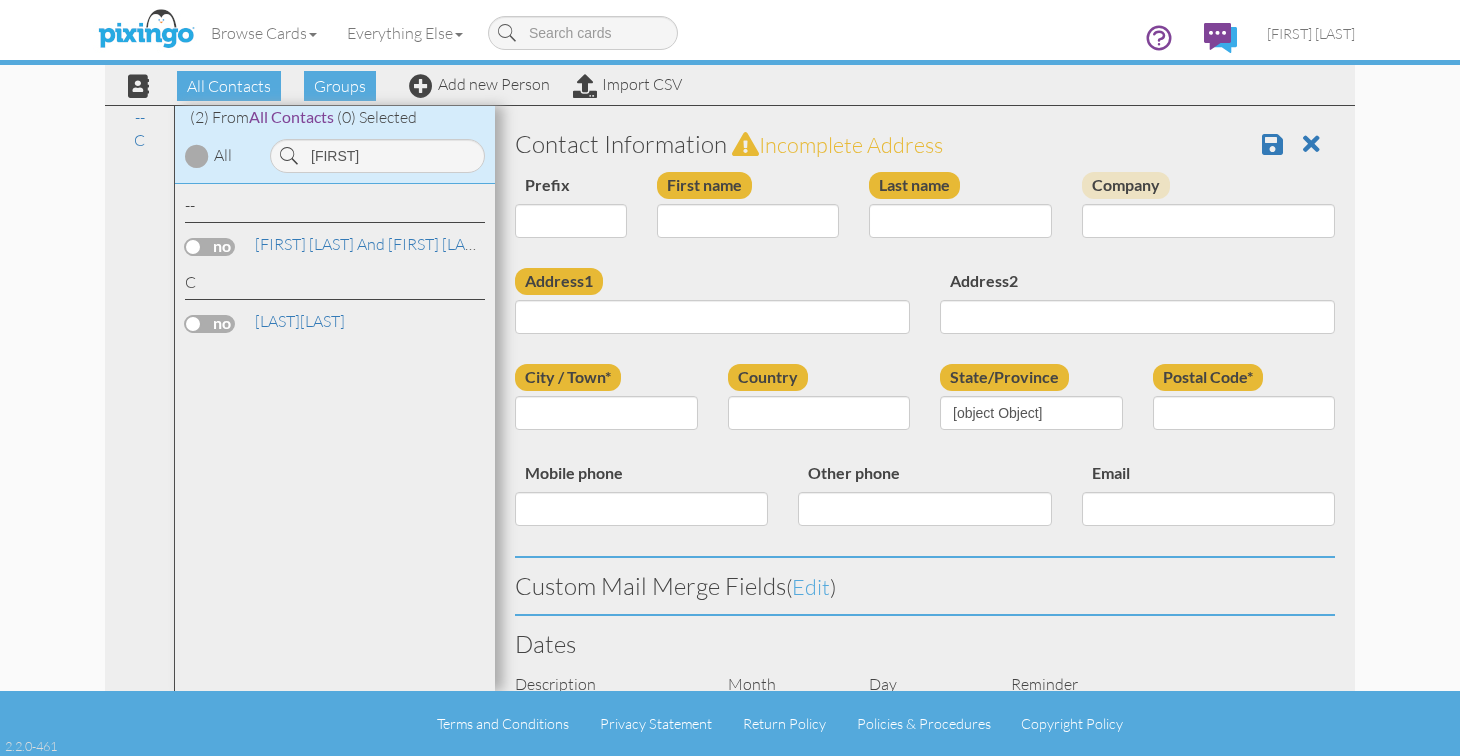type on "[LAST]" 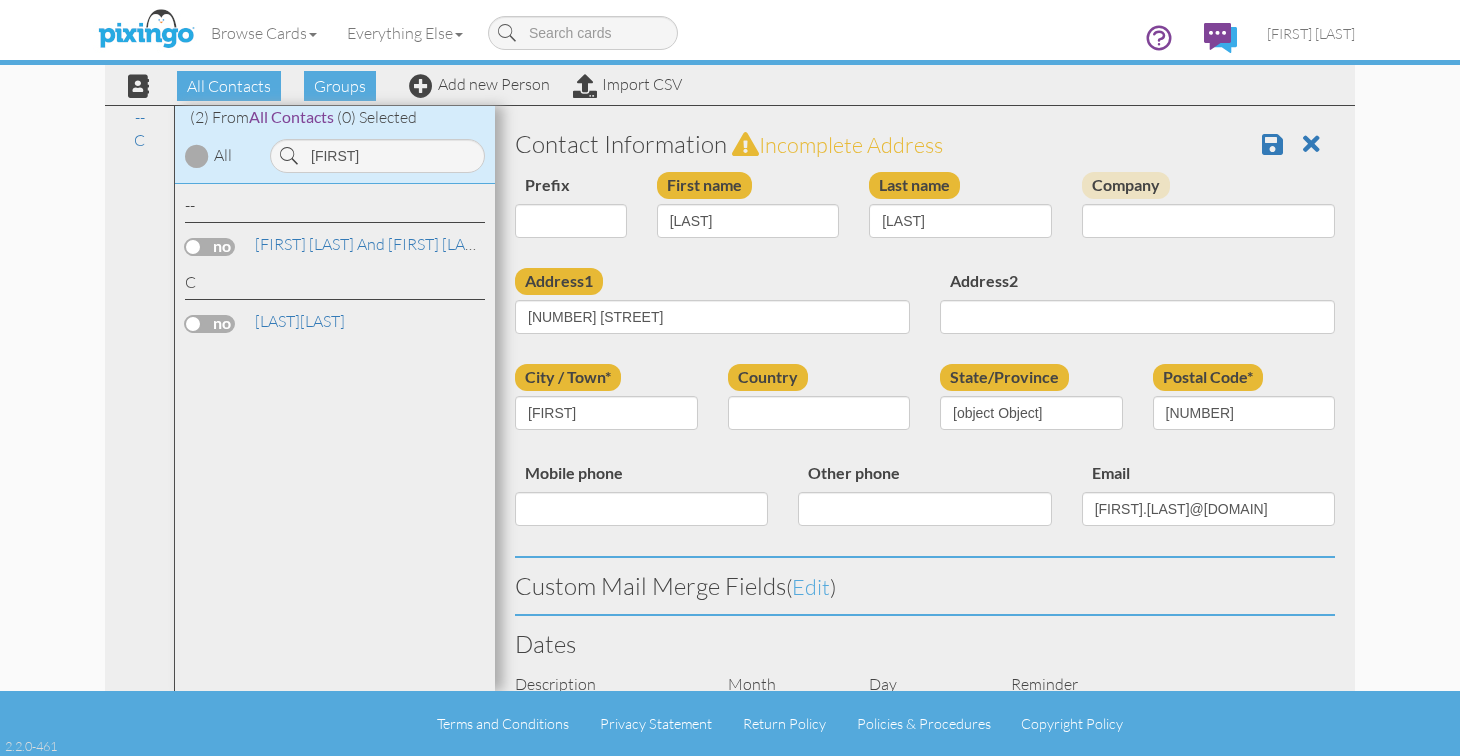 select on "object:20571" 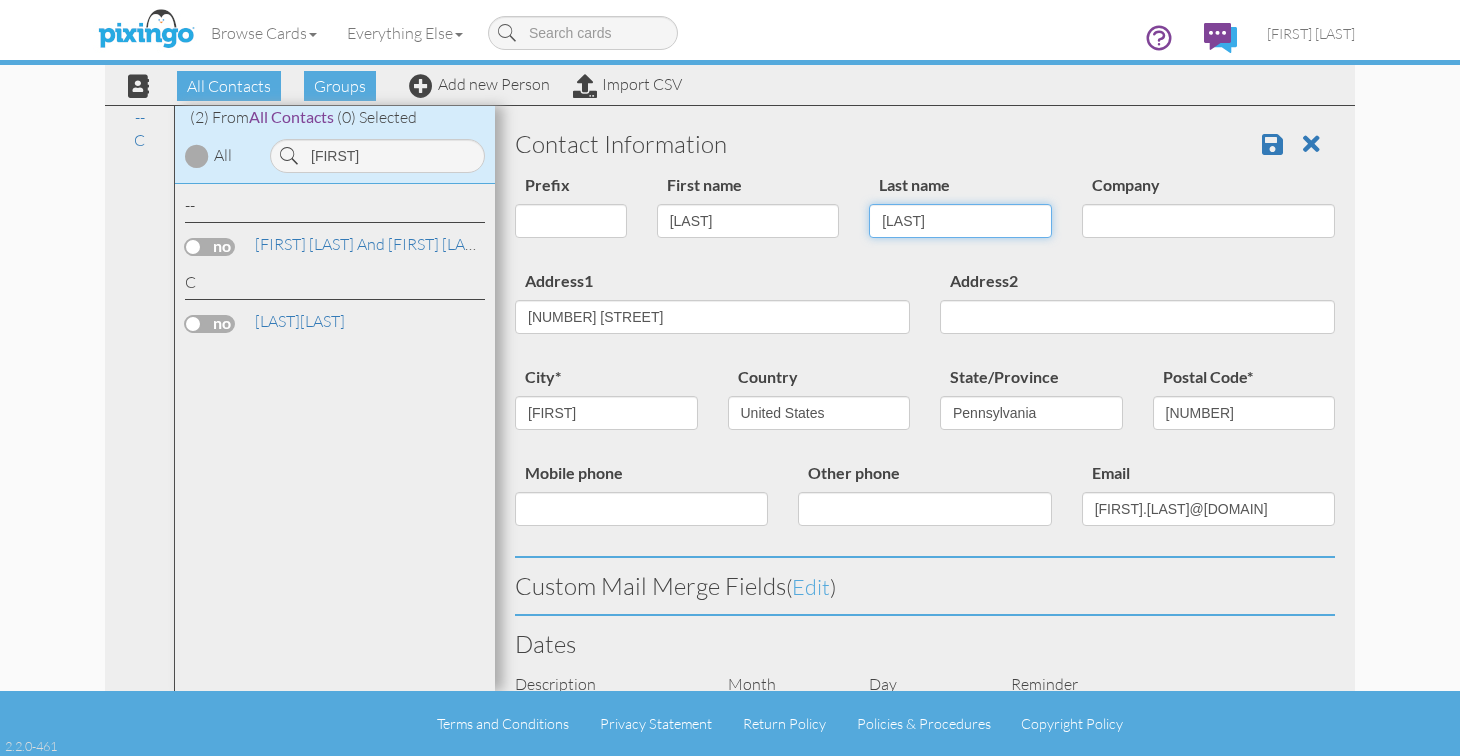 drag, startPoint x: 951, startPoint y: 221, endPoint x: 811, endPoint y: 204, distance: 141.02837 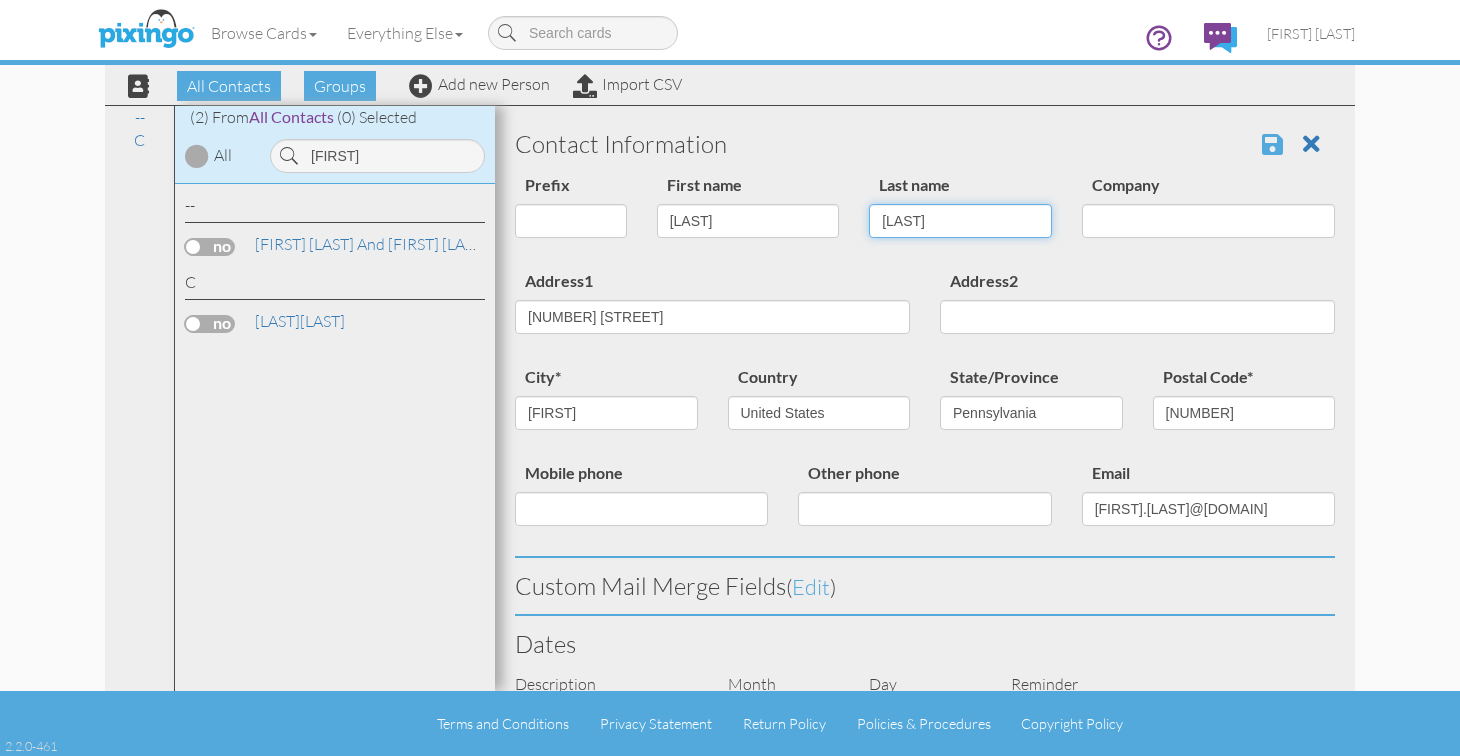 type on "[LAST]" 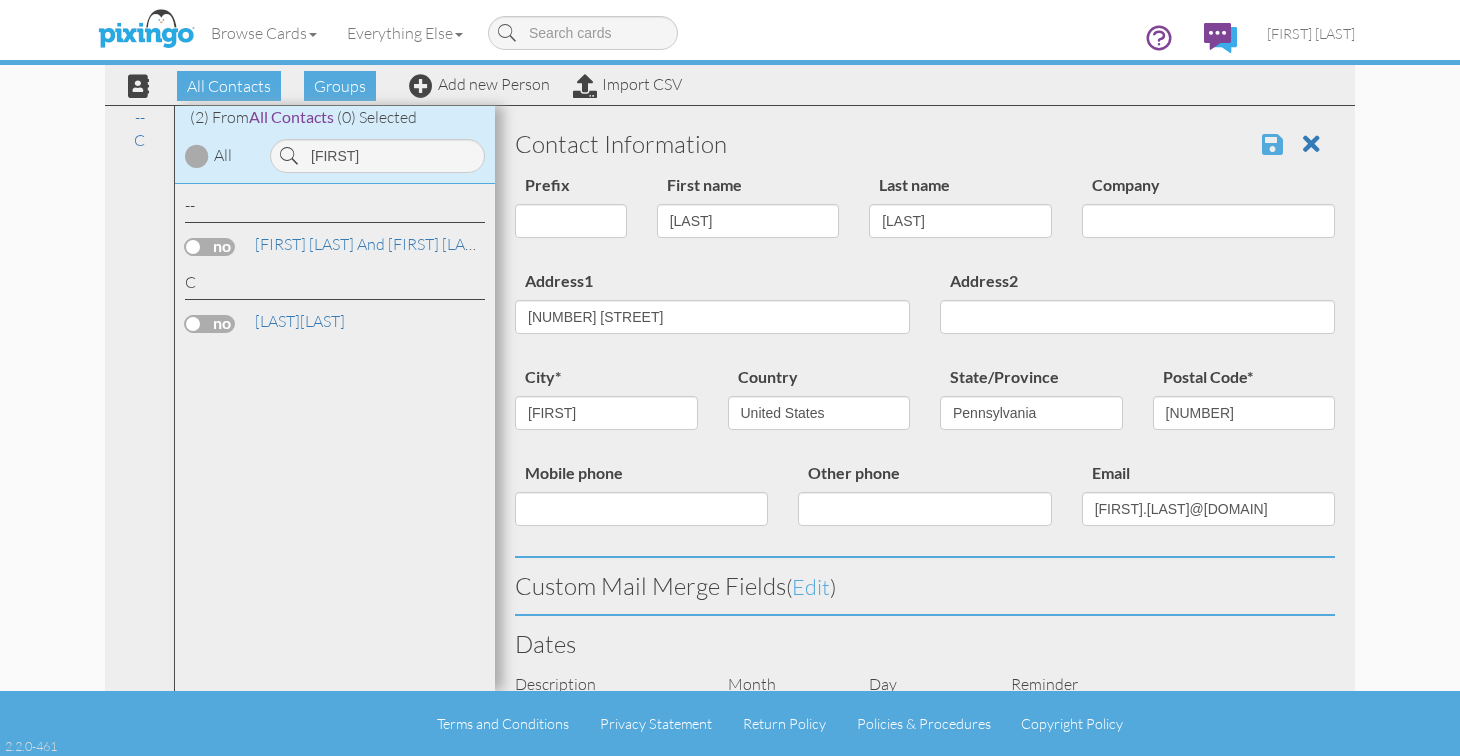 click at bounding box center (1272, 144) 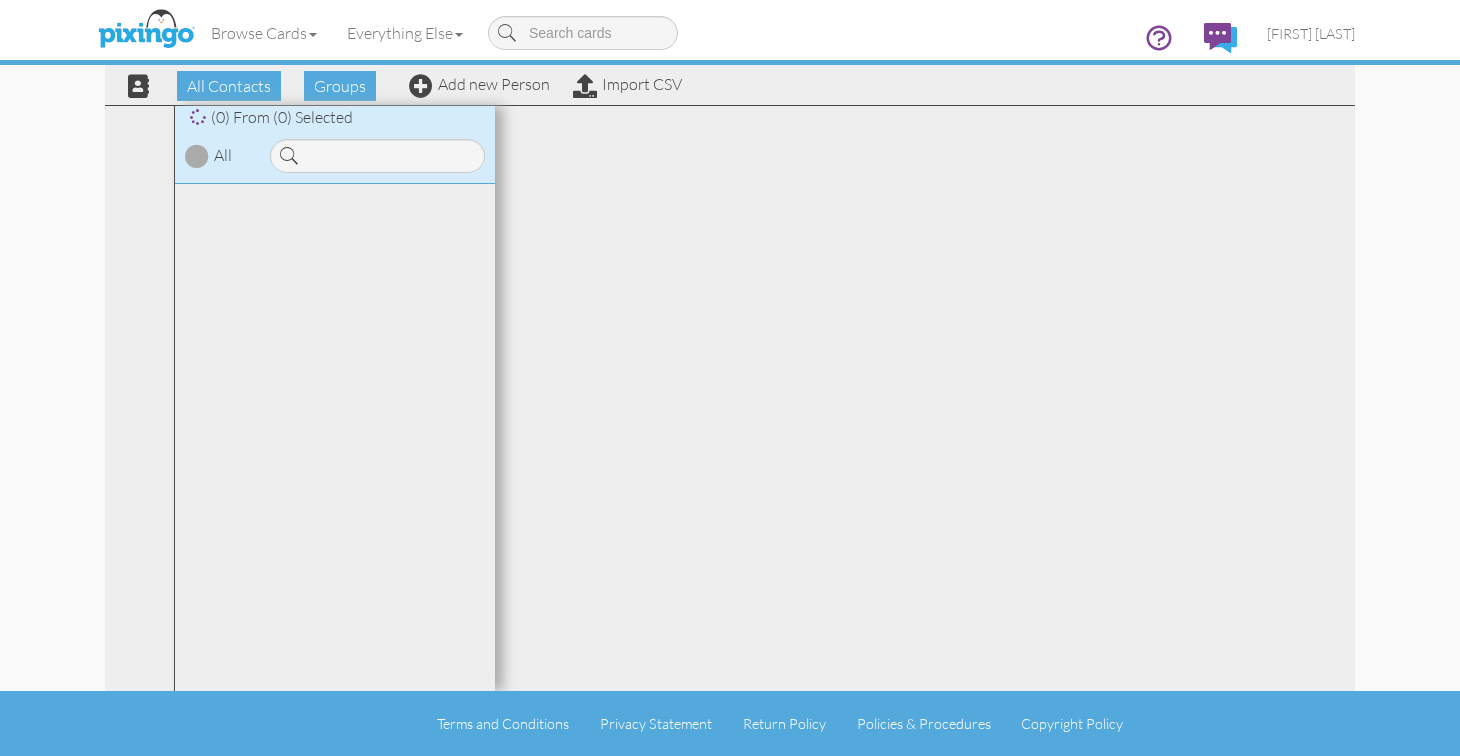 scroll, scrollTop: 0, scrollLeft: 0, axis: both 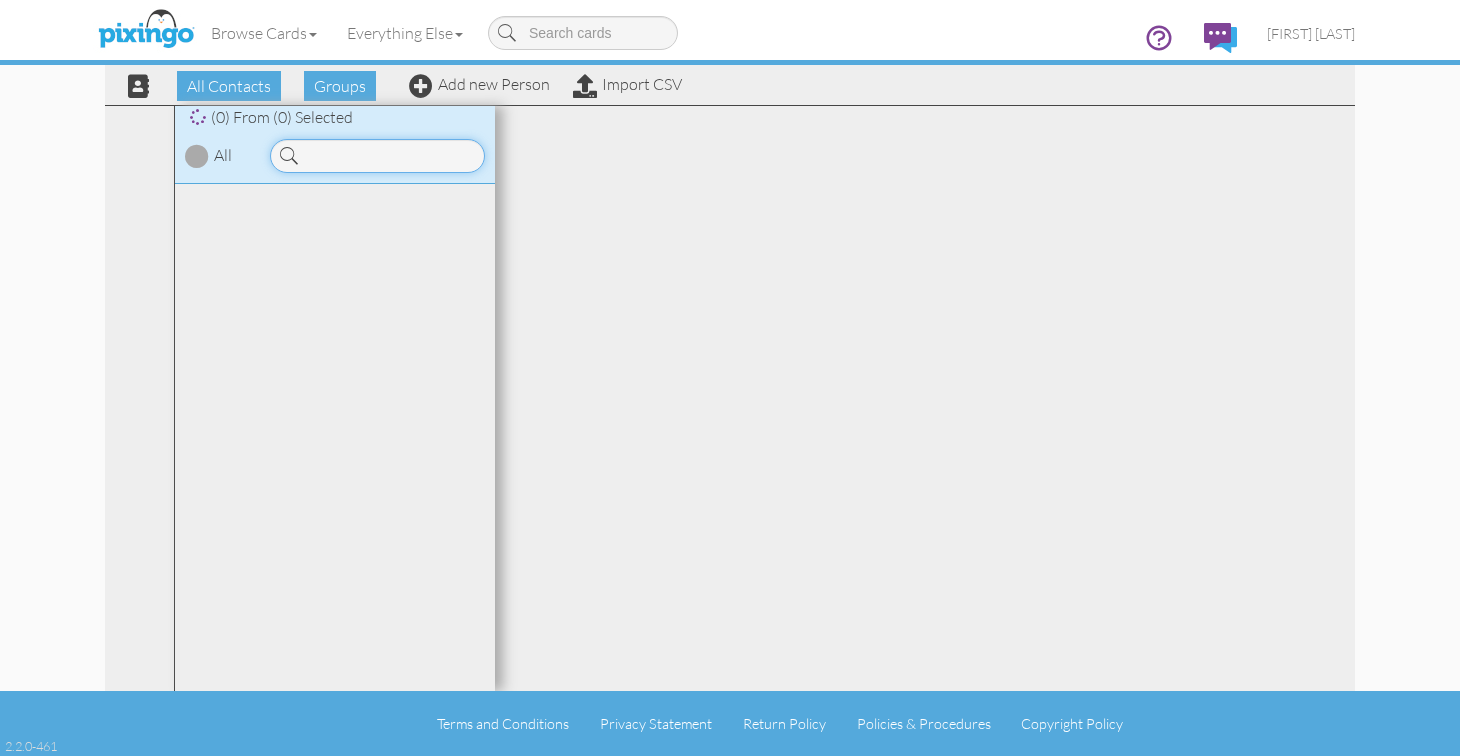 click at bounding box center (377, 156) 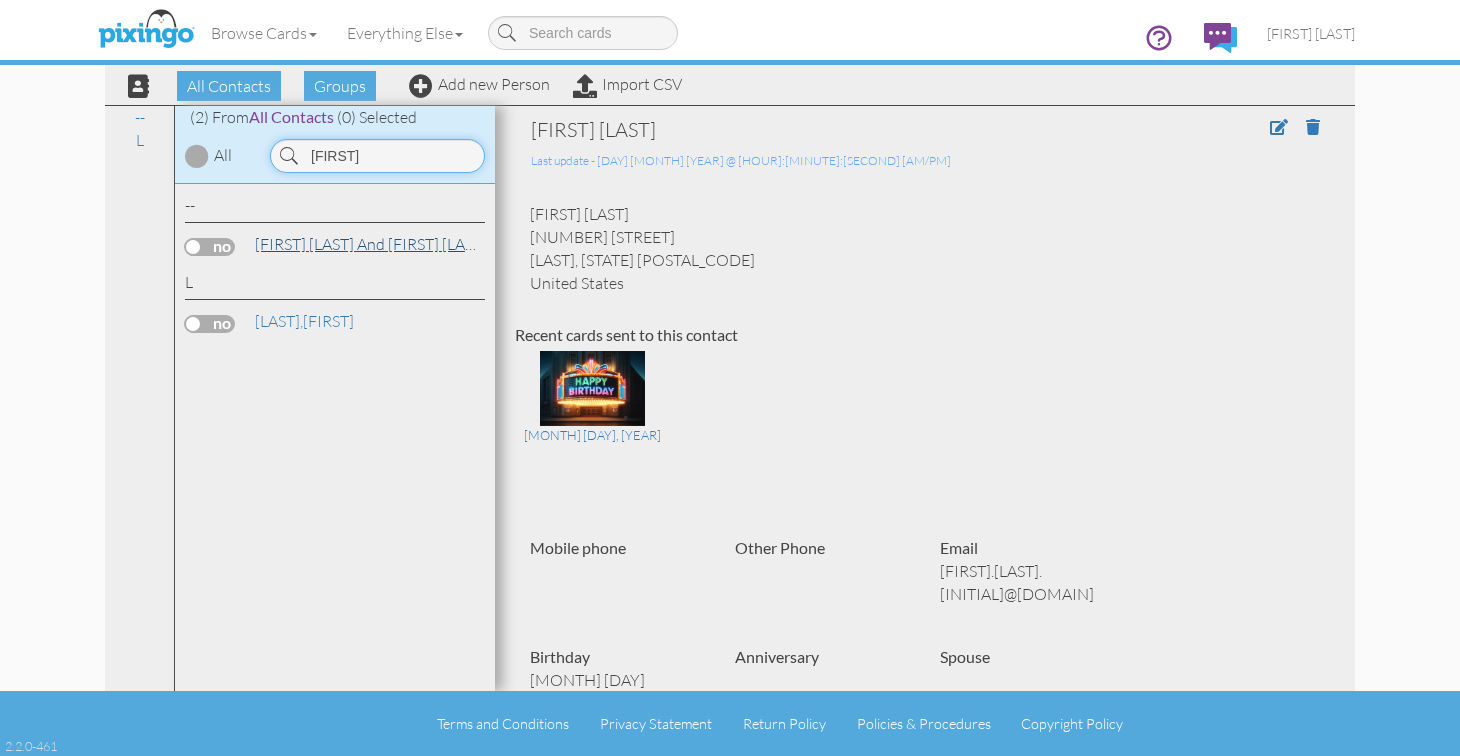type on "[FIRST]" 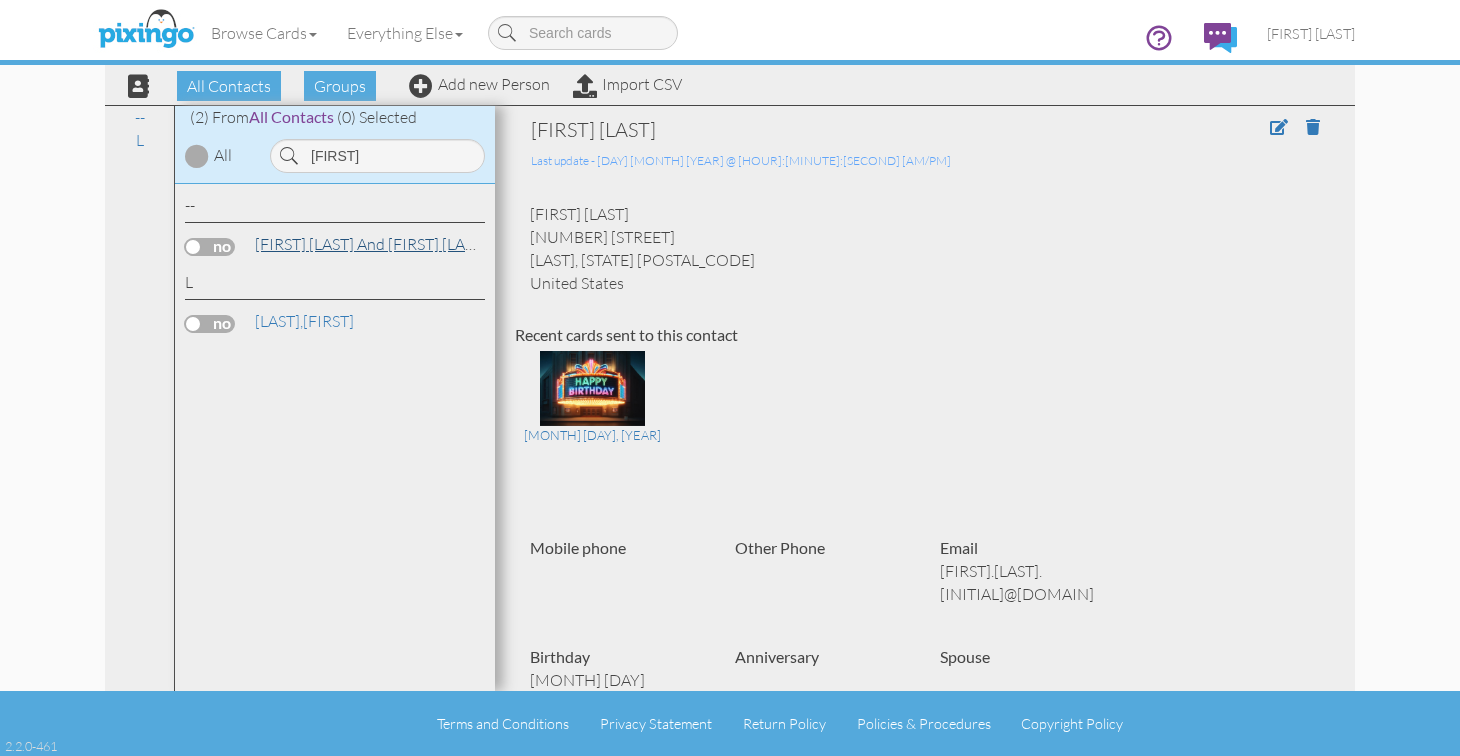 click on "[FIRST] [LAST] and [FIRST] [LAST]" at bounding box center [371, 244] 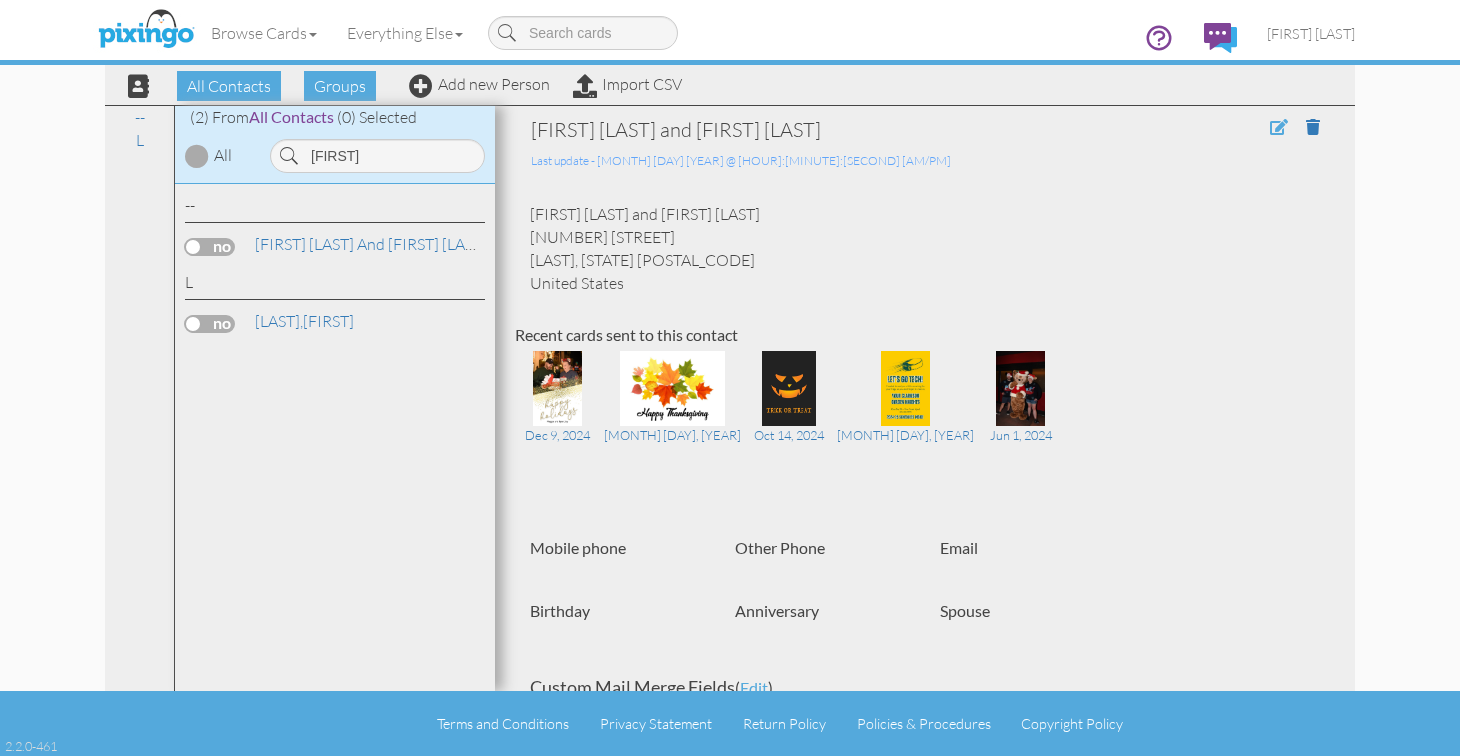 click at bounding box center [1279, 127] 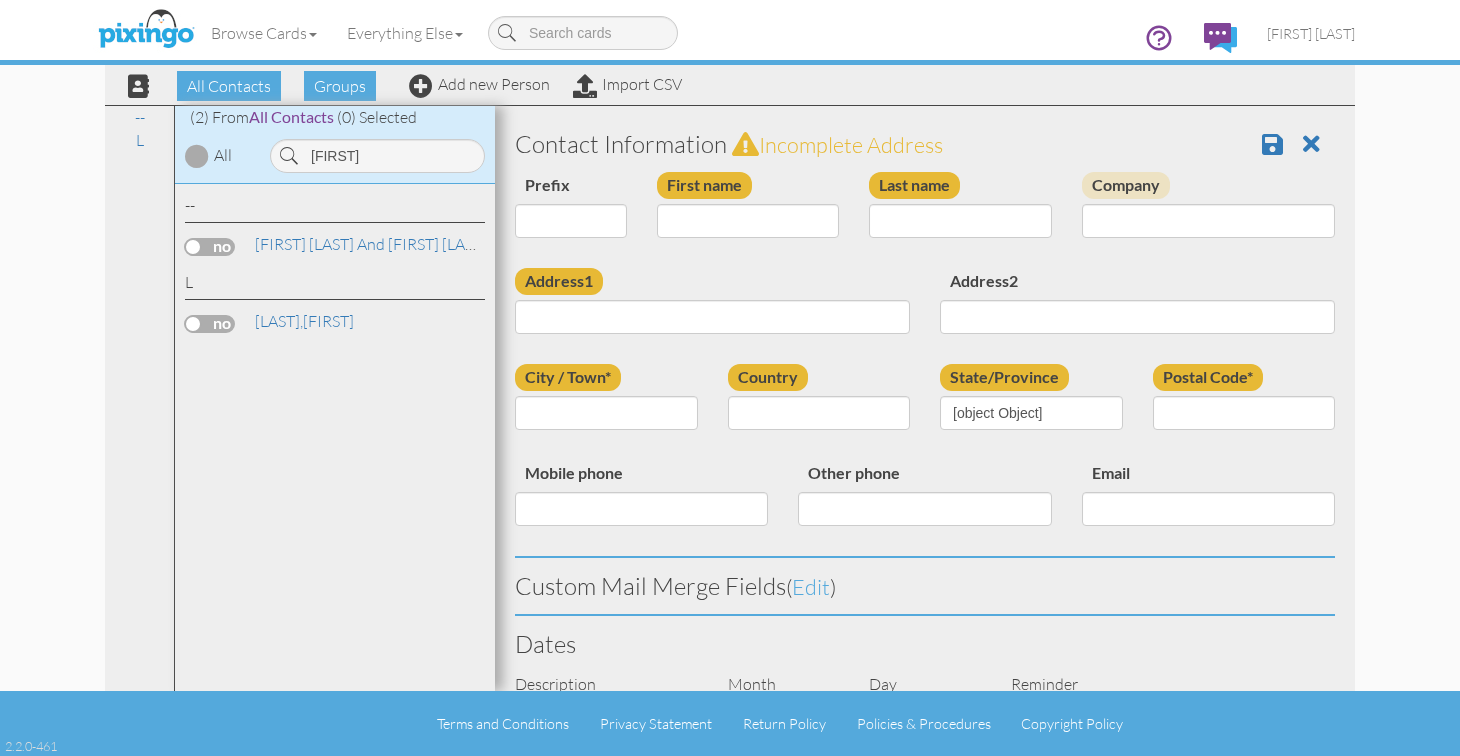 type on "[FIRST] [LAST] and [FIRST] [LAST]" 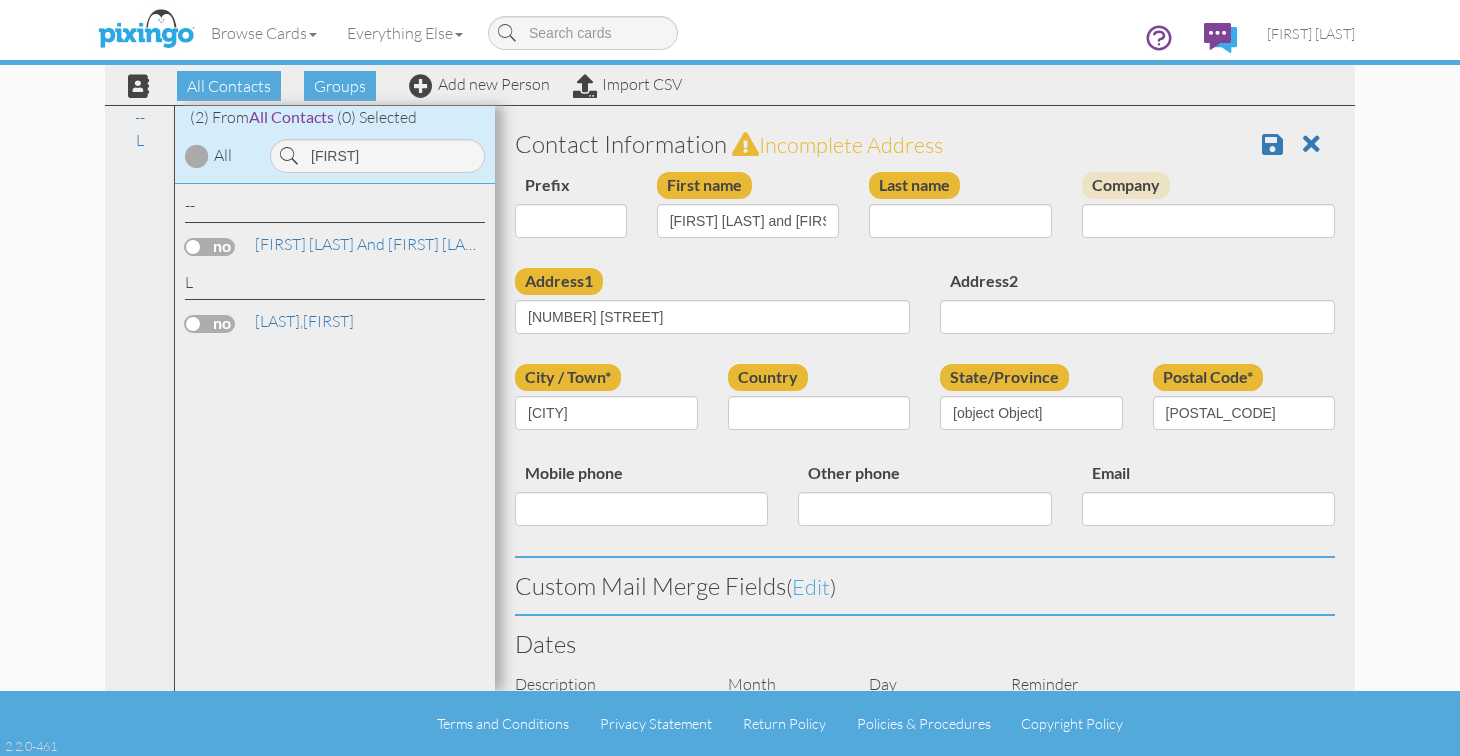 select on "object:351" 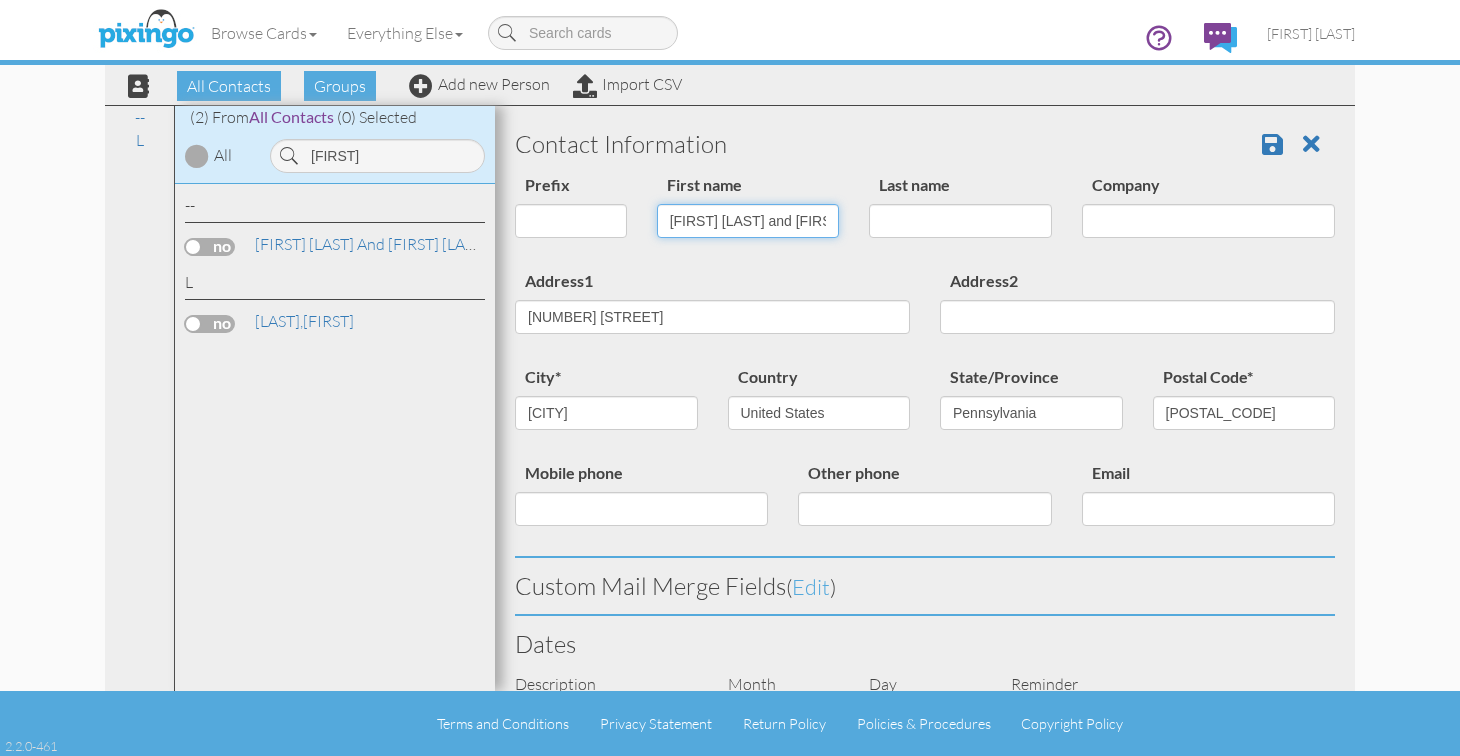 click on "[FIRST] [LAST] and [FIRST] [LAST]" at bounding box center [748, 221] 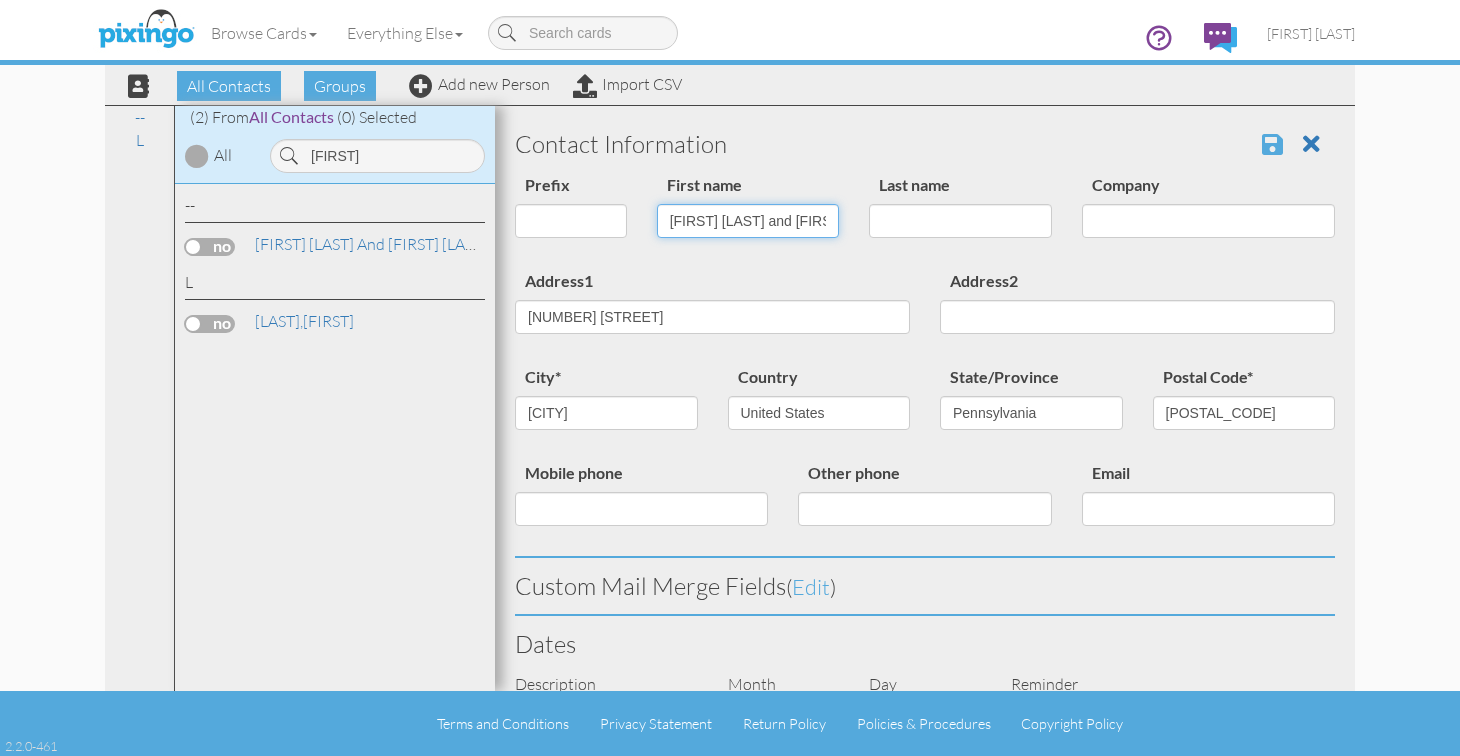type on "[FIRST] [LAST] and [FIRST] [LAST]" 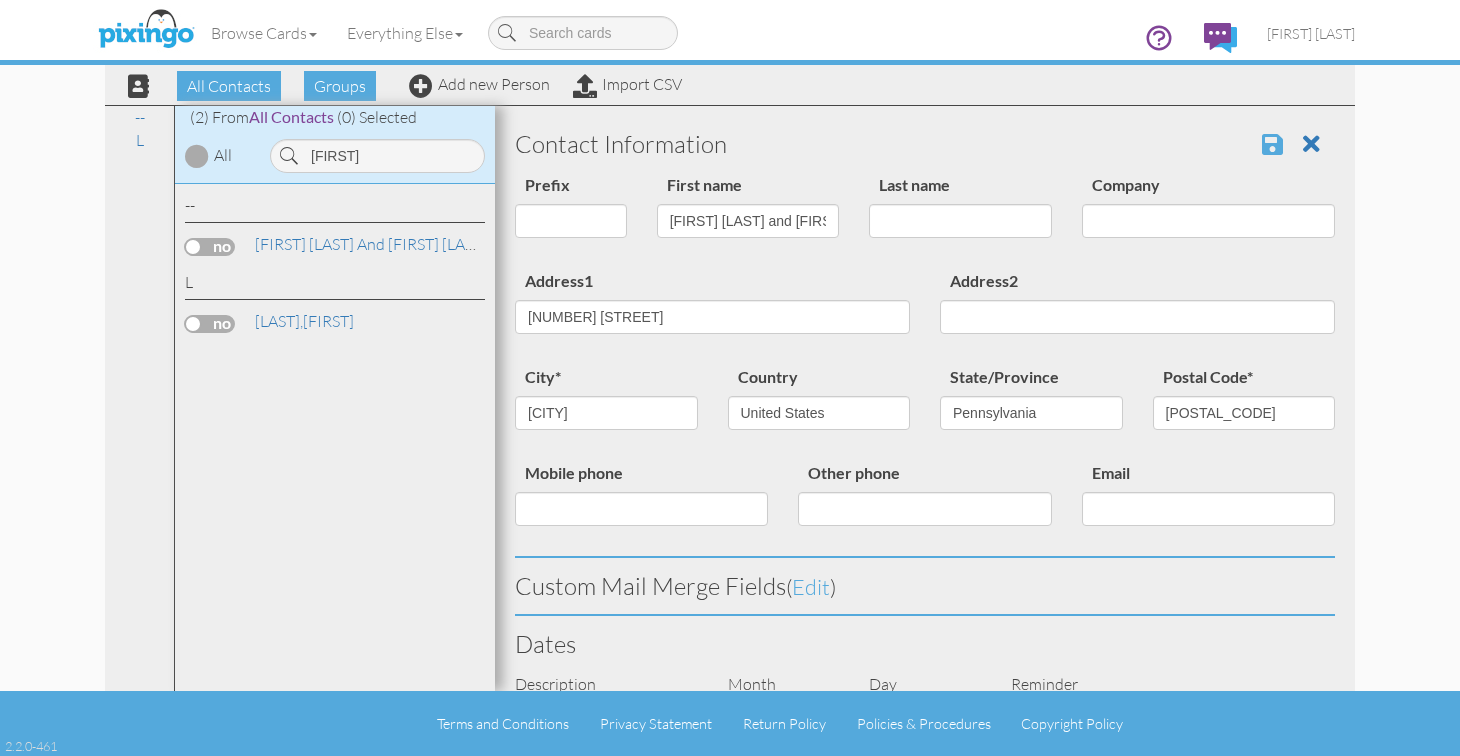 click at bounding box center (1272, 144) 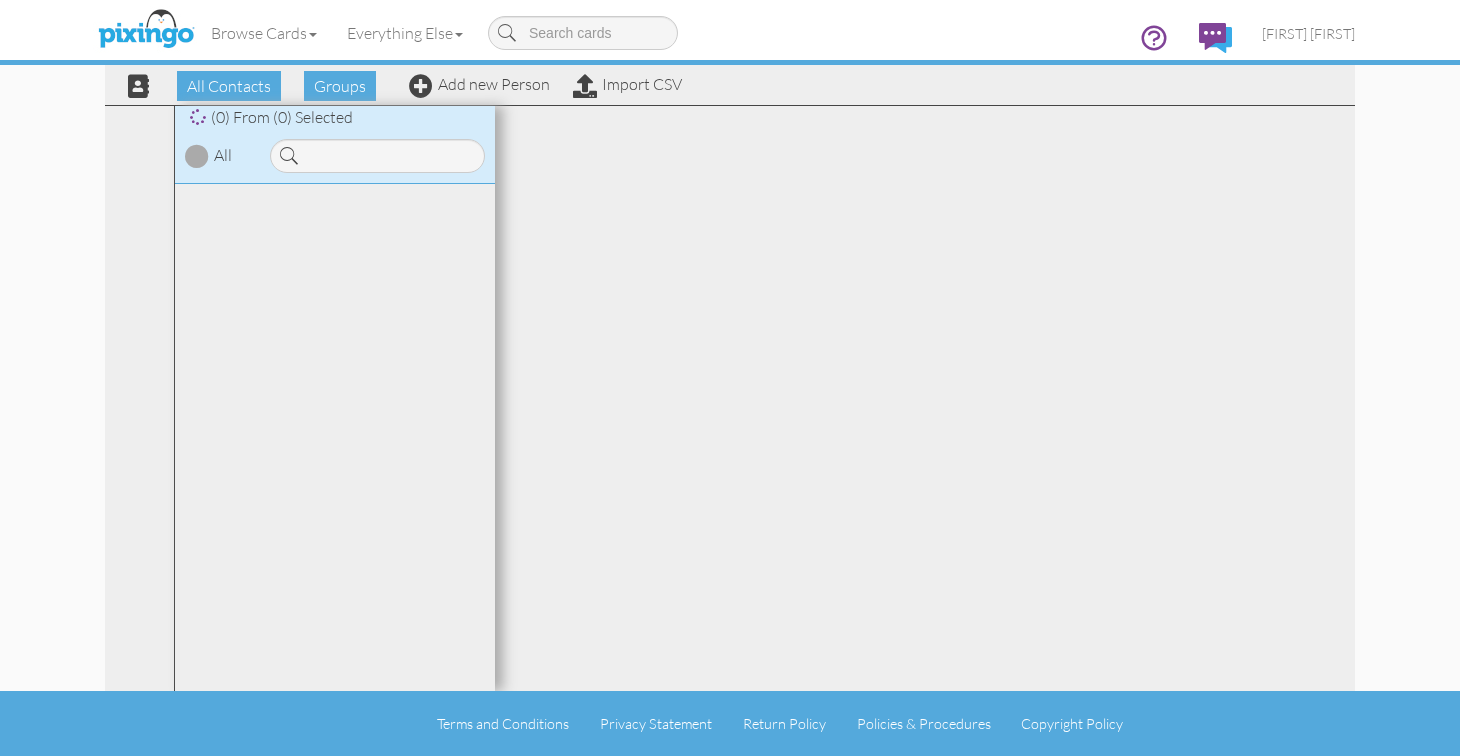 scroll, scrollTop: 0, scrollLeft: 0, axis: both 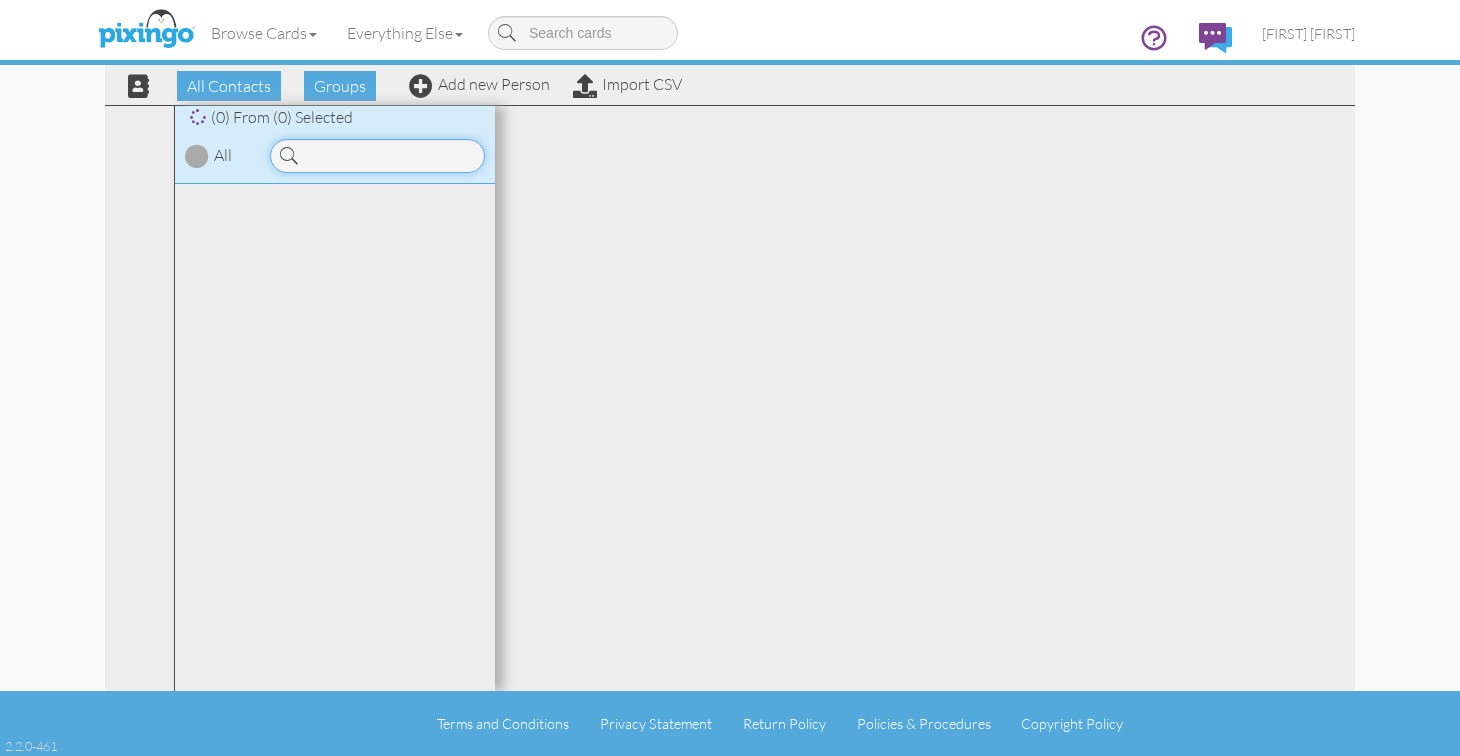 click at bounding box center [377, 156] 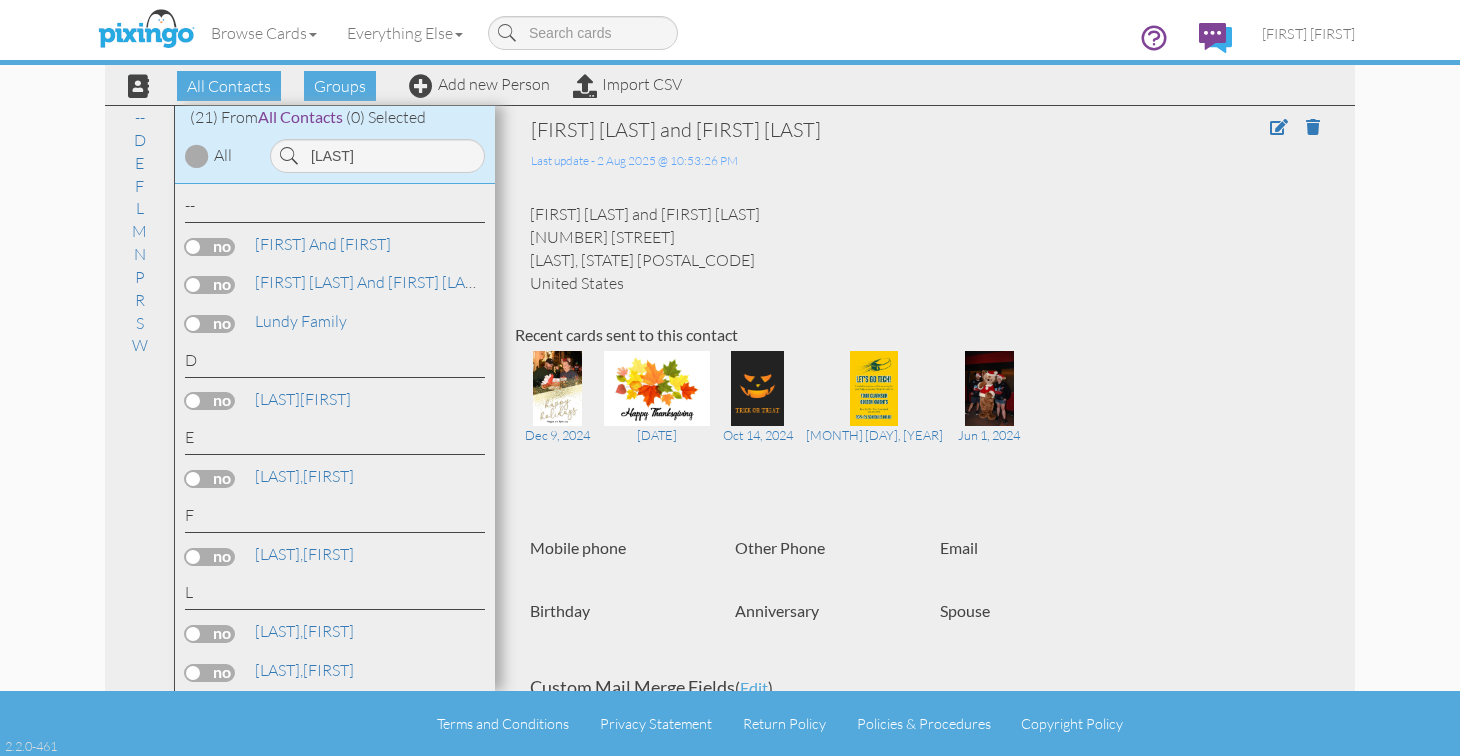 click on "D" at bounding box center [335, 363] 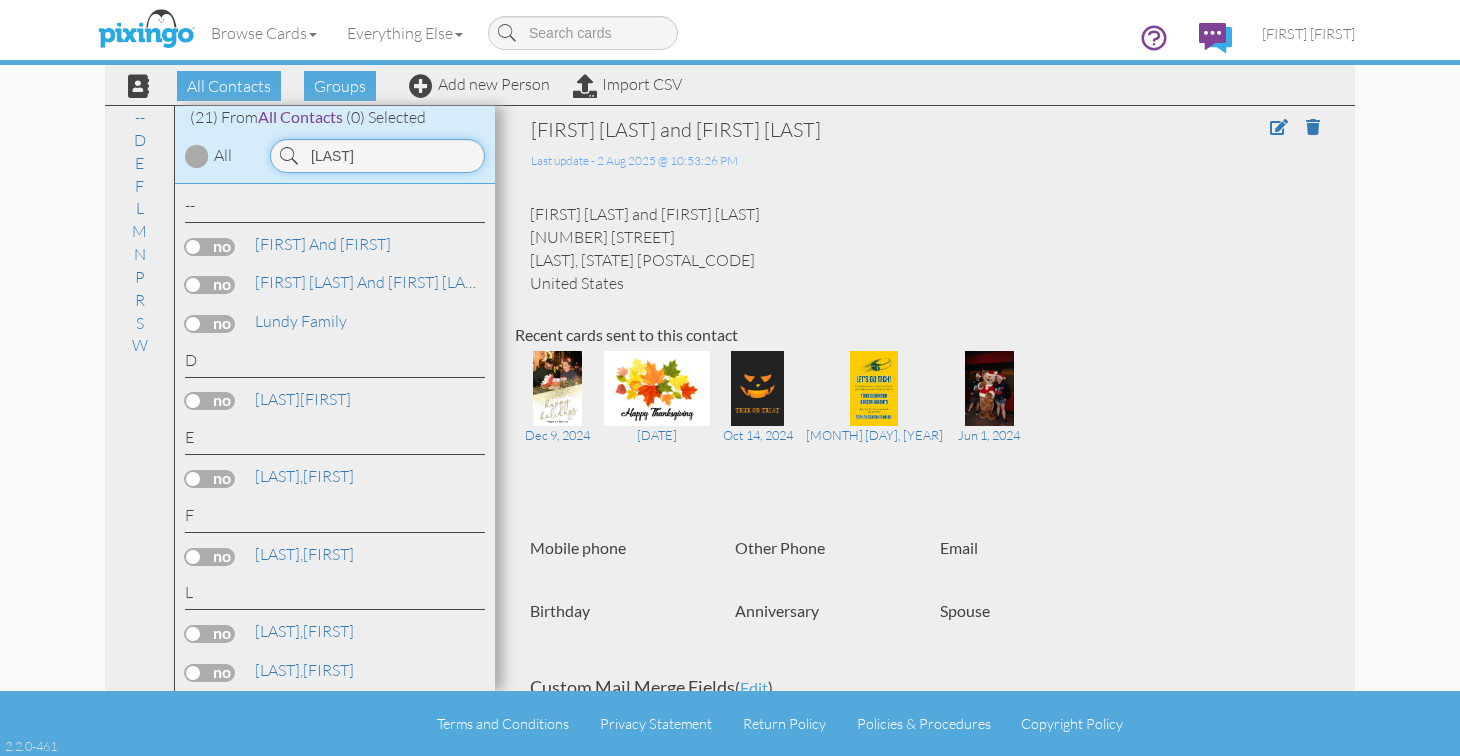 click on "[LAST]" at bounding box center (377, 156) 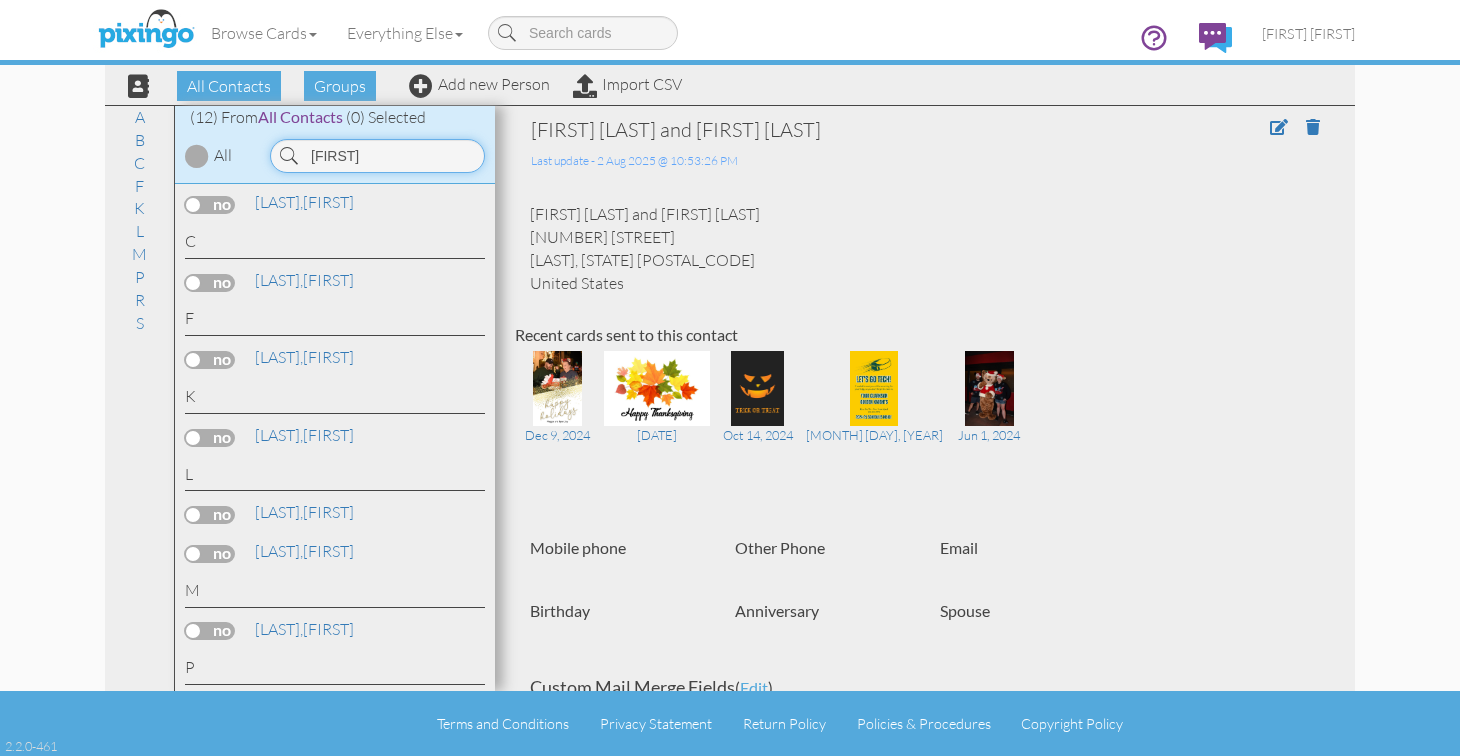scroll, scrollTop: 134, scrollLeft: 0, axis: vertical 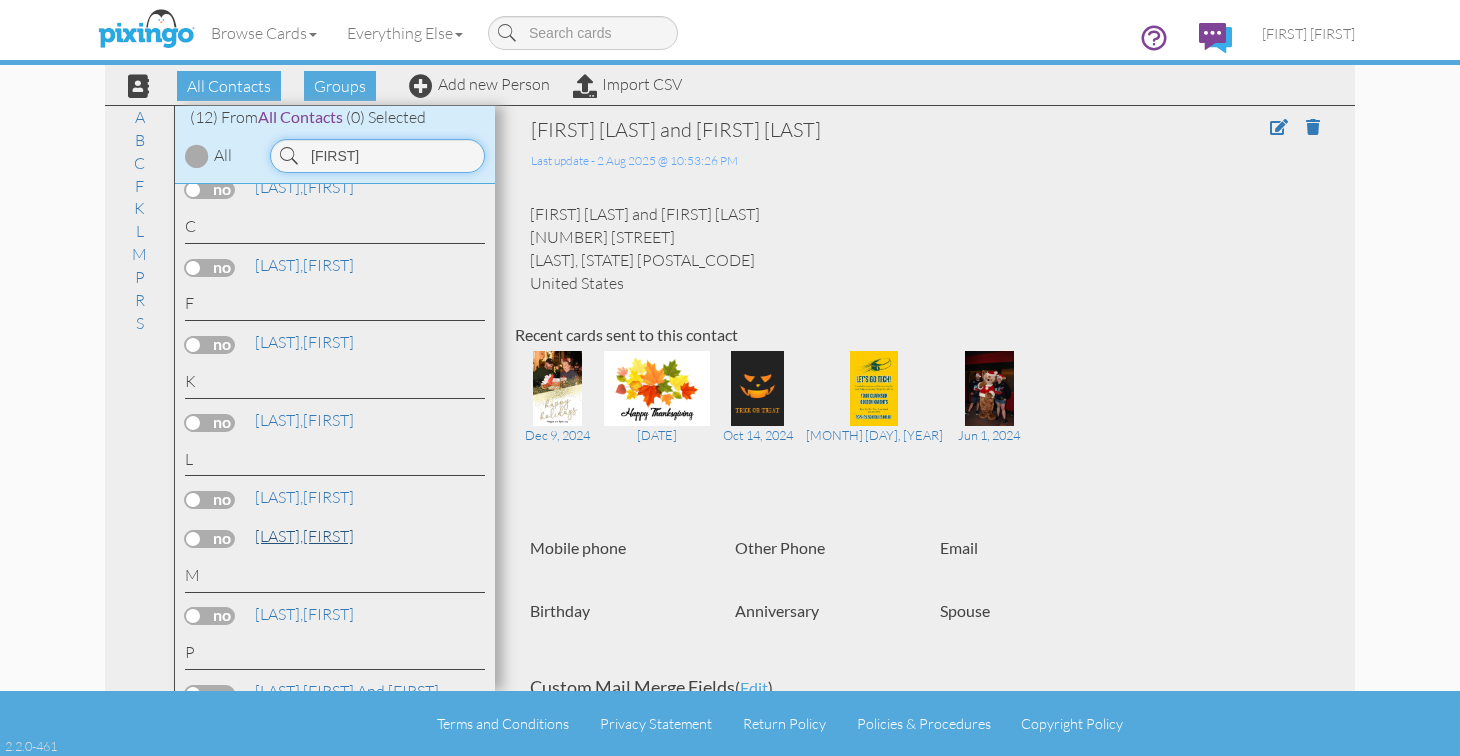 type on "[FIRST]" 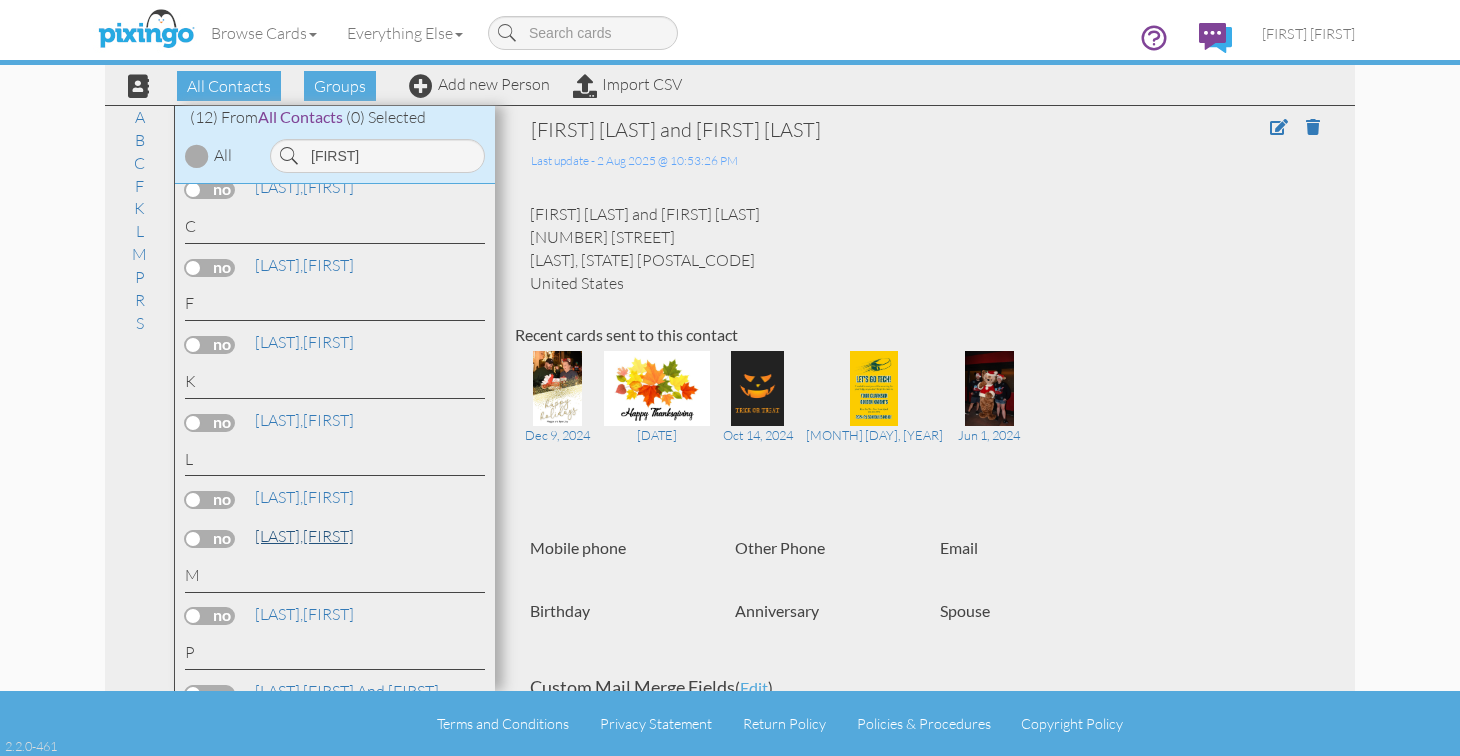 click on "[LAST],
[FIRST]" at bounding box center [304, 536] 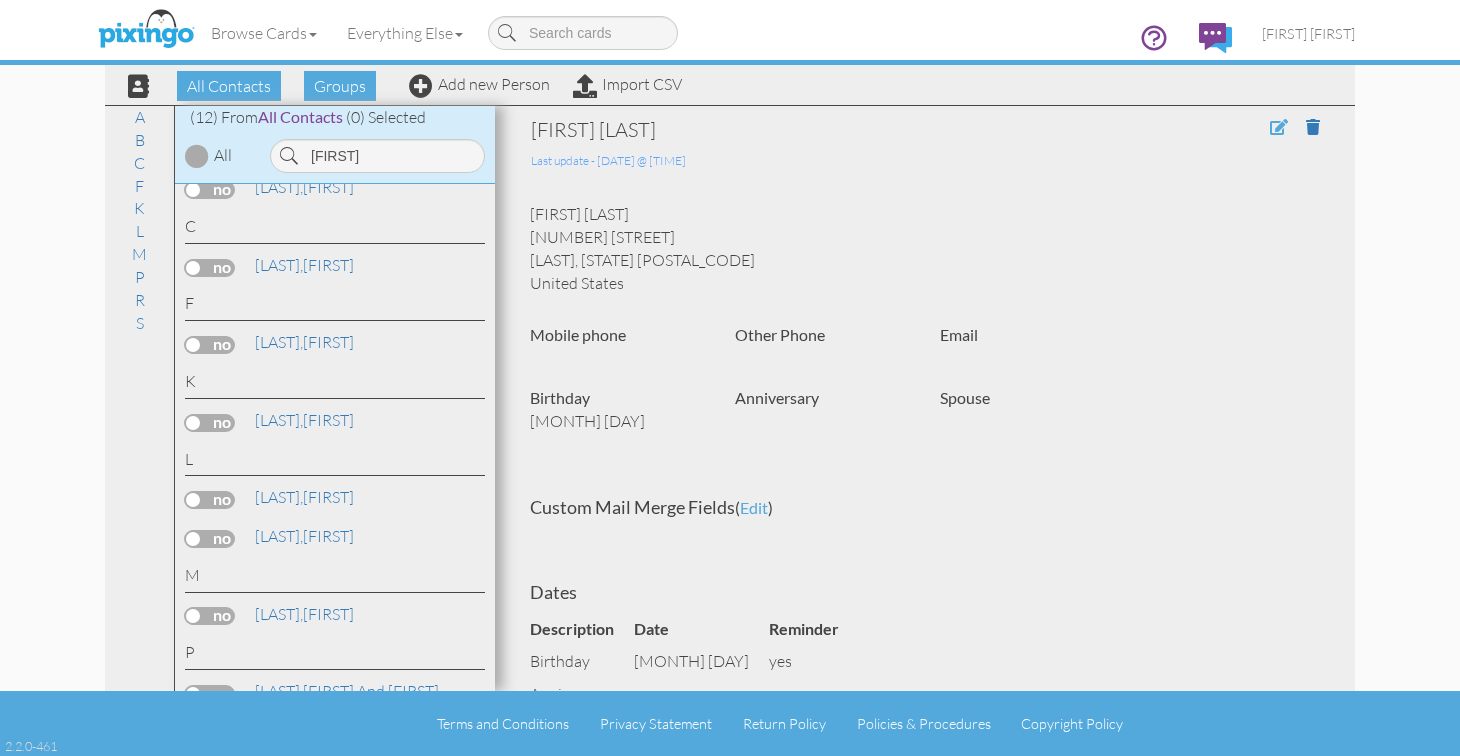 click at bounding box center [1279, 127] 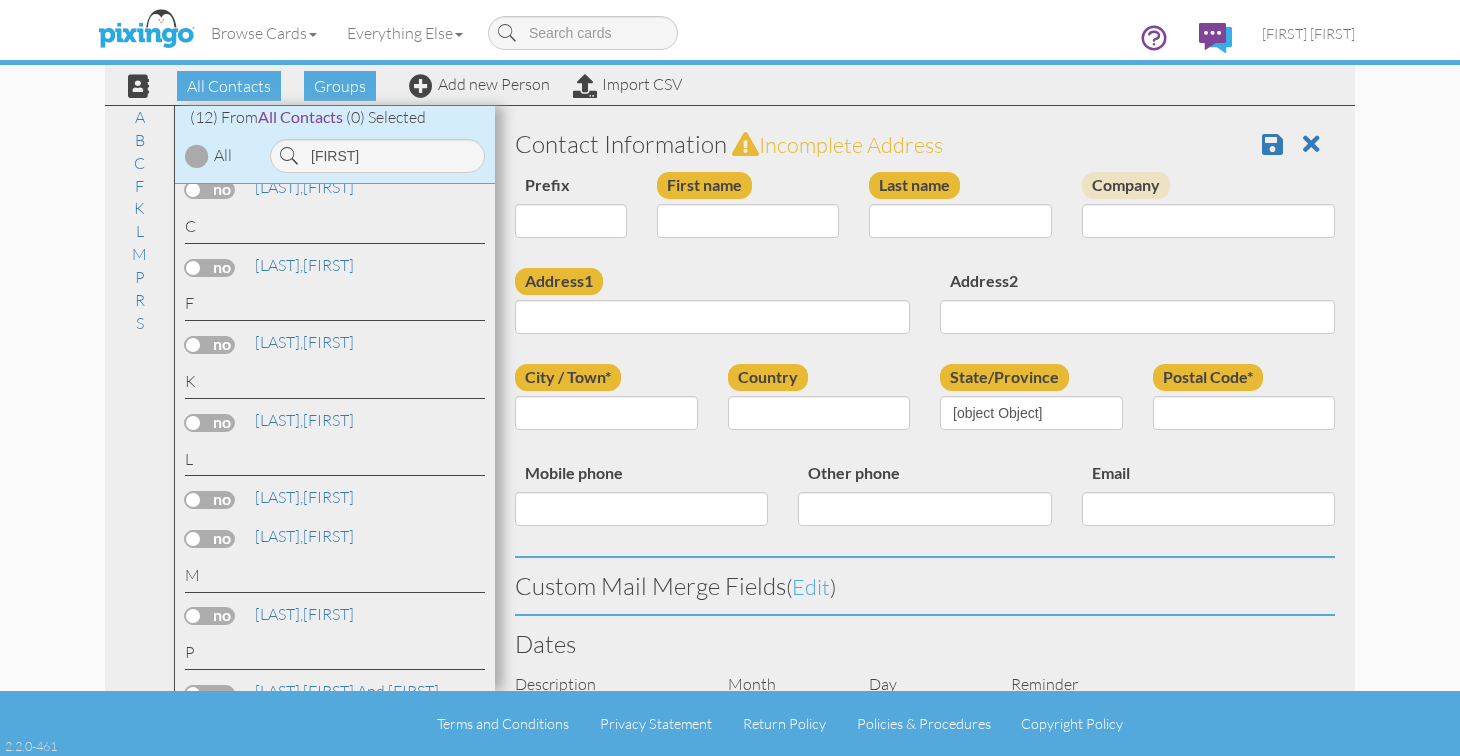 type on "[FIRST]" 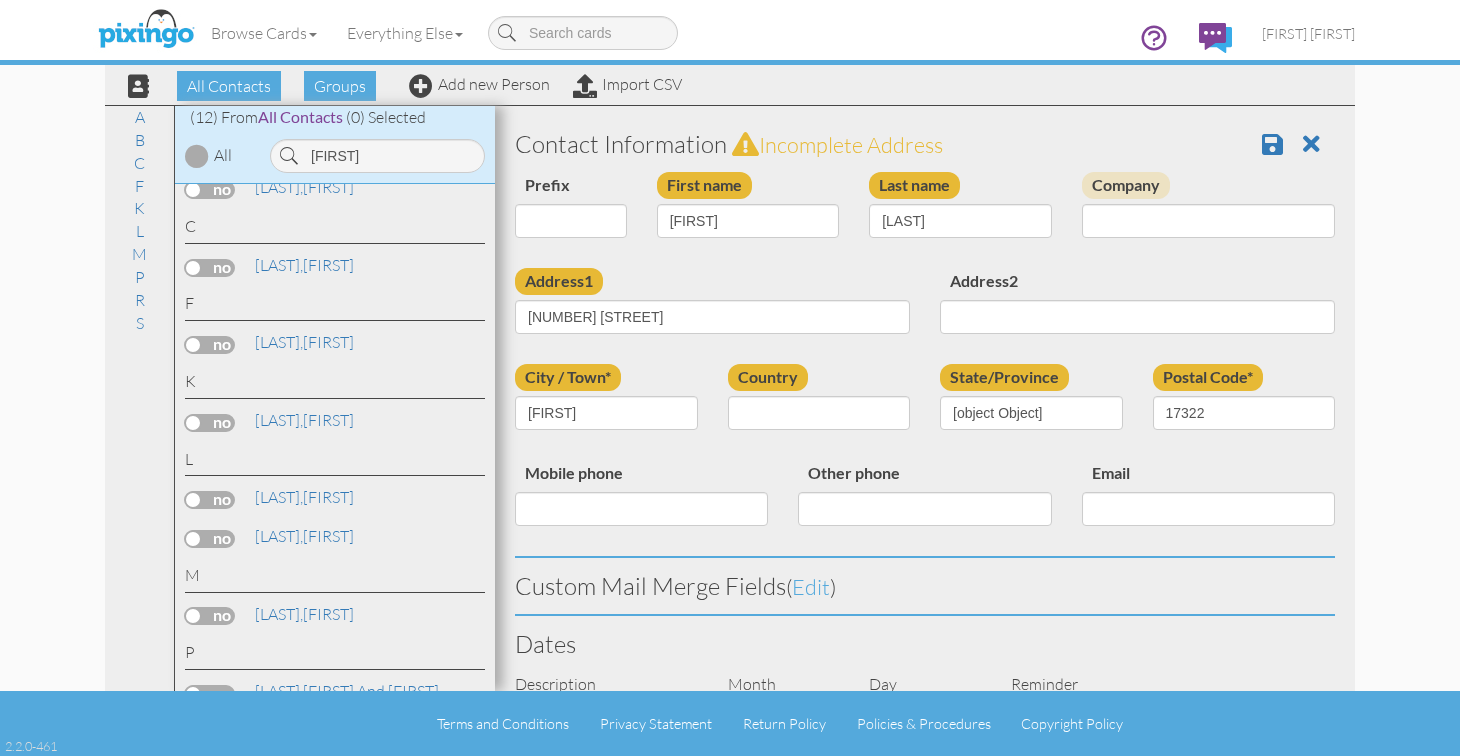 select on "object:[NUMBER]" 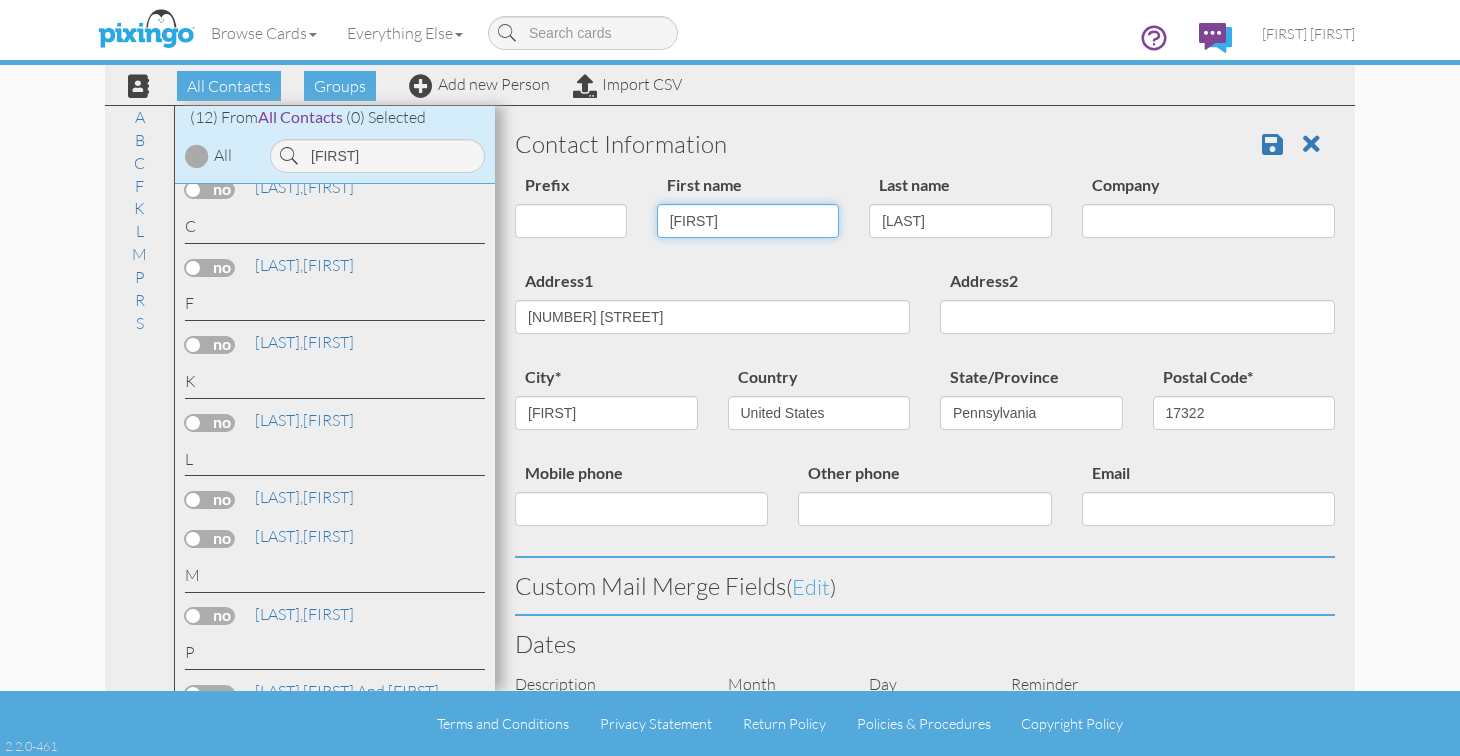 click on "[FIRST]" at bounding box center (748, 221) 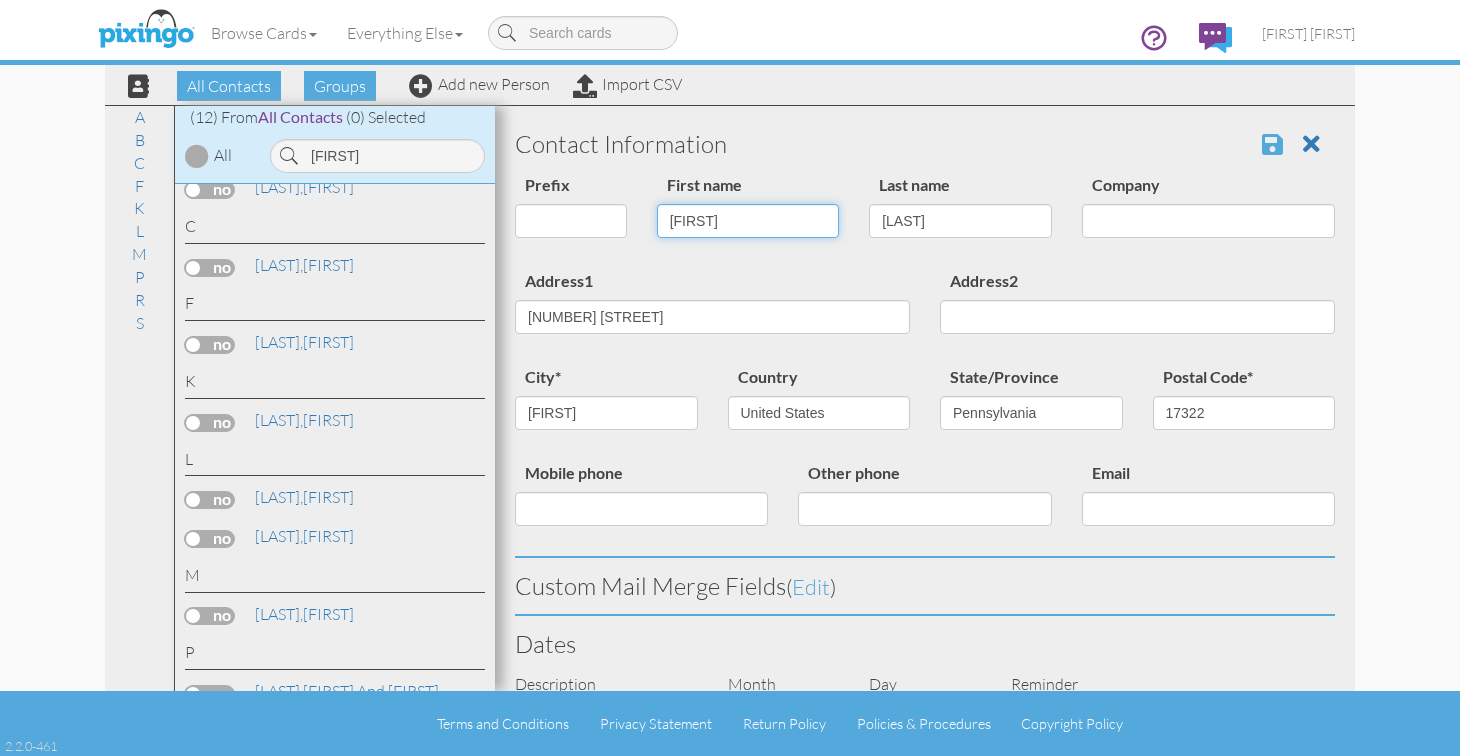 type on "[FIRST]" 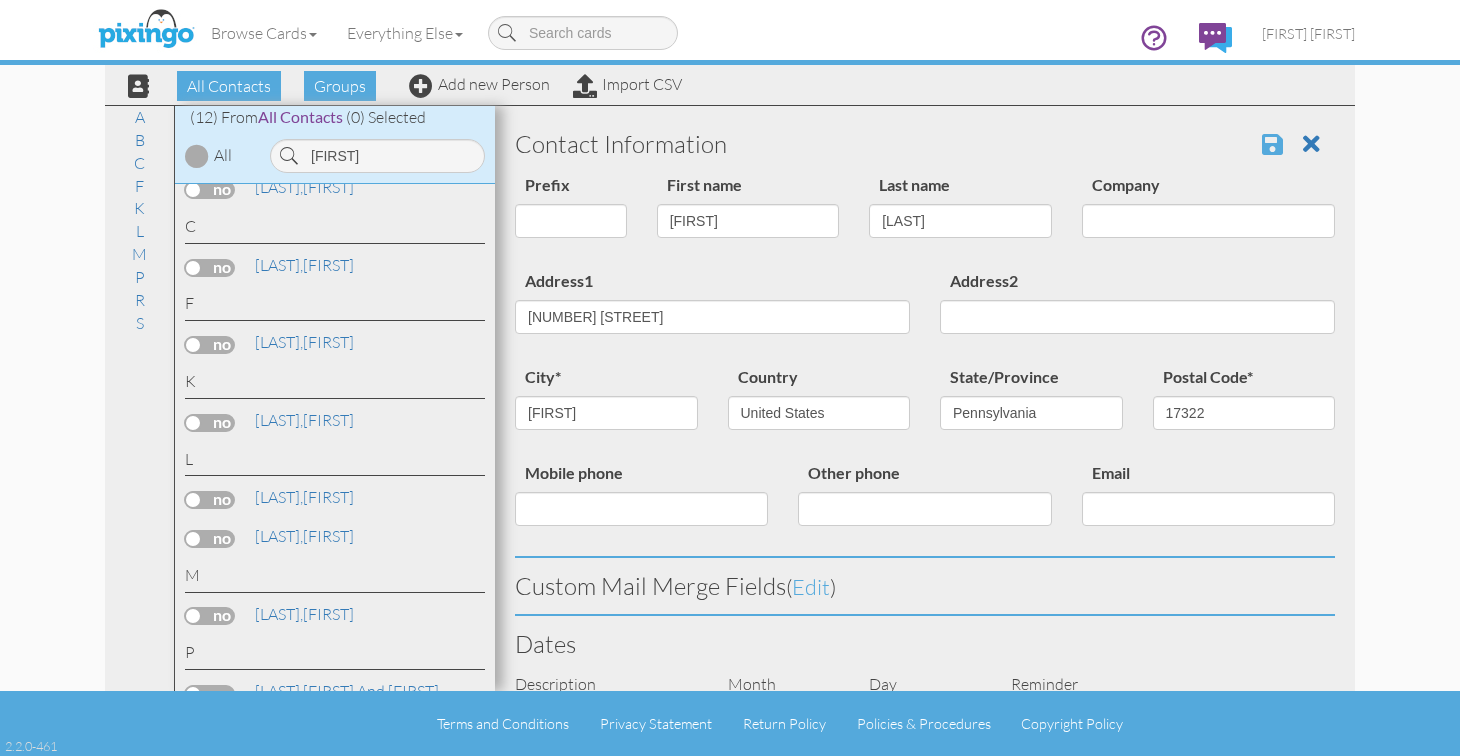click at bounding box center (1272, 144) 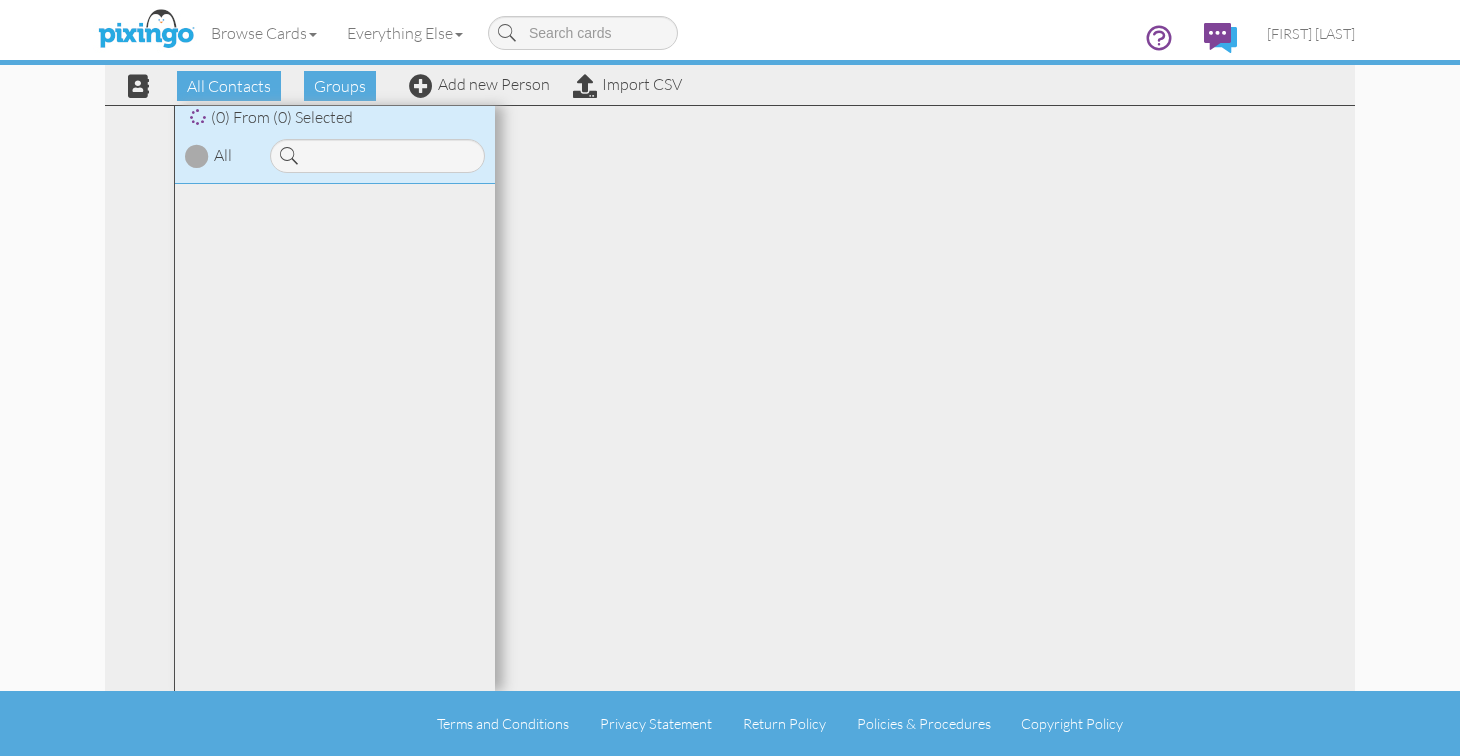 scroll, scrollTop: 0, scrollLeft: 0, axis: both 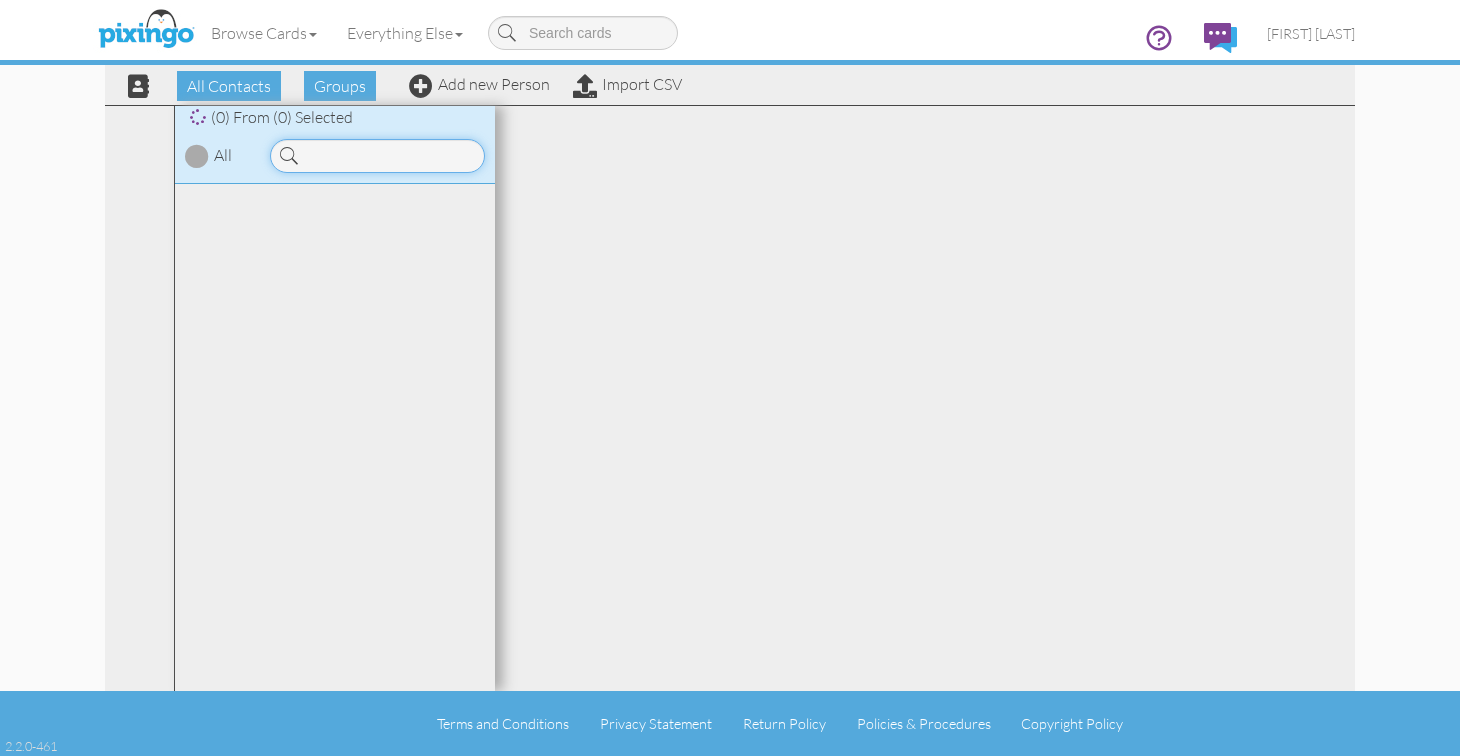 click at bounding box center [377, 156] 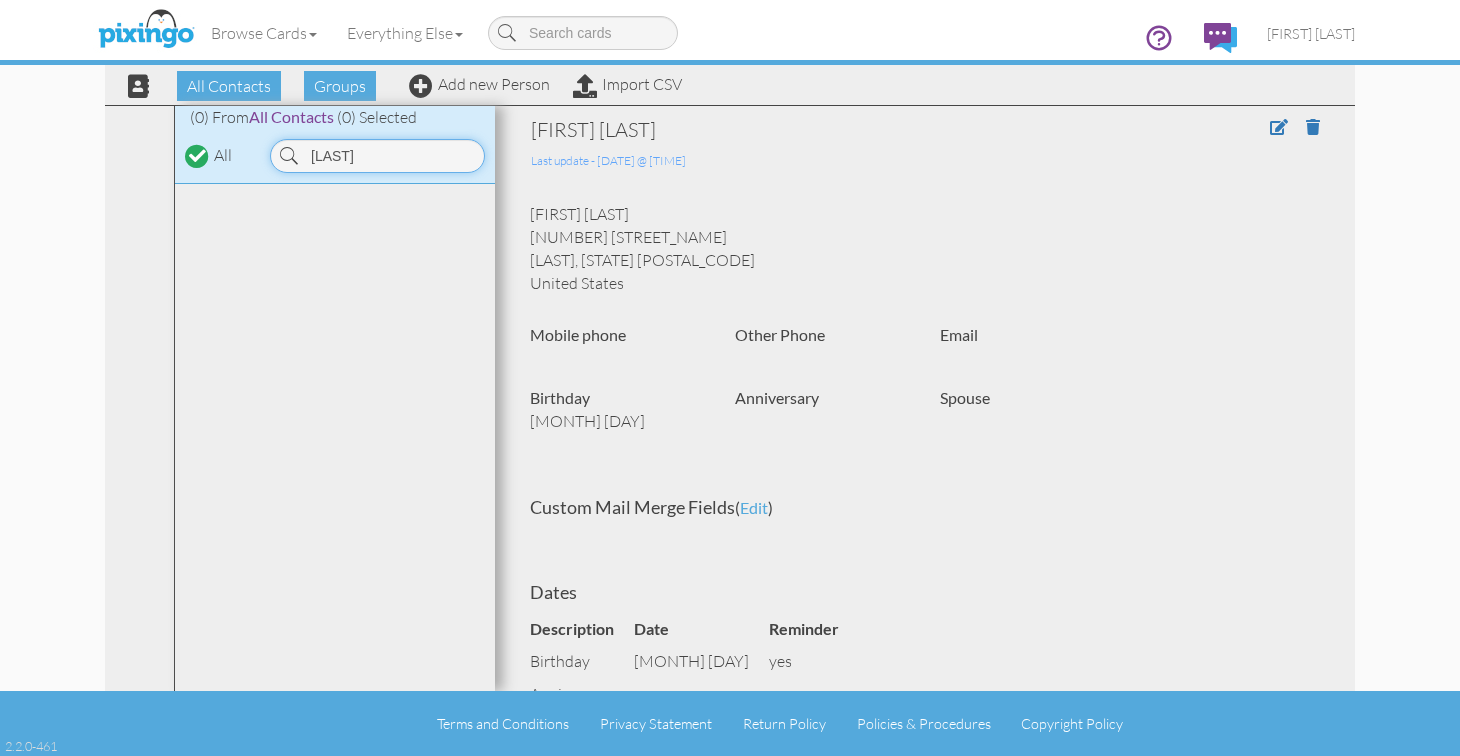 type on "L" 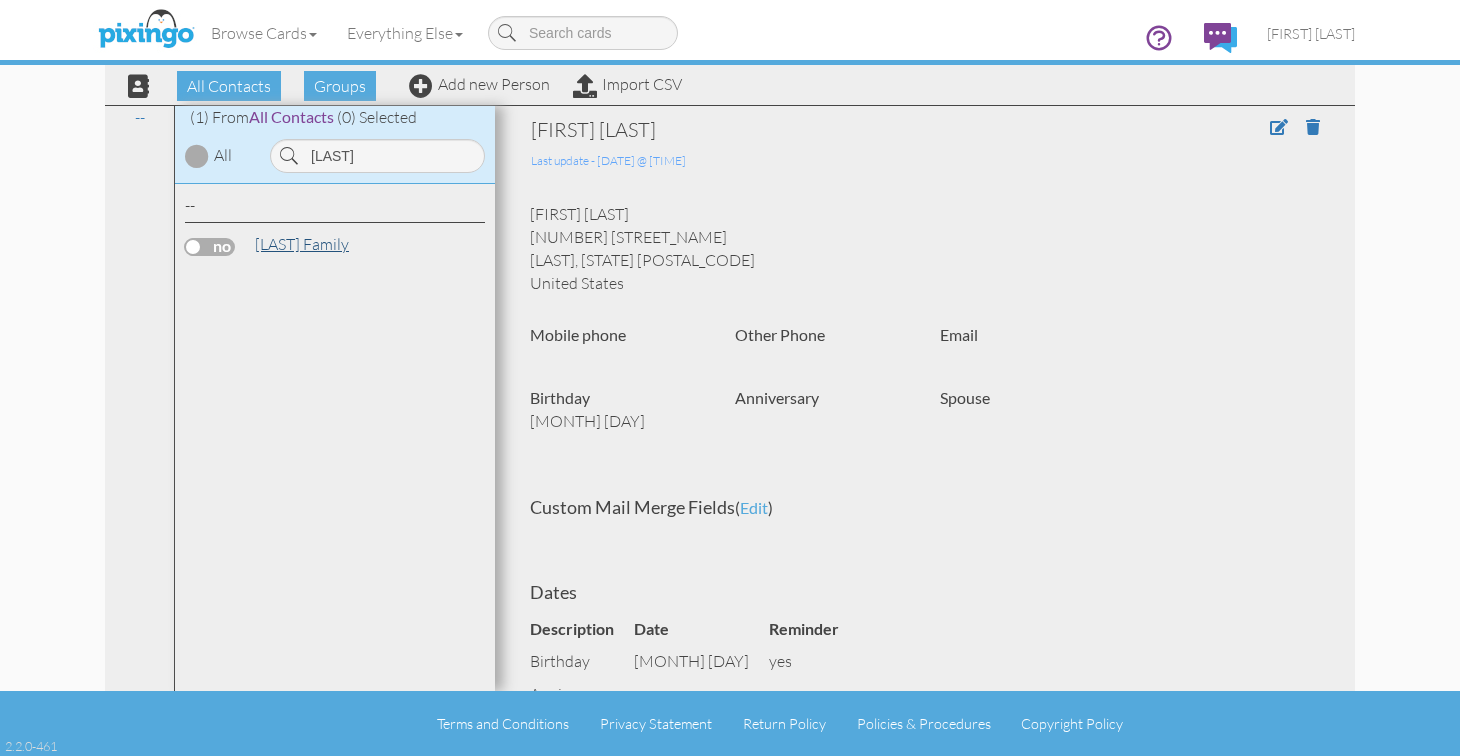 click on "[LAST] Family" at bounding box center (302, 244) 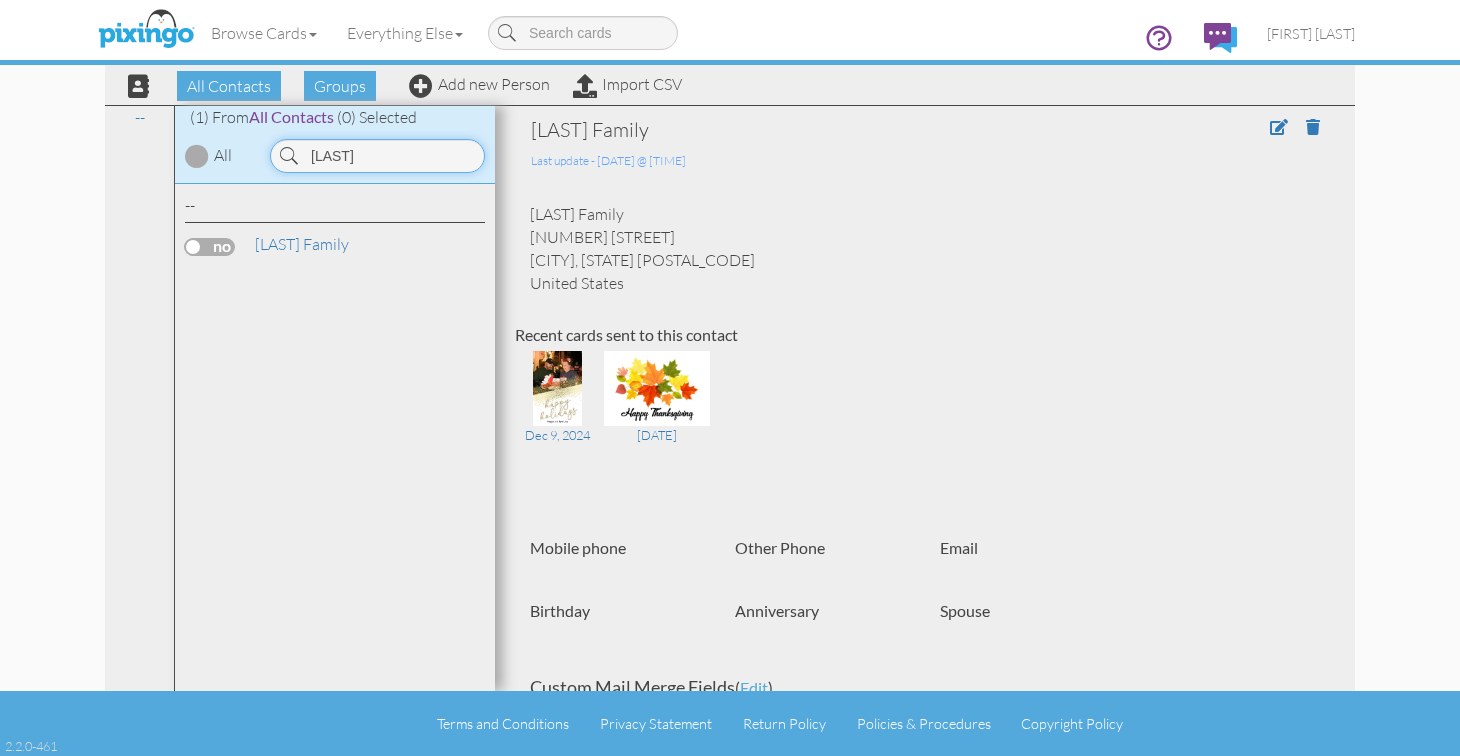 drag, startPoint x: 374, startPoint y: 152, endPoint x: 285, endPoint y: 139, distance: 89.94443 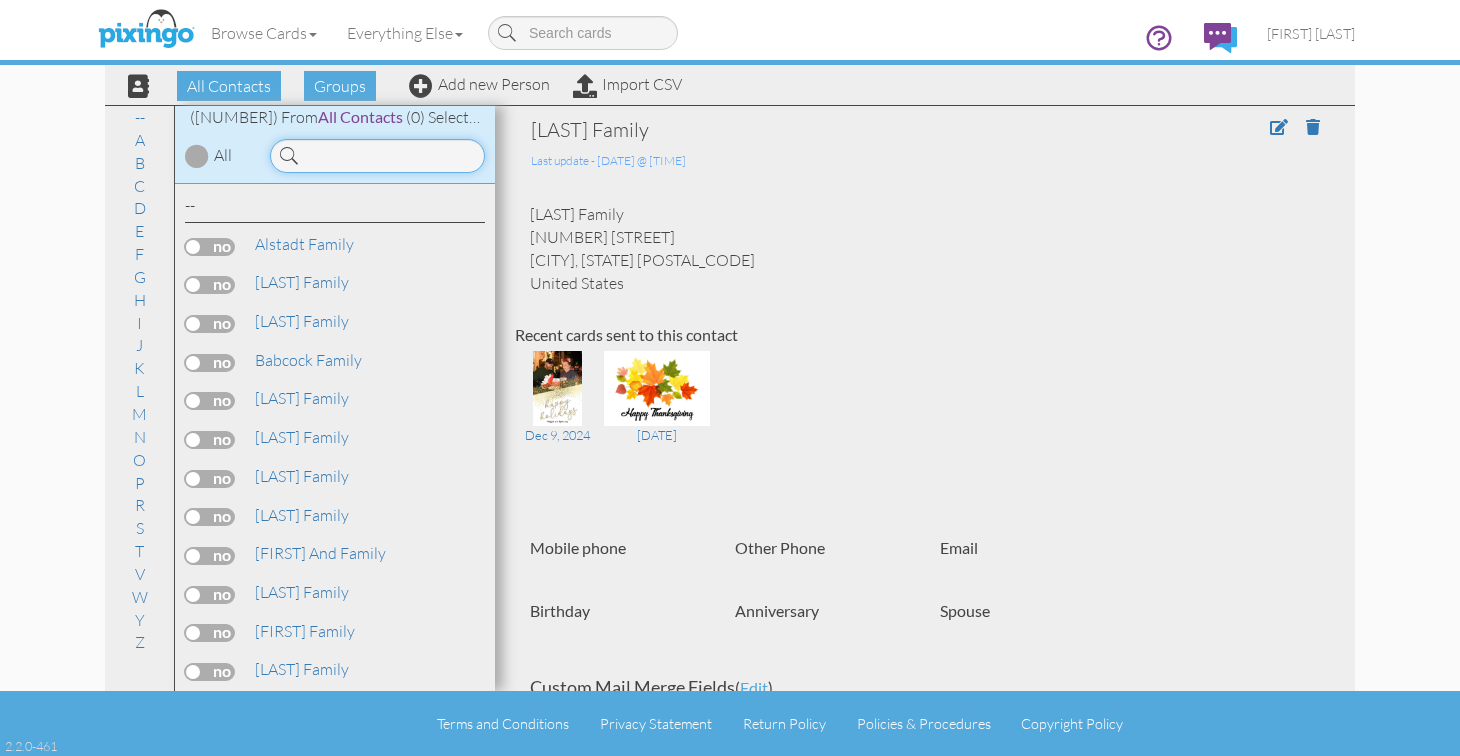 type on "R" 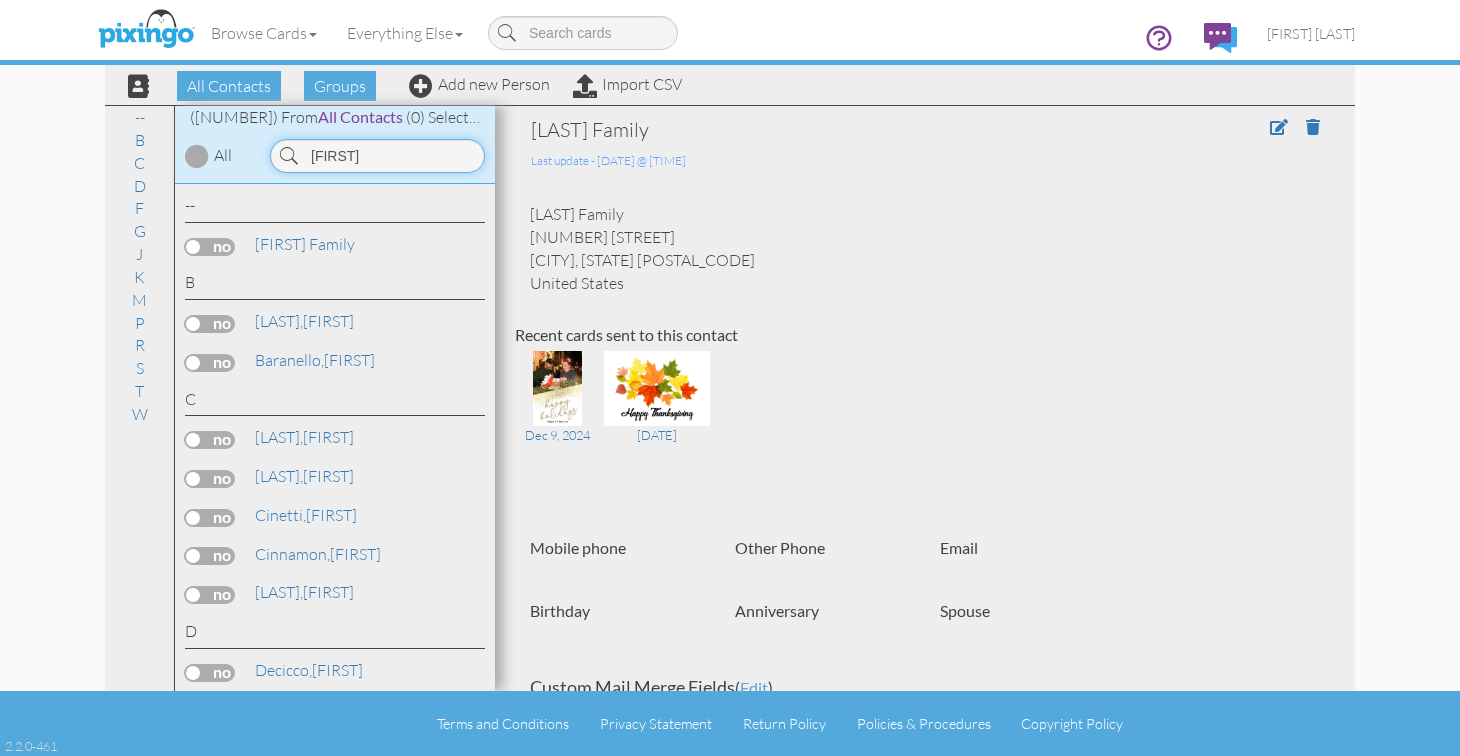 type on "C" 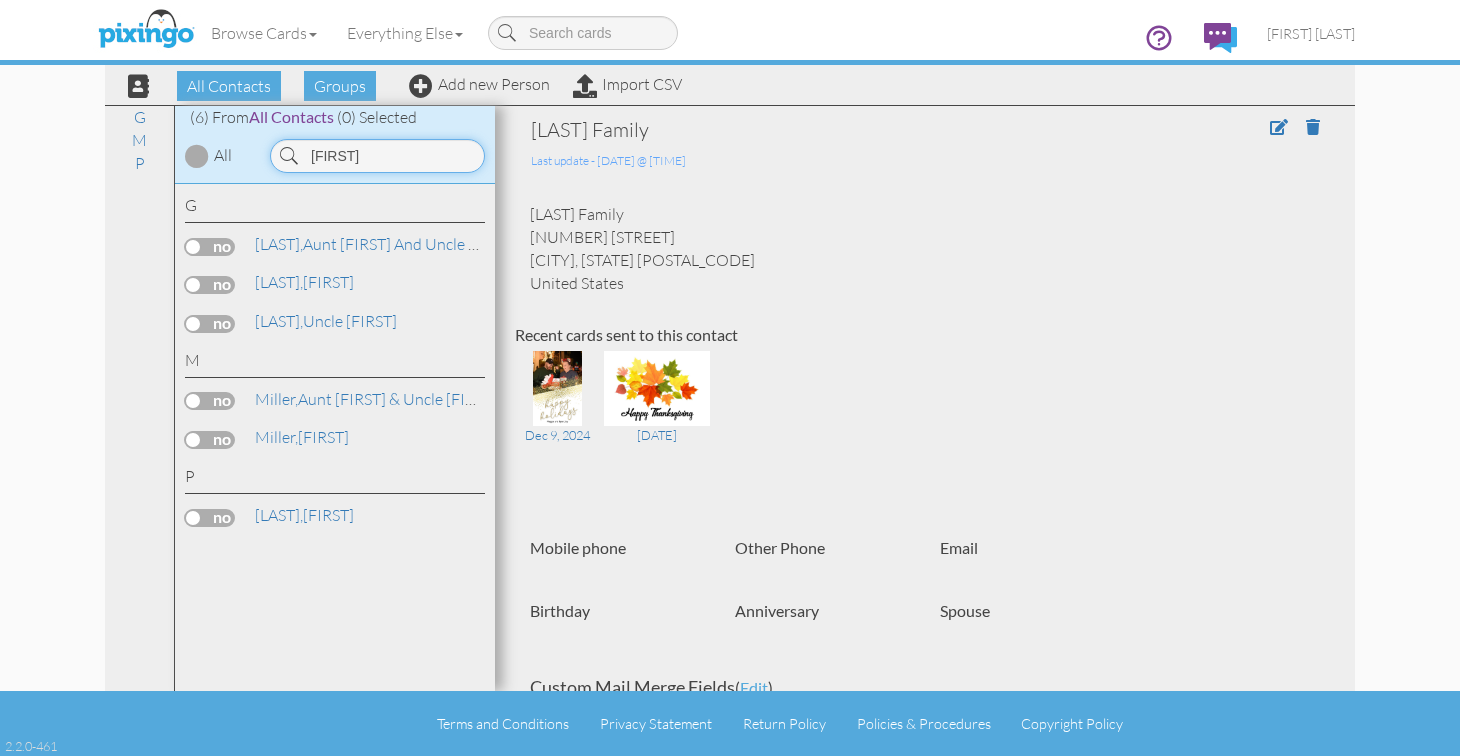 type on "B" 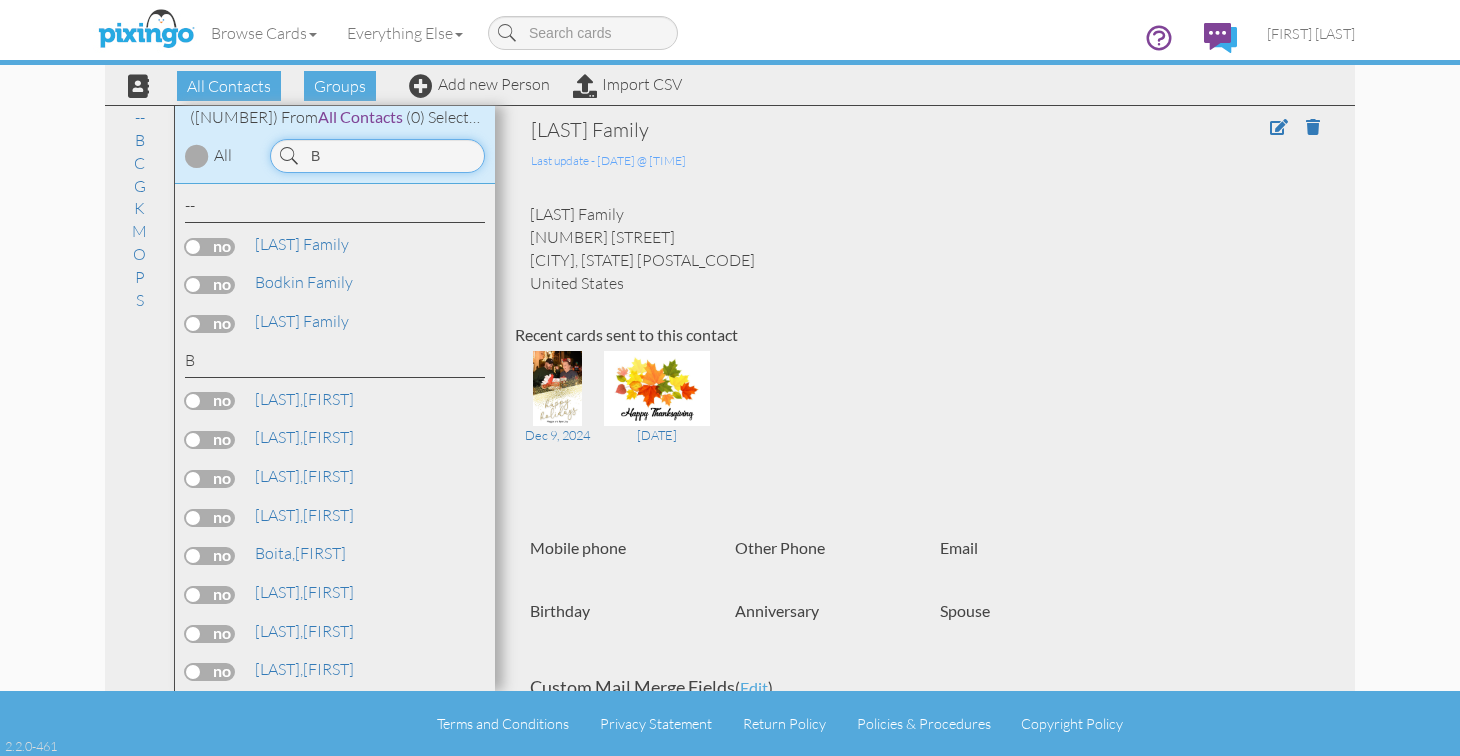 type 